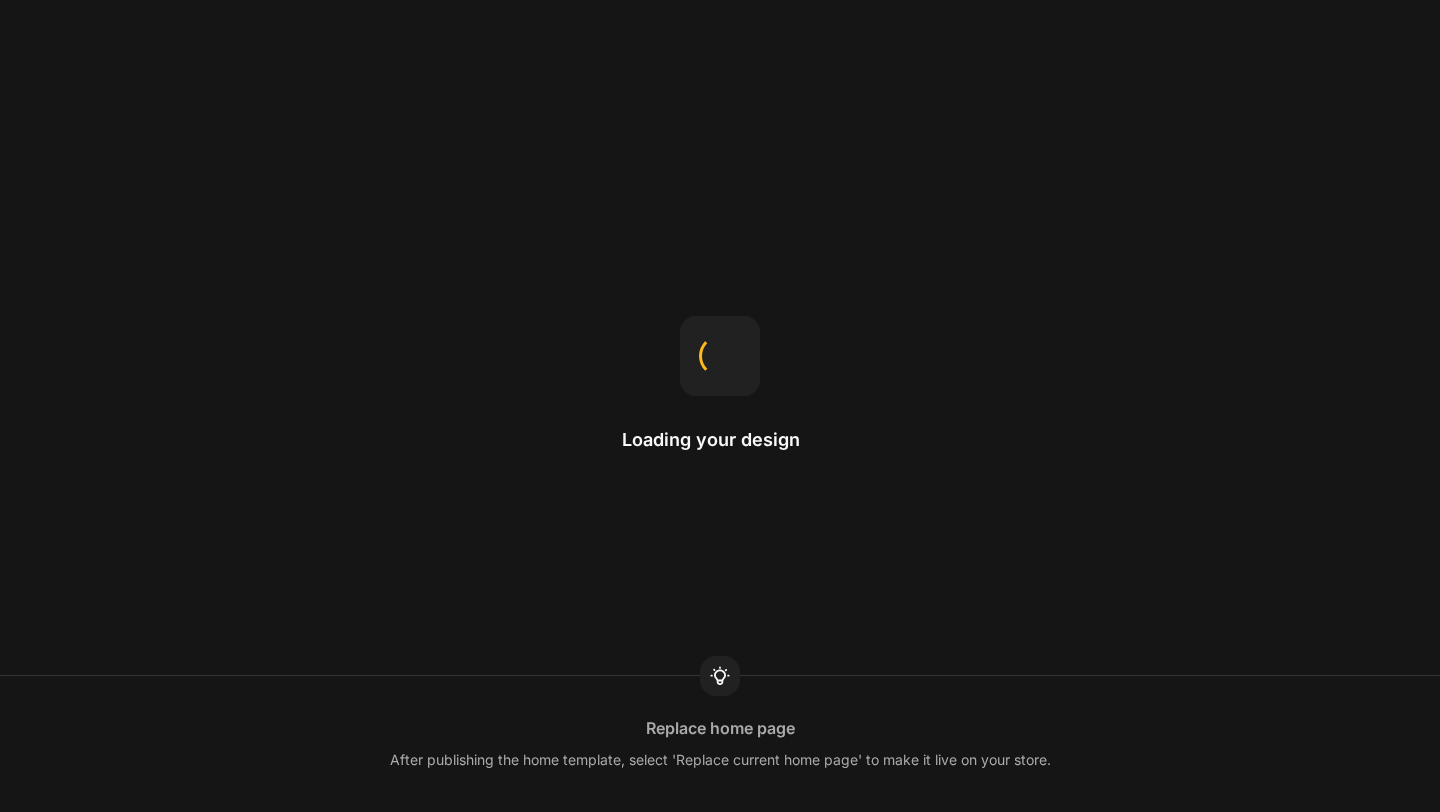 scroll, scrollTop: 0, scrollLeft: 0, axis: both 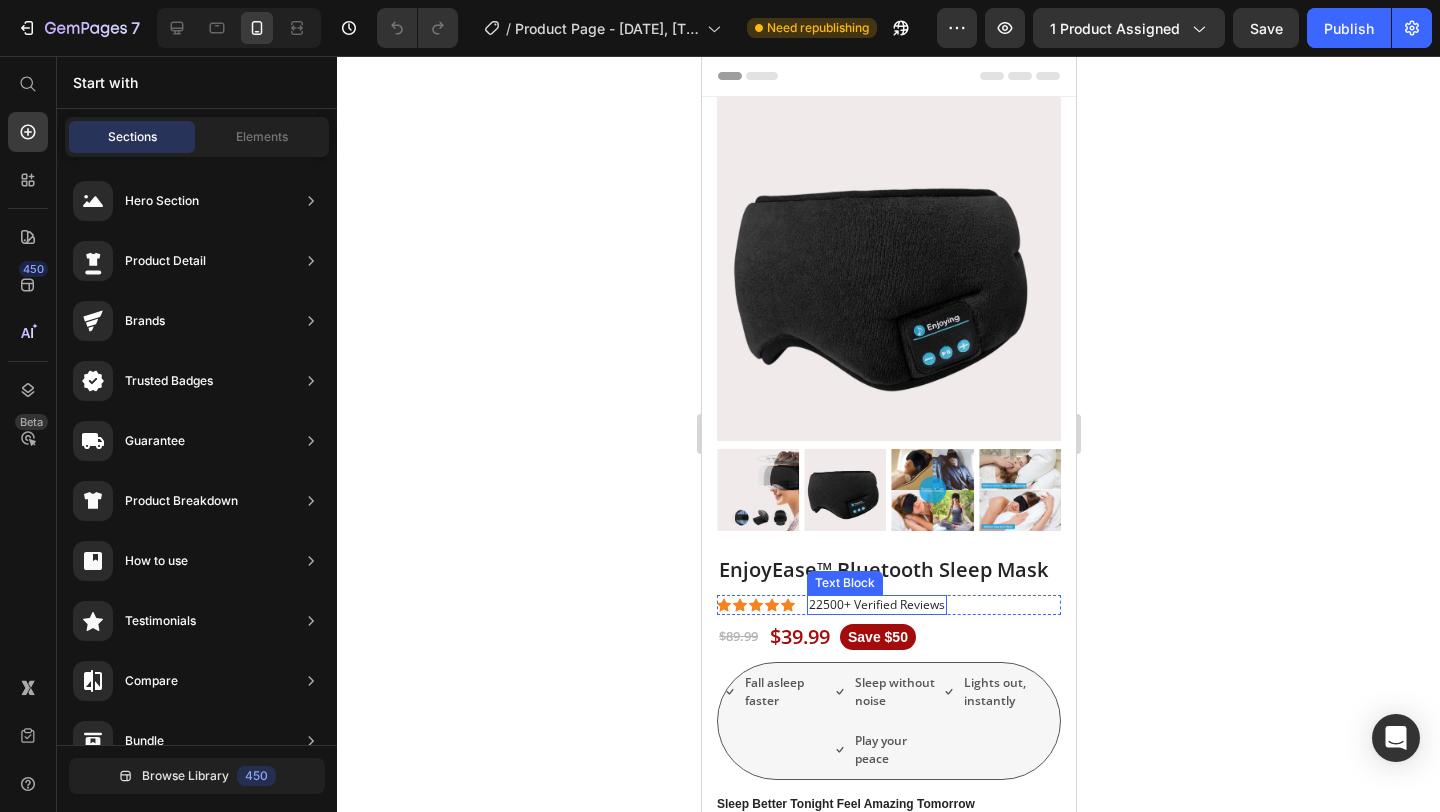 click on "22500+ Verified Reviews" at bounding box center (876, 605) 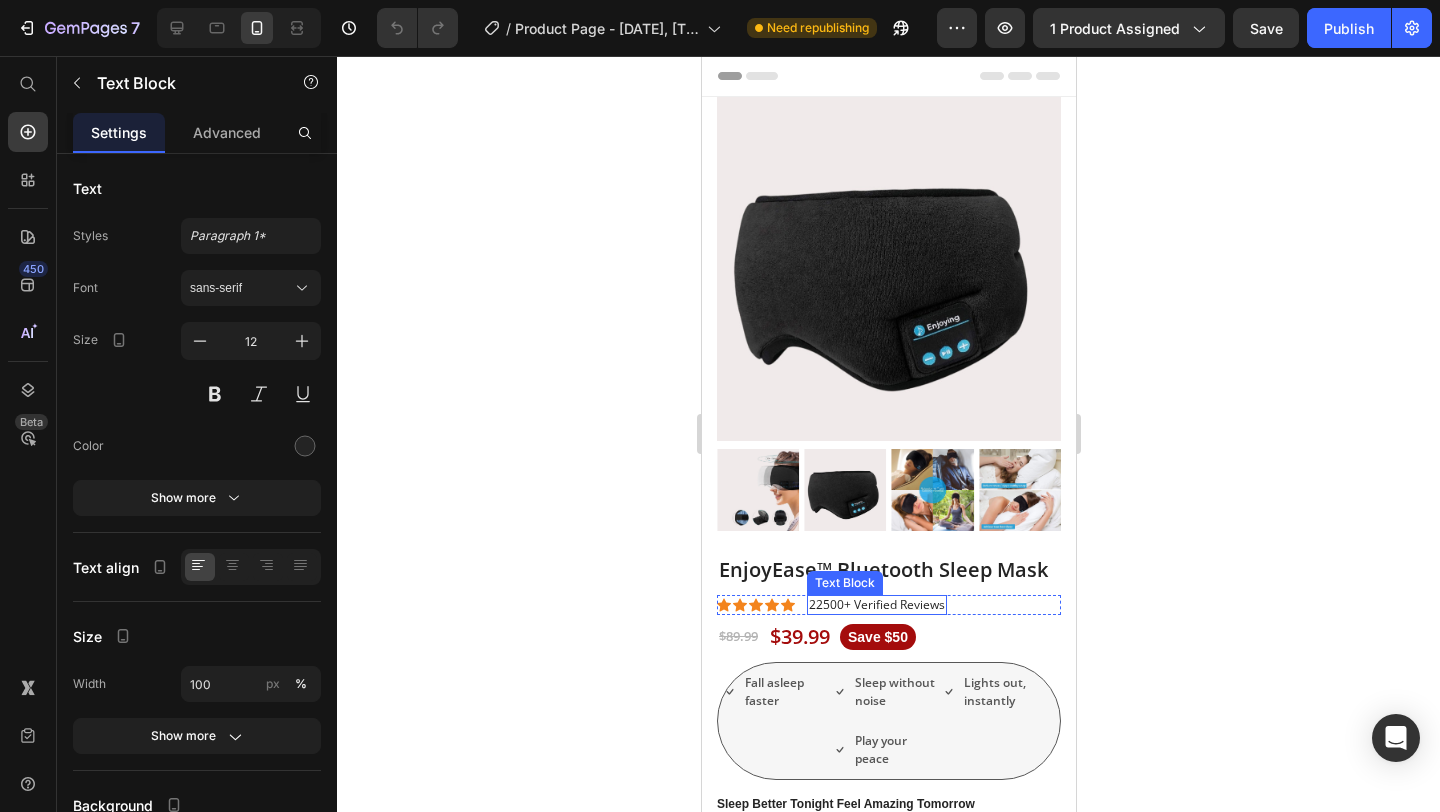 click on "22500+ Verified Reviews" at bounding box center [876, 605] 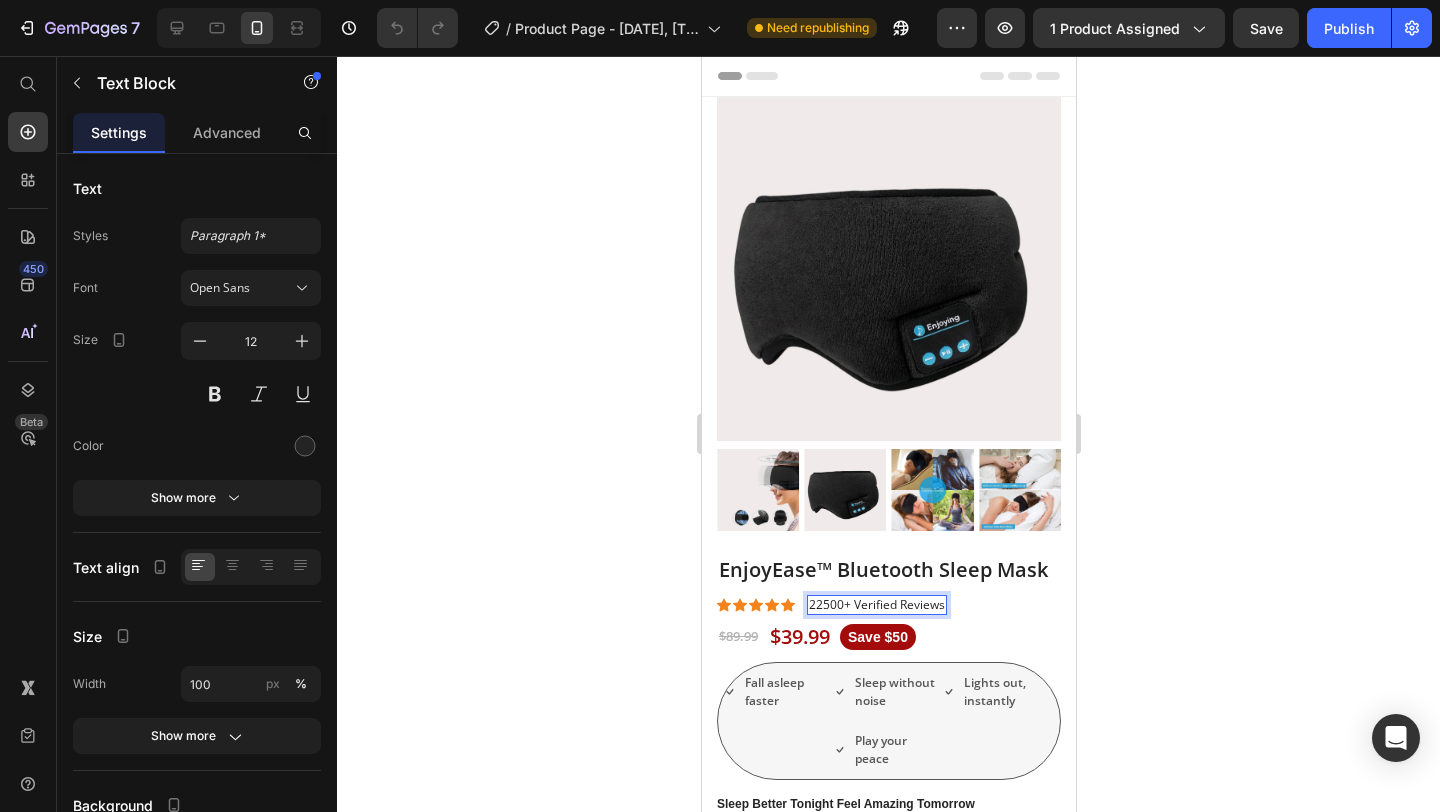 click on "22500+ Verified Reviews" at bounding box center (876, 605) 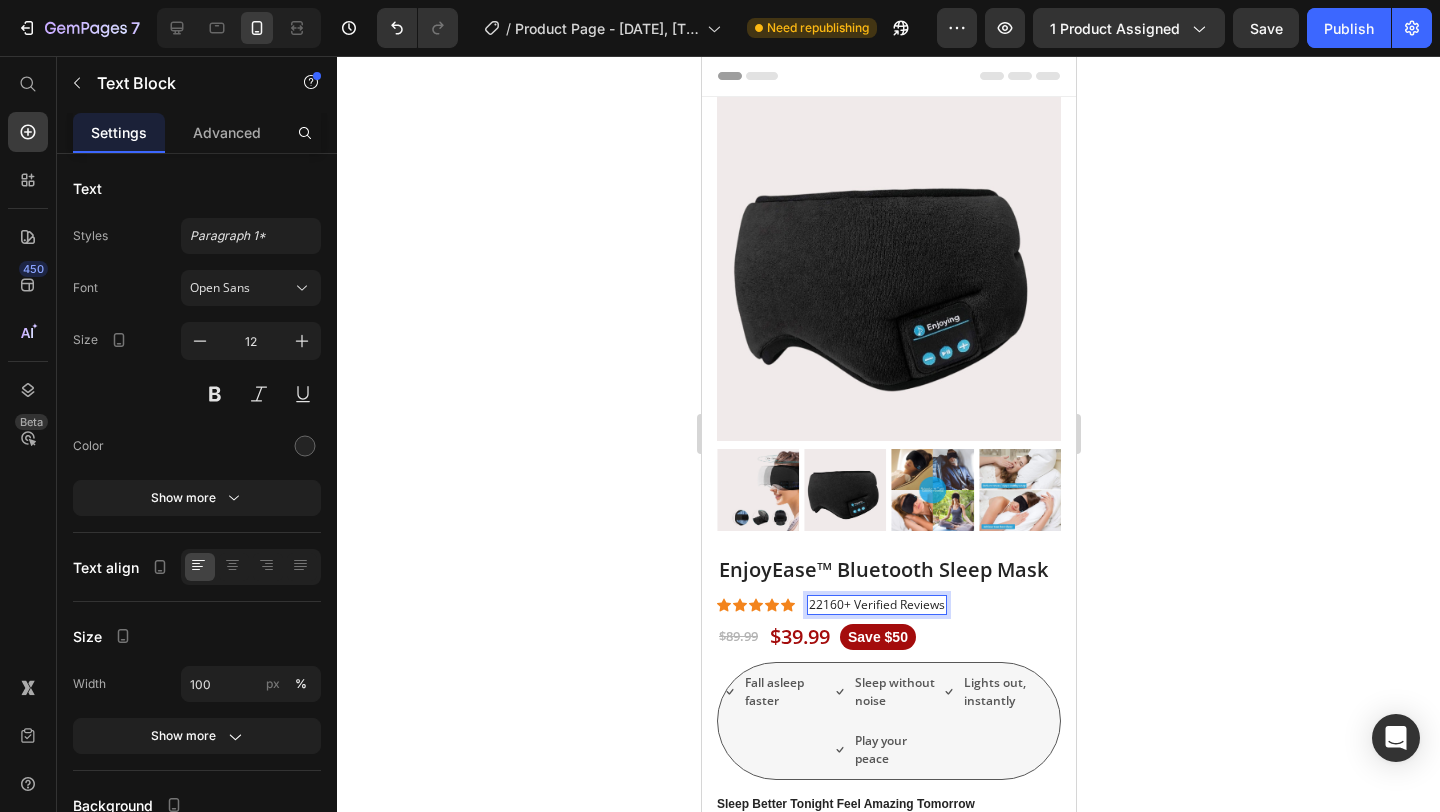 click on "22160+ Verified Reviews" at bounding box center (876, 605) 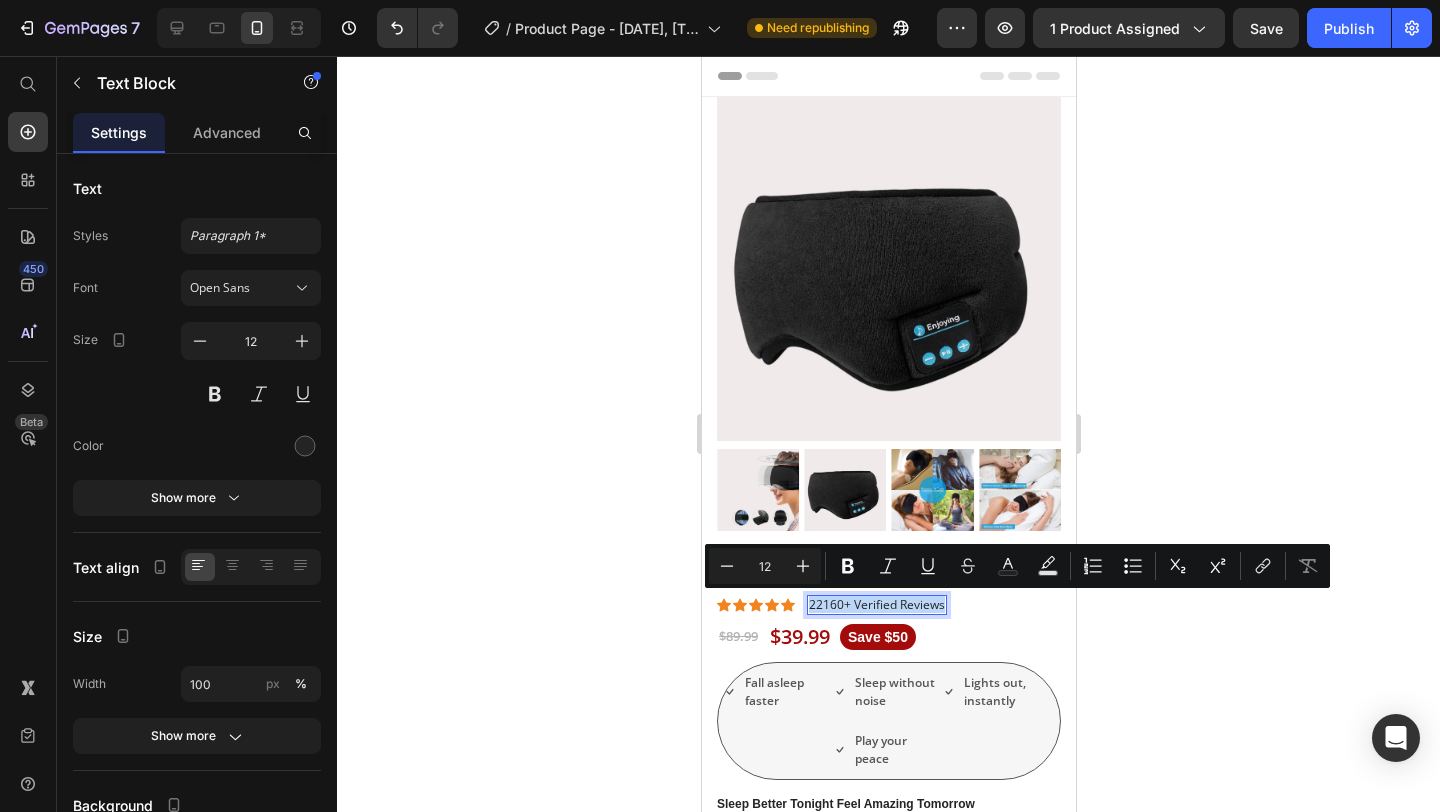 drag, startPoint x: 810, startPoint y: 604, endPoint x: 939, endPoint y: 604, distance: 129 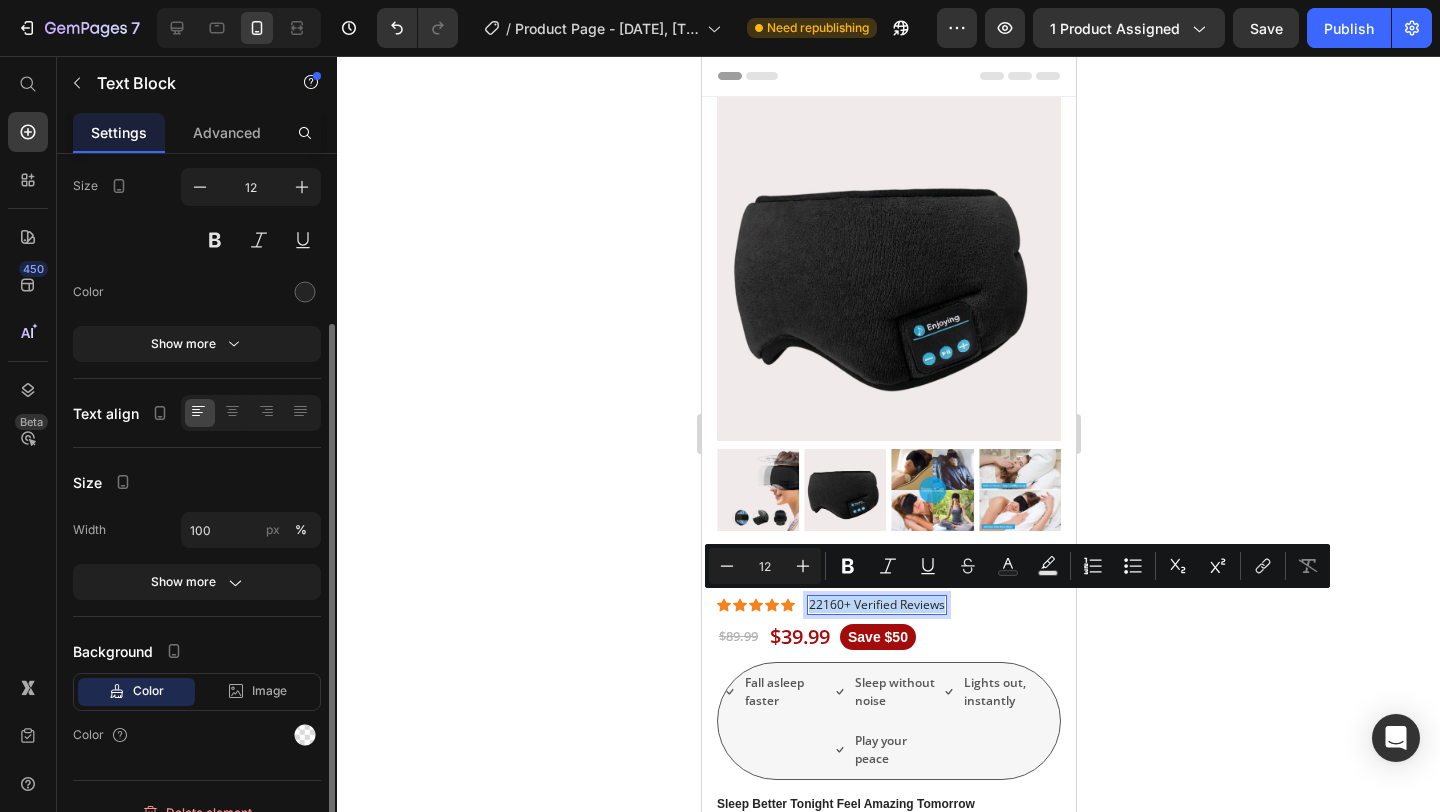 scroll, scrollTop: 180, scrollLeft: 0, axis: vertical 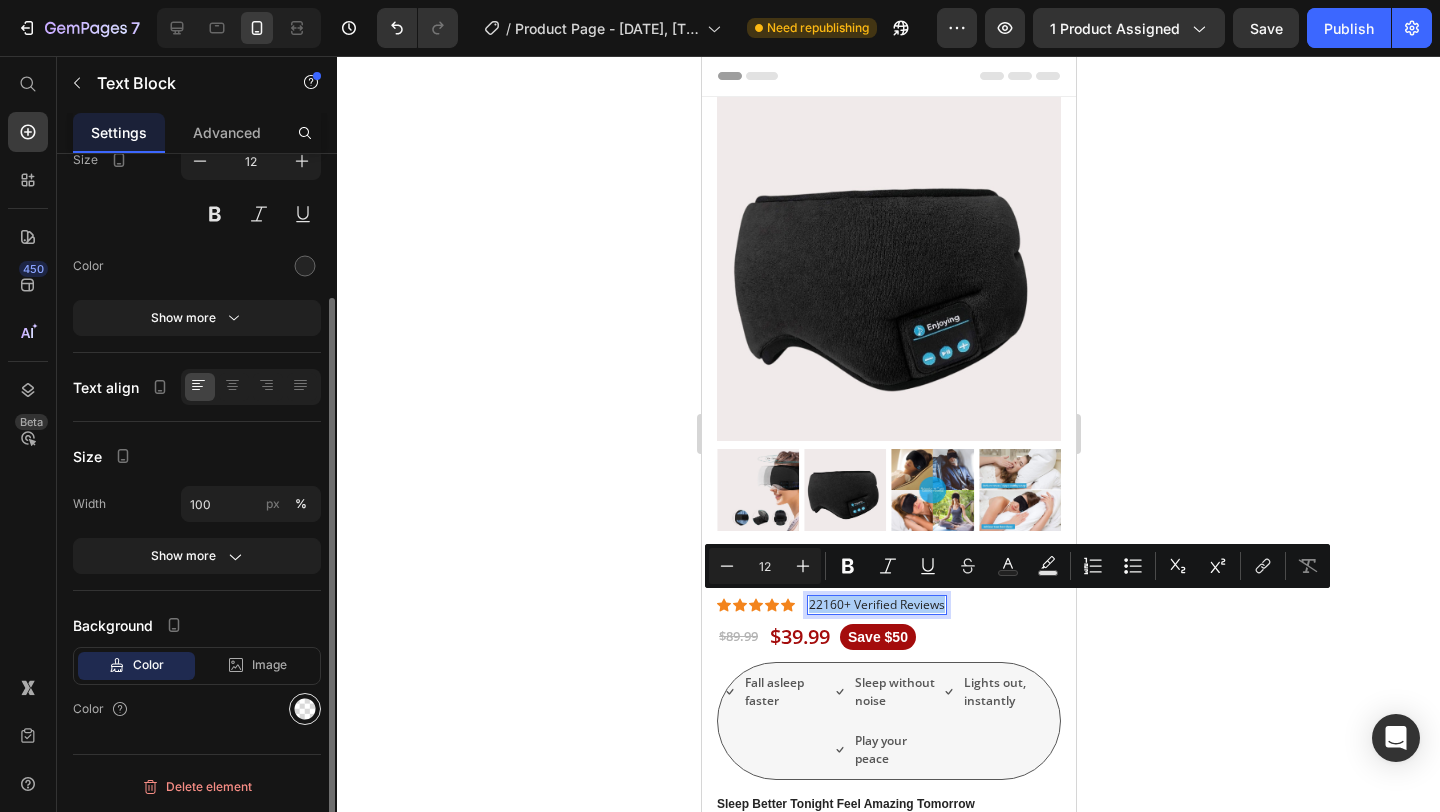 click at bounding box center (305, 709) 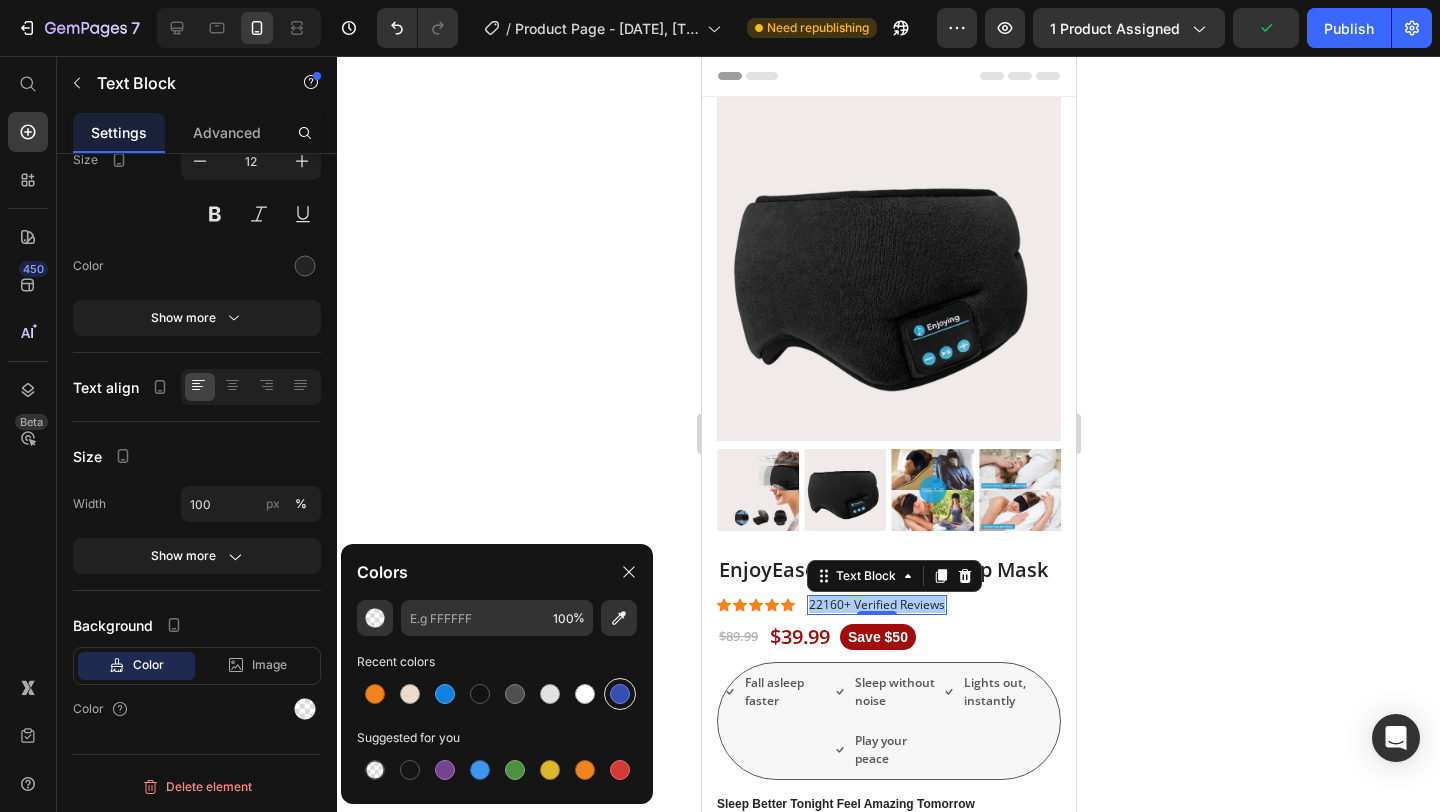 click at bounding box center (620, 694) 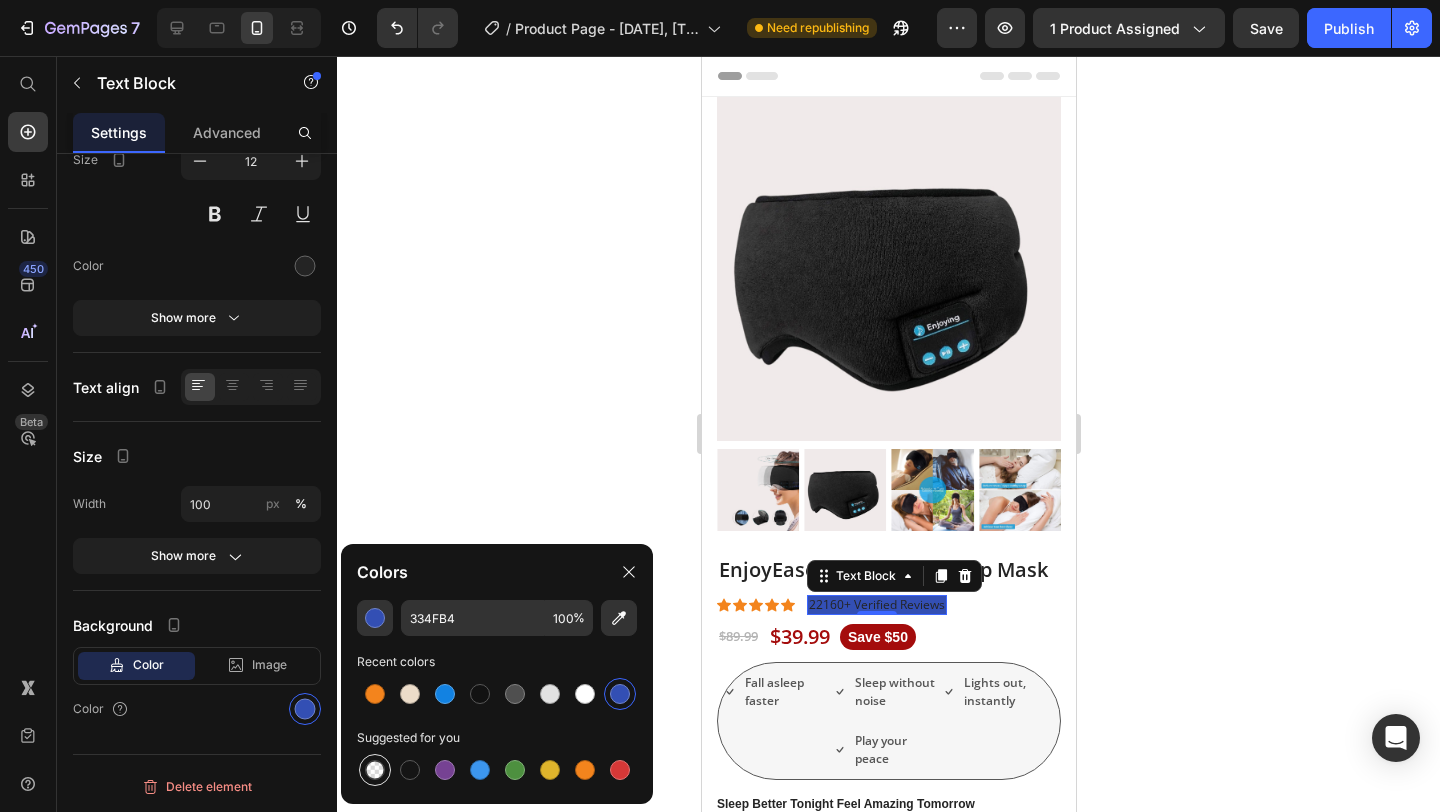 click at bounding box center (375, 770) 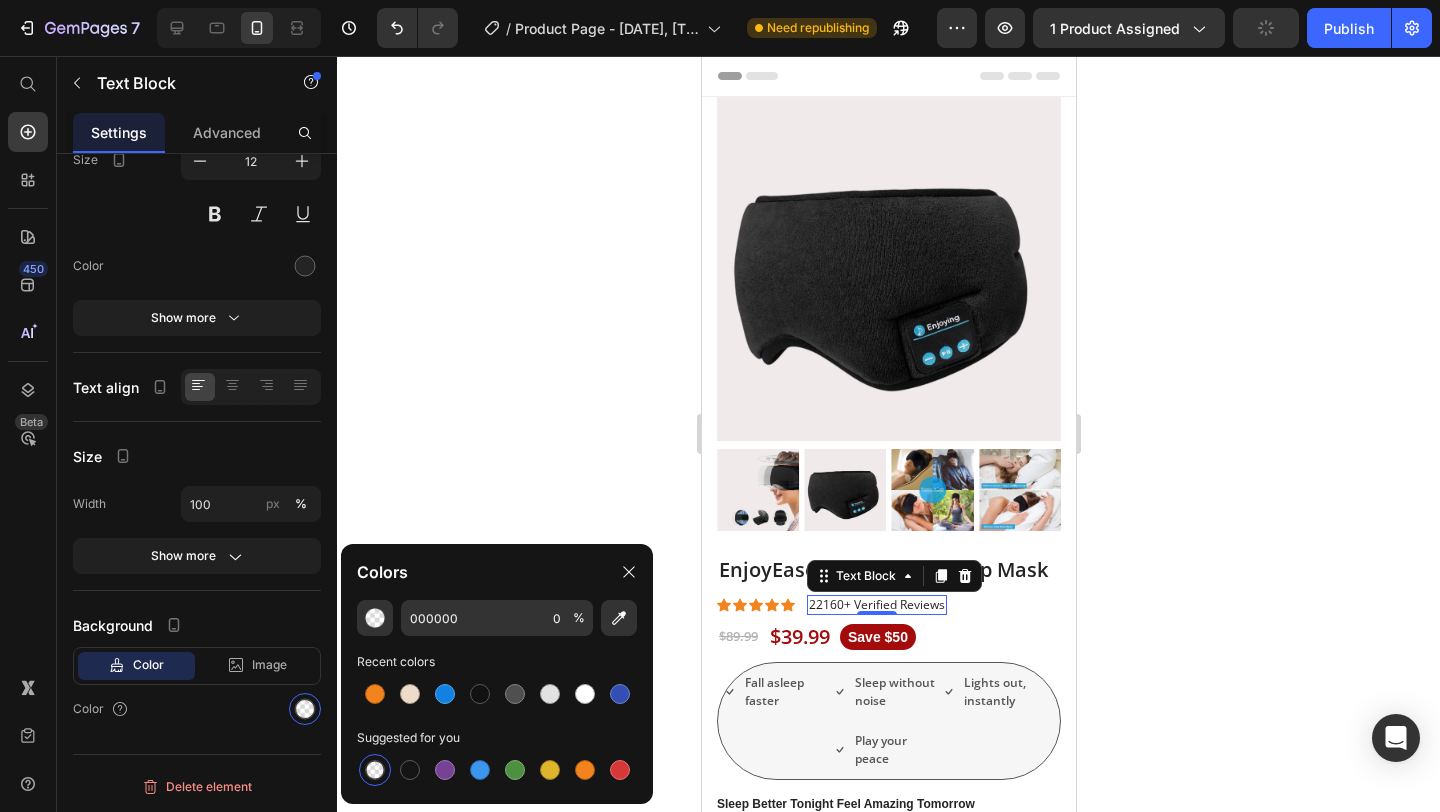 click on "22160+ Verified Reviews" at bounding box center (876, 605) 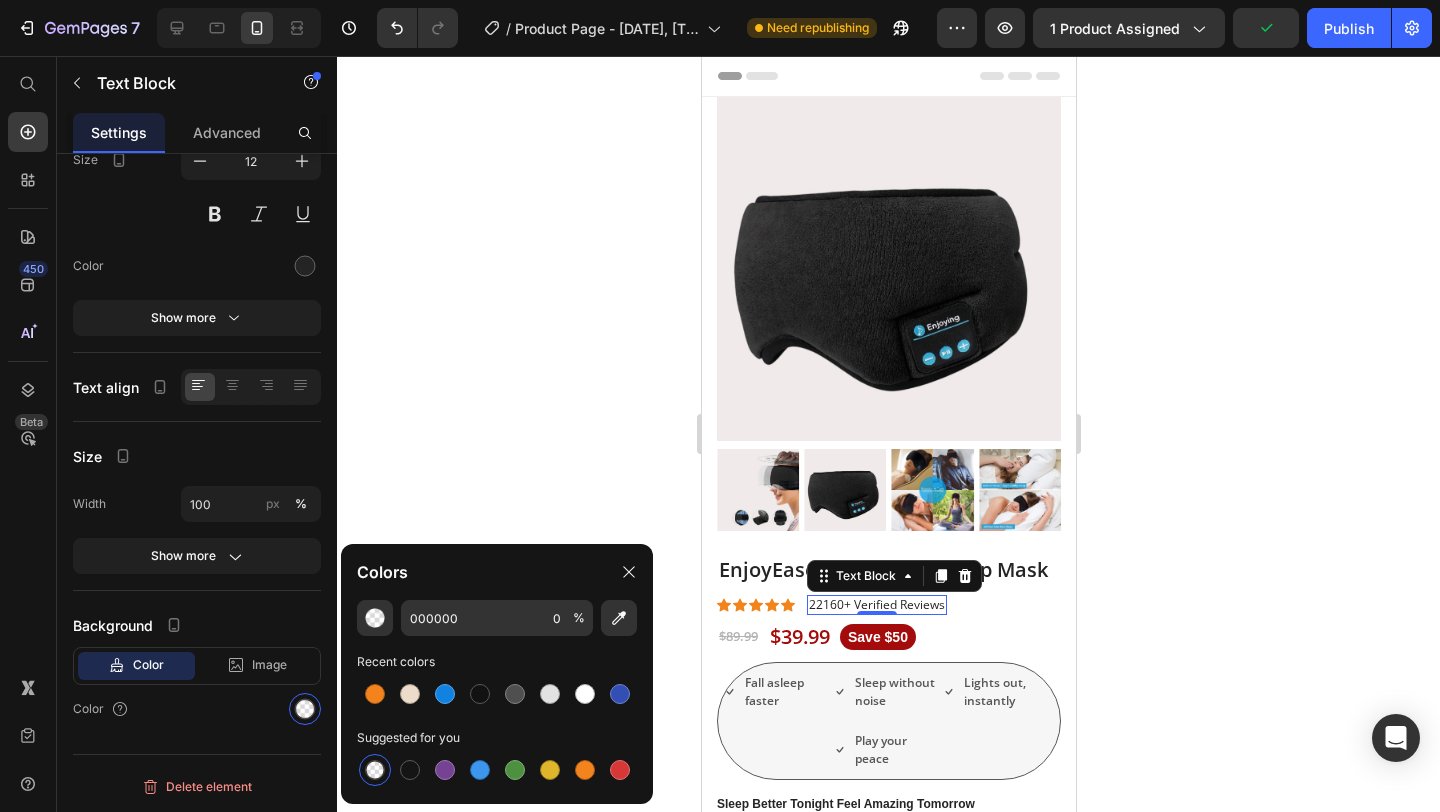 click on "22160+ Verified Reviews" at bounding box center (876, 605) 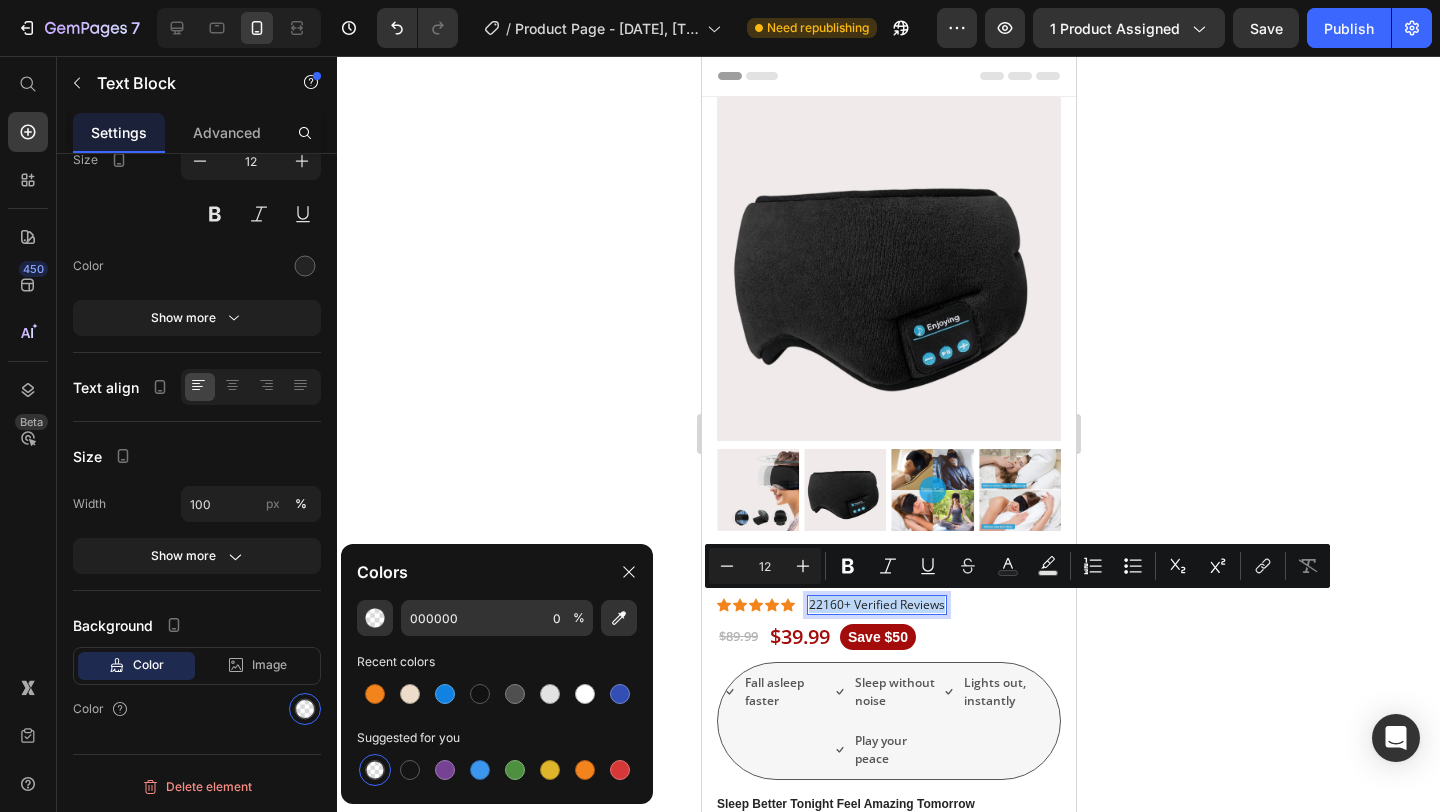 drag, startPoint x: 809, startPoint y: 603, endPoint x: 937, endPoint y: 609, distance: 128.14055 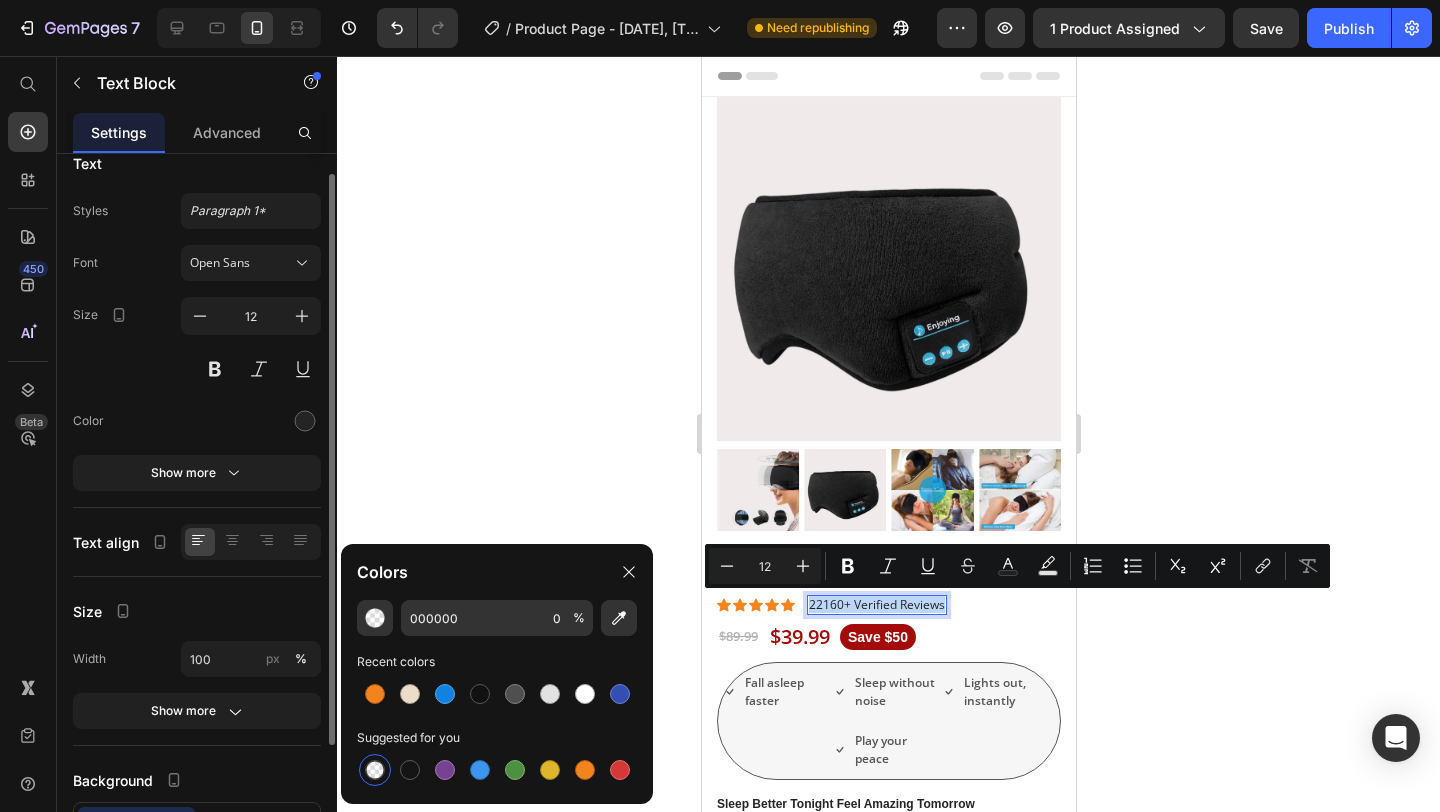 scroll, scrollTop: 0, scrollLeft: 0, axis: both 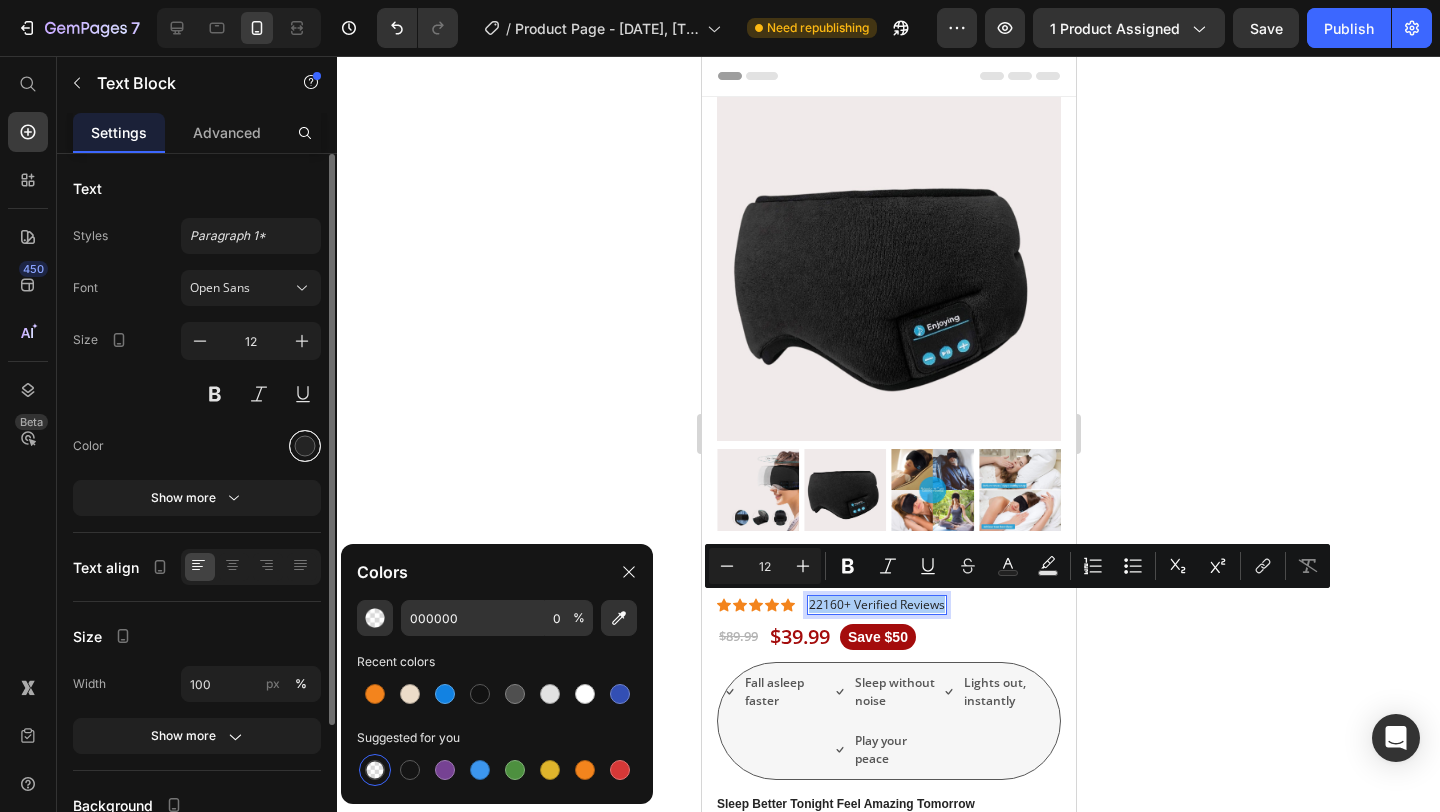 click at bounding box center (305, 446) 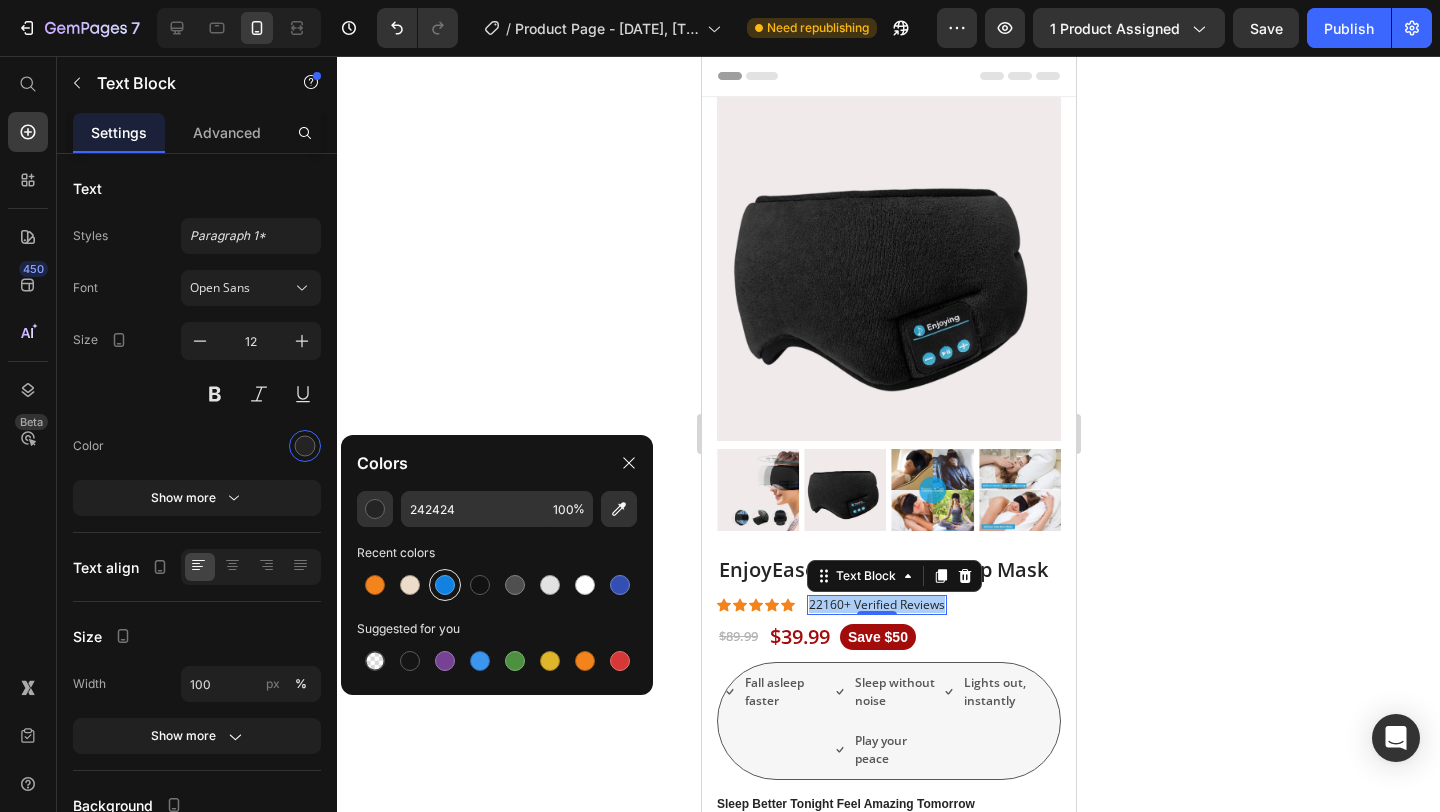 click at bounding box center (445, 585) 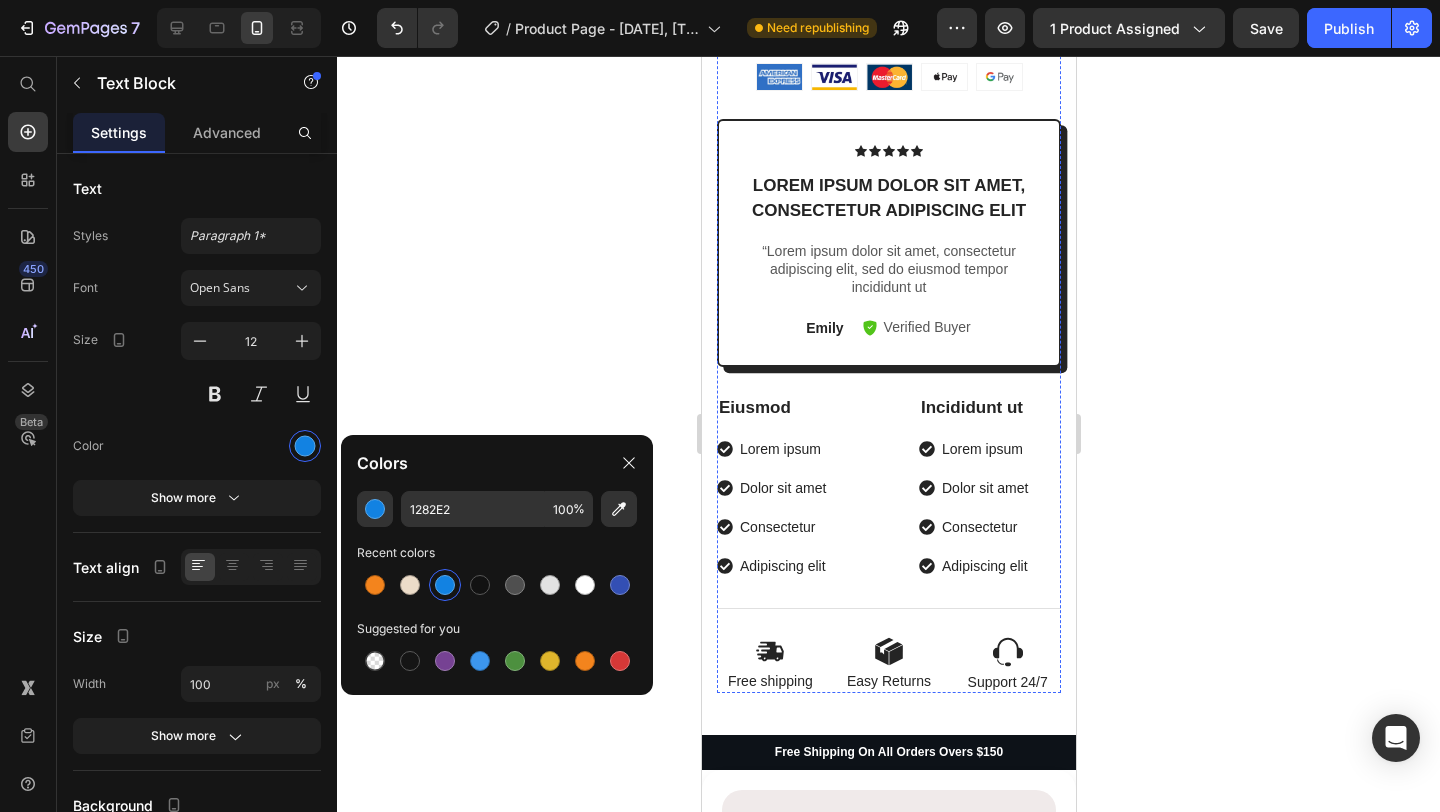 scroll, scrollTop: 941, scrollLeft: 0, axis: vertical 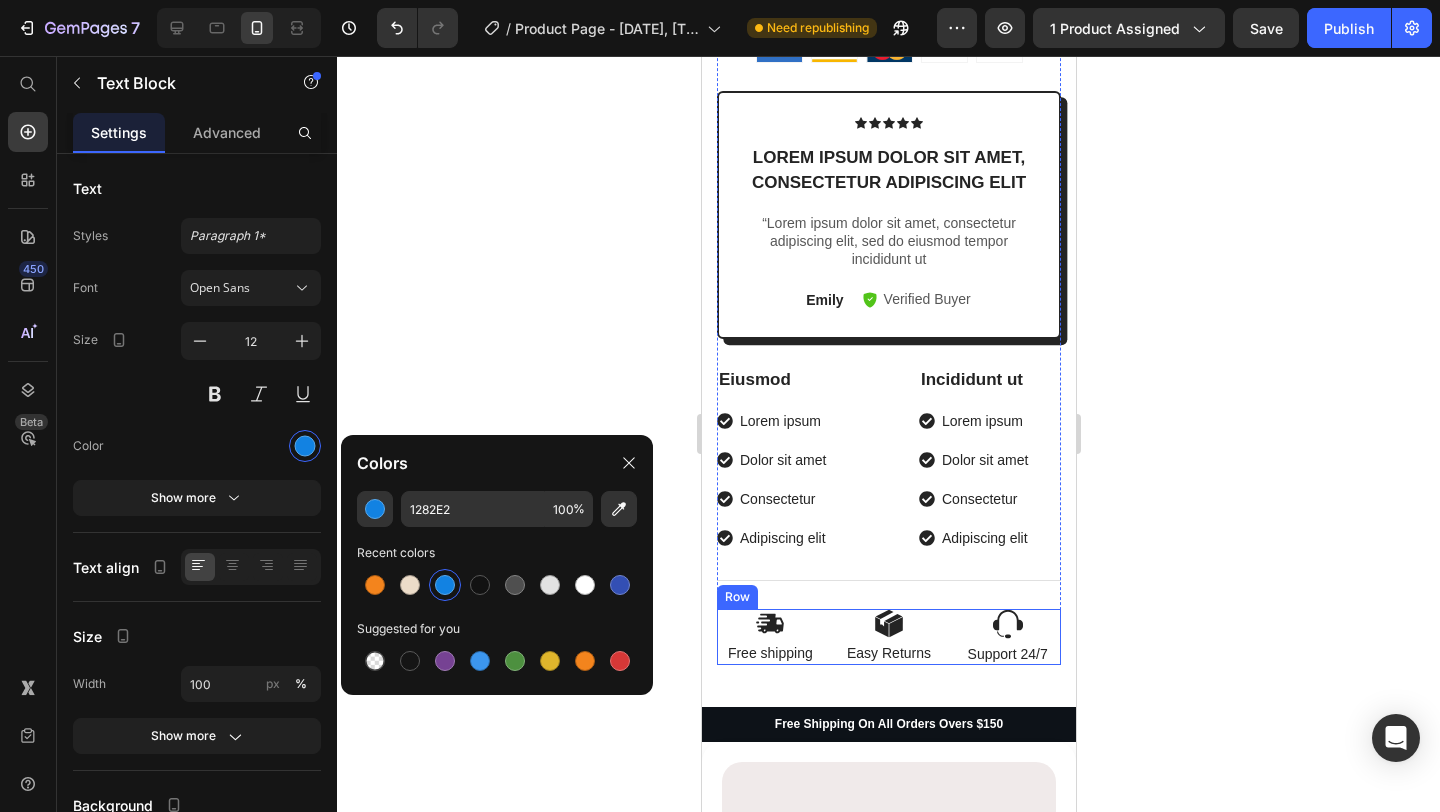 click on "Image Free shipping  Text Block Image Easy Returns Text Block Image Support 24/7 Text Block Row" at bounding box center [888, 637] 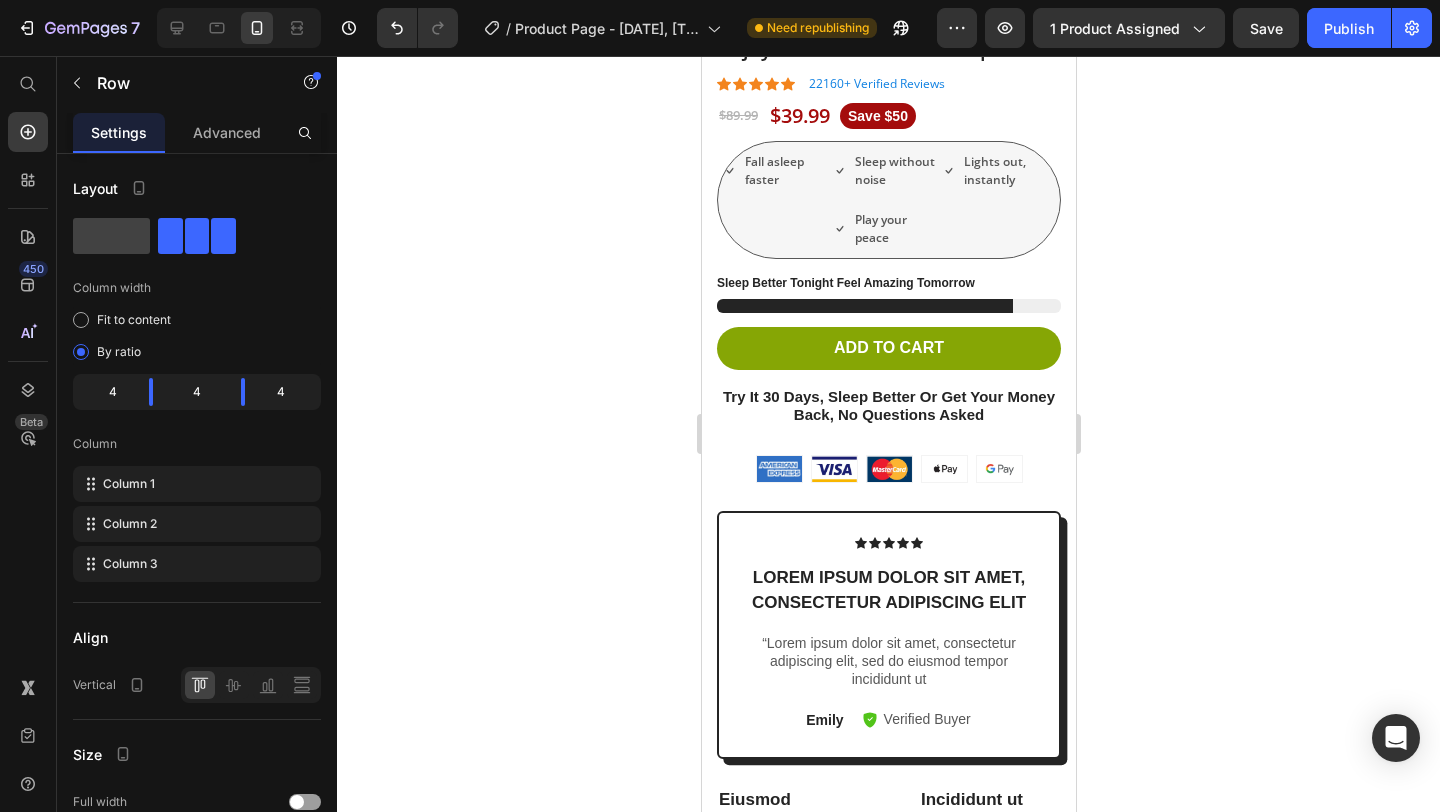 scroll, scrollTop: 438, scrollLeft: 0, axis: vertical 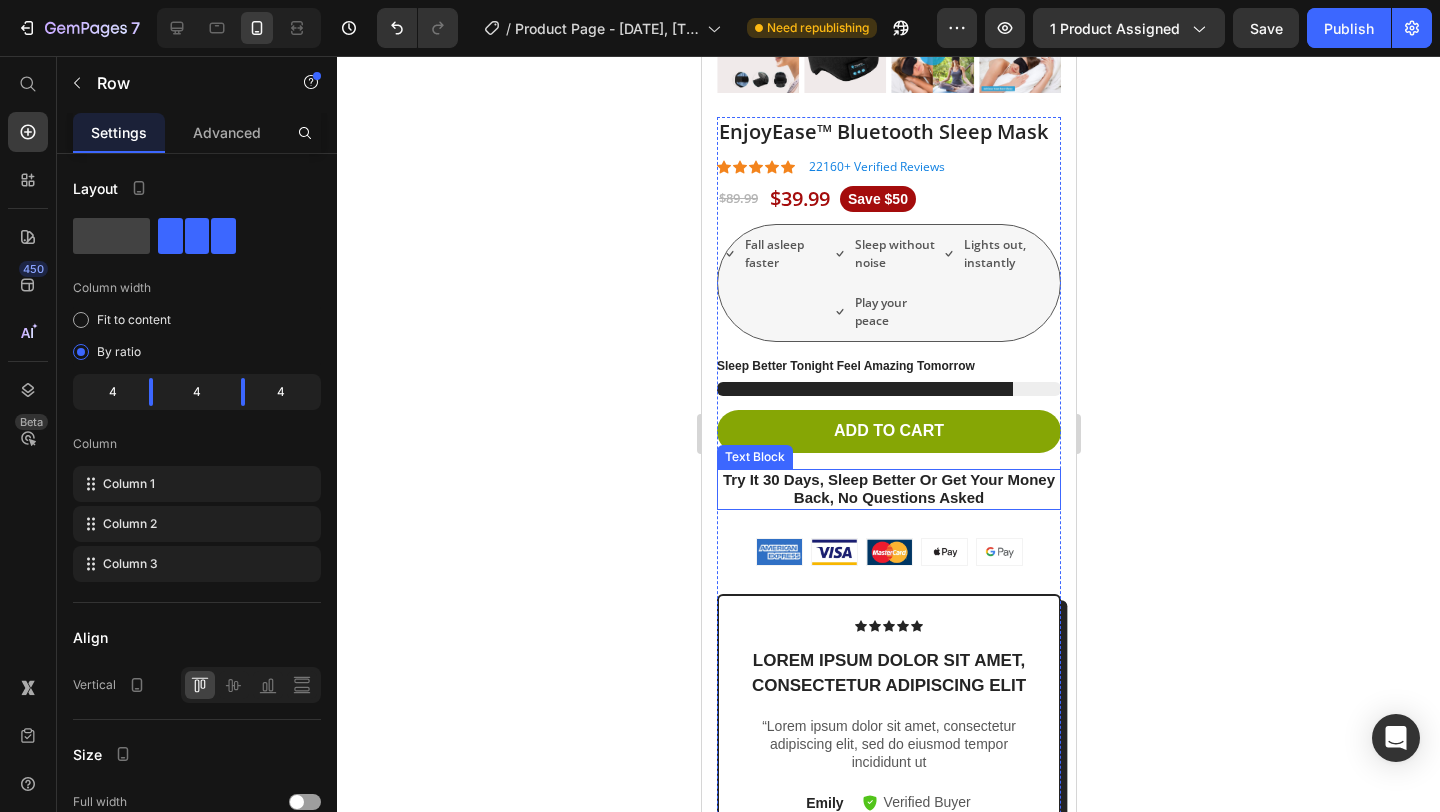 click on "Try It 30 Days, Sleep Better Or Get Your Money Back, No Questions Asked" at bounding box center (888, 488) 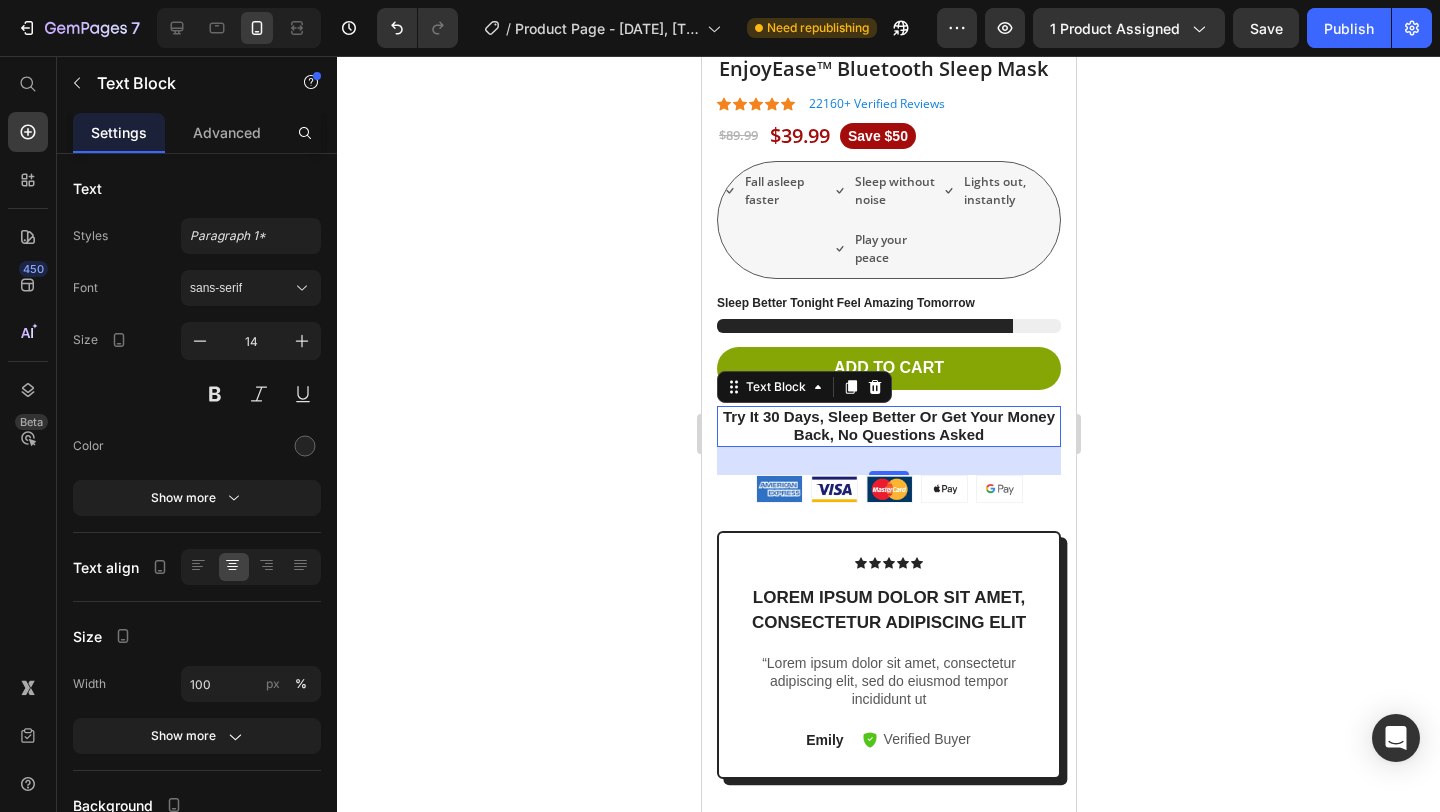 scroll, scrollTop: 499, scrollLeft: 0, axis: vertical 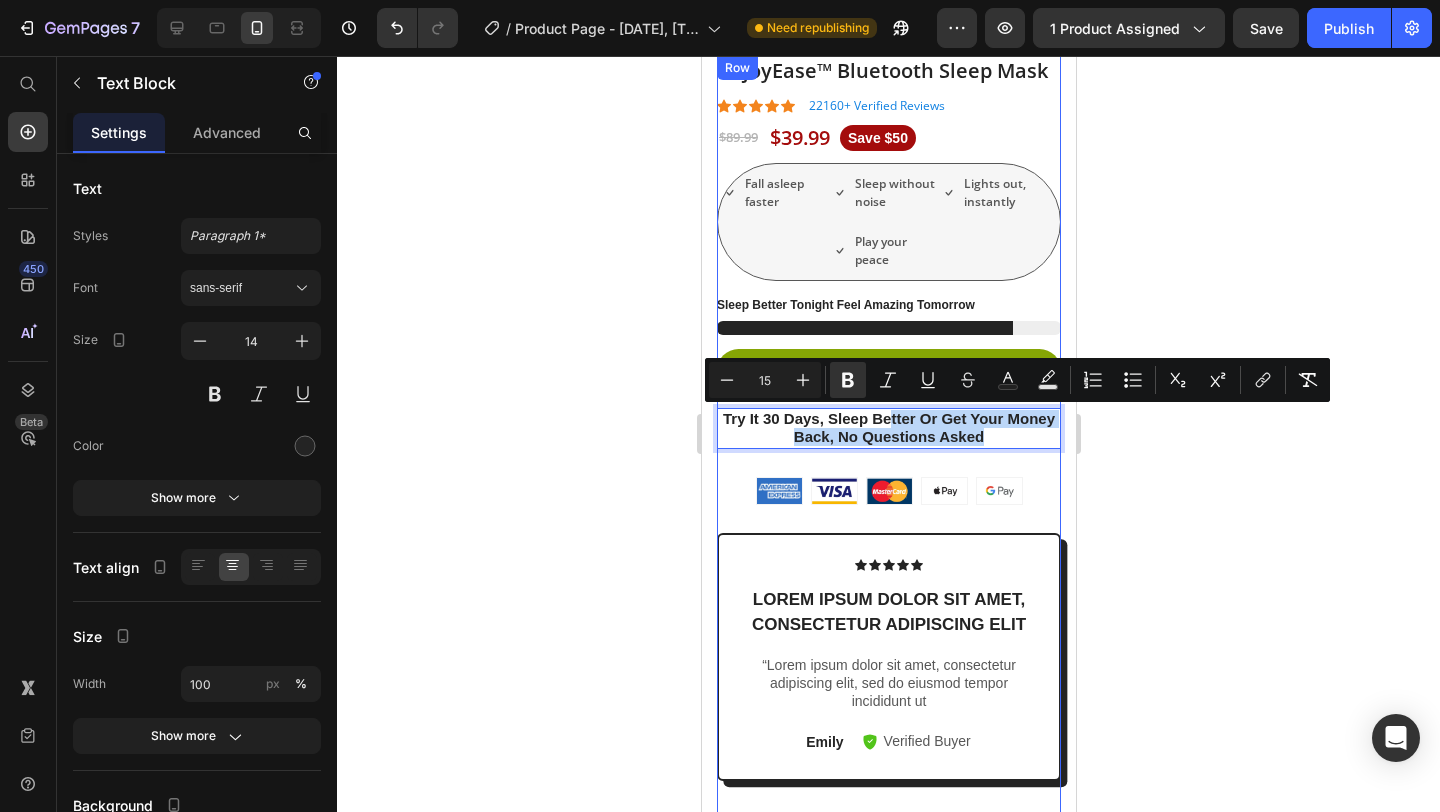drag, startPoint x: 887, startPoint y: 414, endPoint x: 910, endPoint y: 515, distance: 103.58572 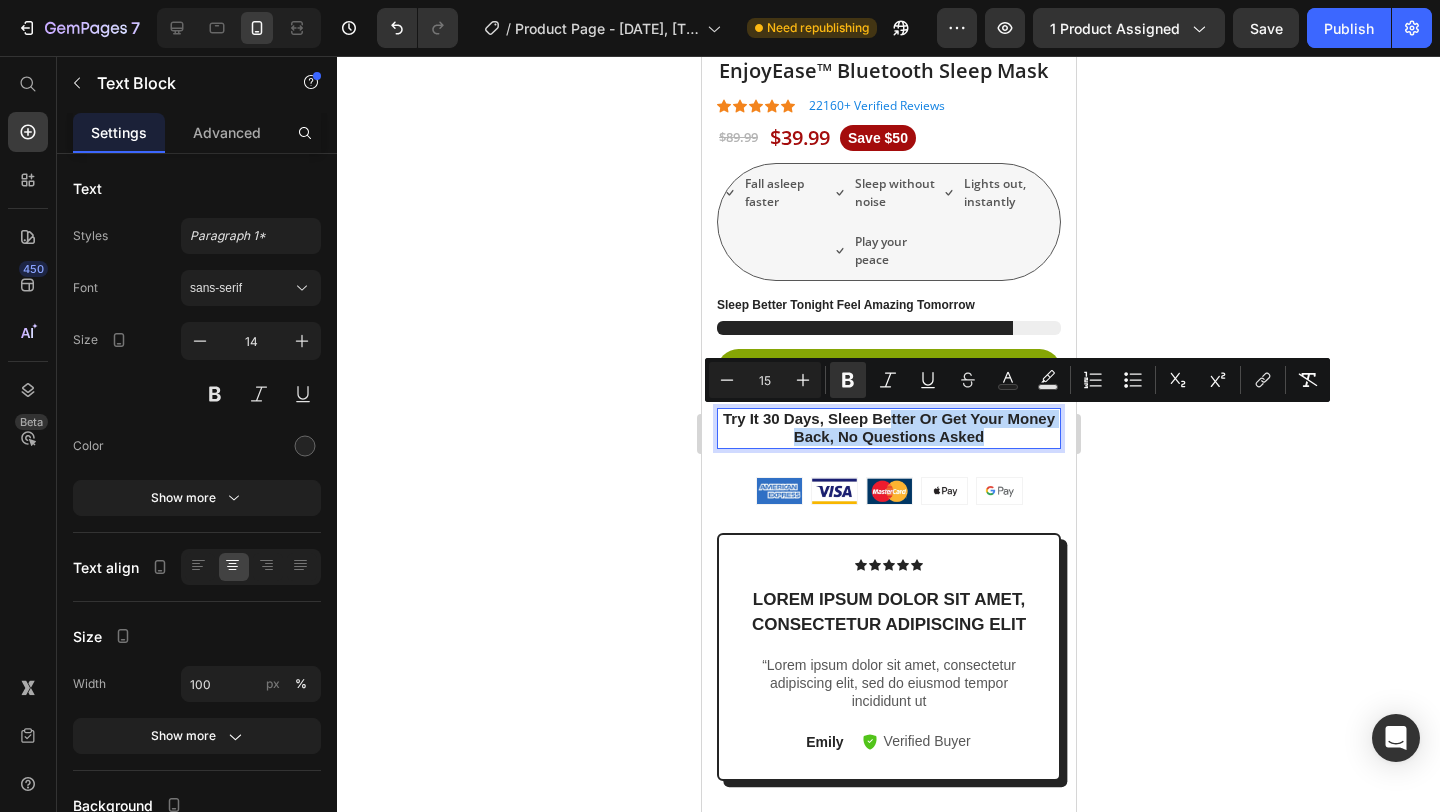 click on "Try It 30 Days, Sleep Better Or Get Your Money Back, No Questions Asked" at bounding box center [888, 428] 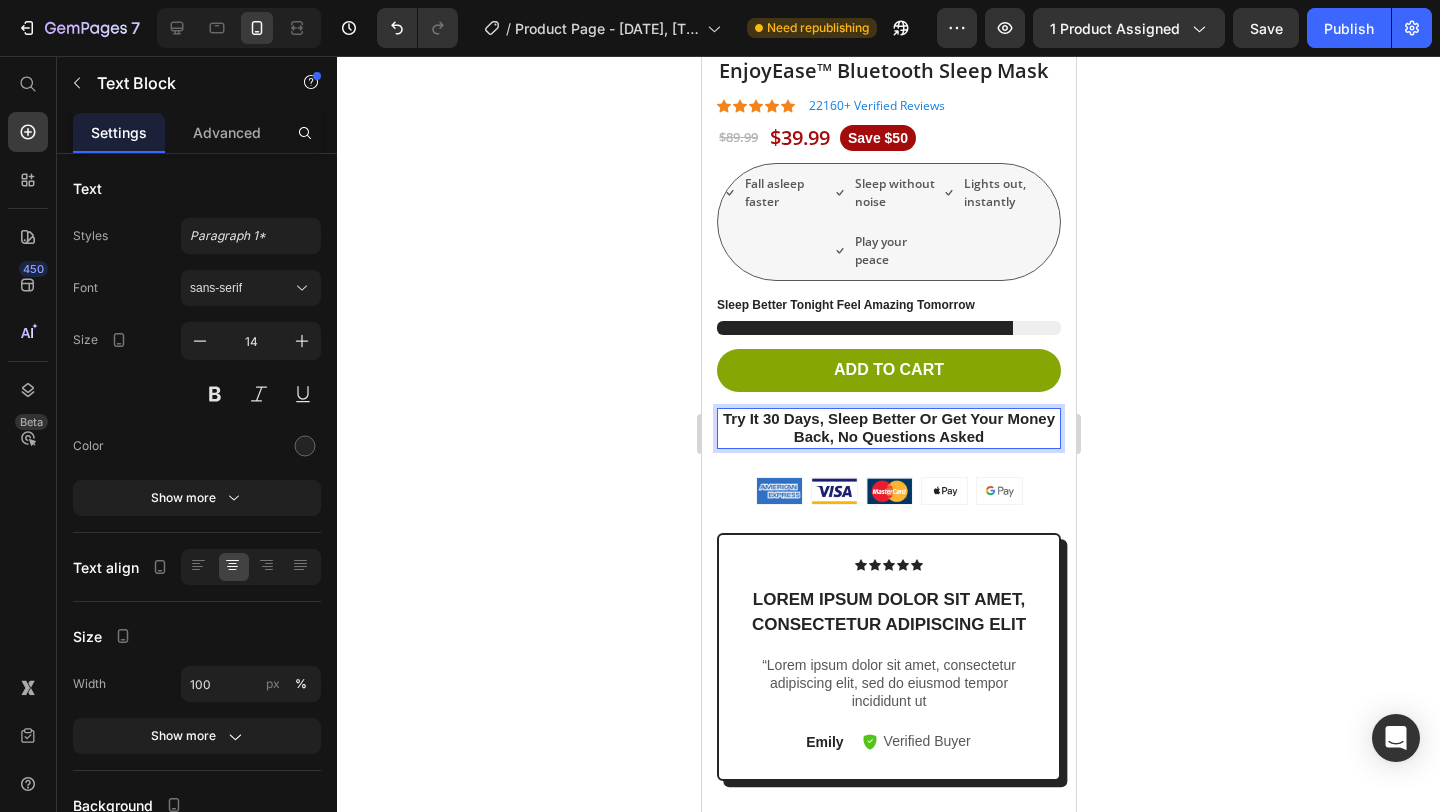 click on "Try It 30 Days, Sleep Better Or Get Your Money Back, No Questions Asked" at bounding box center [888, 427] 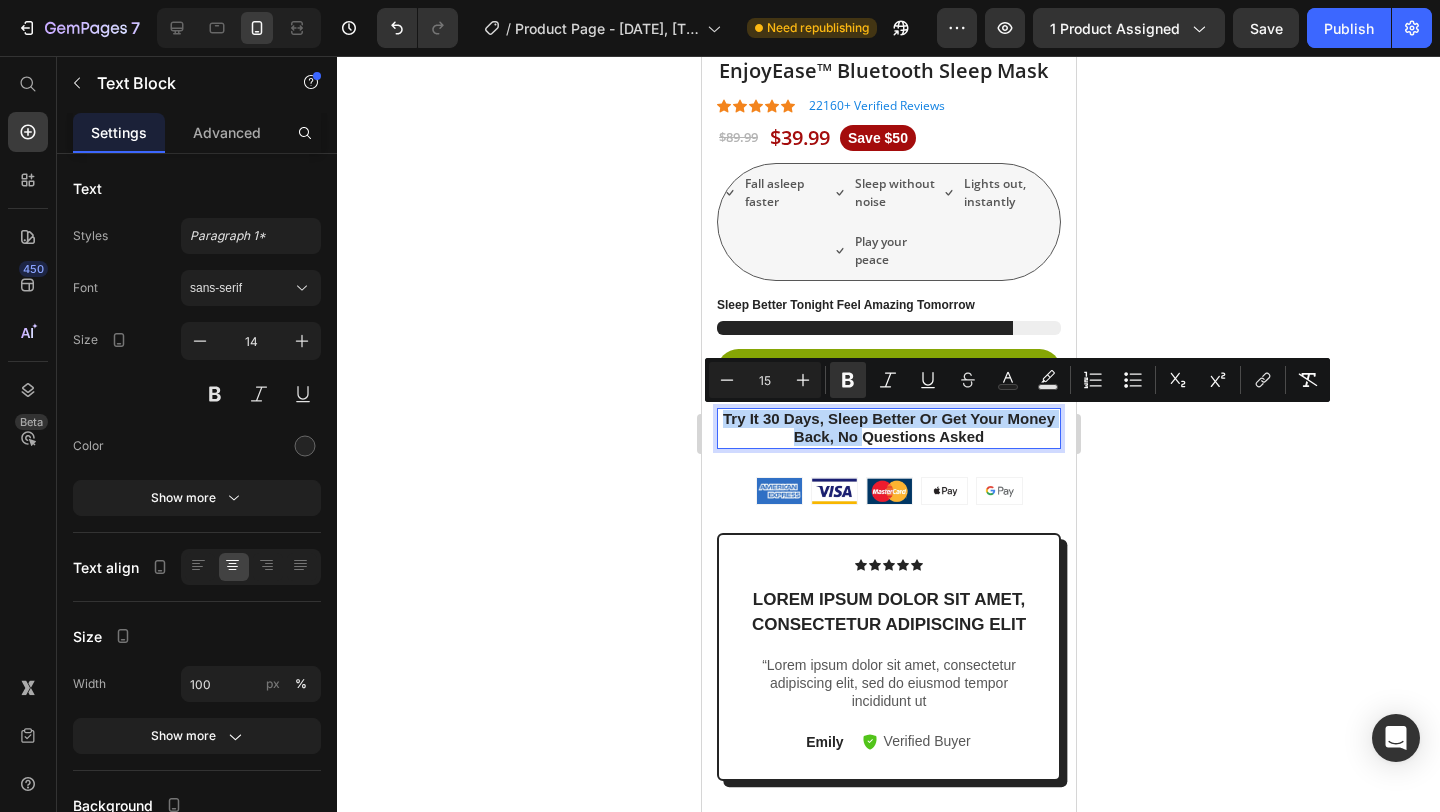 drag, startPoint x: 873, startPoint y: 409, endPoint x: 863, endPoint y: 443, distance: 35.44009 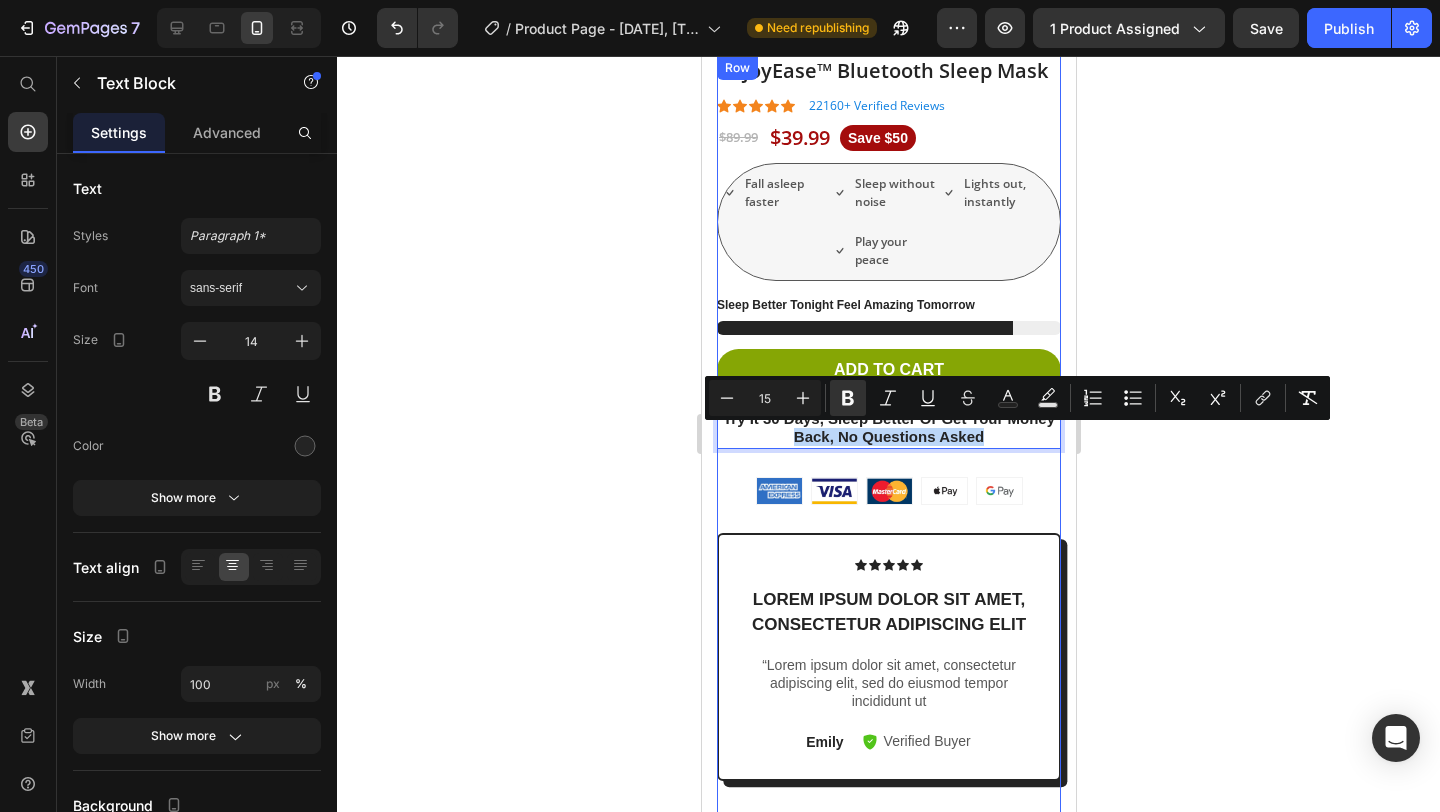 drag, startPoint x: 769, startPoint y: 443, endPoint x: 760, endPoint y: 496, distance: 53.75872 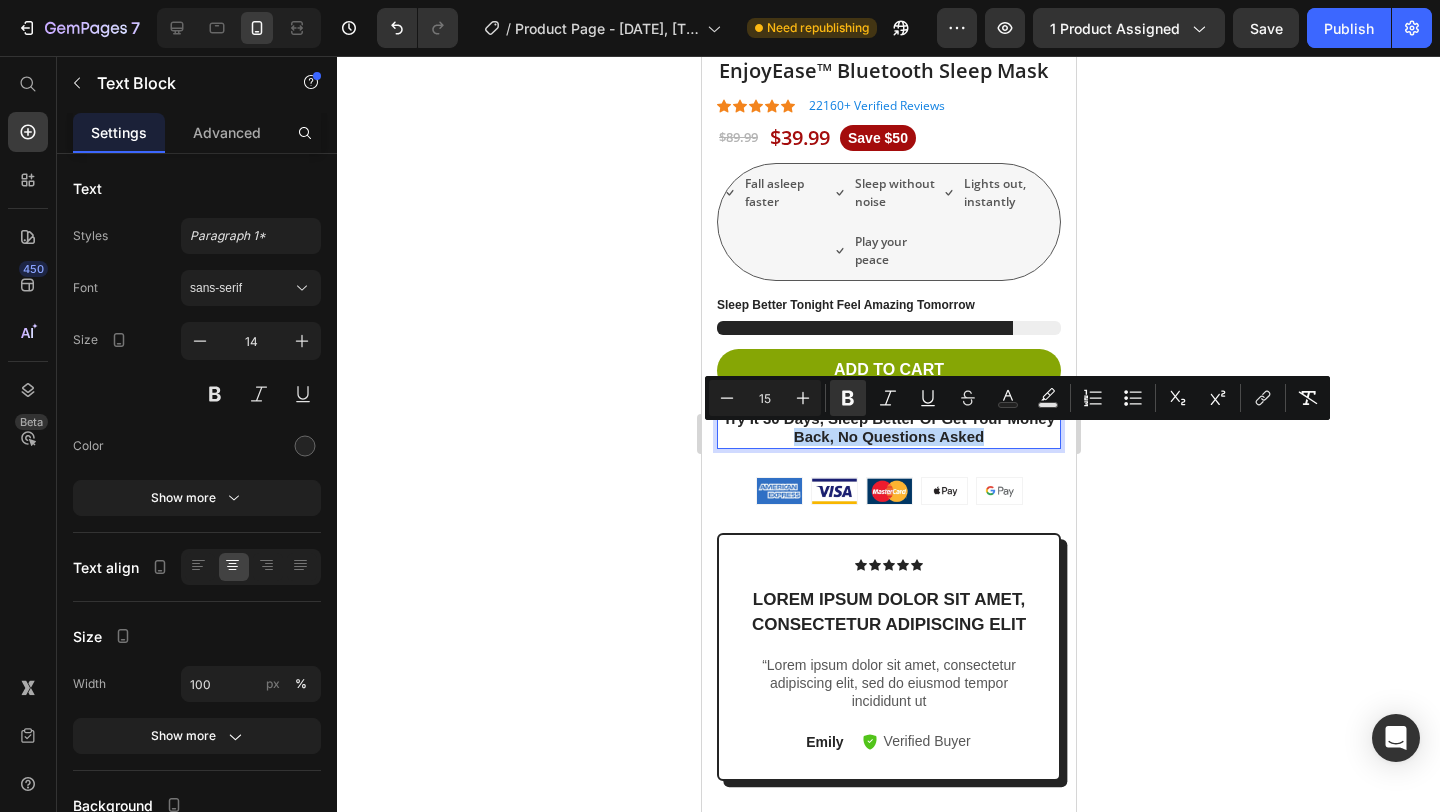 click on "Try It 30 Days, Sleep Better Or Get Your Money Back, No Questions Asked" at bounding box center [888, 428] 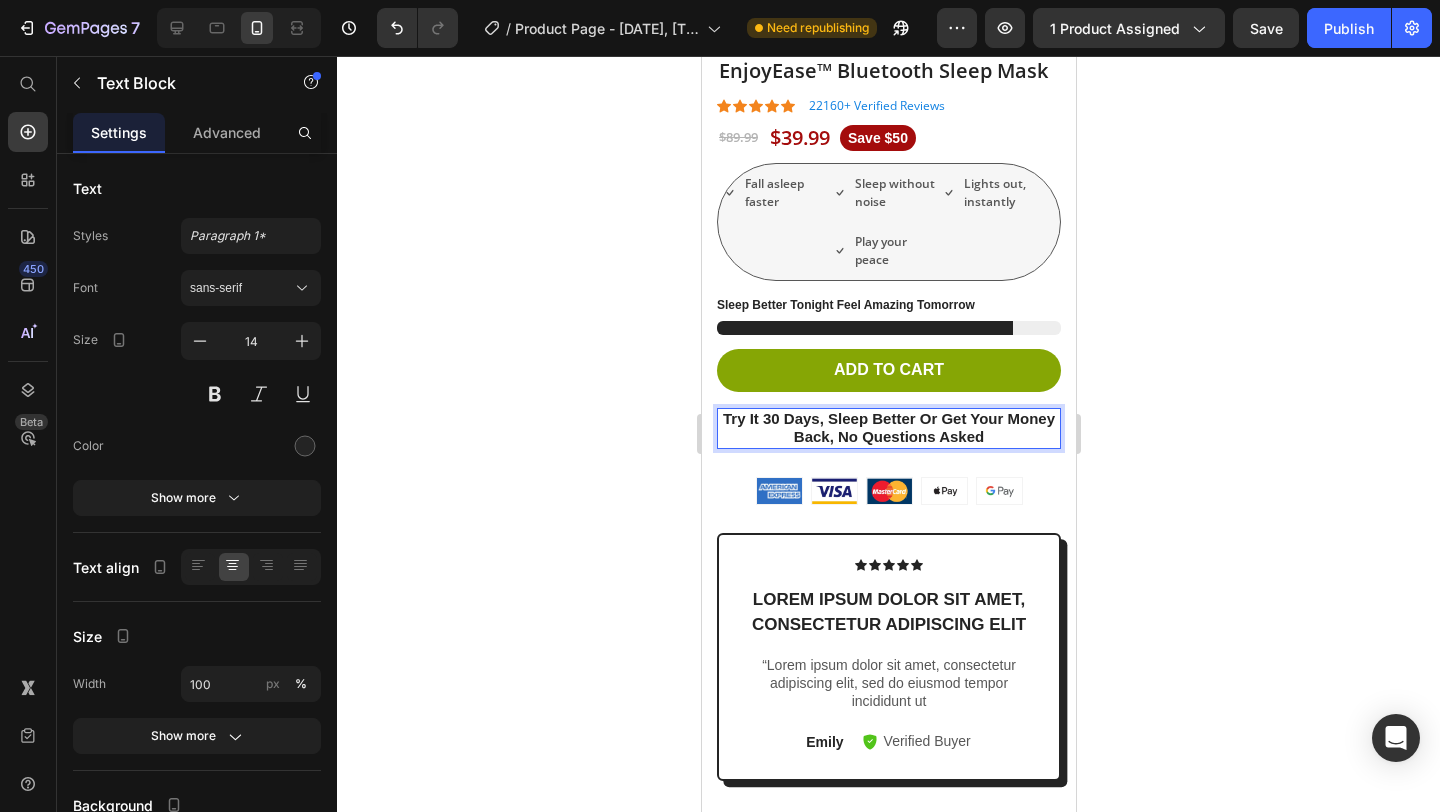 click on "Try It 30 Days, Sleep Better Or Get Your Money Back, No Questions Asked" at bounding box center (888, 428) 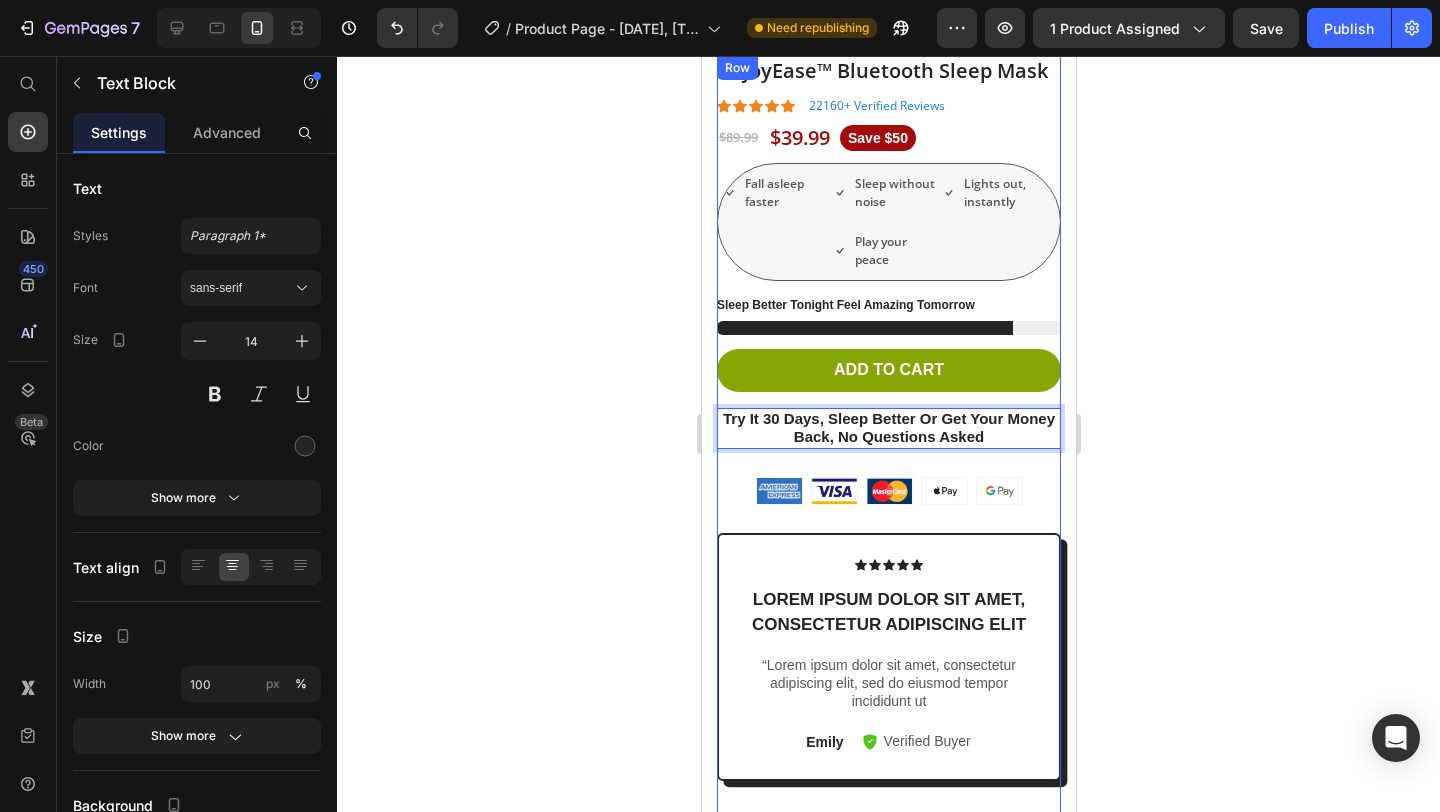 click on "EnjoyEase™ Bluetooth Sleep Mask Product Title Icon Icon Icon Icon Icon Icon List [NUMBER]+ Verified Reviews Text Block Row $89.99 Product Price $39.99 Product Price Save $50 Product Badge Row
Fall asleep faster Item List
Sleep without noise Item List
Play your peace Item List
Lights out, instantly Item List Row Sleep Better Tonight Feel Amazing Tomorrow Stock Counter Add to cart Add to Cart Try It 30 Days, Sleep Better Or Get Your Money Back, No Questions Asked Text Block   28 or 4 interest-free payments of $15.00 with Text Block Image Row Image Image Image Image Image Row Icon Icon Icon Icon Icon Icon List Lorem ipsum dolor sit amet, consectetur adipiscing elit Text Block “Lorem ipsum dolor sit amet, consectetur adipiscing elit, sed do eiusmod tempor incididunt ut  Text Block [NAME] Text Block
Verified Buyer Item List Row Row Eiusmod Text Block Lorem ipsum Dolor sit amet Consectetur  Adipiscing elit Item List Incididunt ut Row" at bounding box center (888, 581) 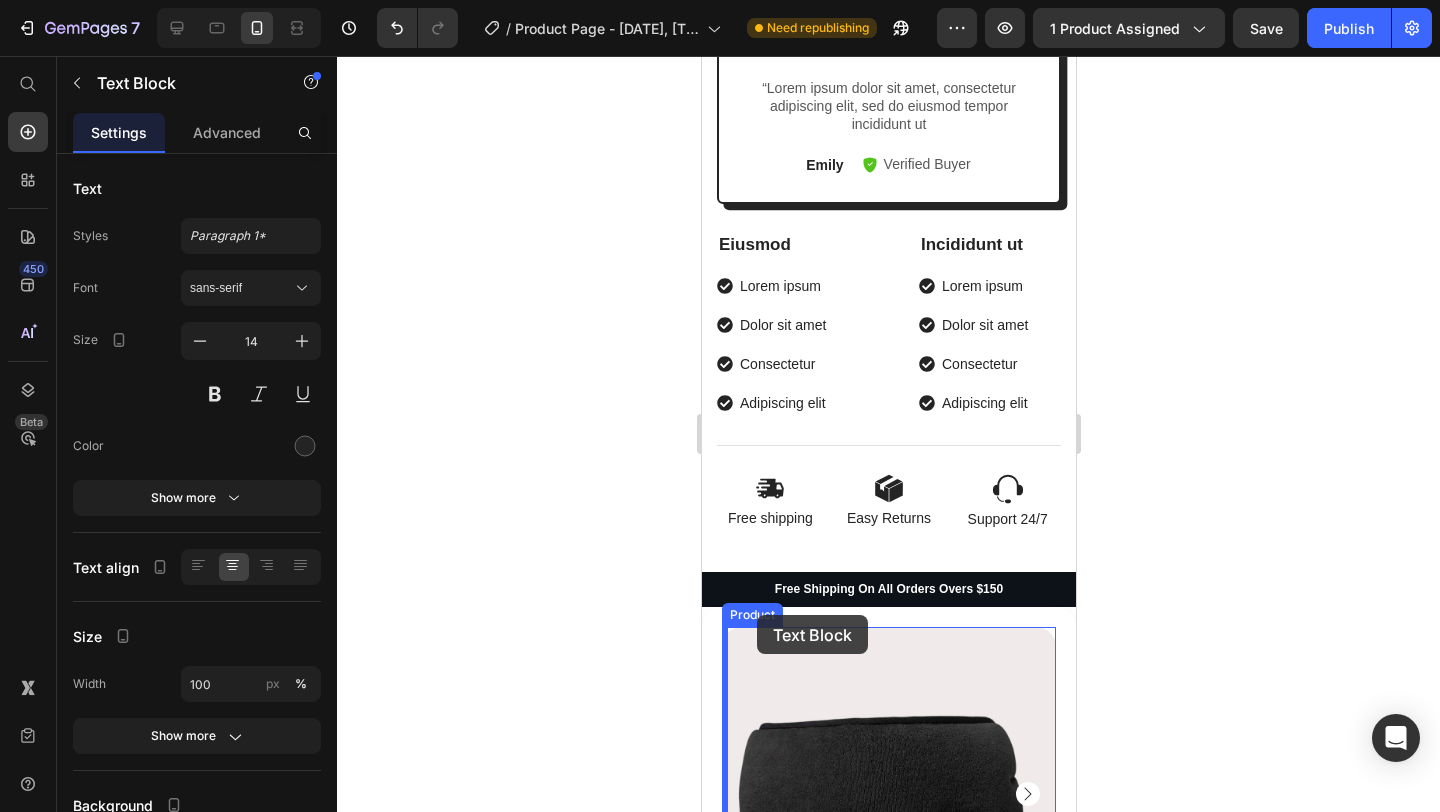 scroll, scrollTop: 1089, scrollLeft: 0, axis: vertical 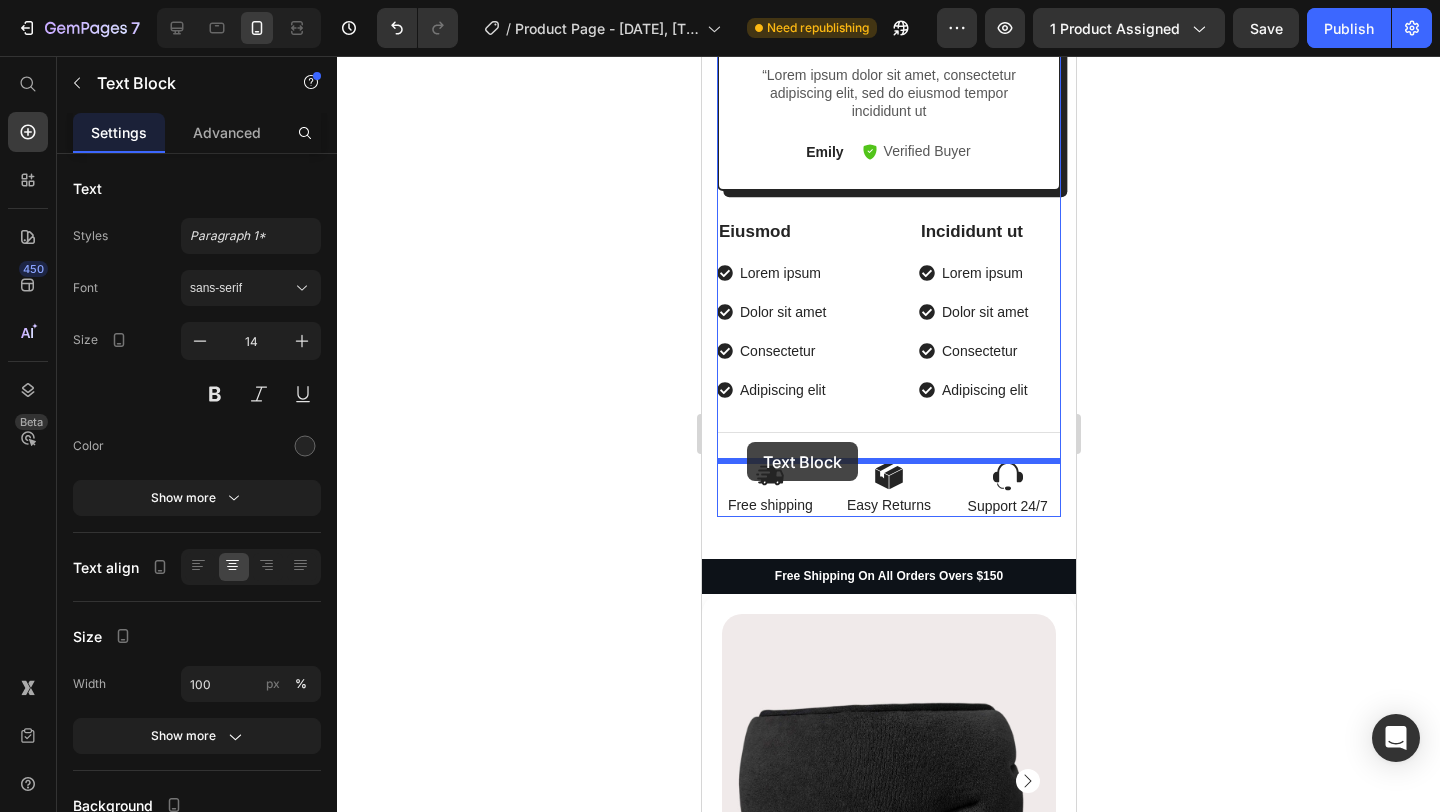 drag, startPoint x: 754, startPoint y: 400, endPoint x: 746, endPoint y: 442, distance: 42.755116 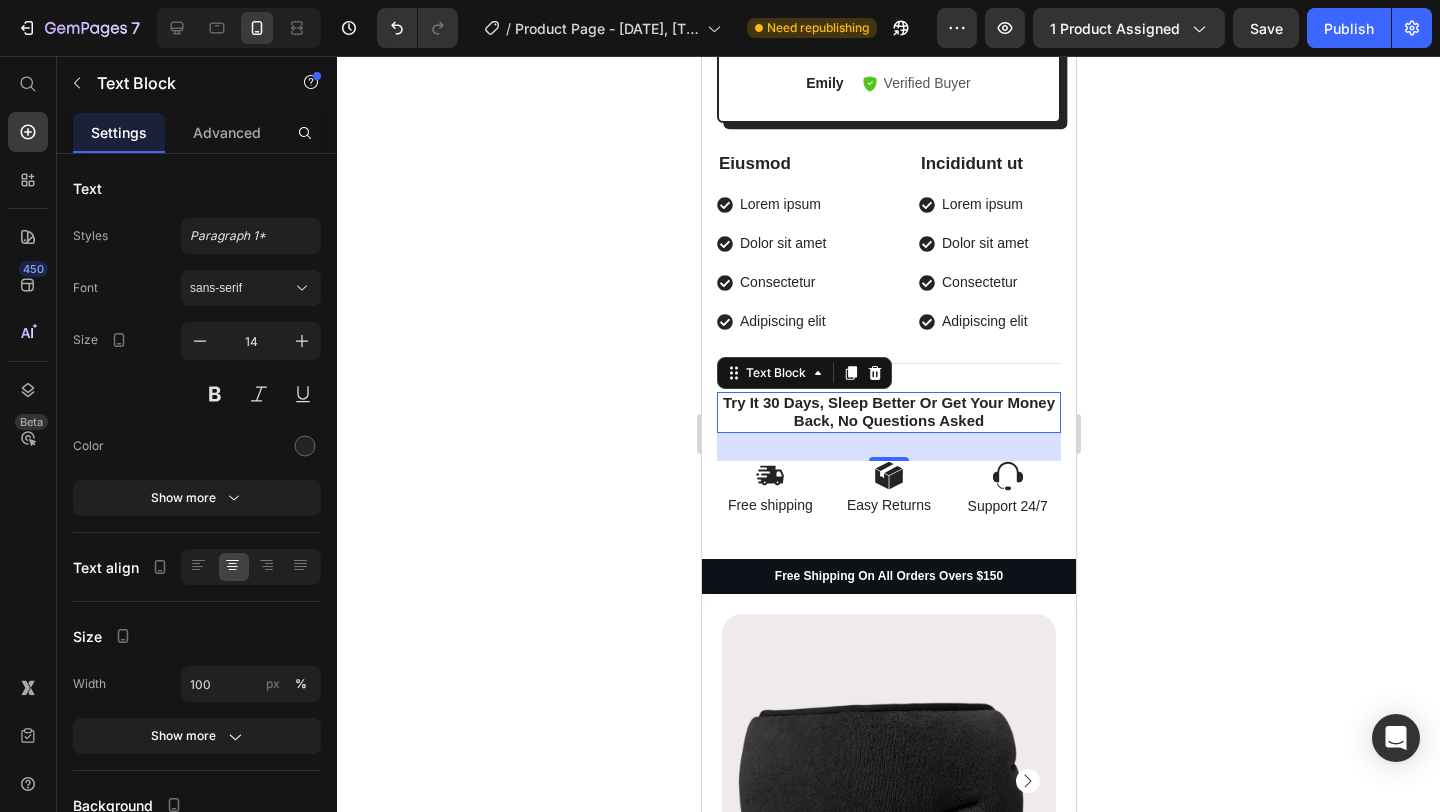 scroll, scrollTop: 1020, scrollLeft: 0, axis: vertical 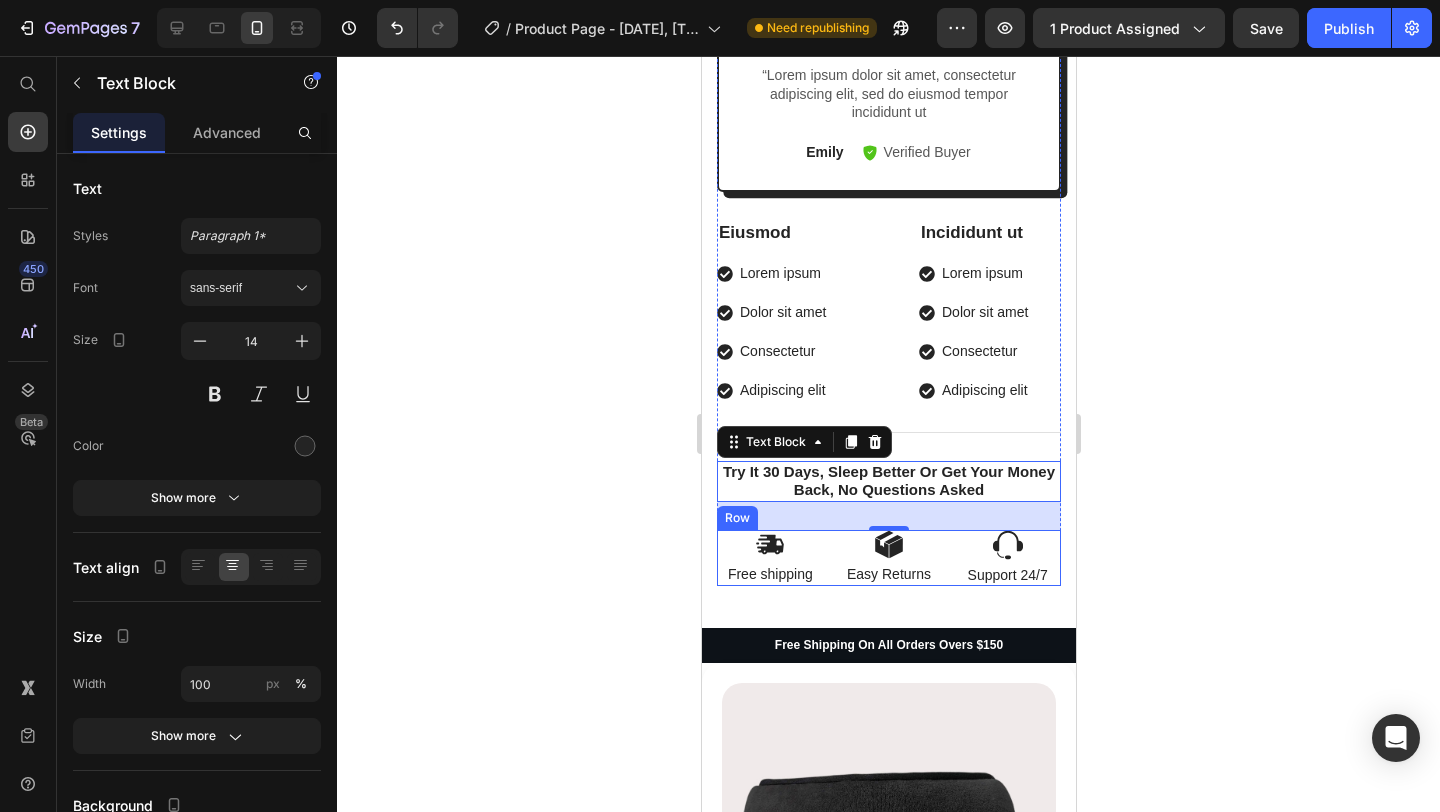 click on "Image Free shipping  Text Block Image Easy Returns Text Block Image Support 24/7 Text Block Row" at bounding box center (888, 558) 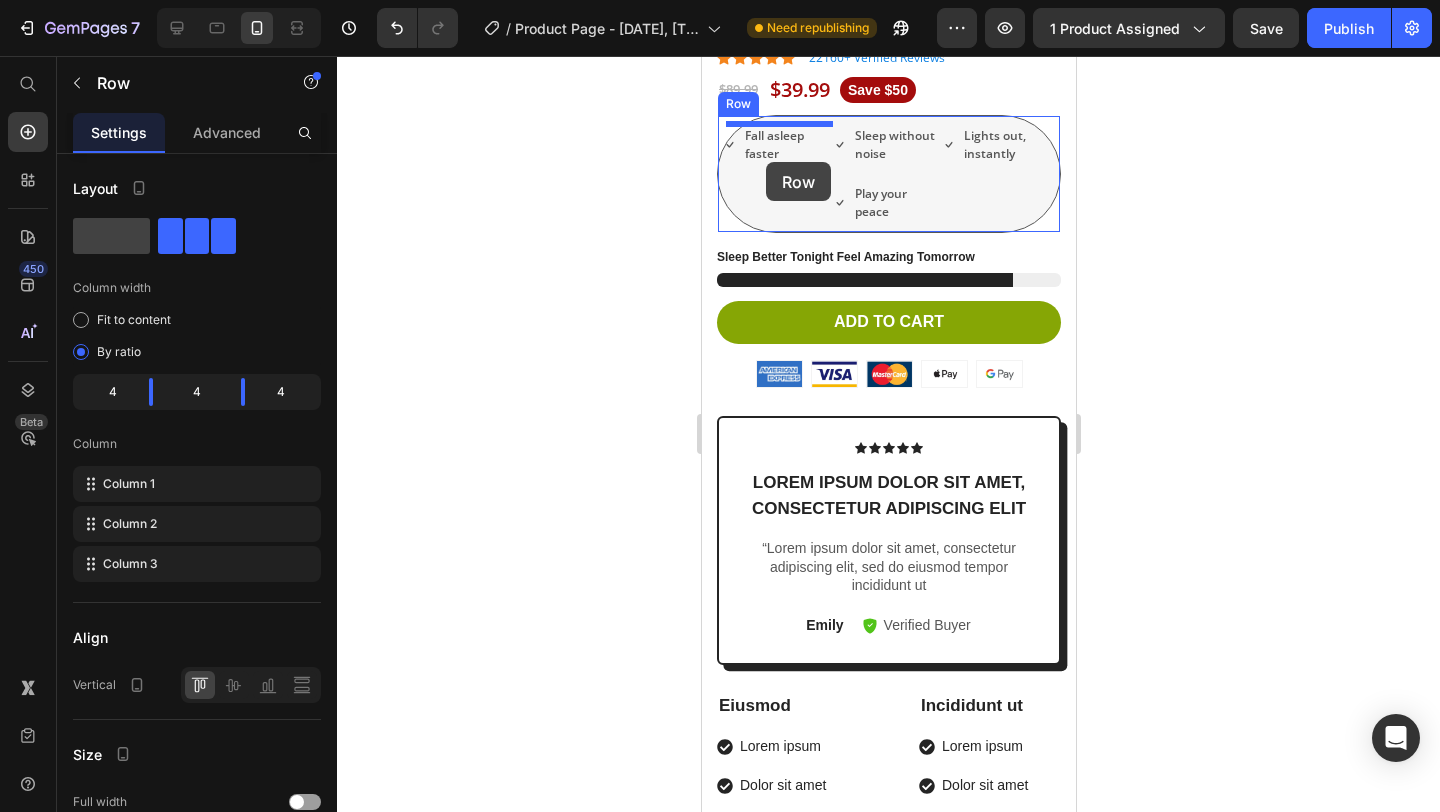 scroll, scrollTop: 515, scrollLeft: 0, axis: vertical 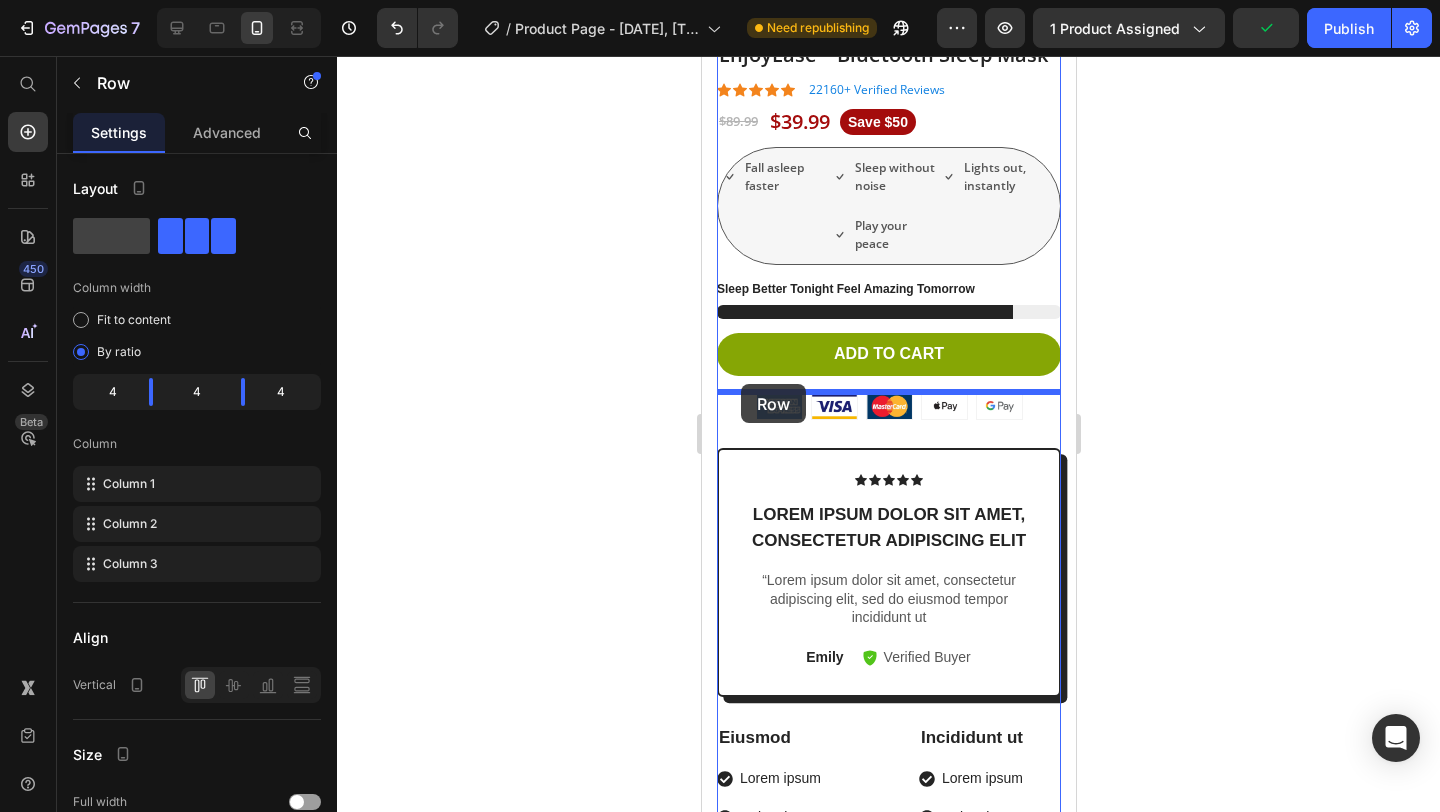 drag, startPoint x: 753, startPoint y: 514, endPoint x: 740, endPoint y: 384, distance: 130.64838 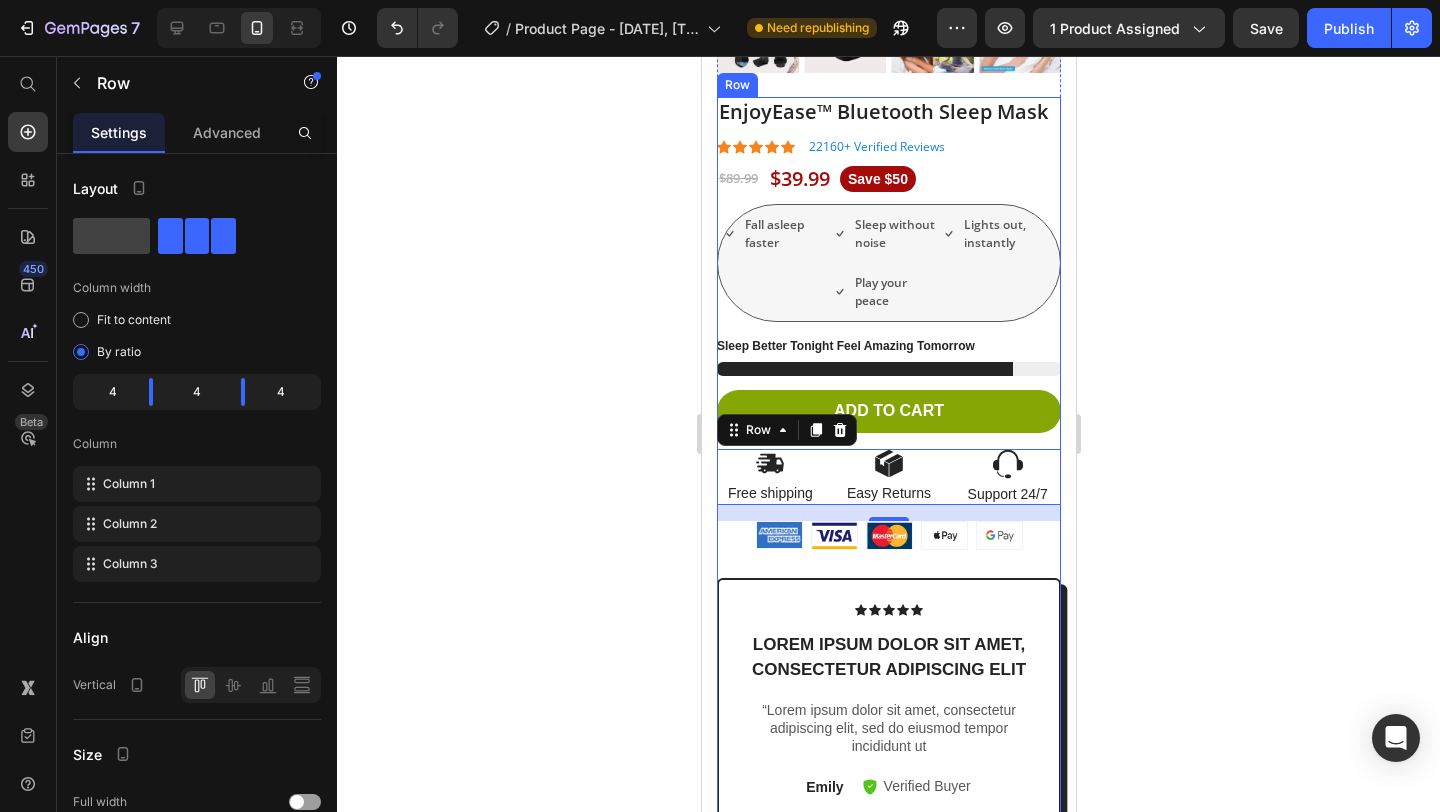 scroll, scrollTop: 328, scrollLeft: 0, axis: vertical 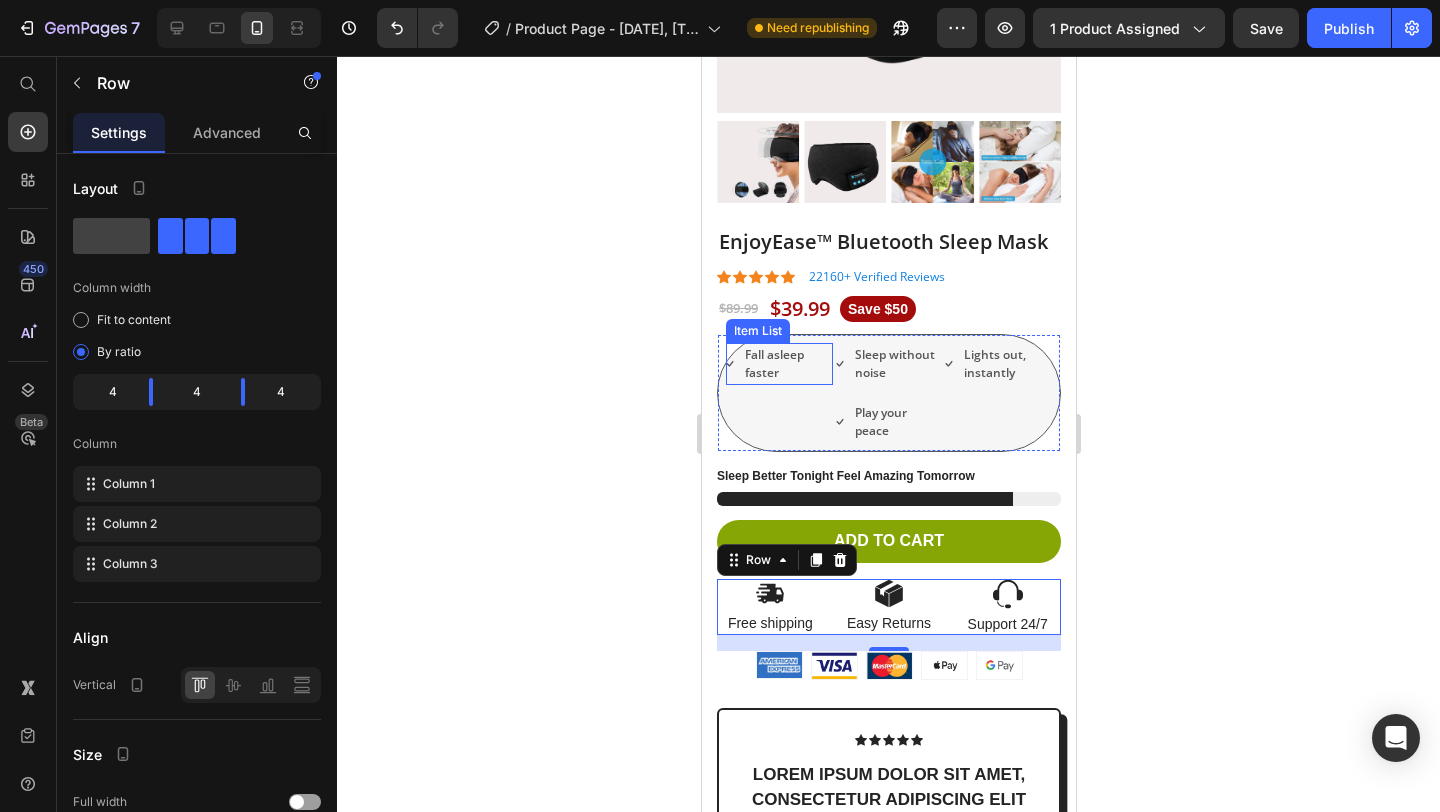 click on "Fall asleep faster" at bounding box center [786, 364] 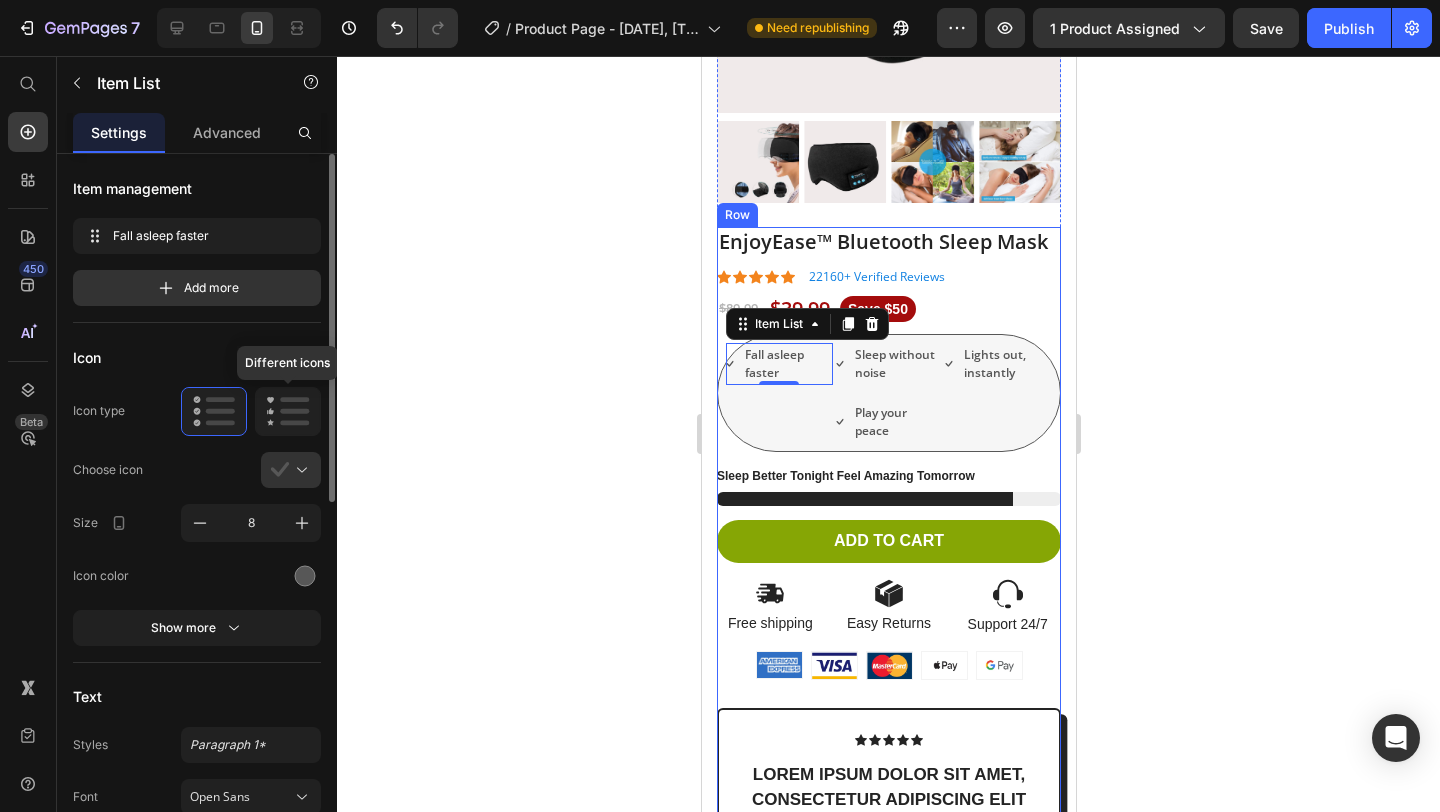 click 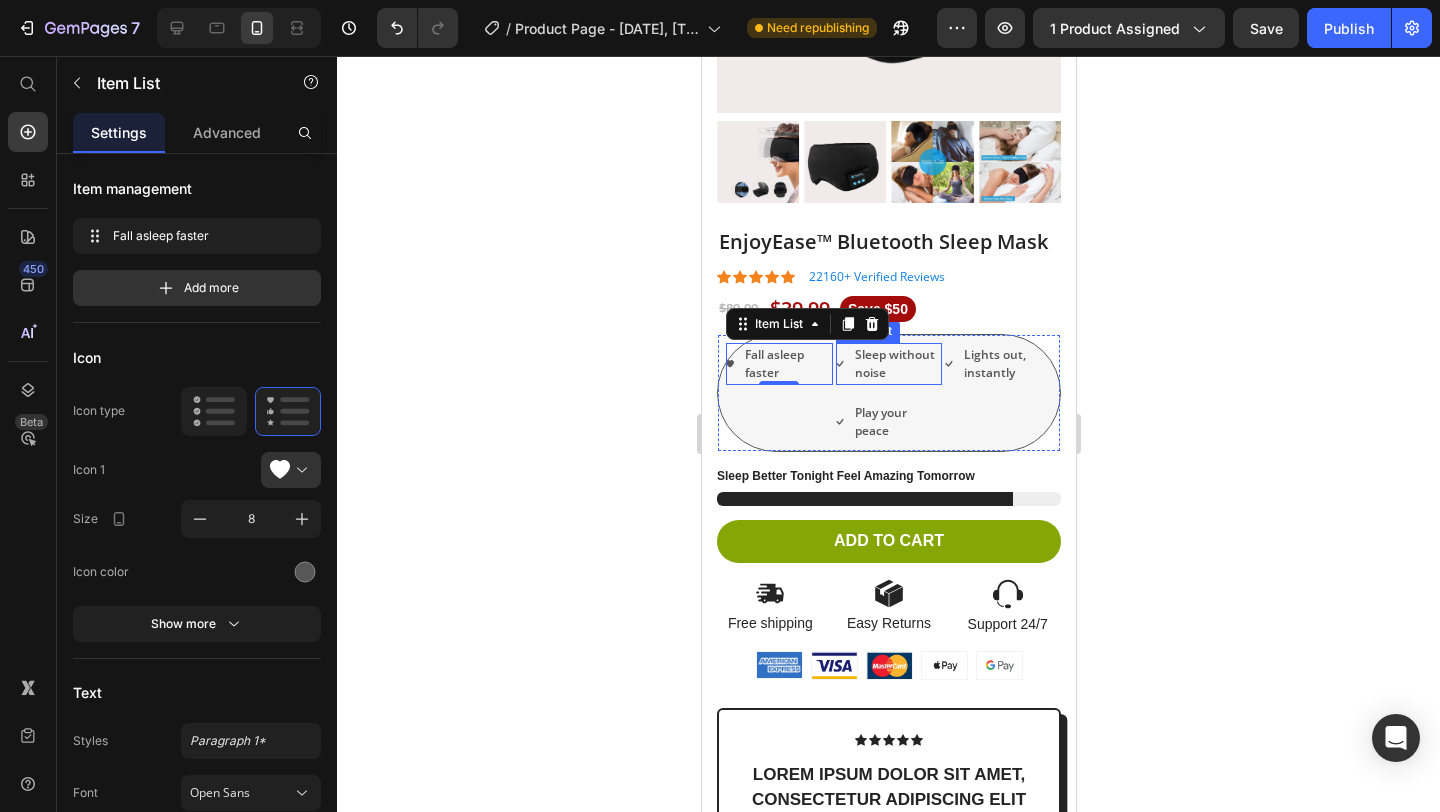 click on "Sleep without noise" at bounding box center (896, 364) 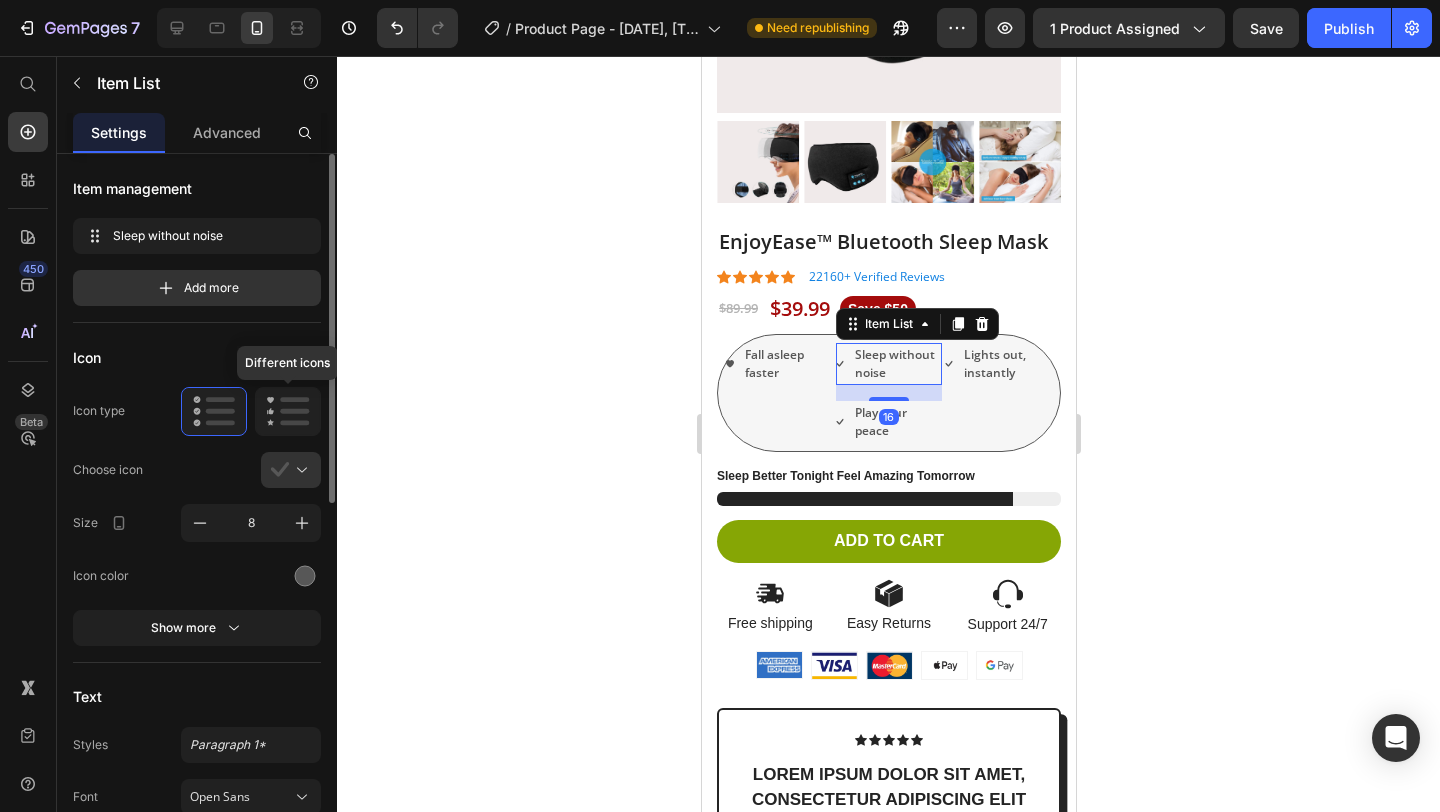 click 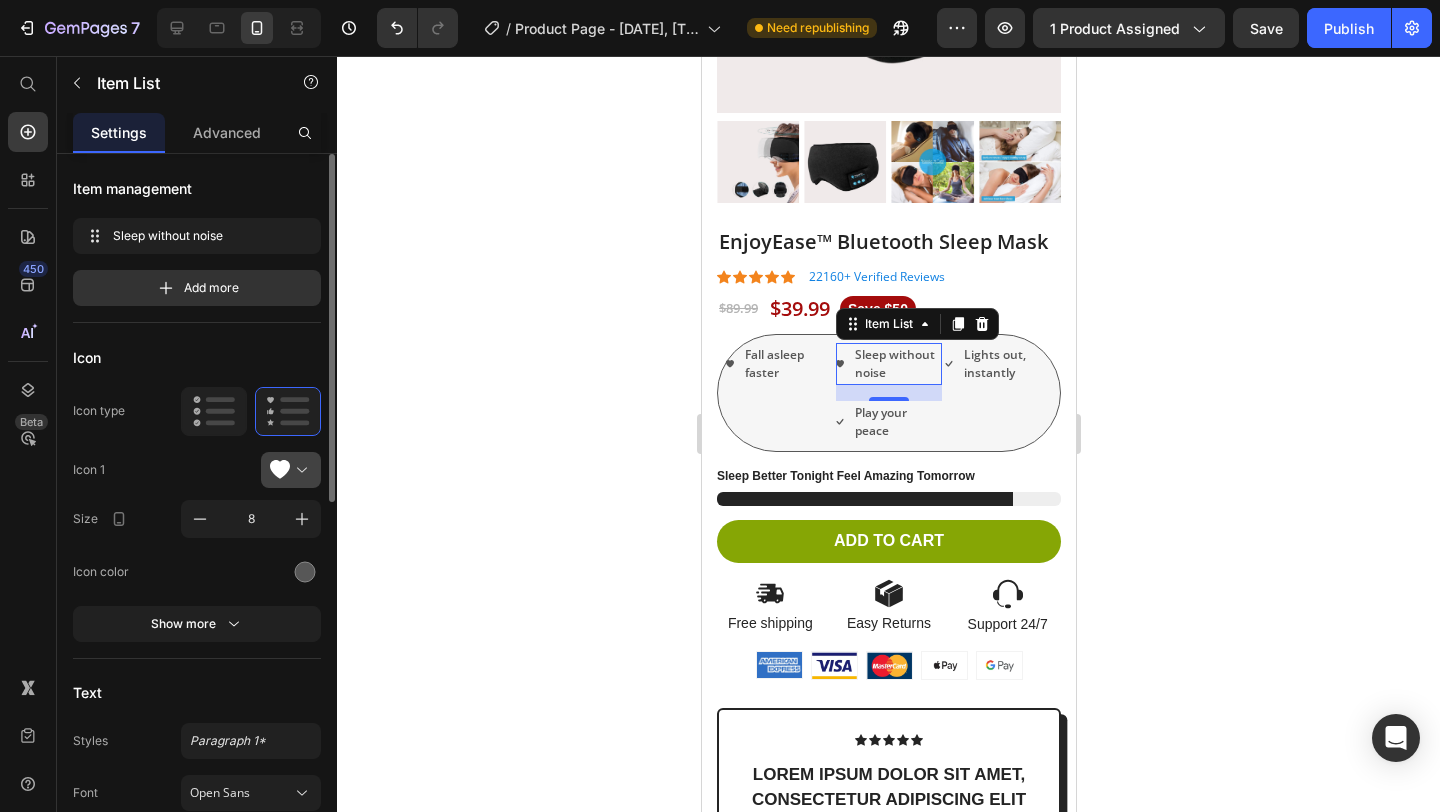 click at bounding box center [299, 470] 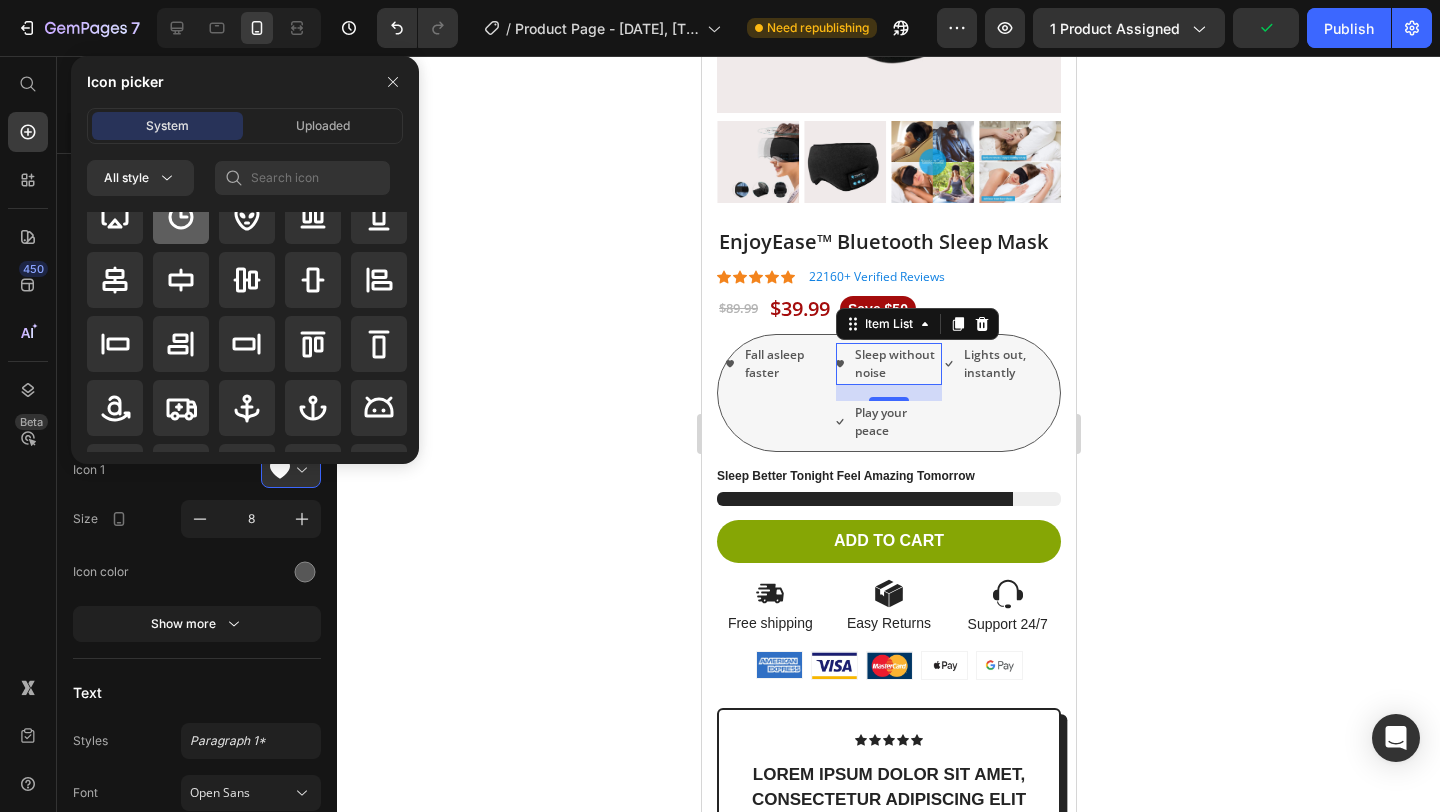 scroll, scrollTop: 191, scrollLeft: 0, axis: vertical 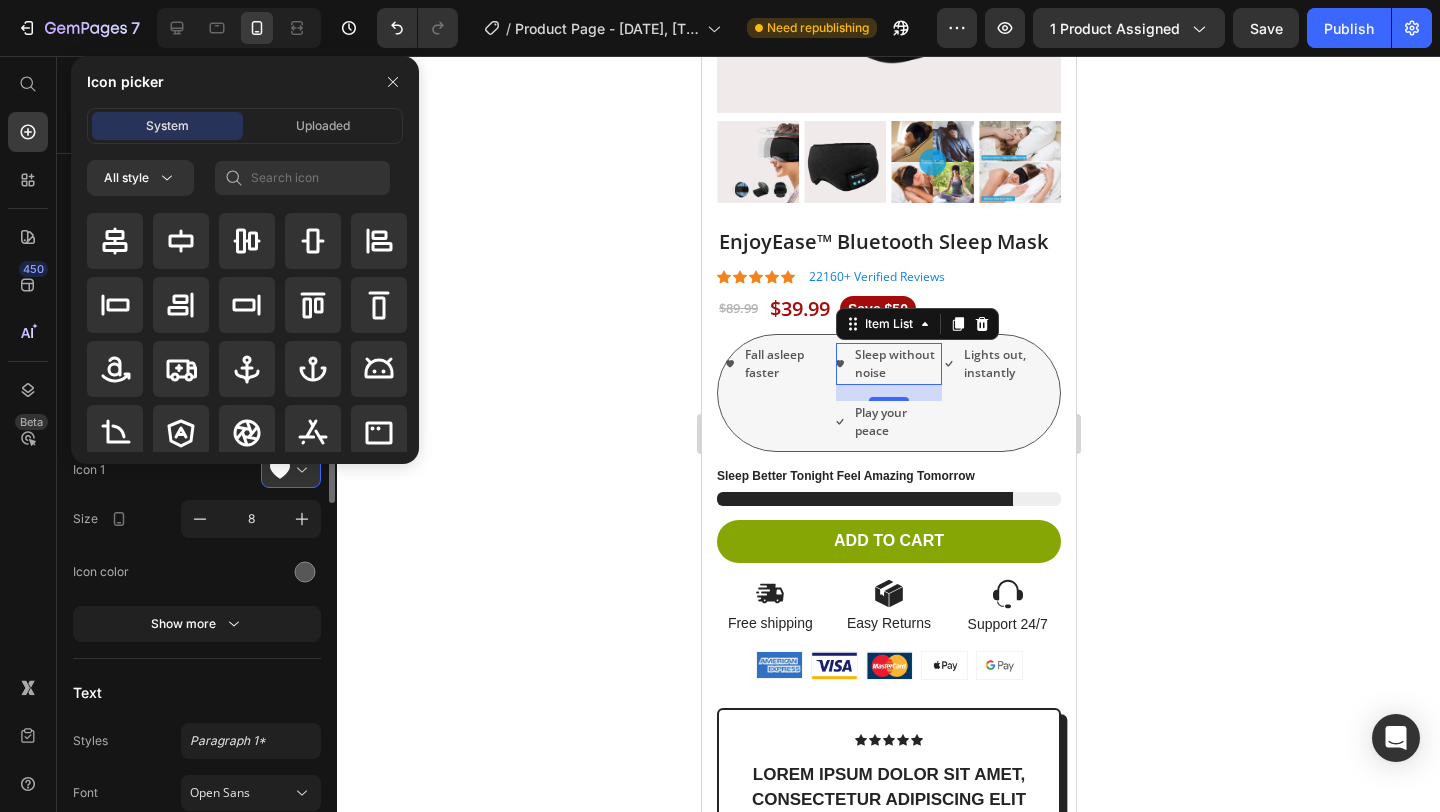 click on "Icon 1" 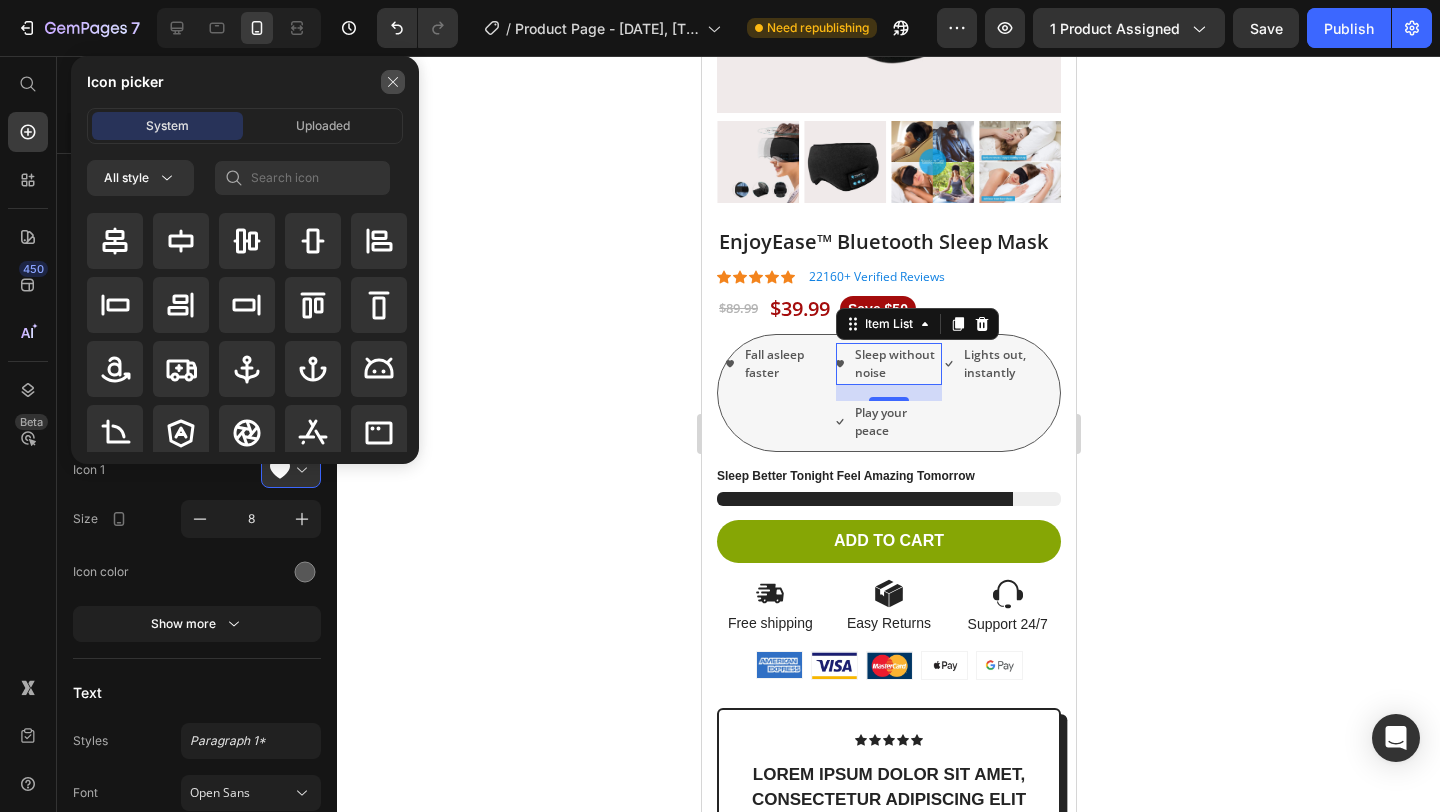 click at bounding box center (393, 82) 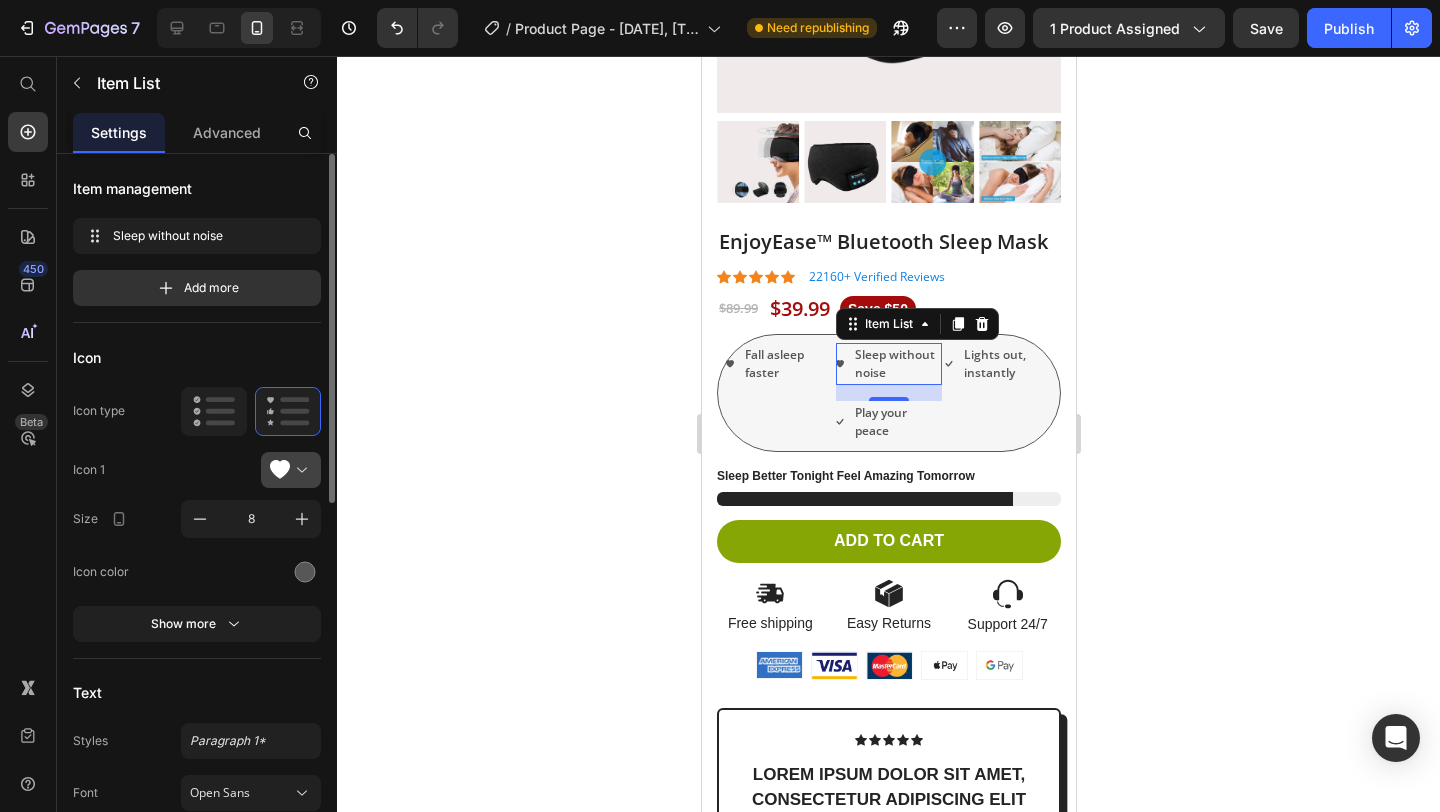click at bounding box center (299, 470) 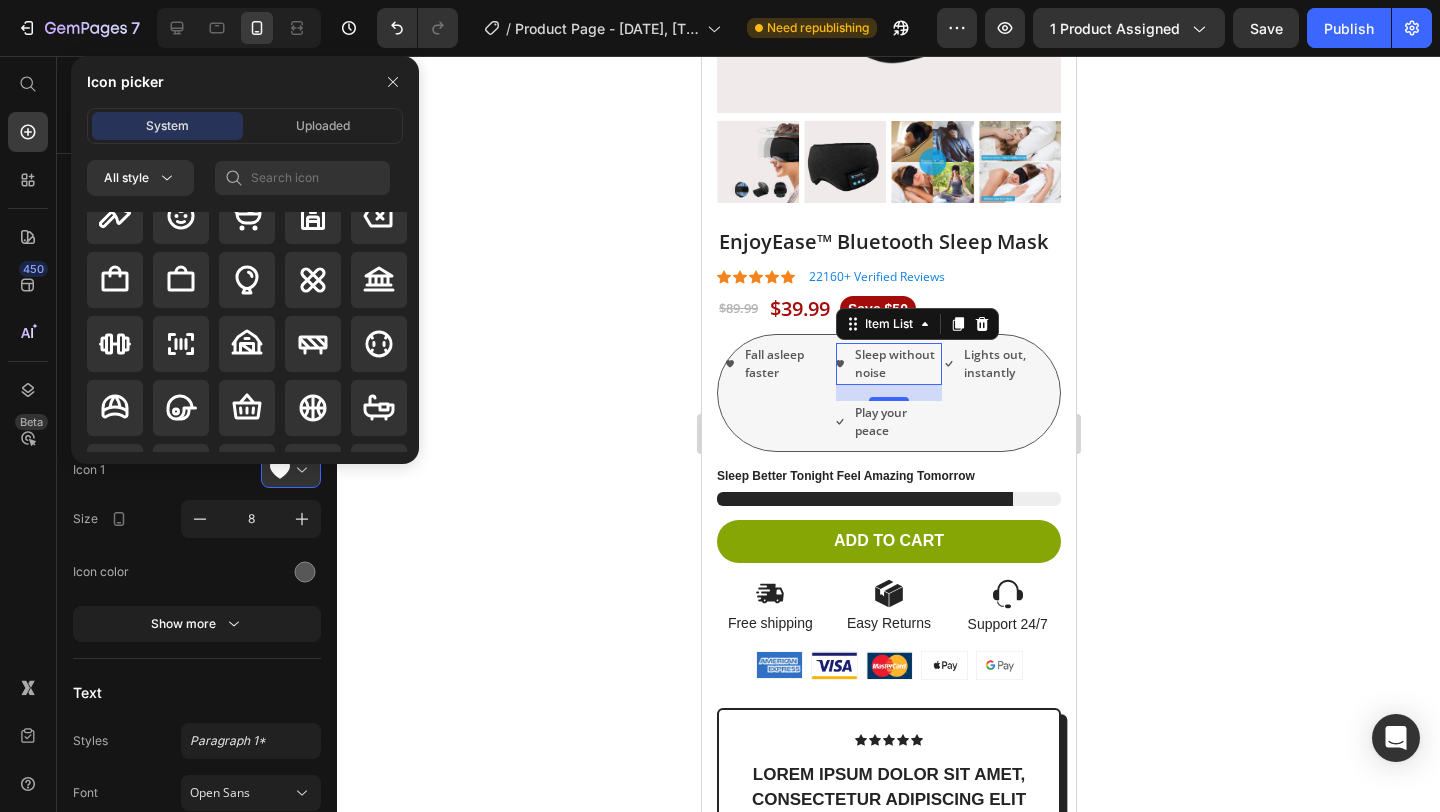 scroll, scrollTop: 1691, scrollLeft: 0, axis: vertical 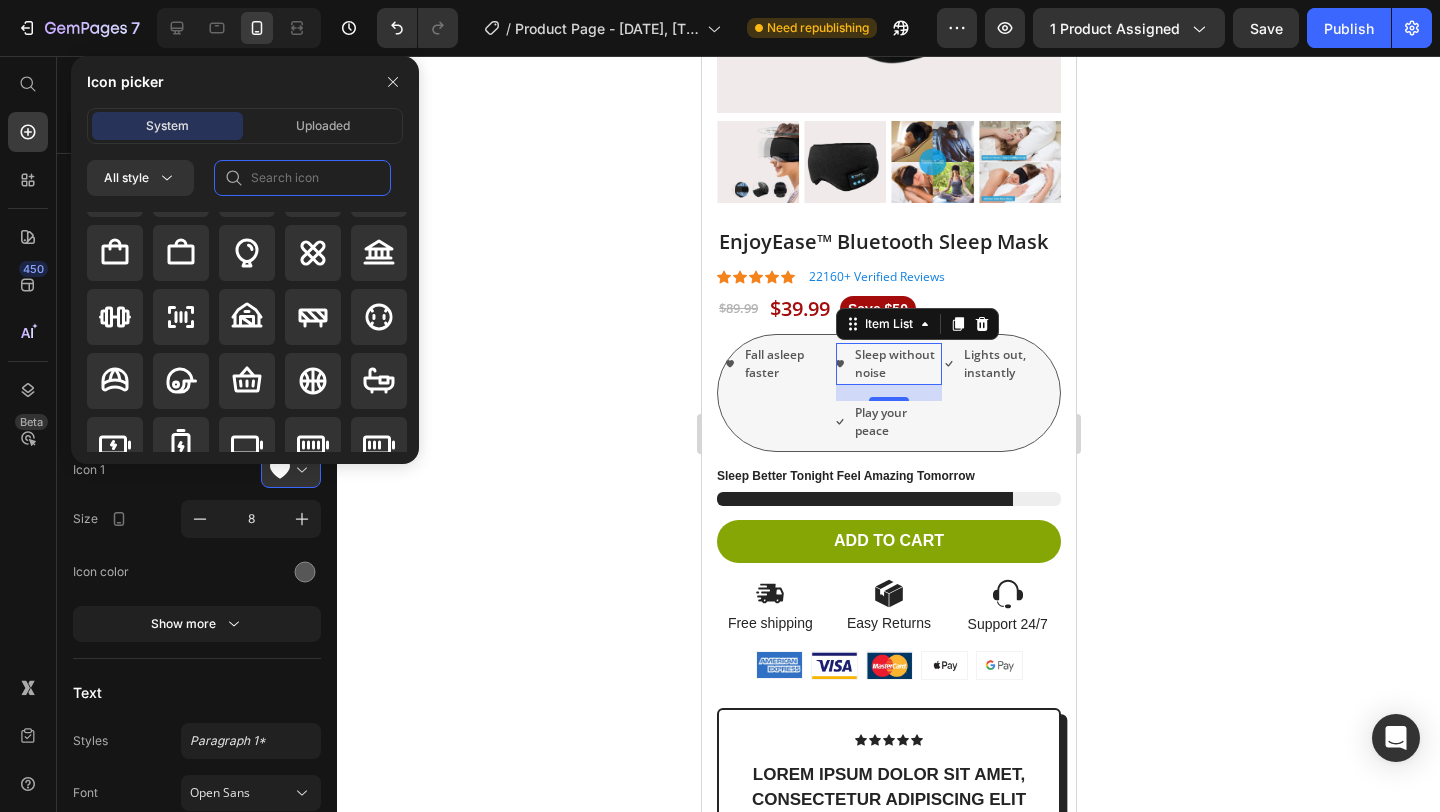 click 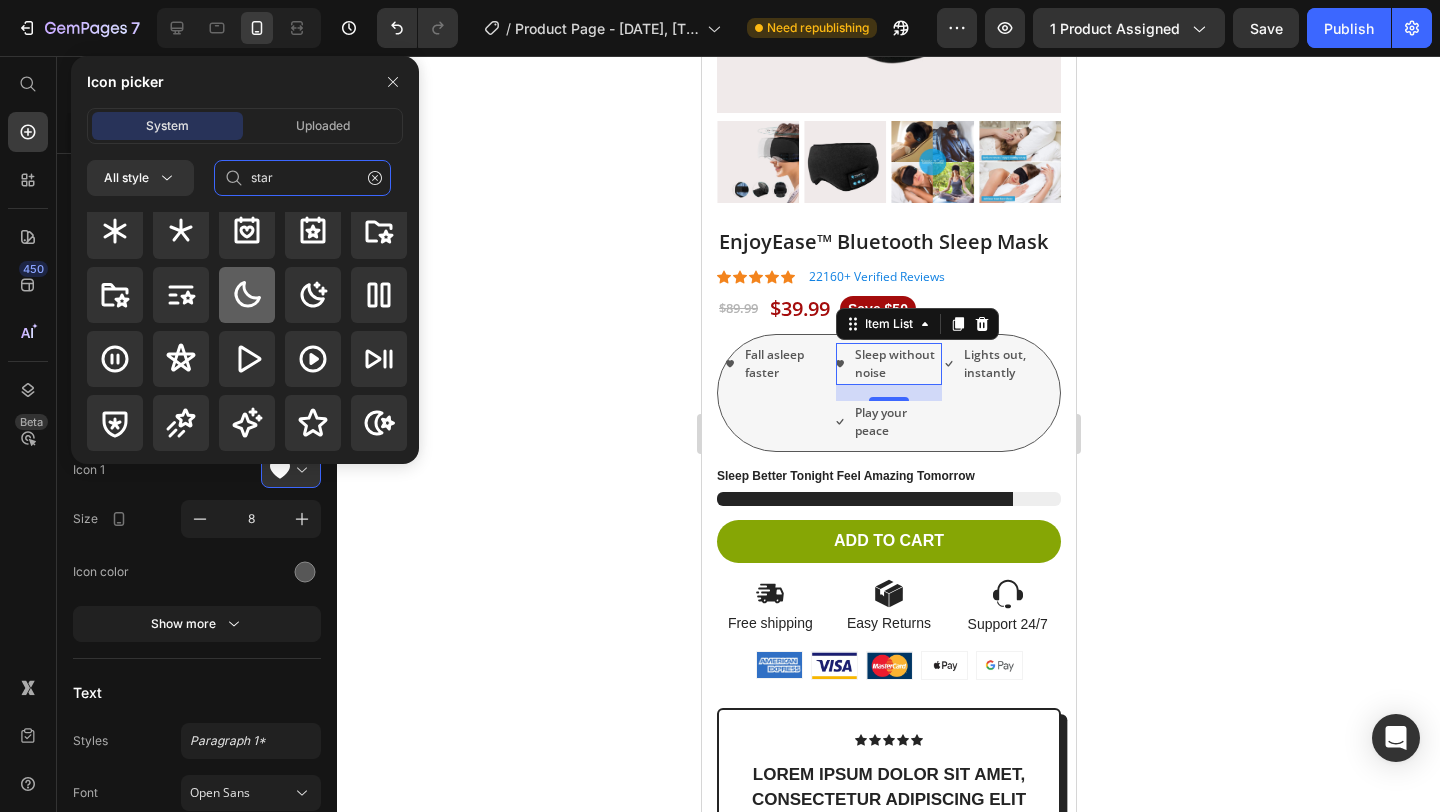 scroll, scrollTop: 15, scrollLeft: 0, axis: vertical 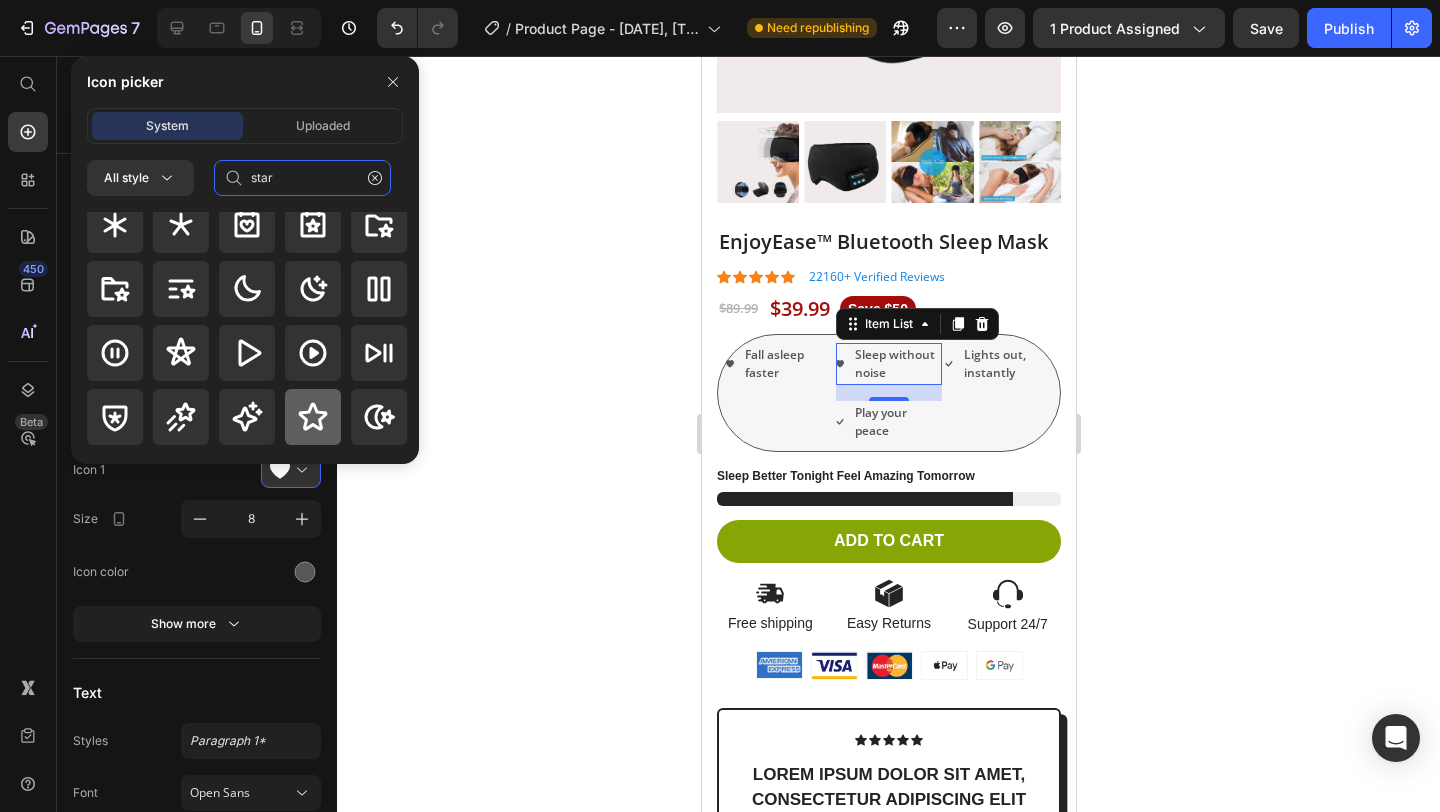 type on "star" 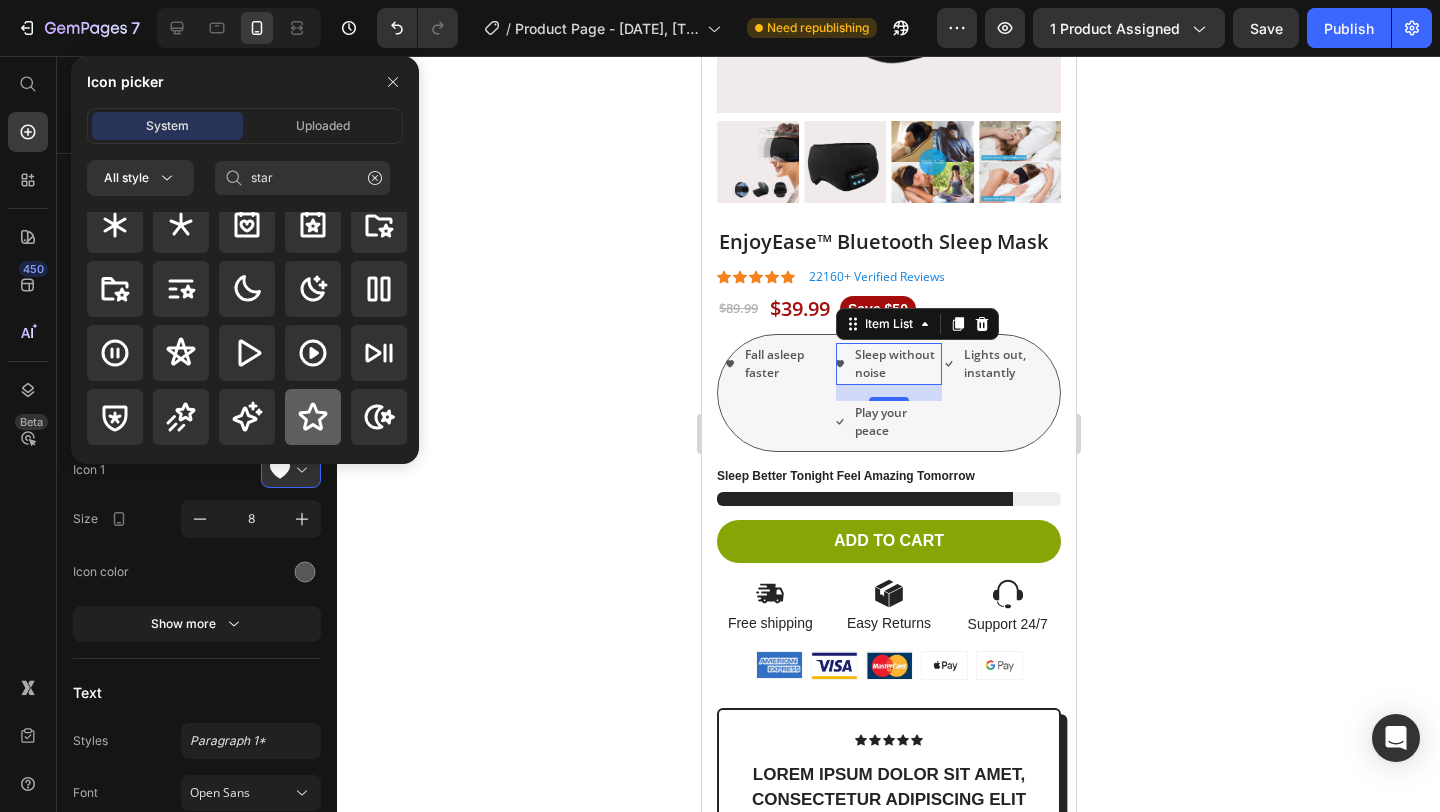 click 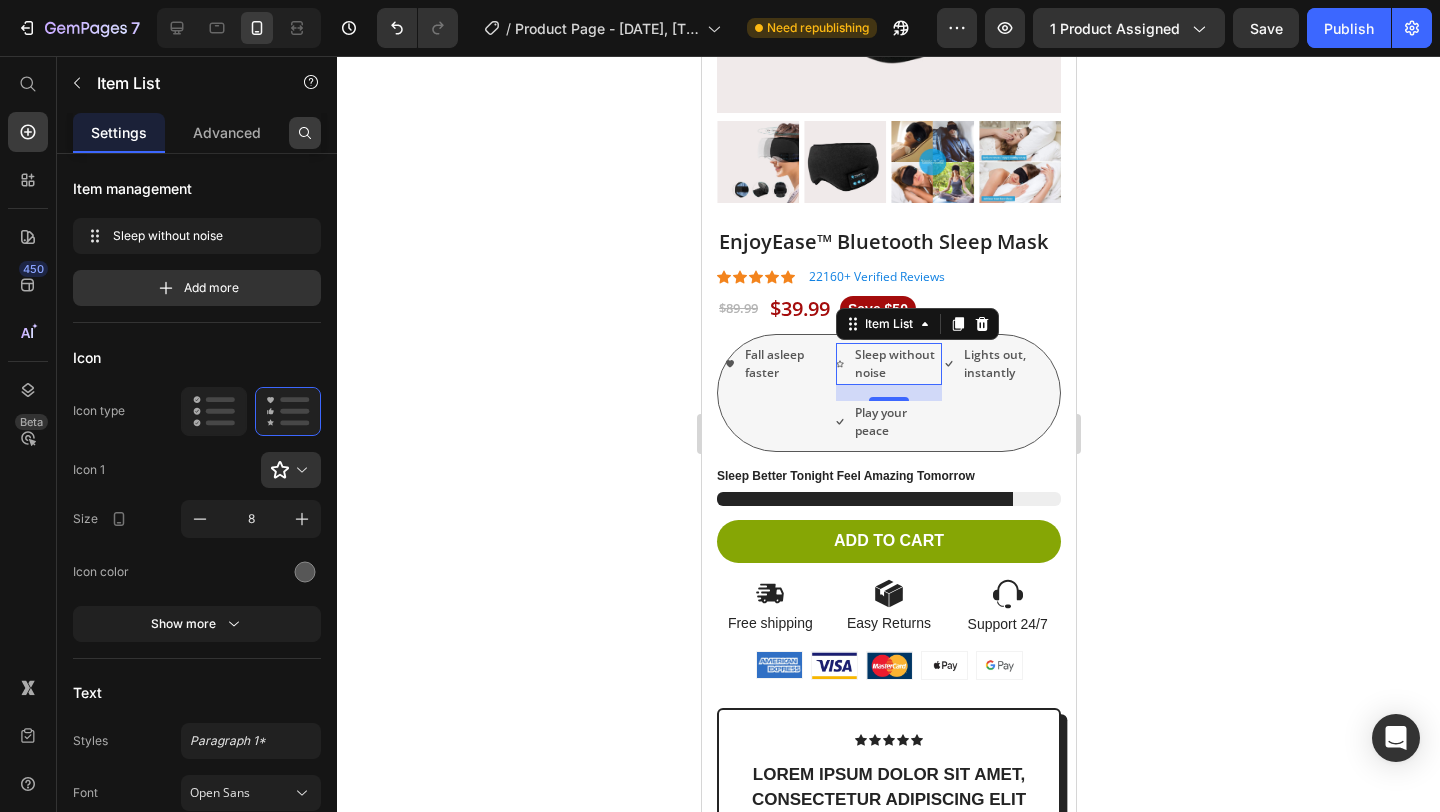 click 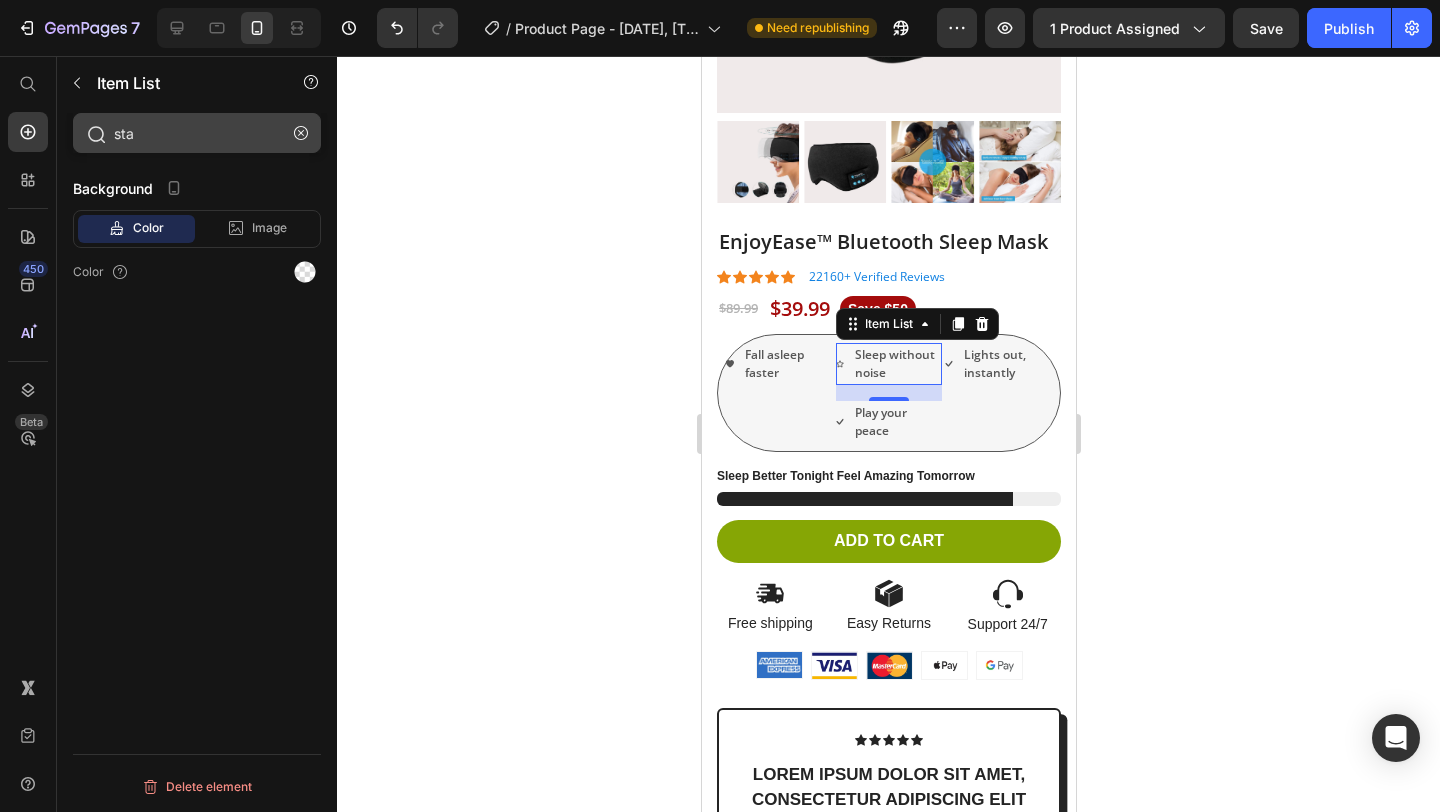 type on "star" 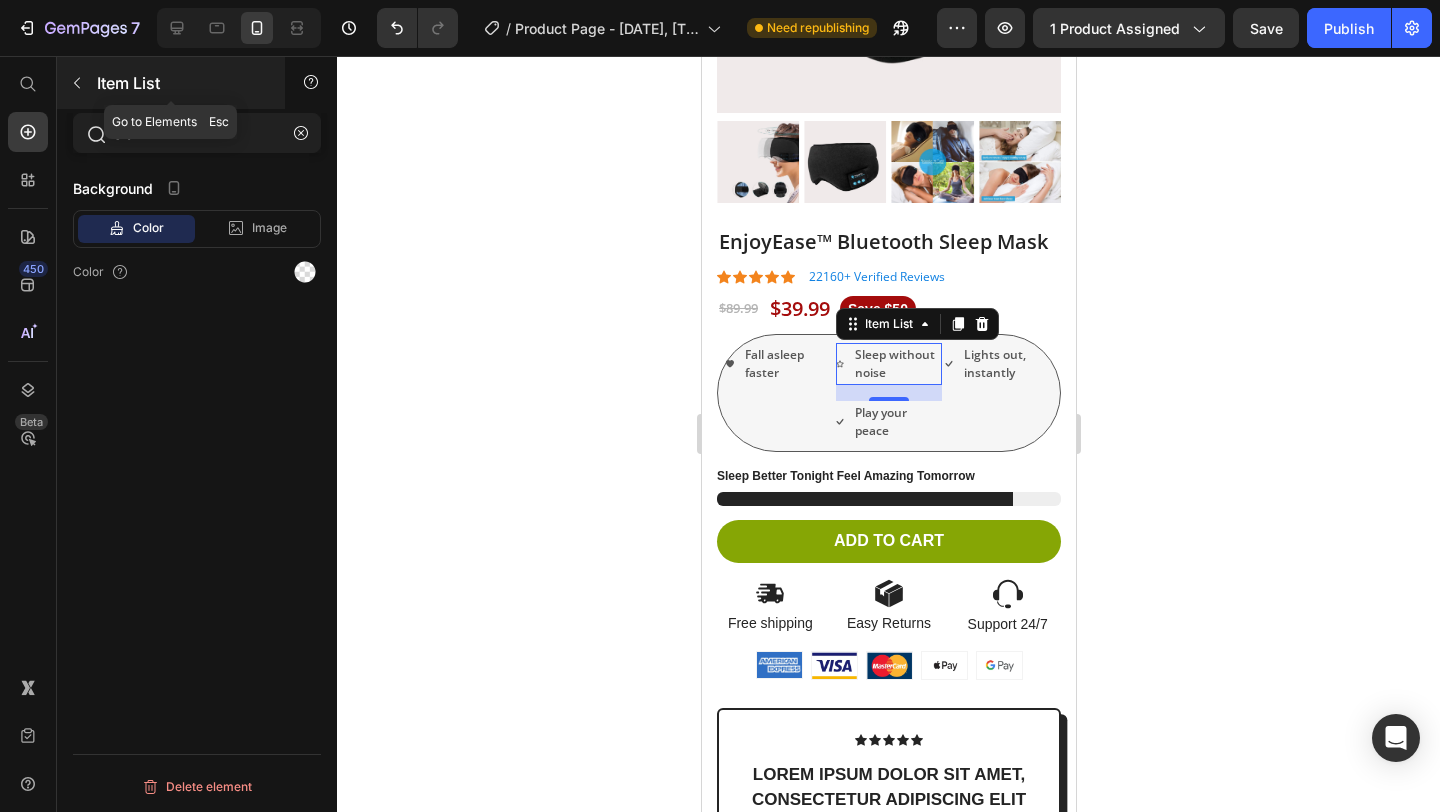click 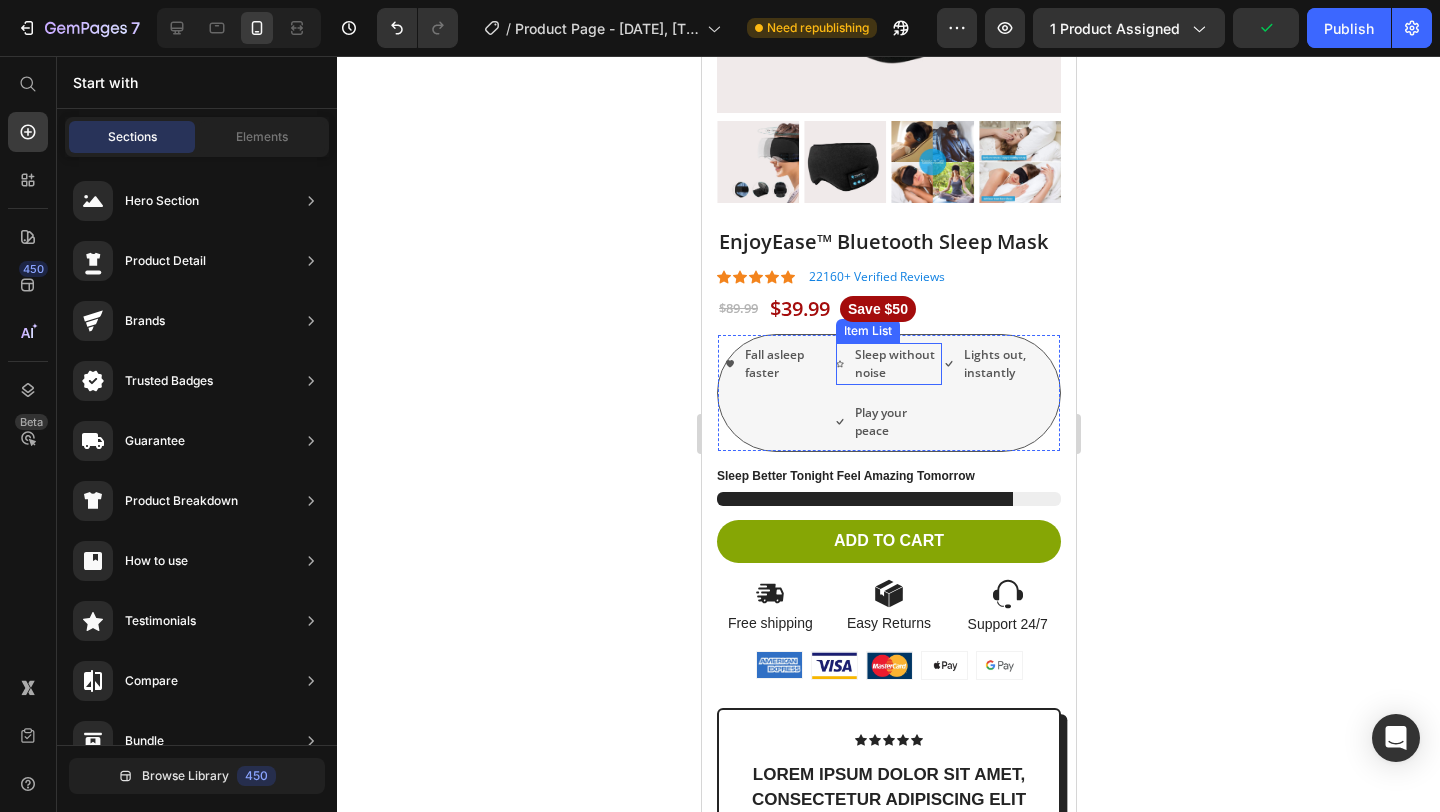 click on "Sleep without noise" at bounding box center [896, 364] 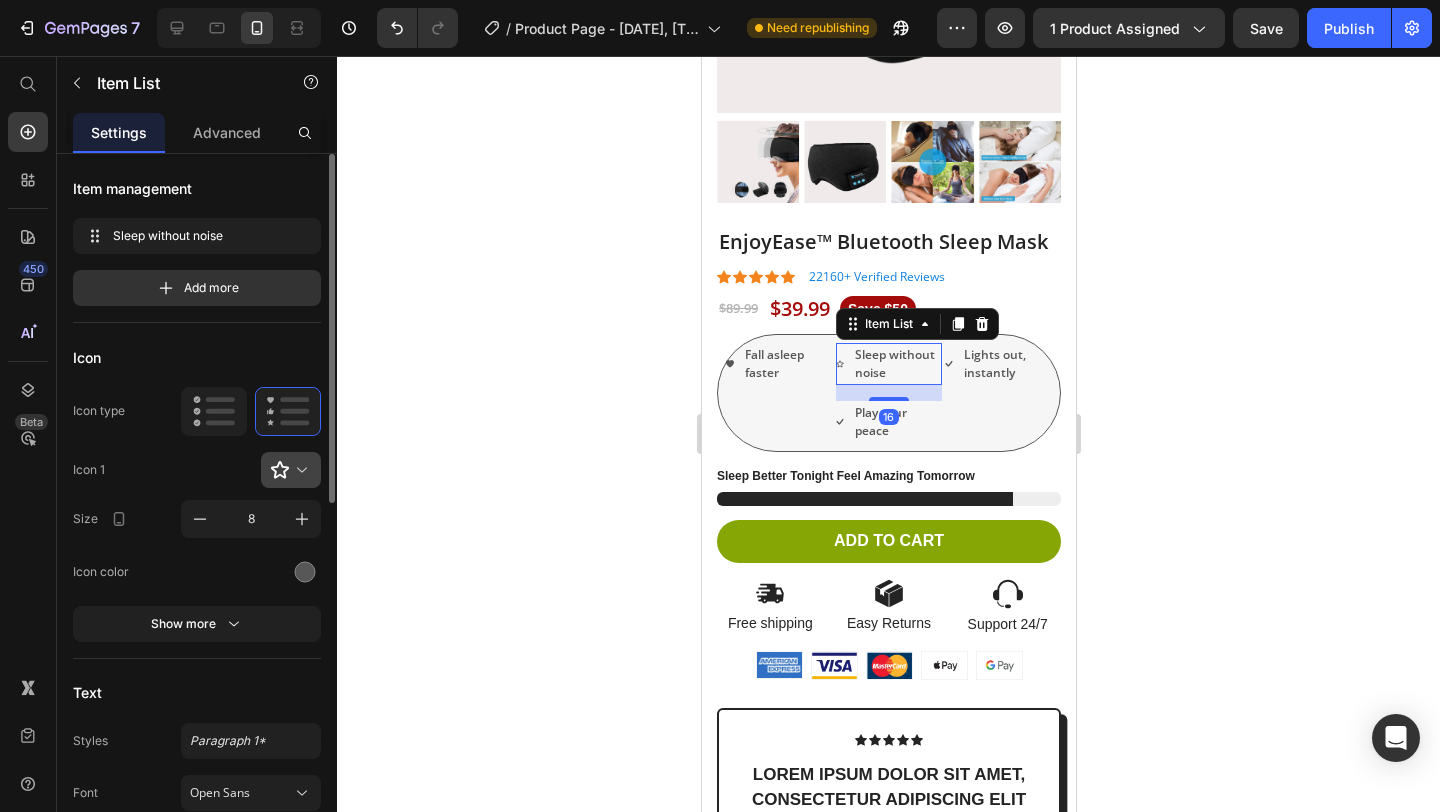 click at bounding box center [299, 470] 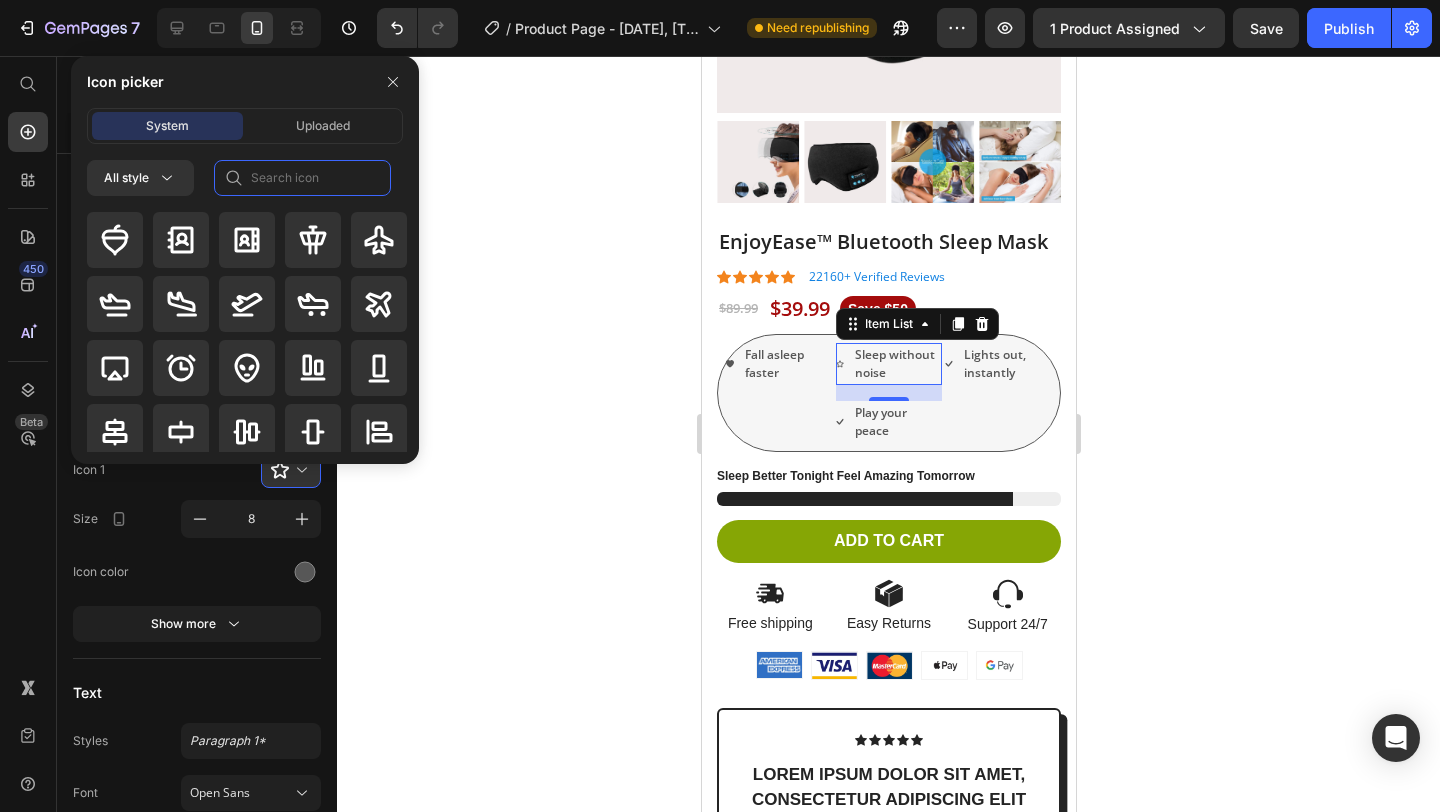 click 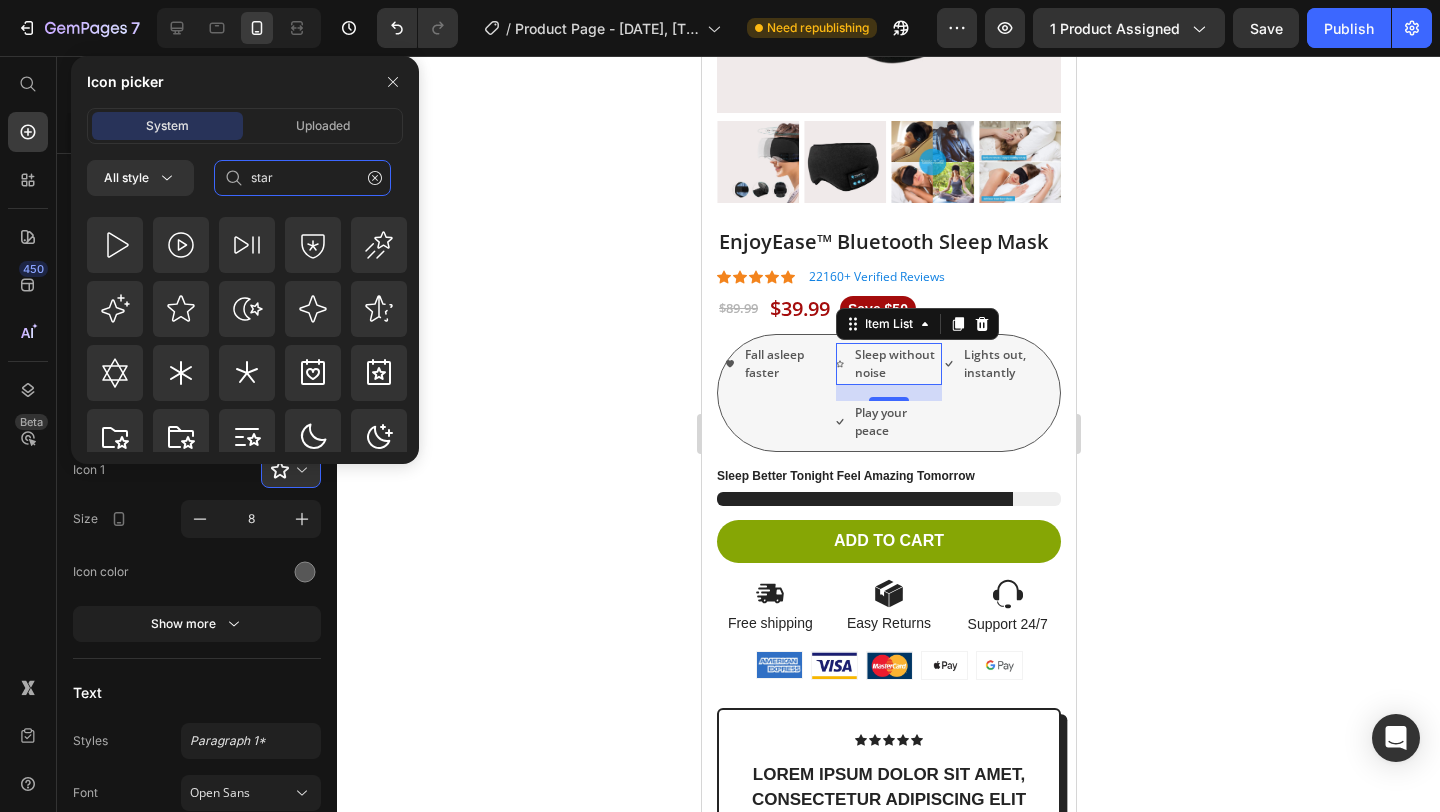 scroll, scrollTop: 439, scrollLeft: 0, axis: vertical 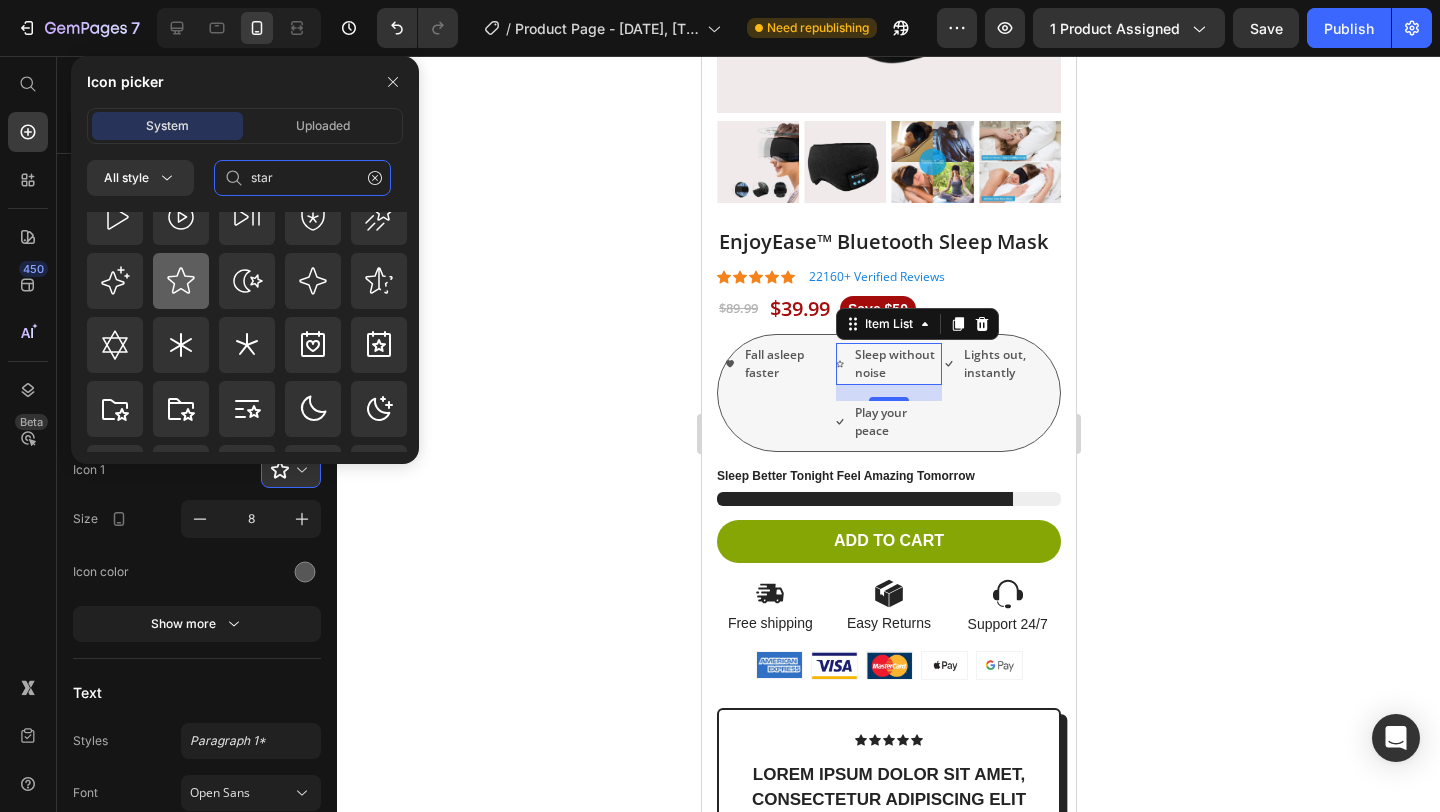 type on "star" 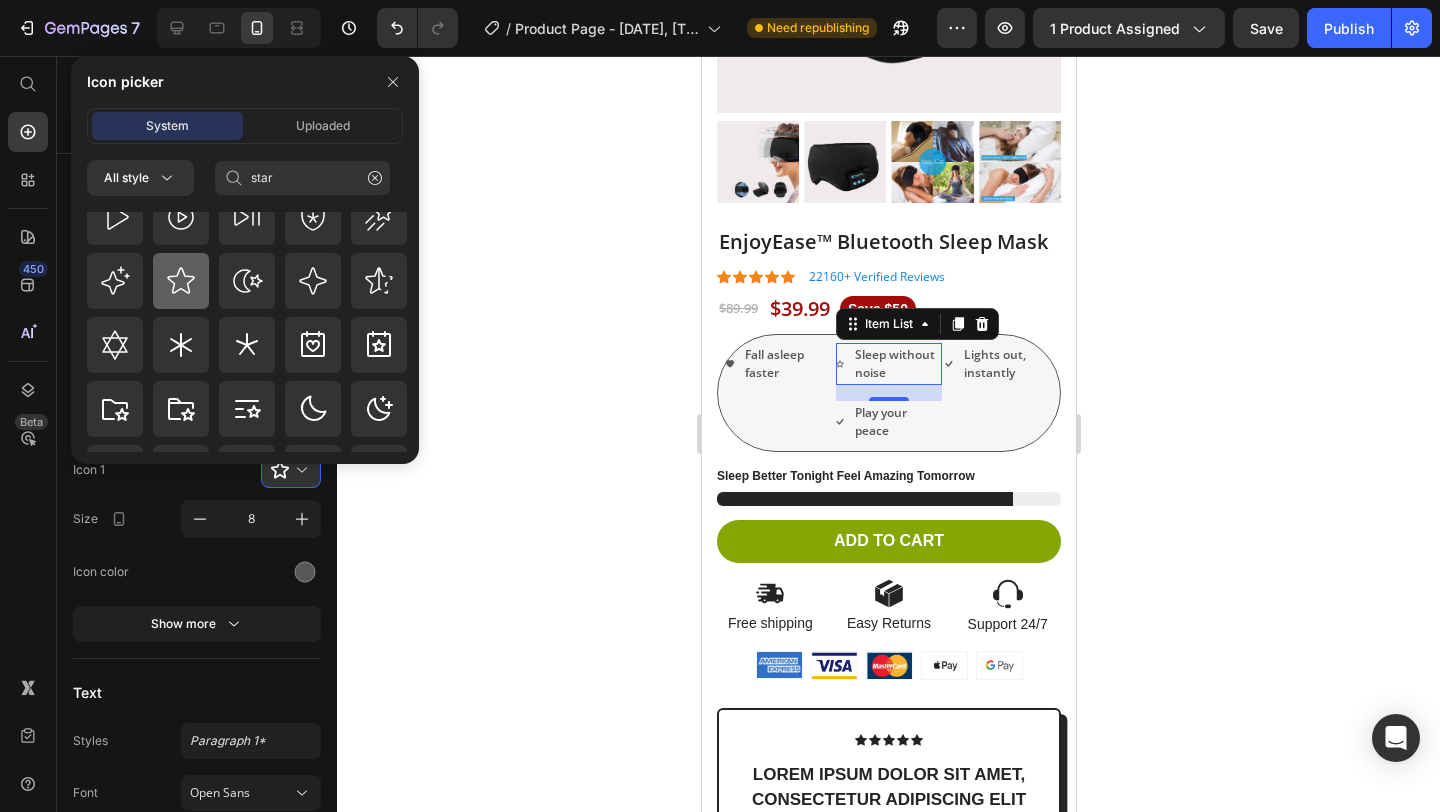 click 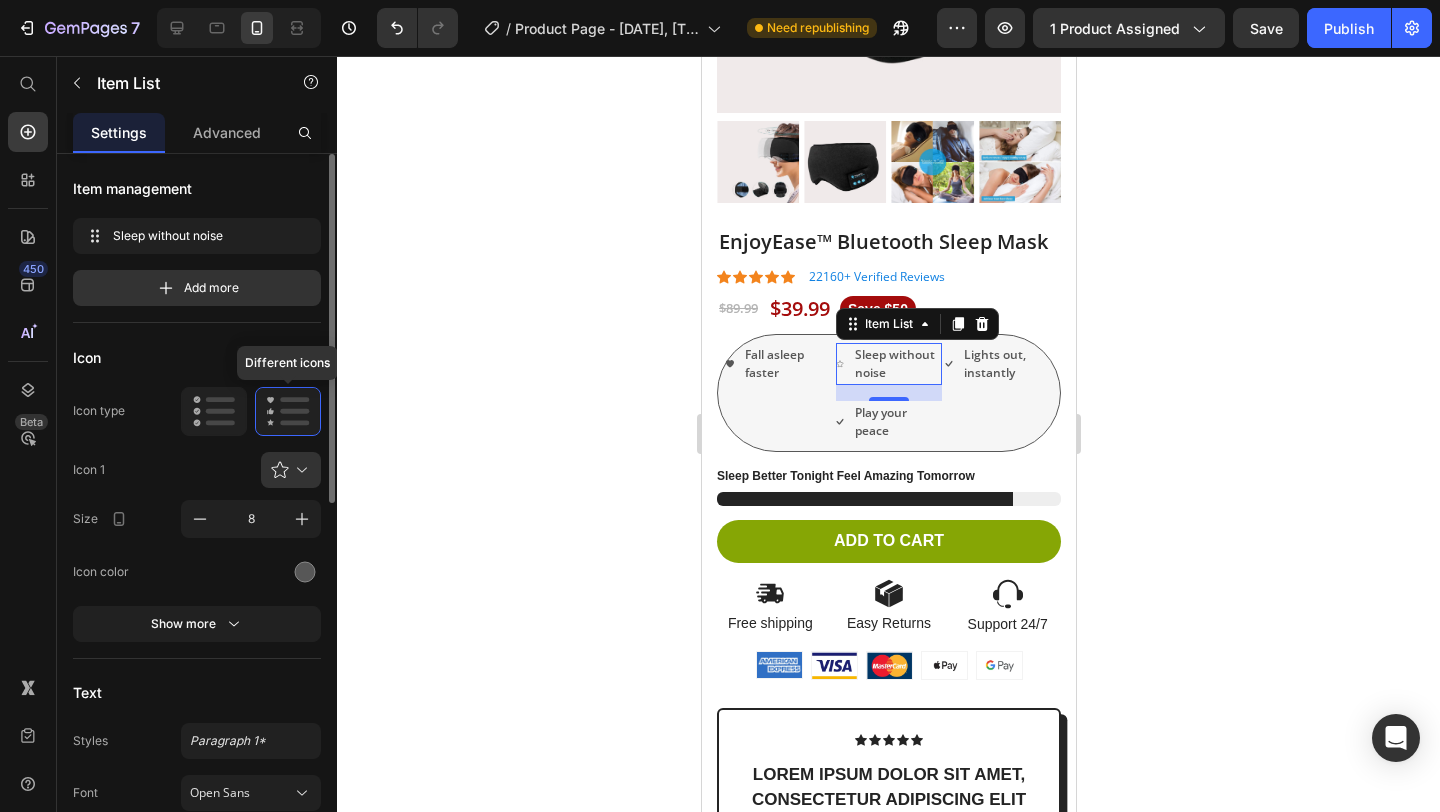 click 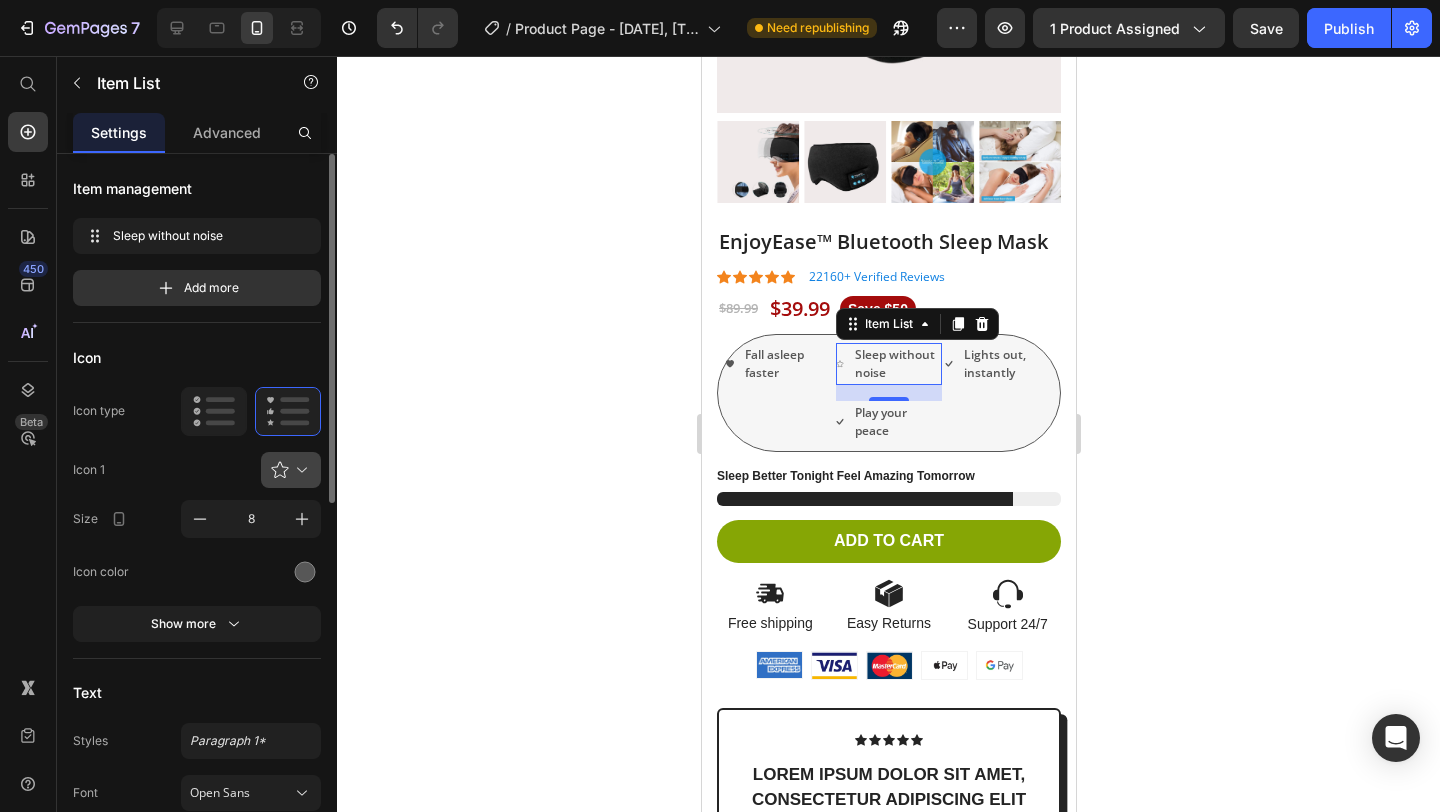 click at bounding box center (299, 470) 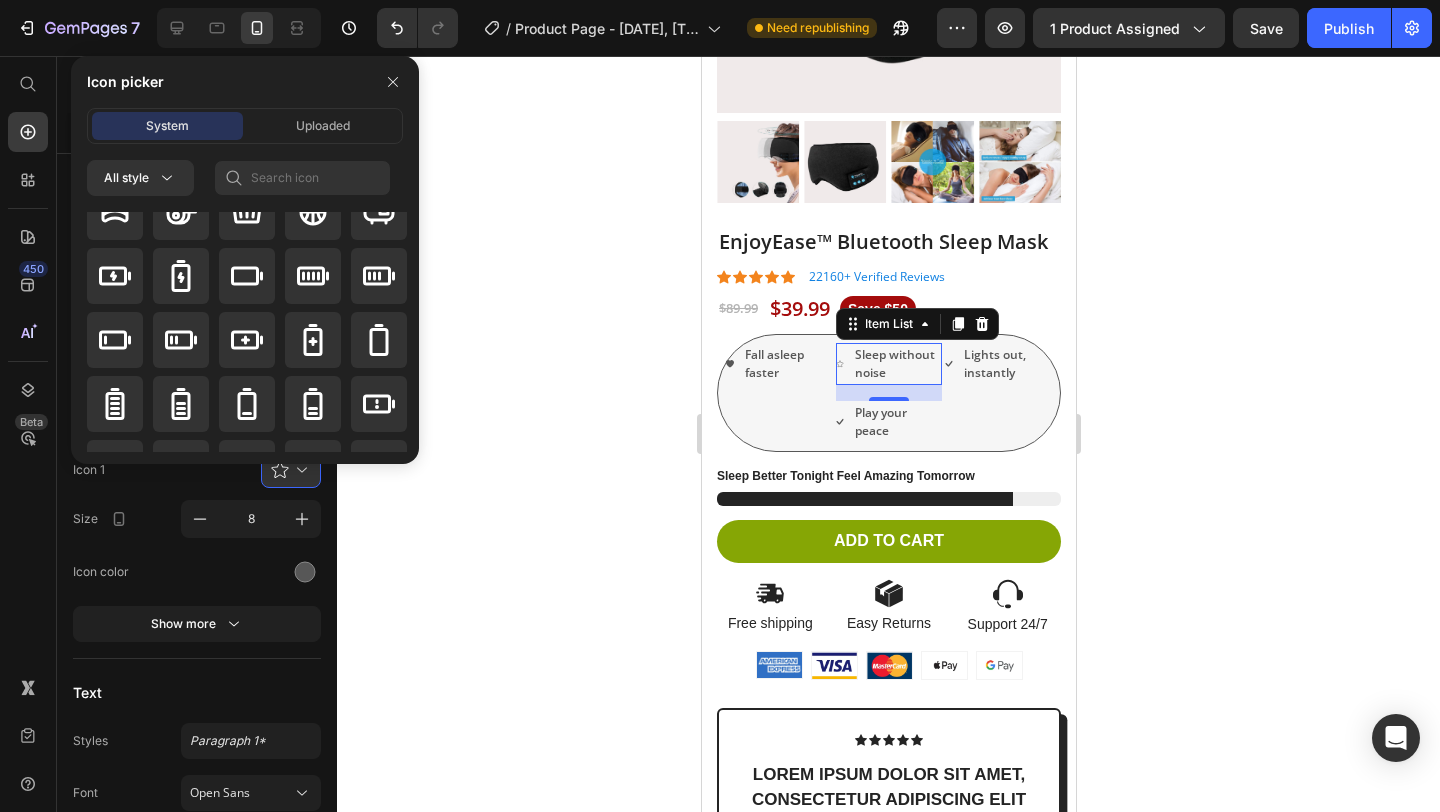 scroll, scrollTop: 1992, scrollLeft: 0, axis: vertical 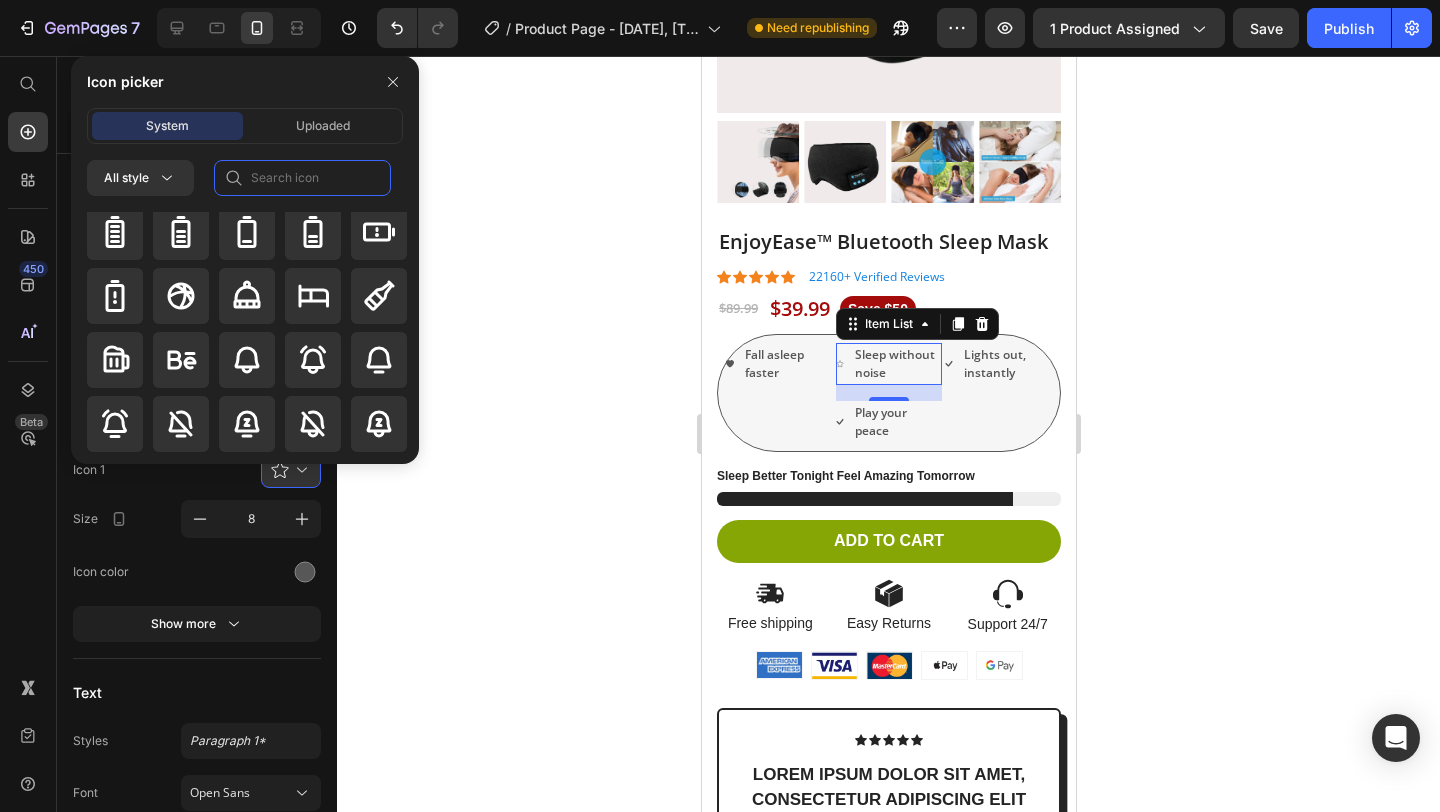 click 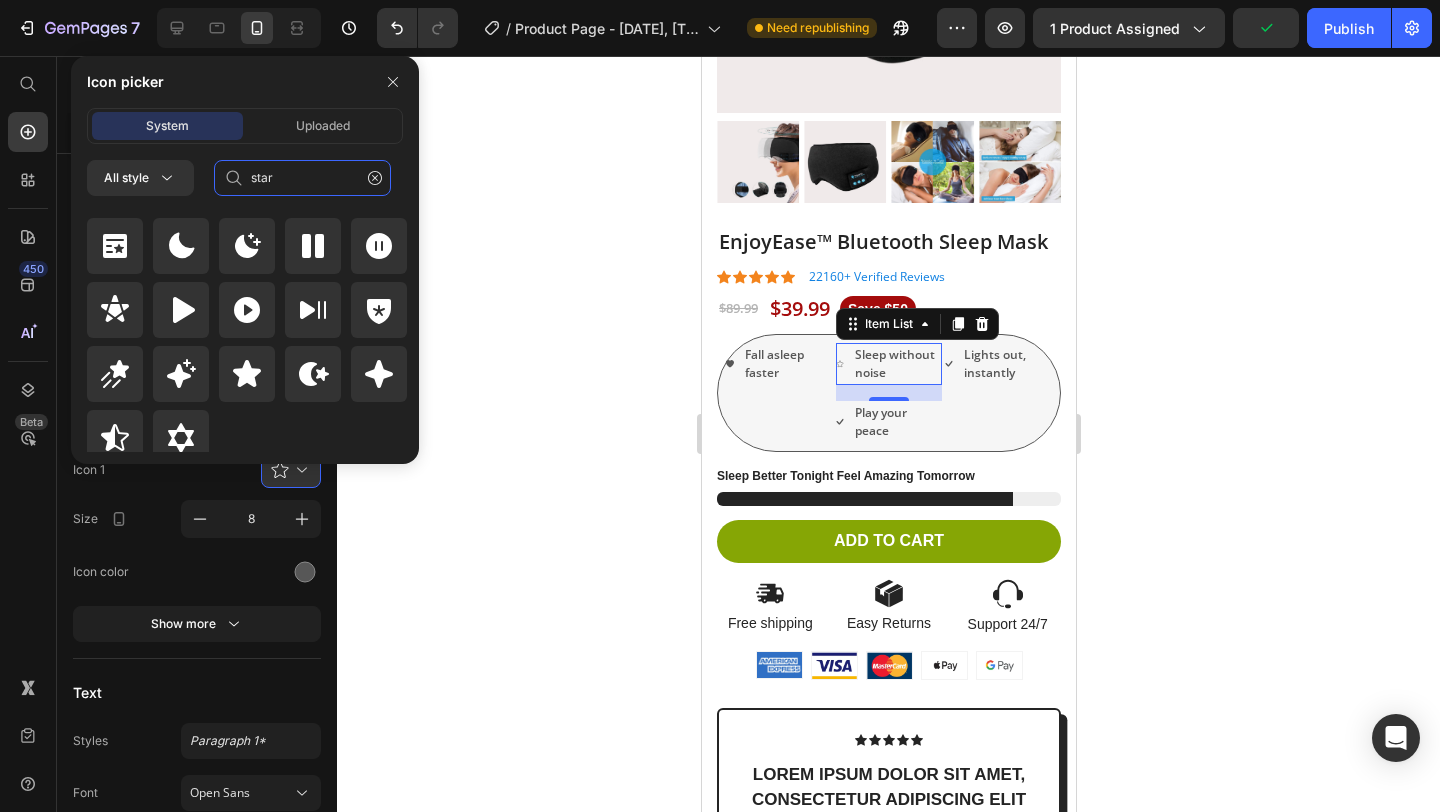 scroll, scrollTop: 872, scrollLeft: 0, axis: vertical 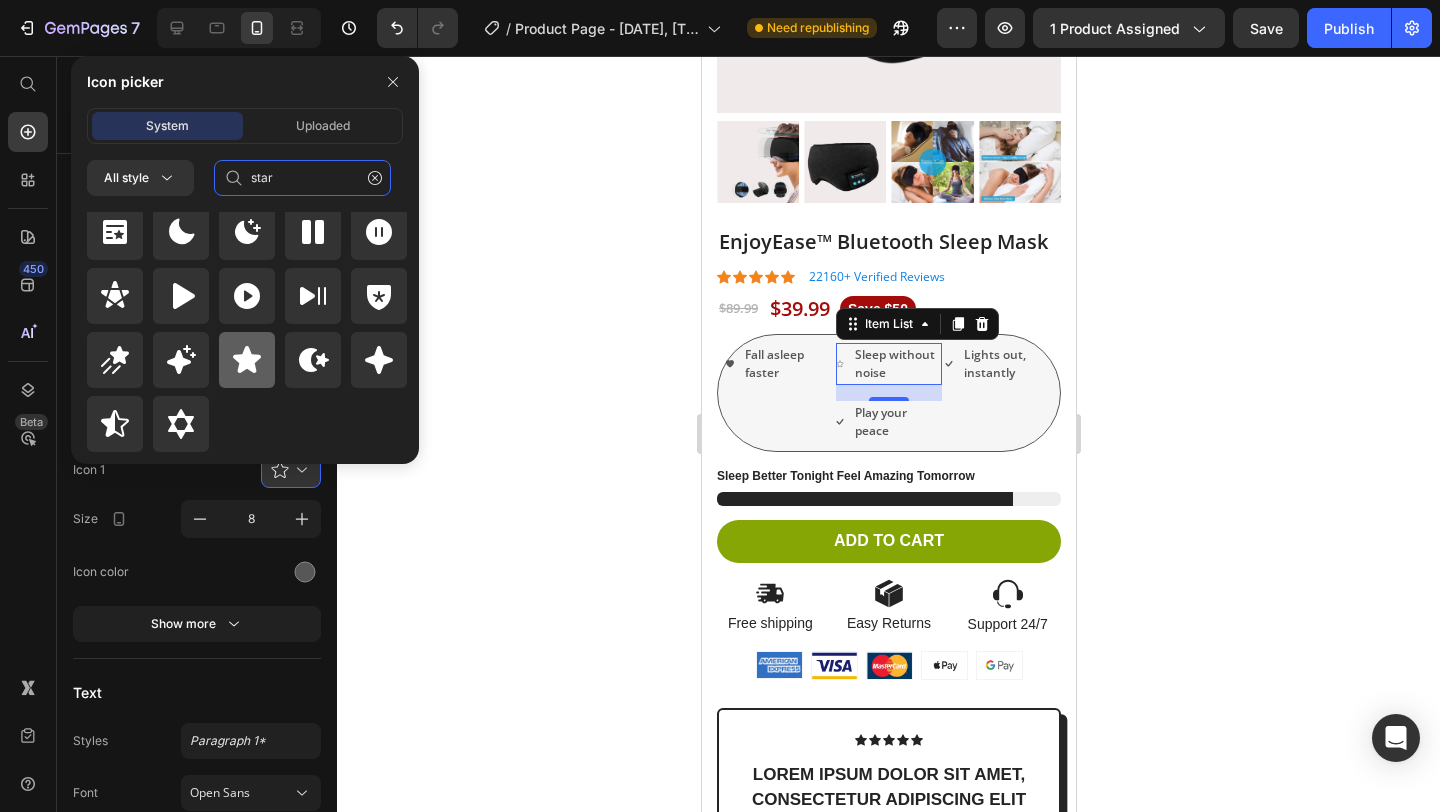 type on "star" 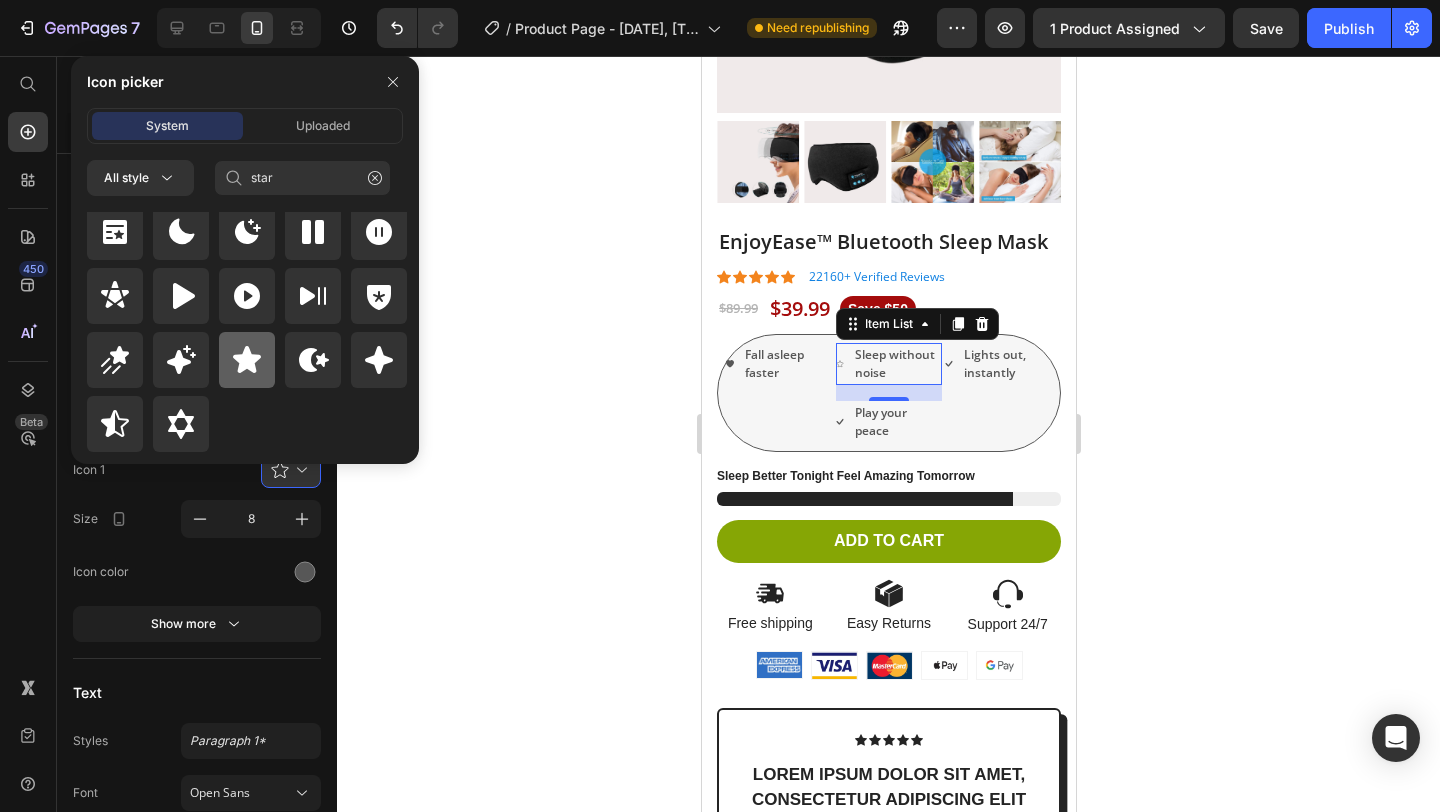 click 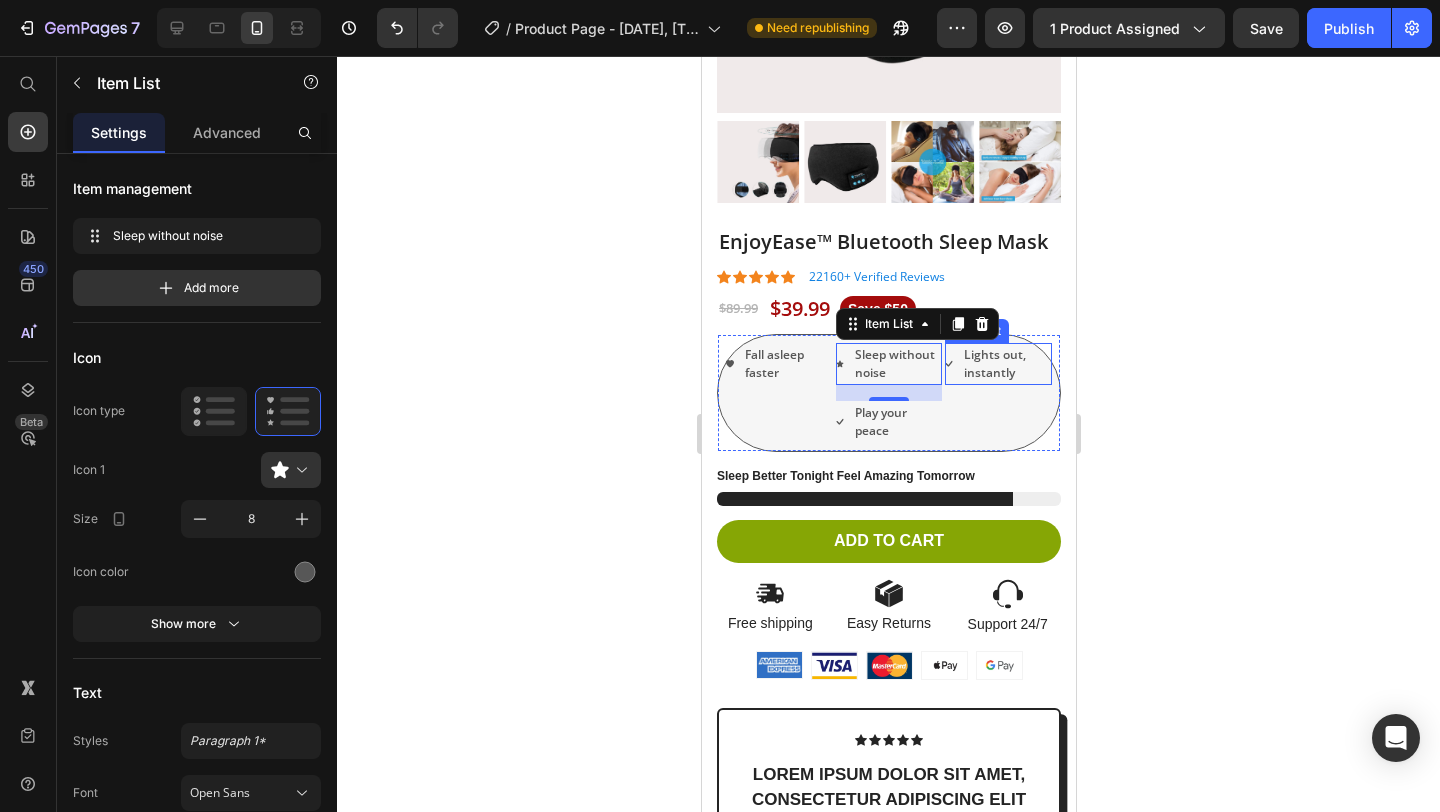 click on "Lights out, instantly" at bounding box center [997, 364] 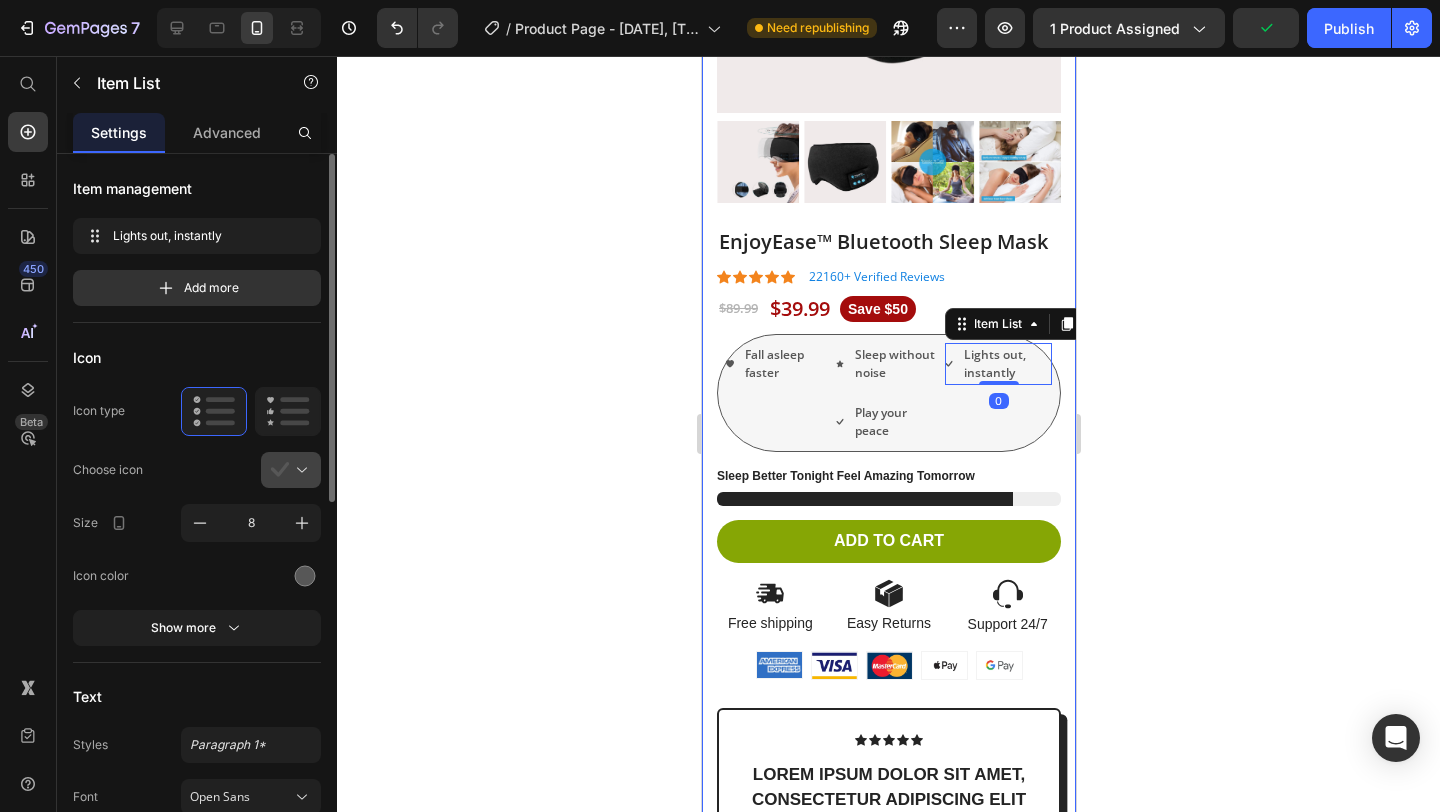 click at bounding box center [299, 470] 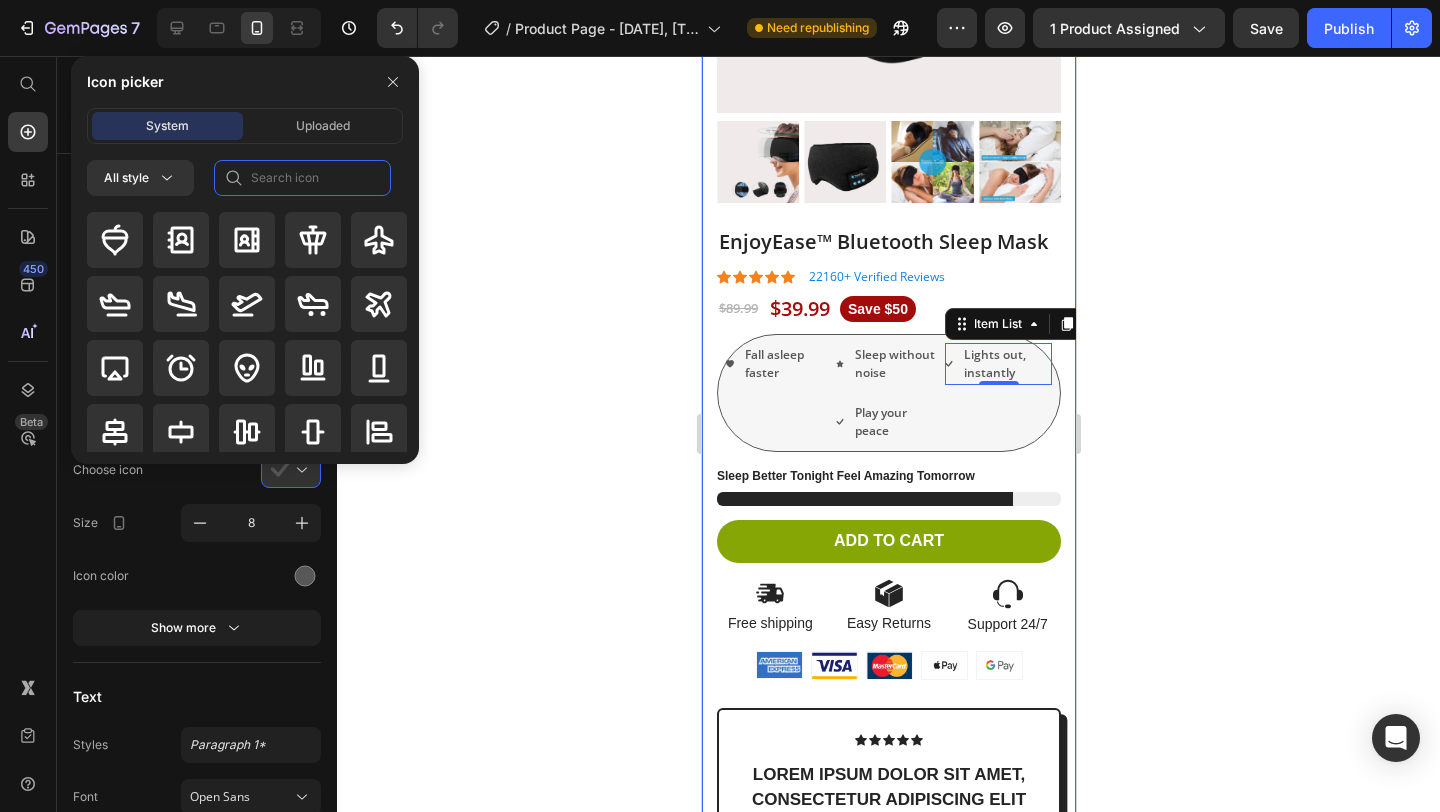 click 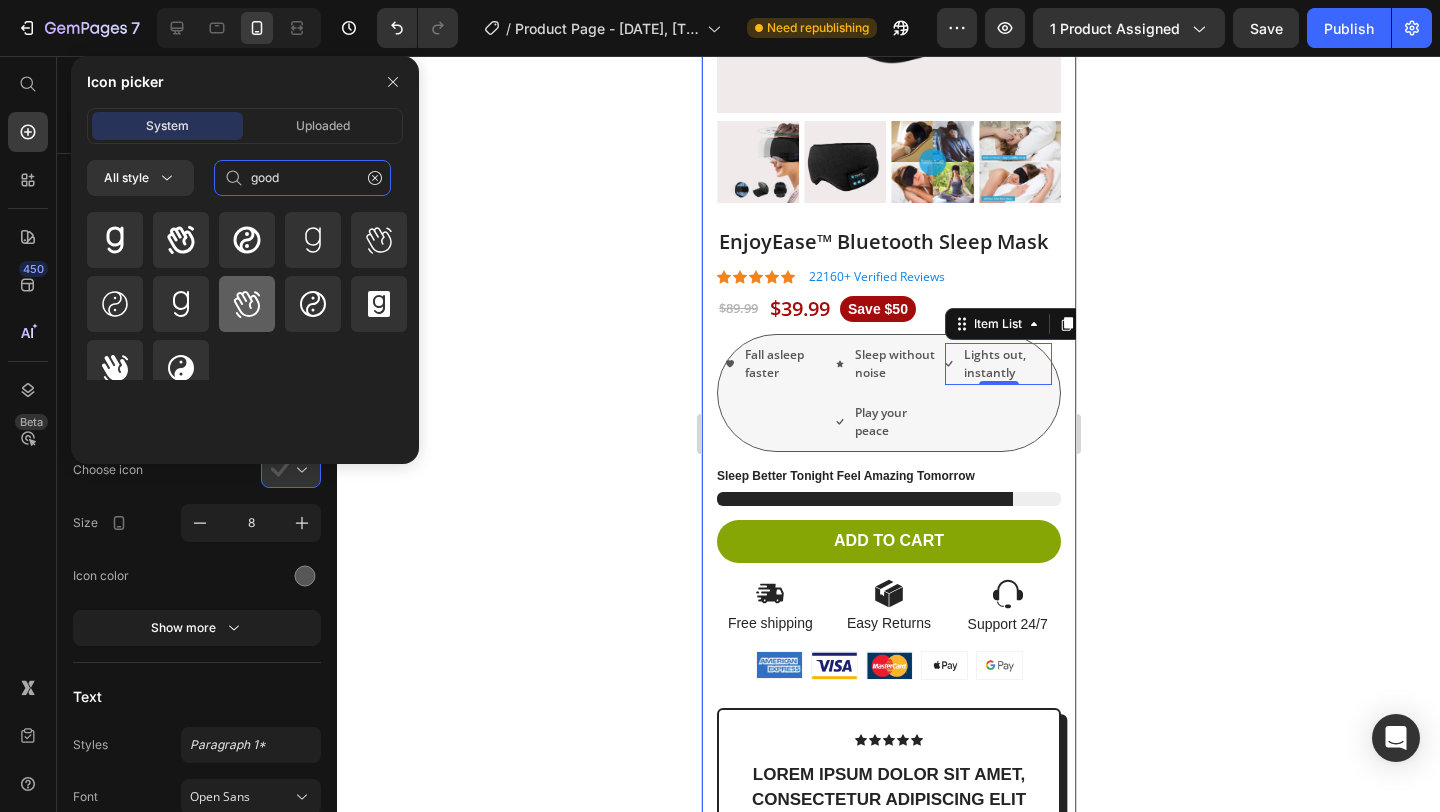 scroll, scrollTop: 16, scrollLeft: 0, axis: vertical 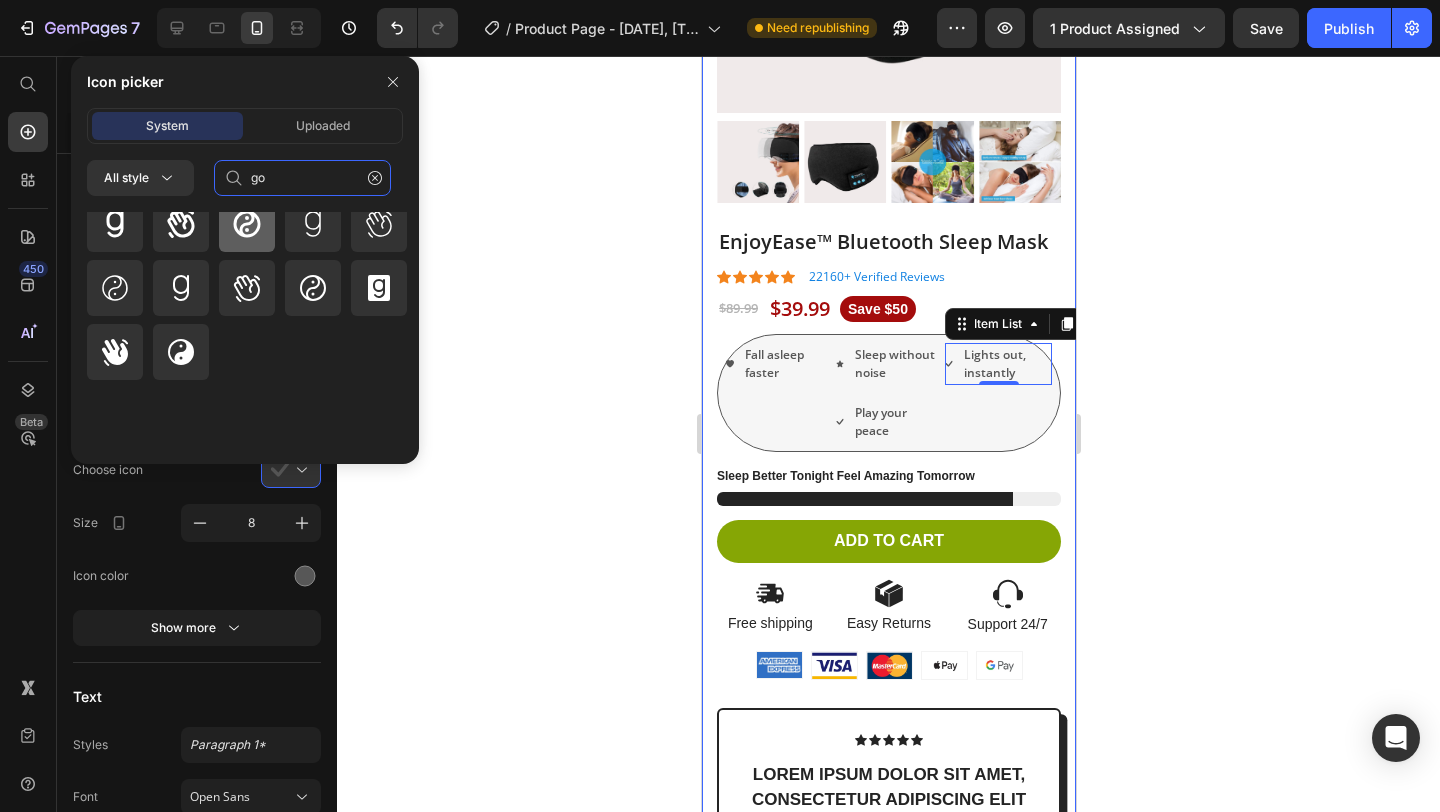 type on "g" 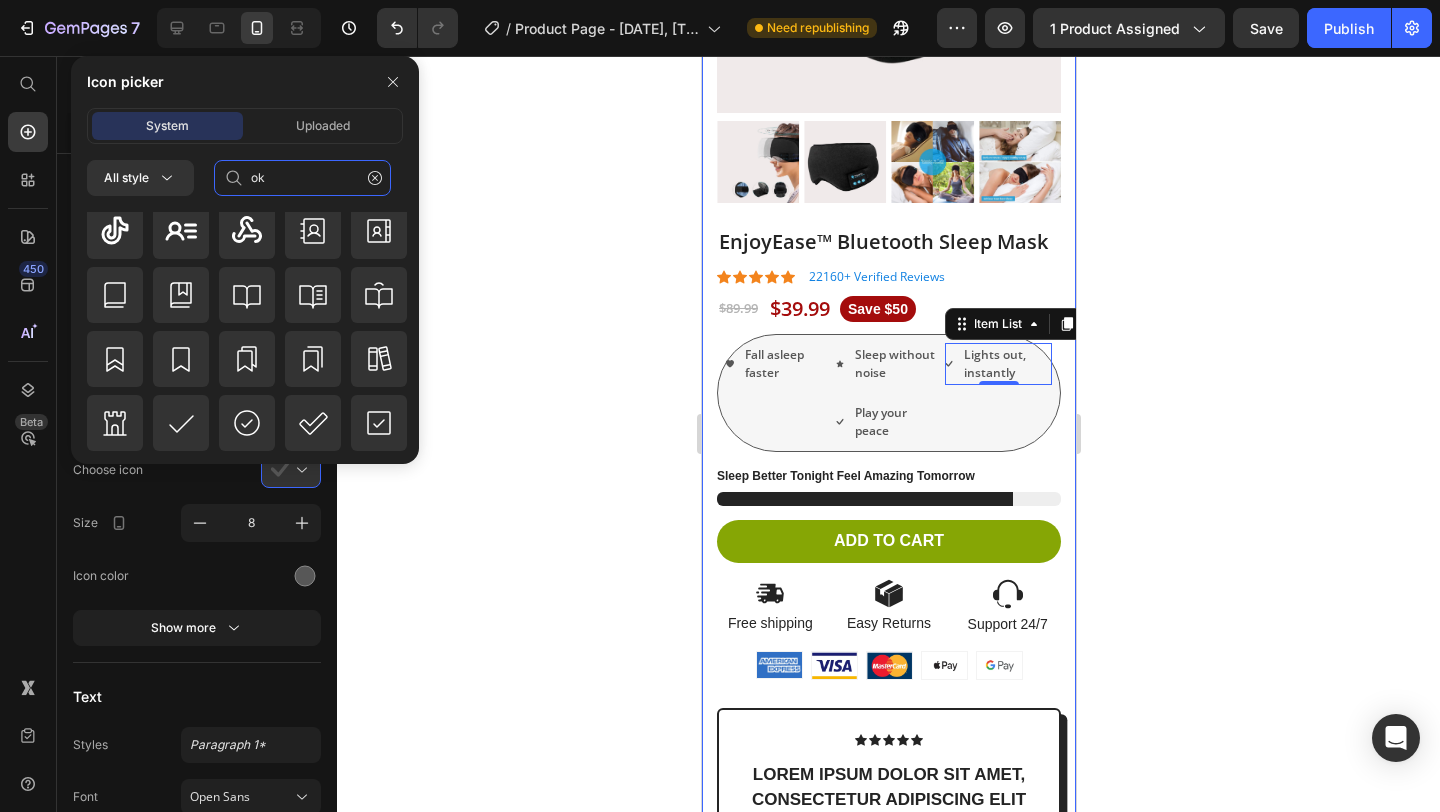 scroll, scrollTop: 525, scrollLeft: 0, axis: vertical 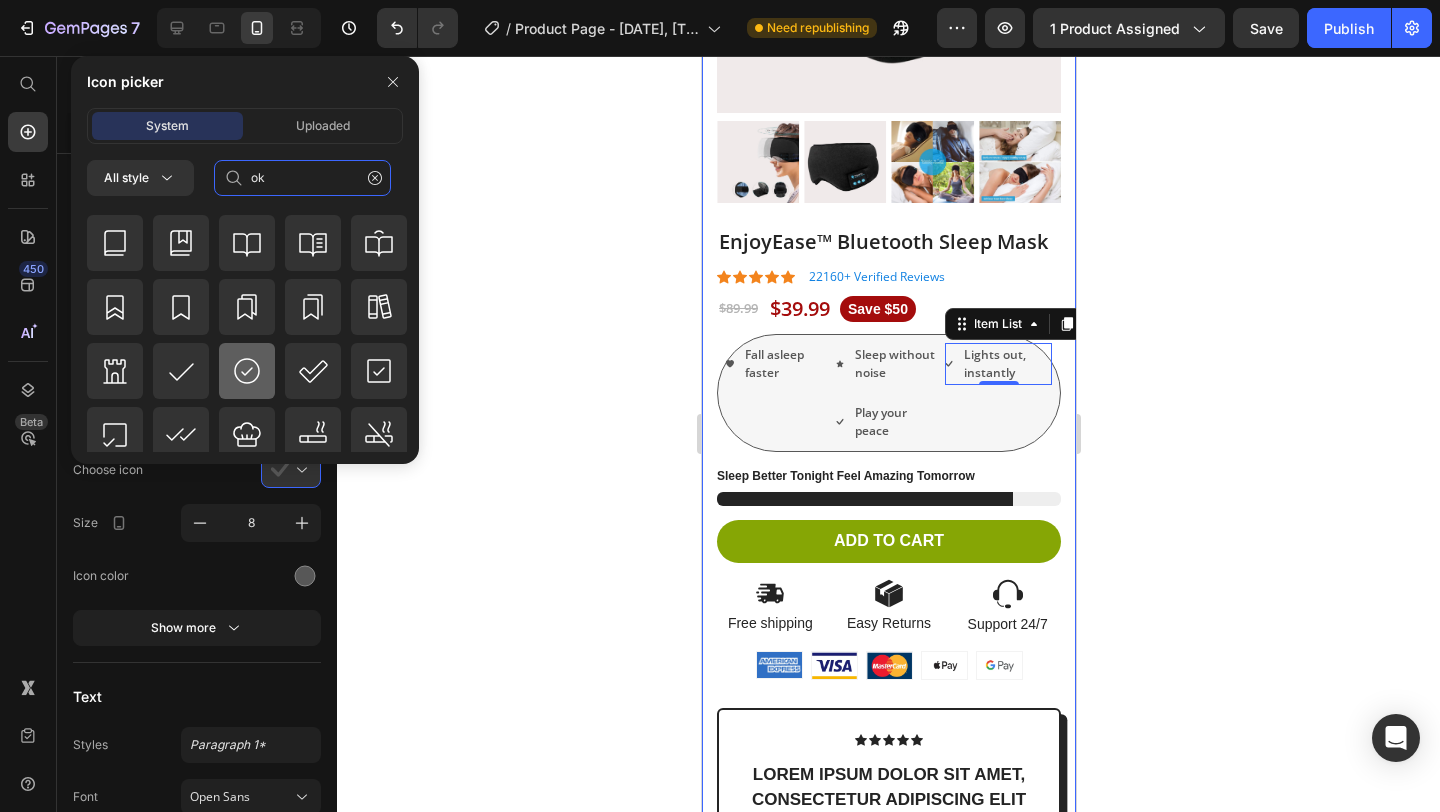 type on "ok" 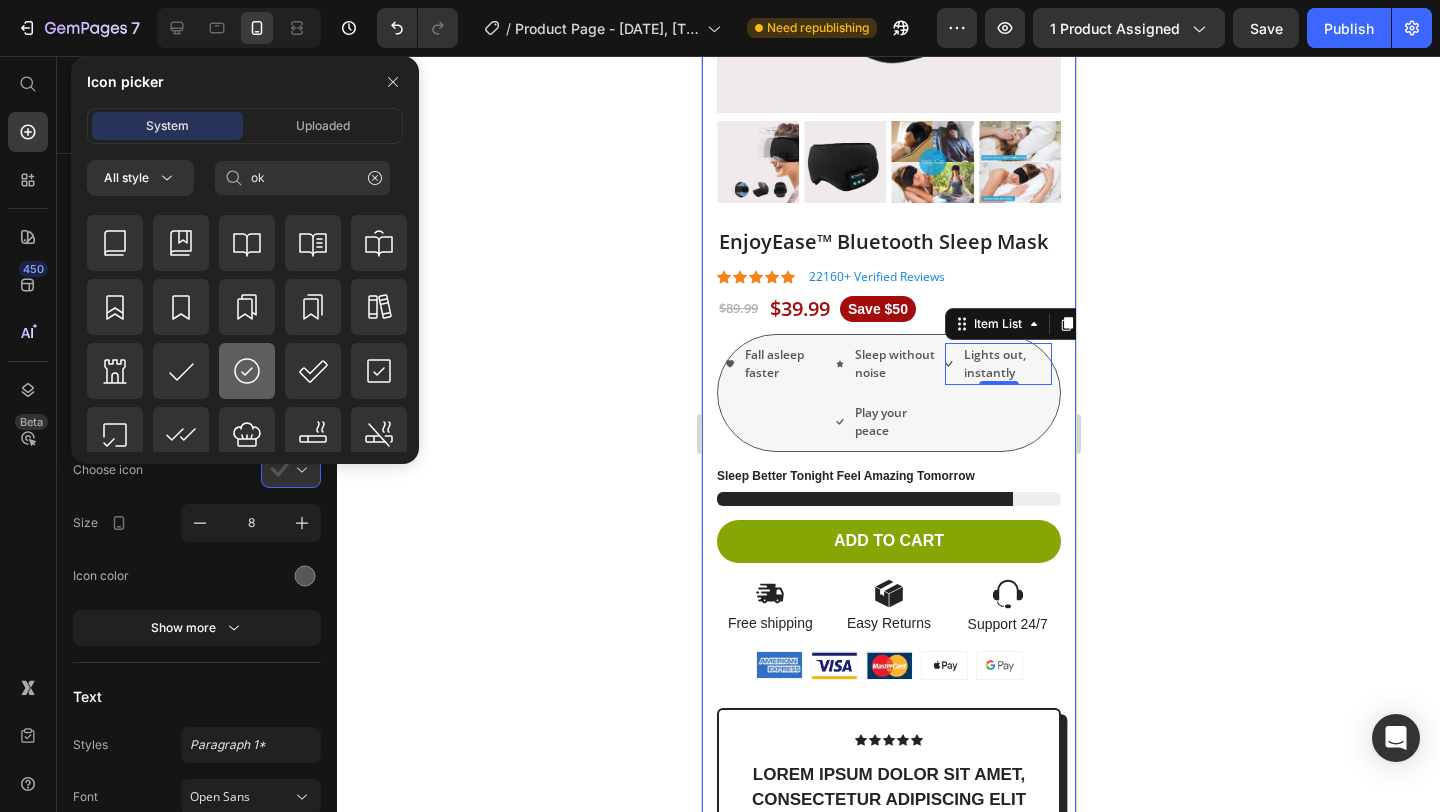 click 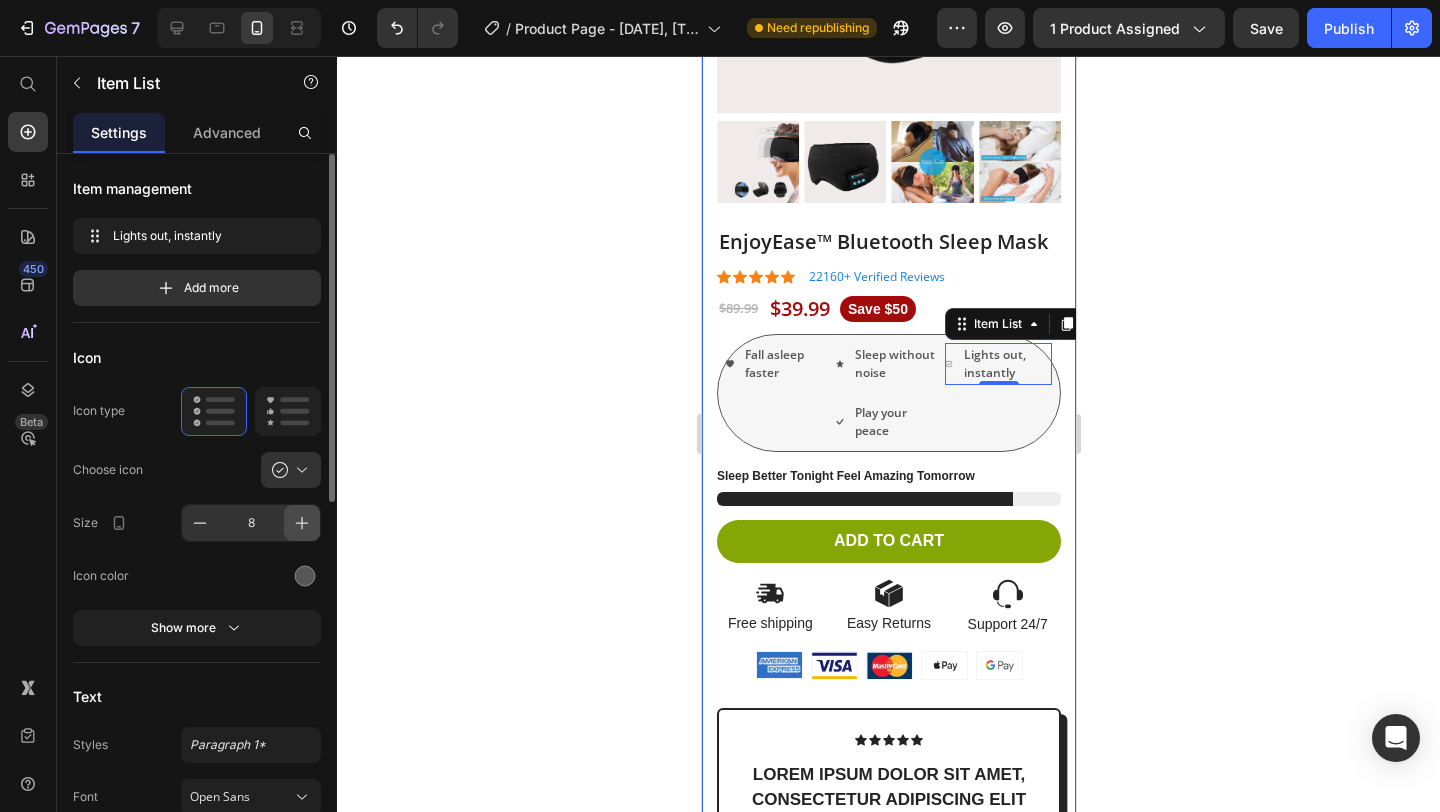 click 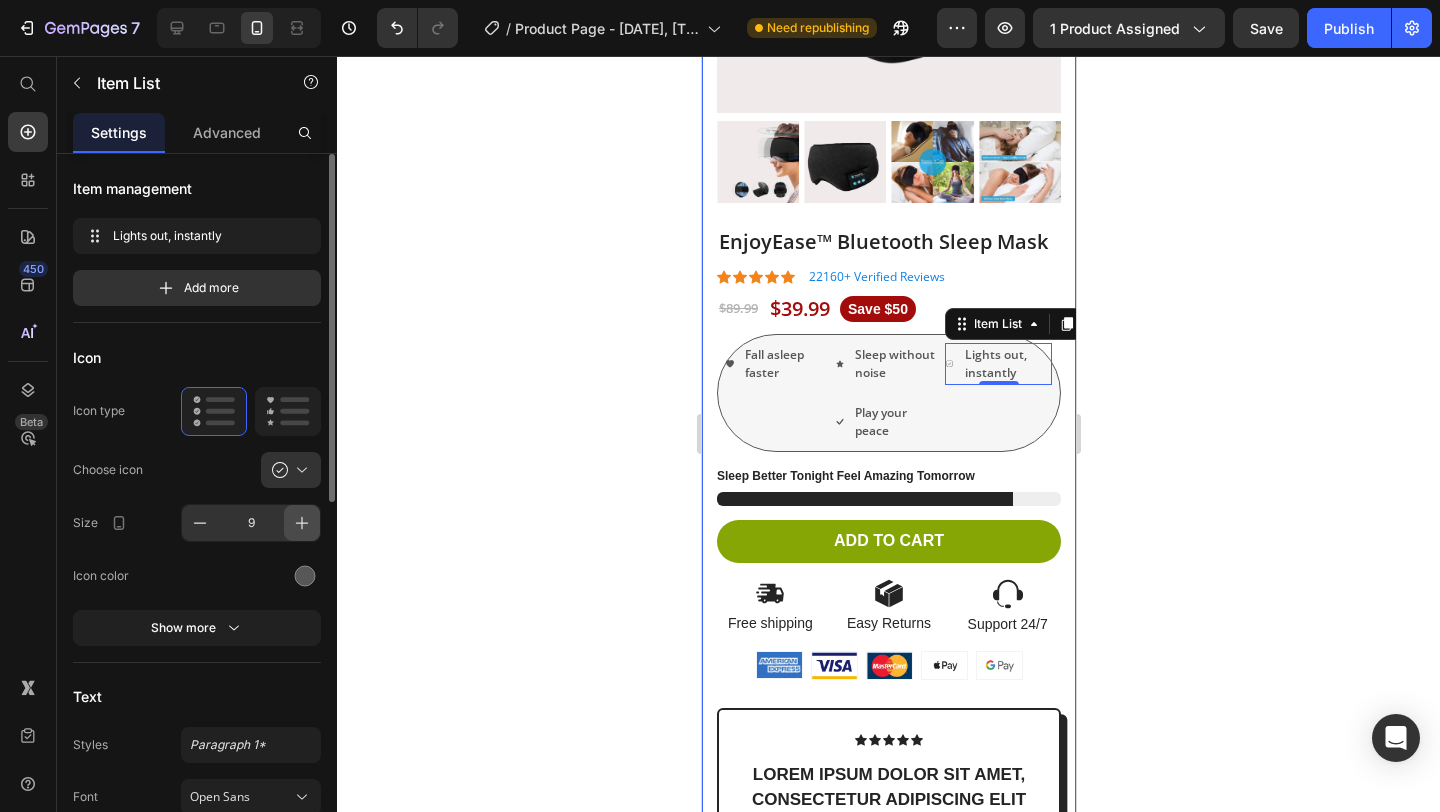 click 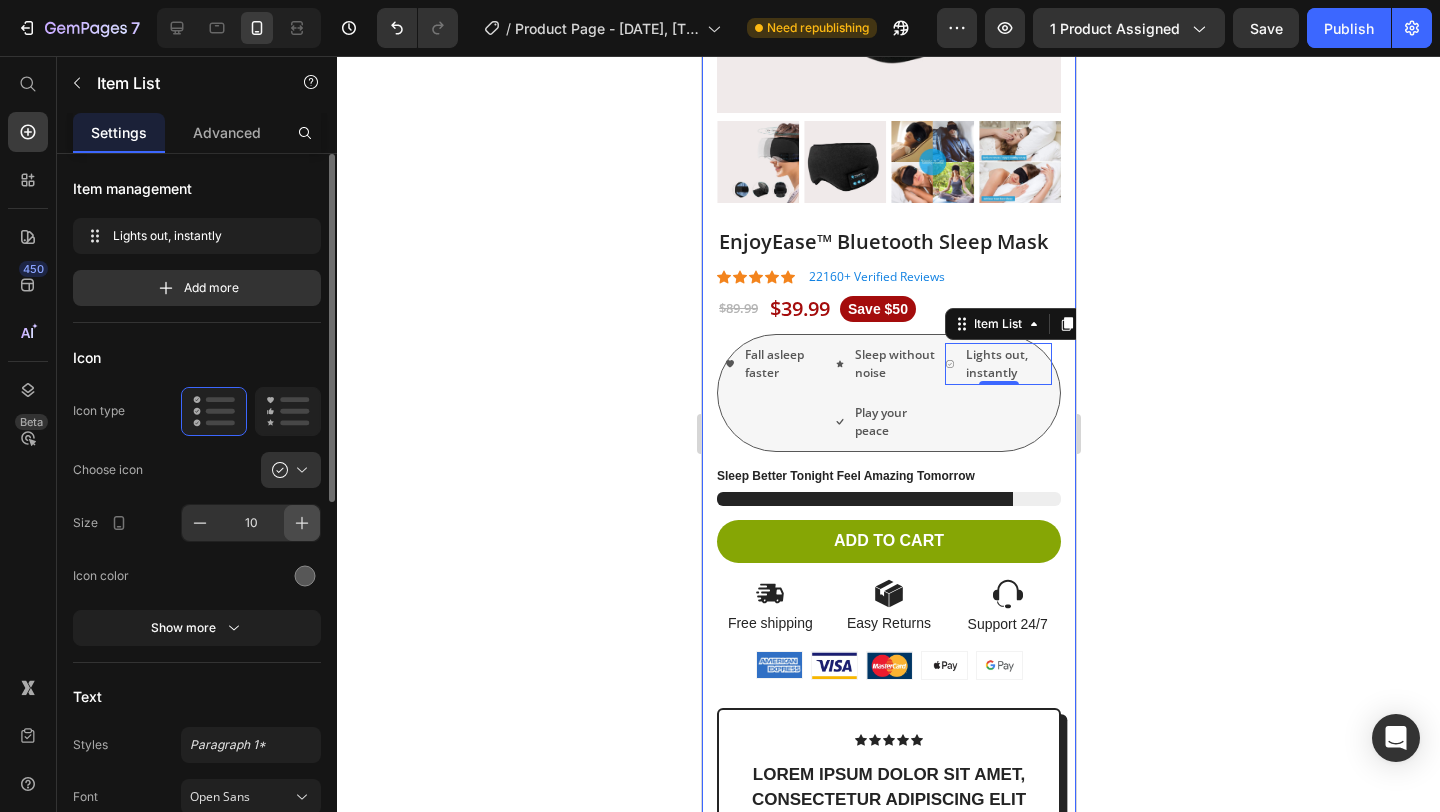 click 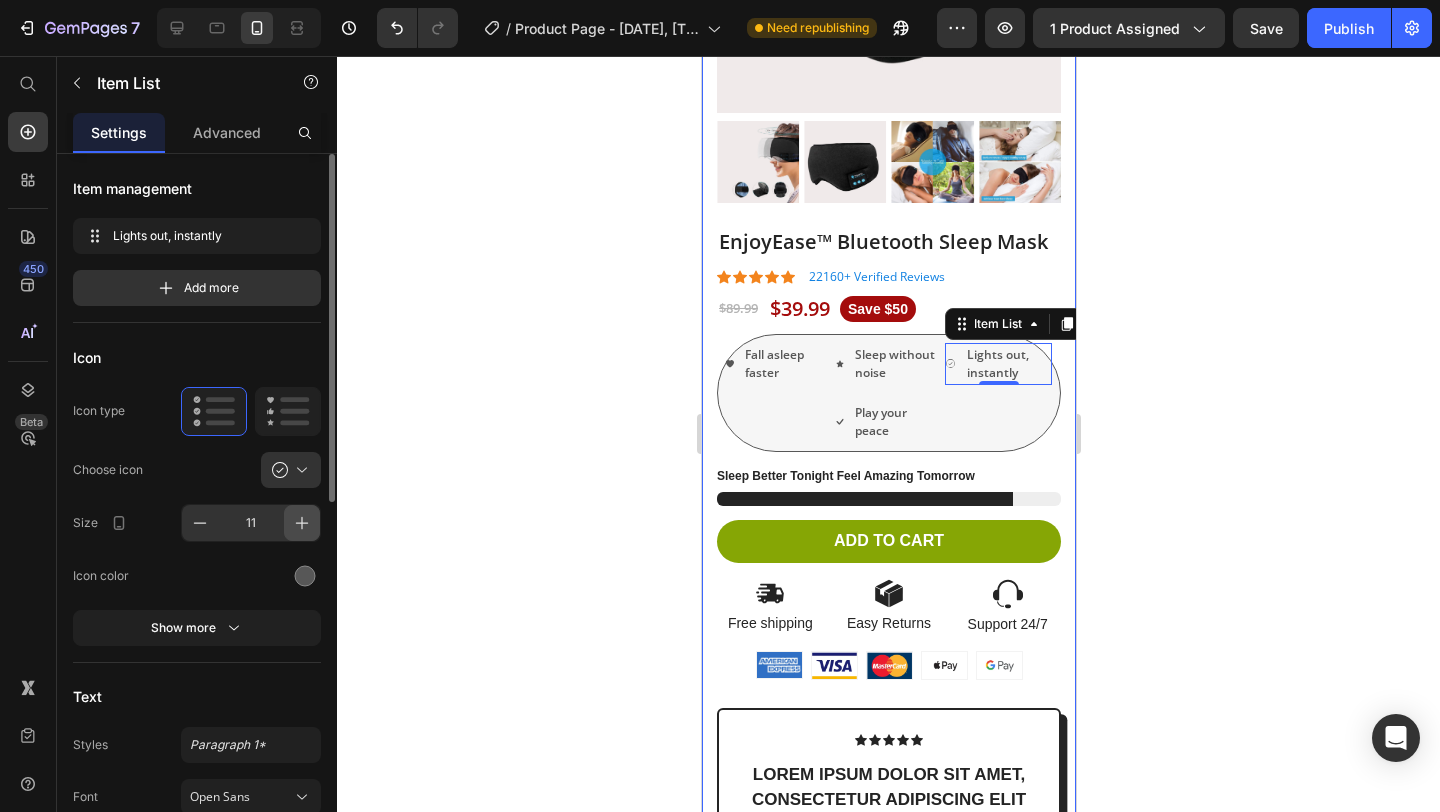 click 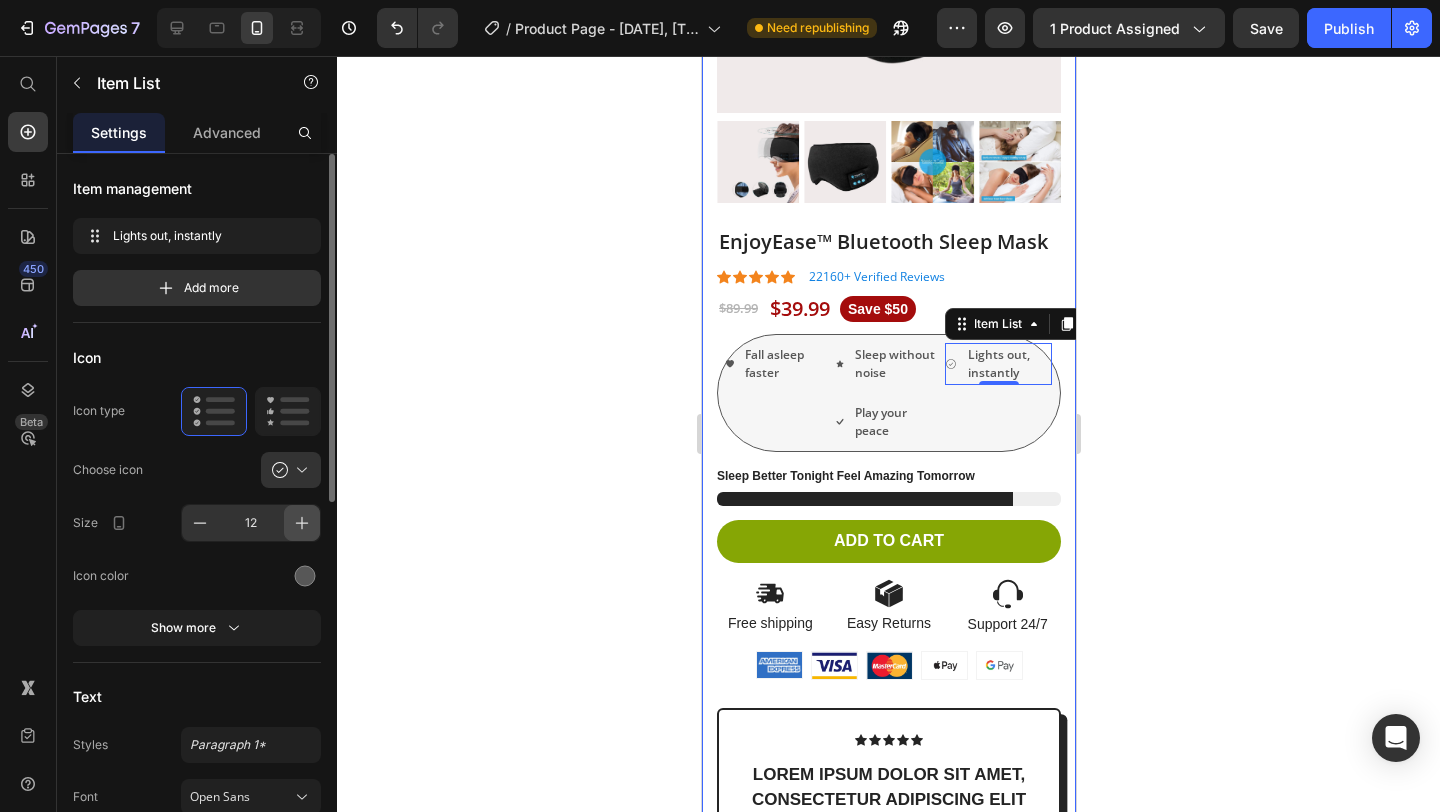 click 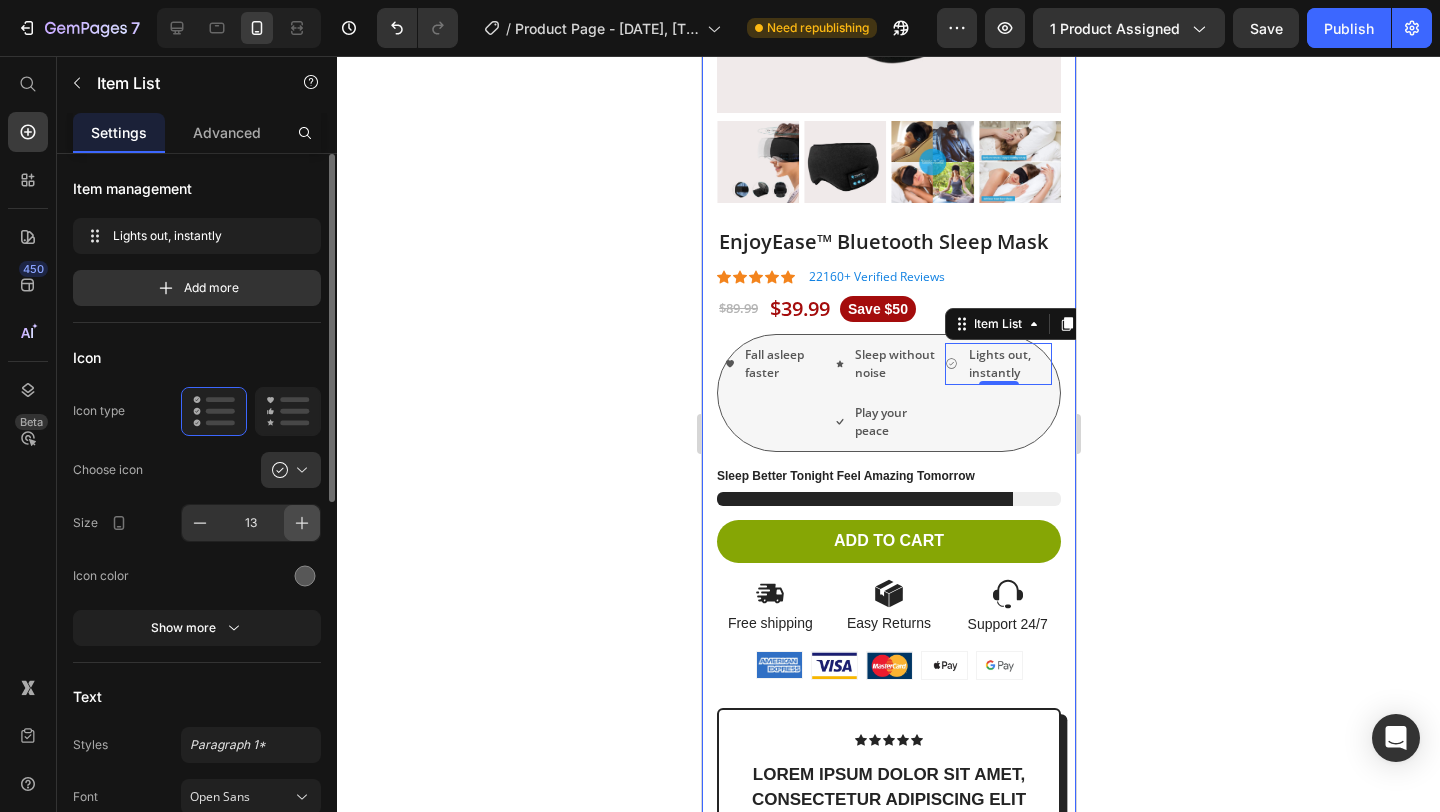 click 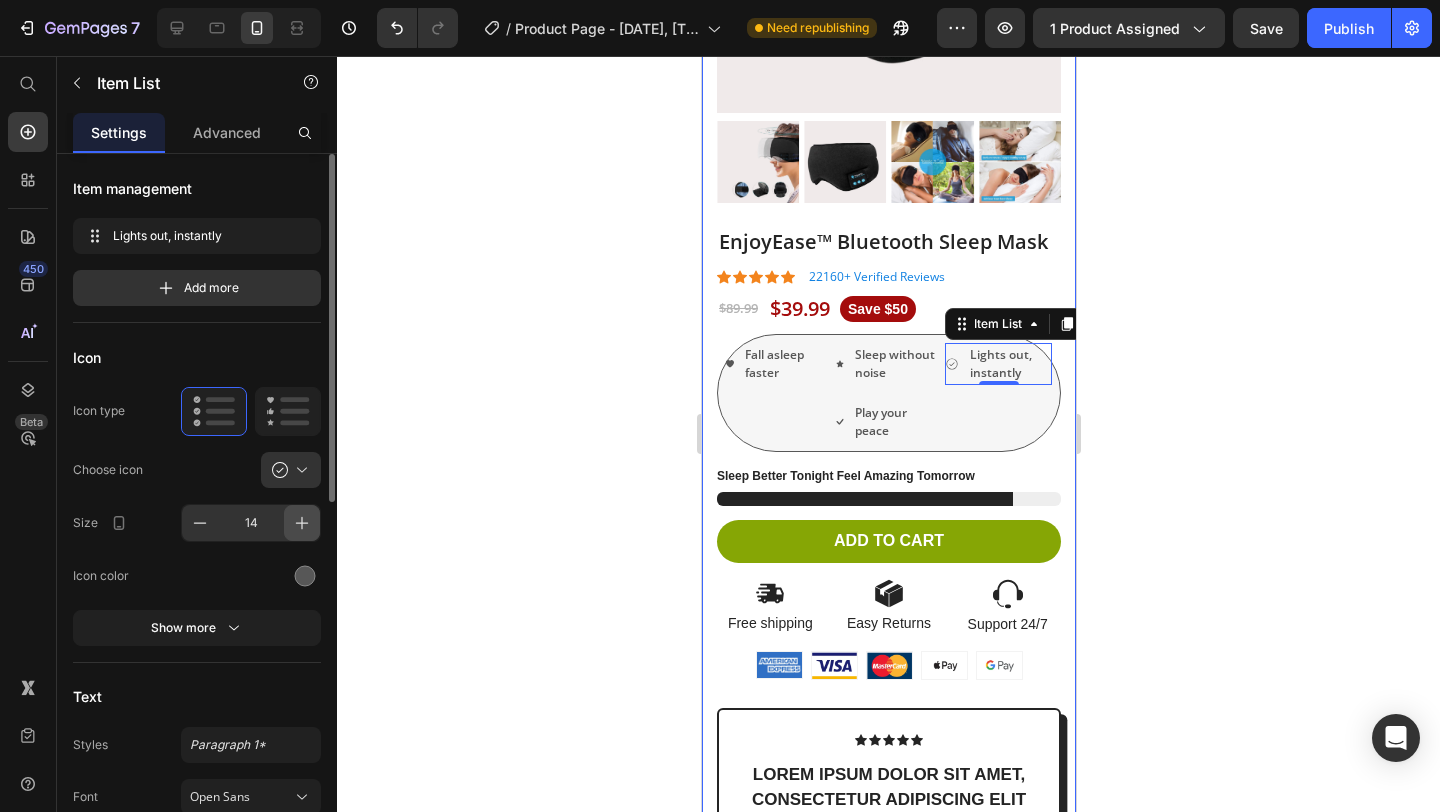 click 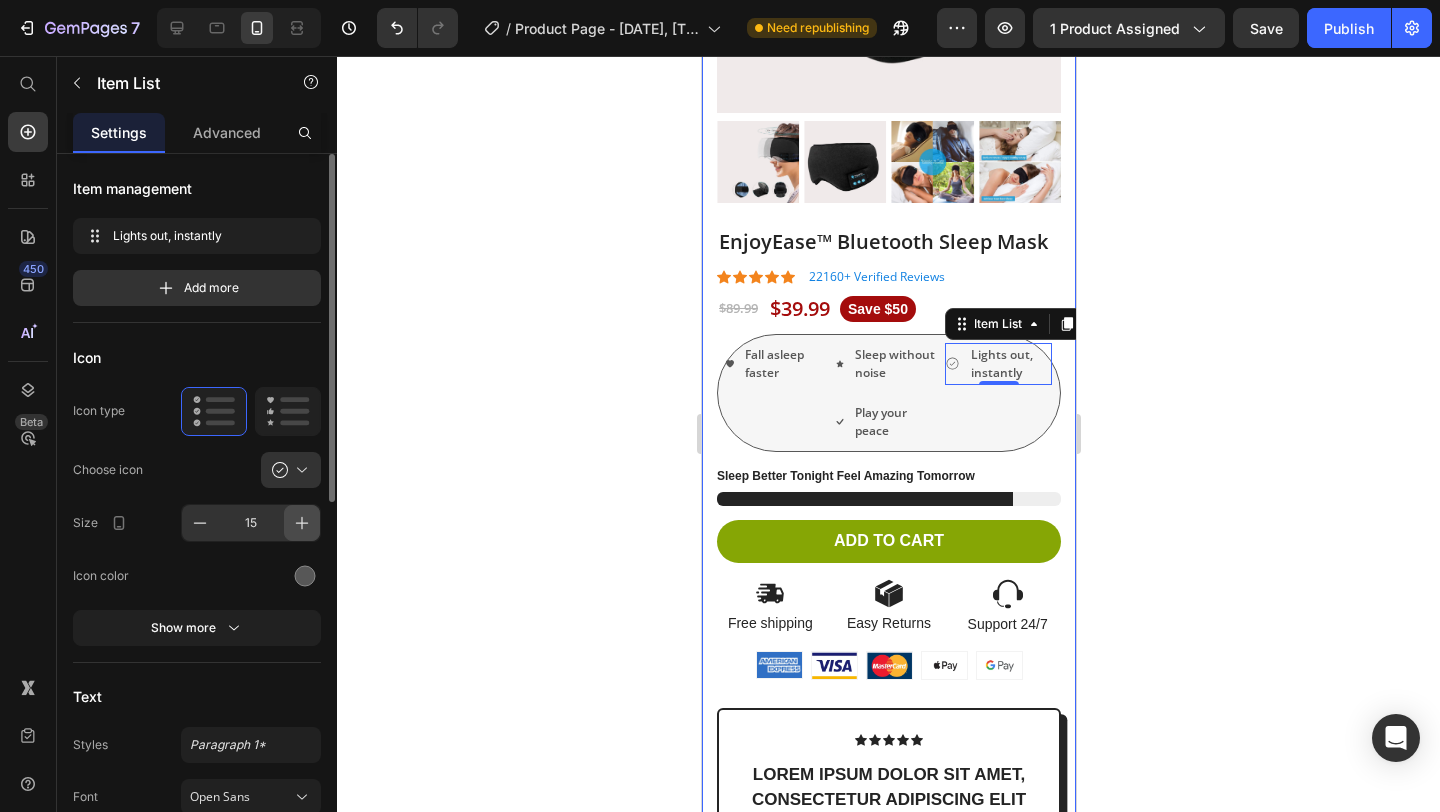 click 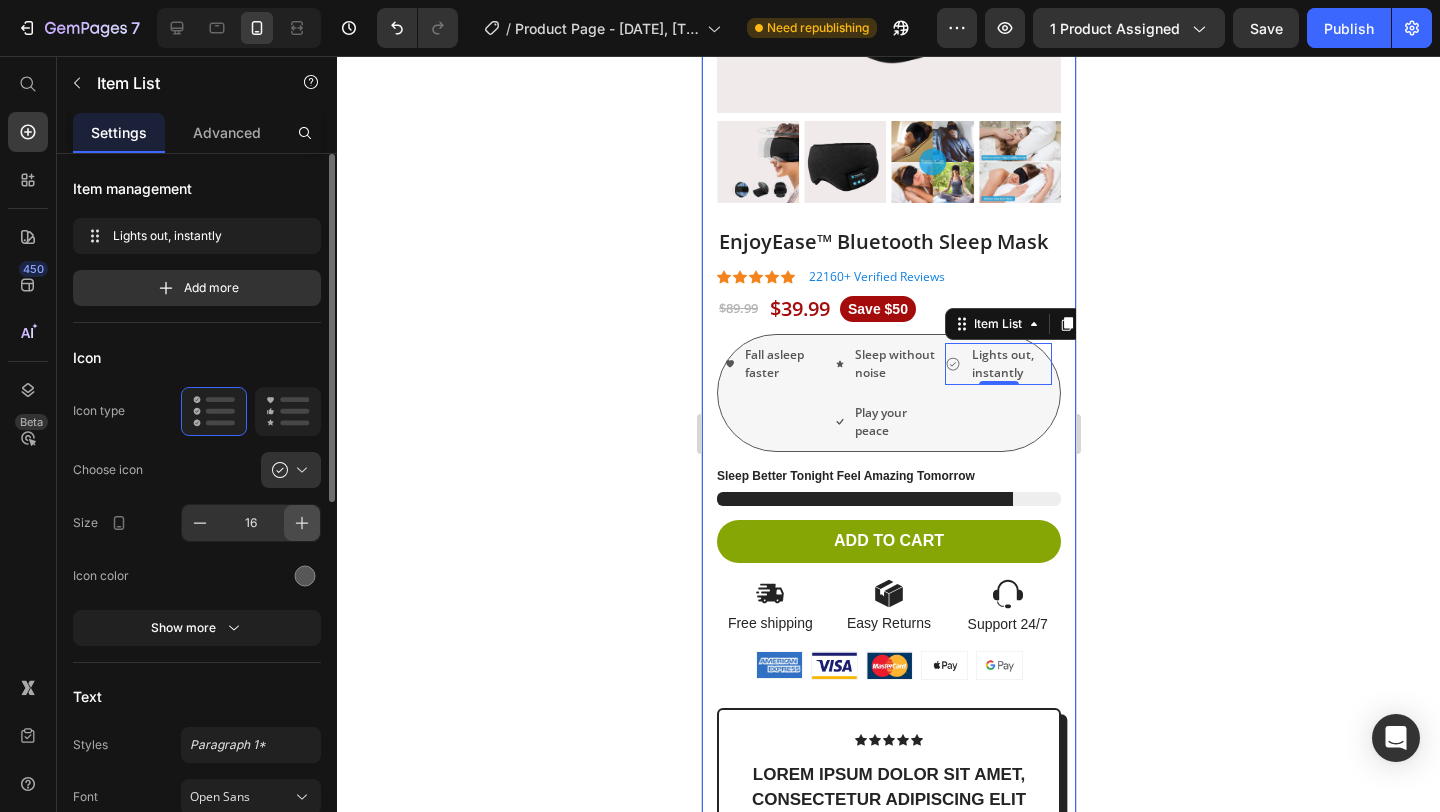 click 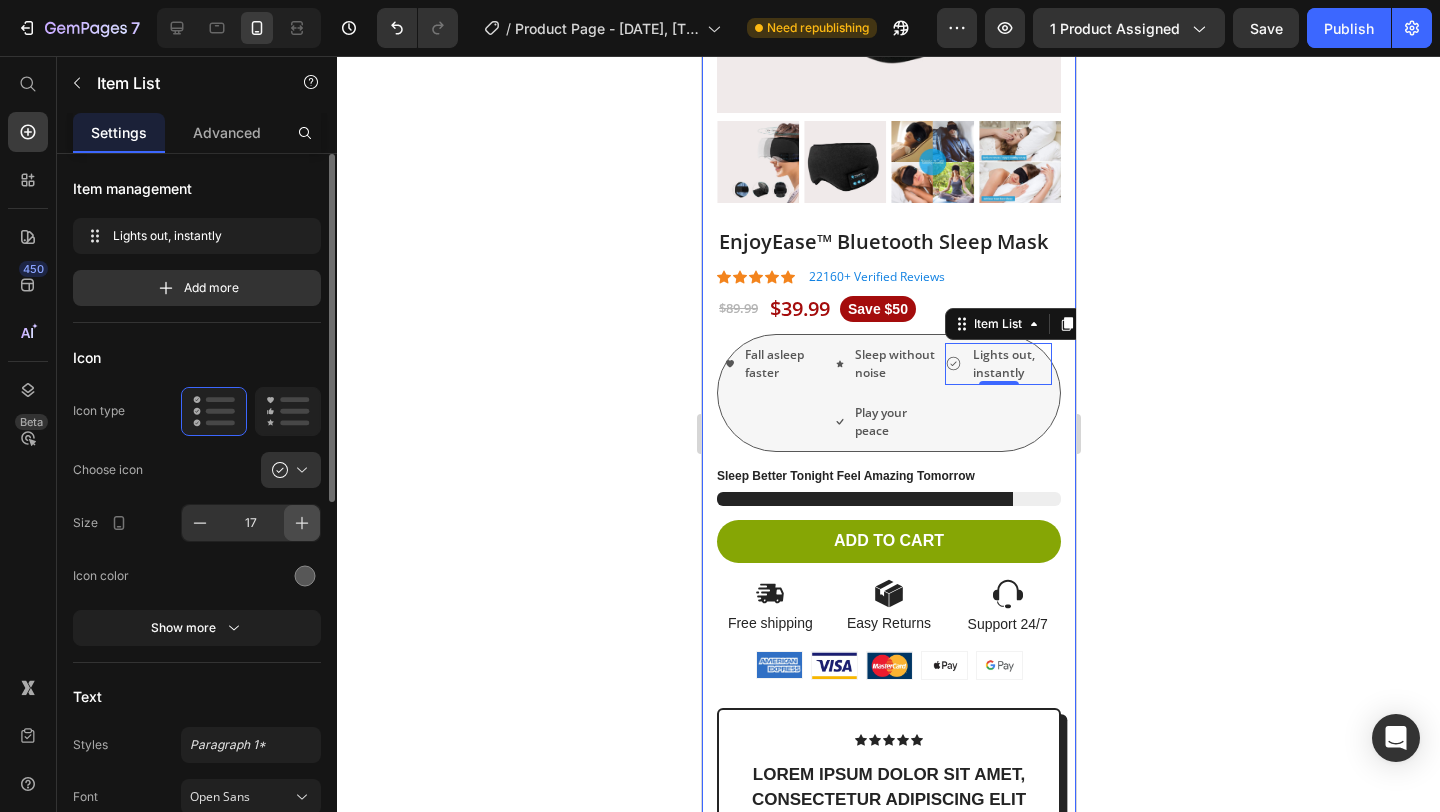 click 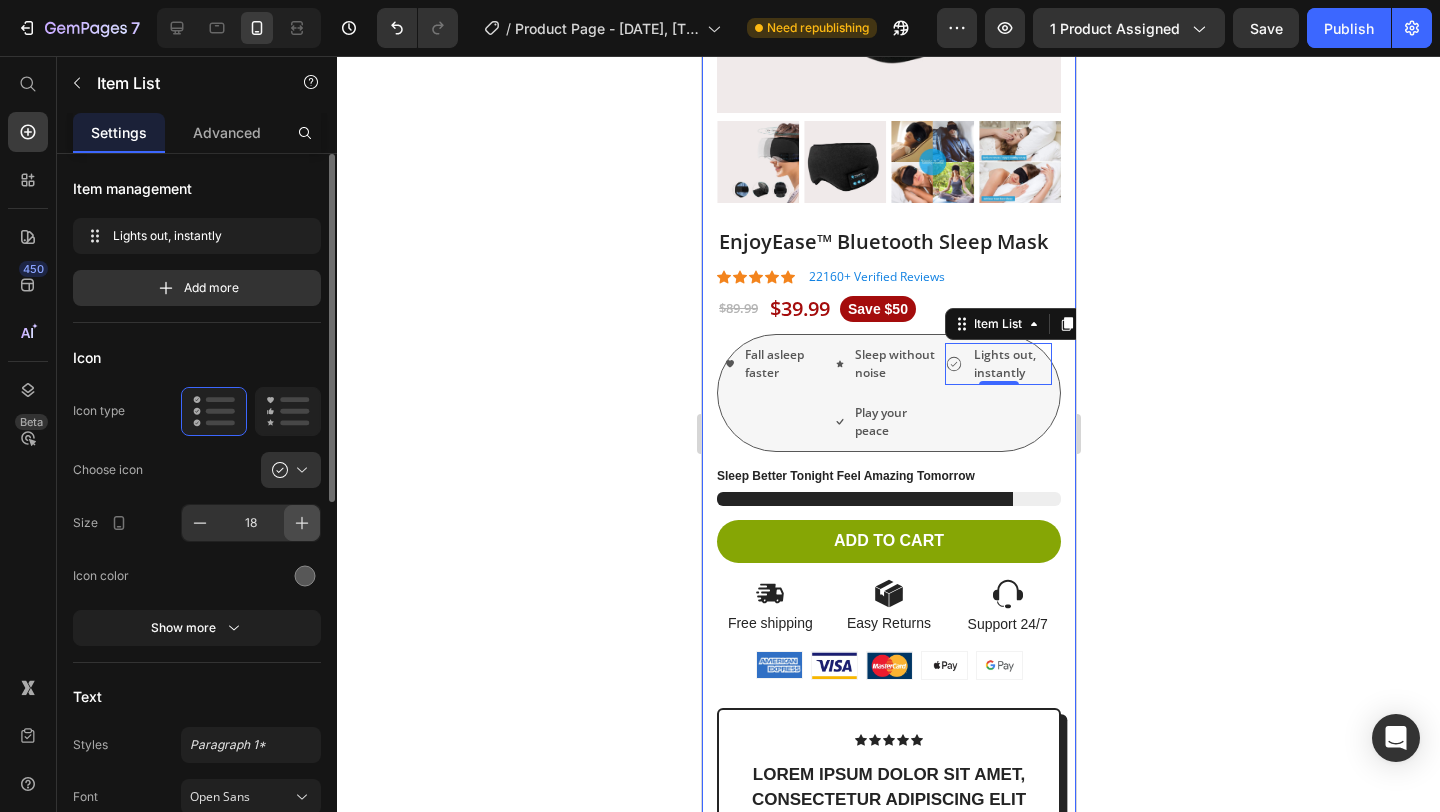 click 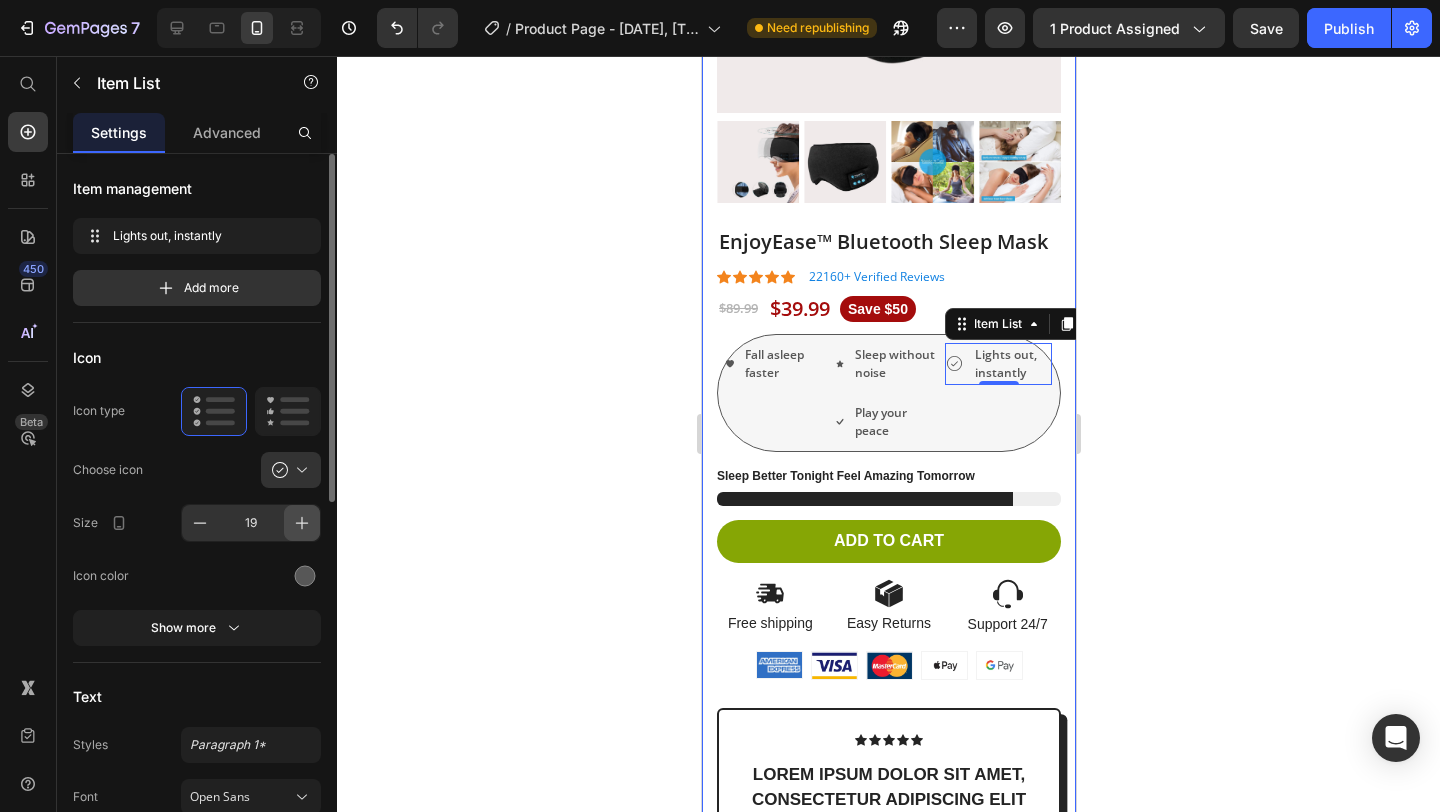 click 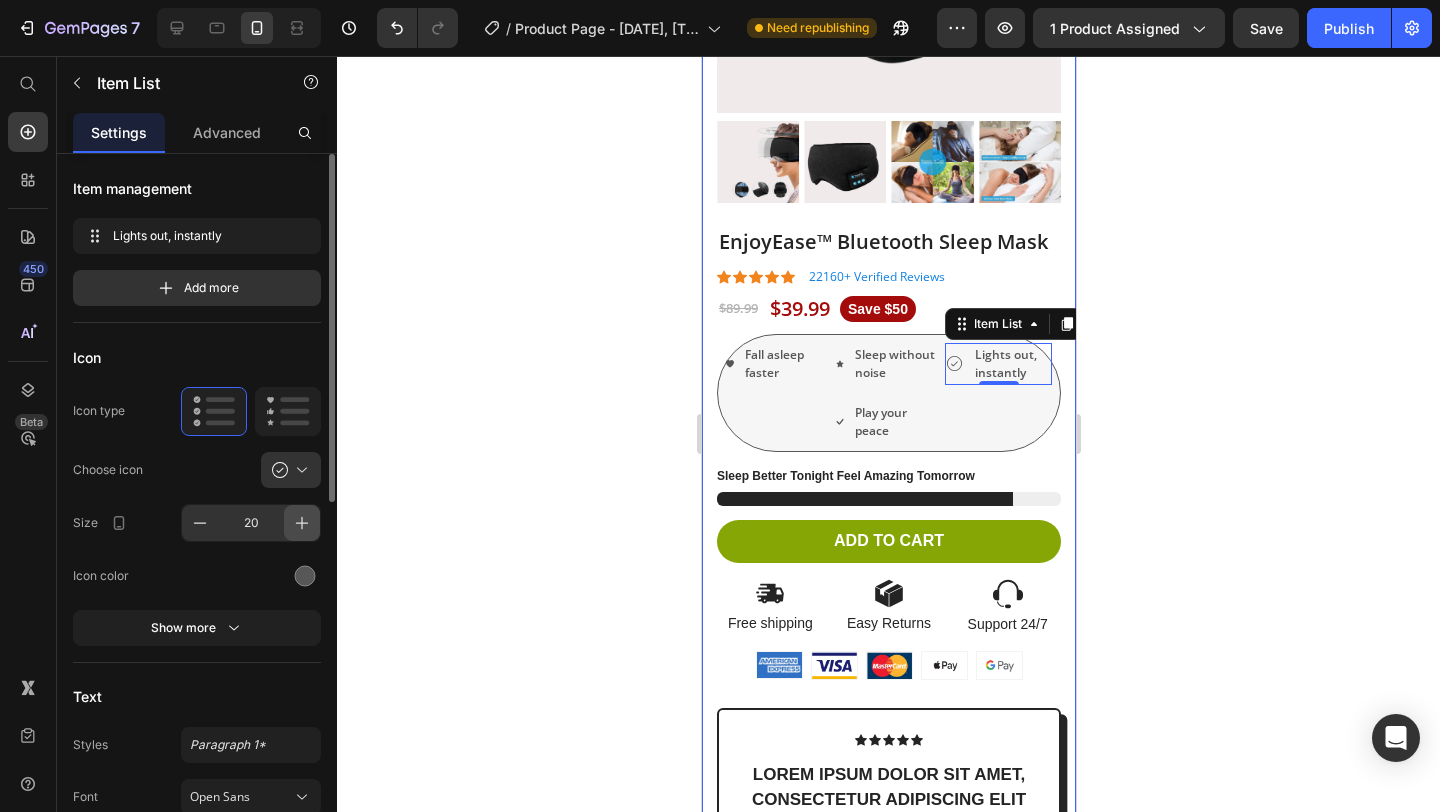 click 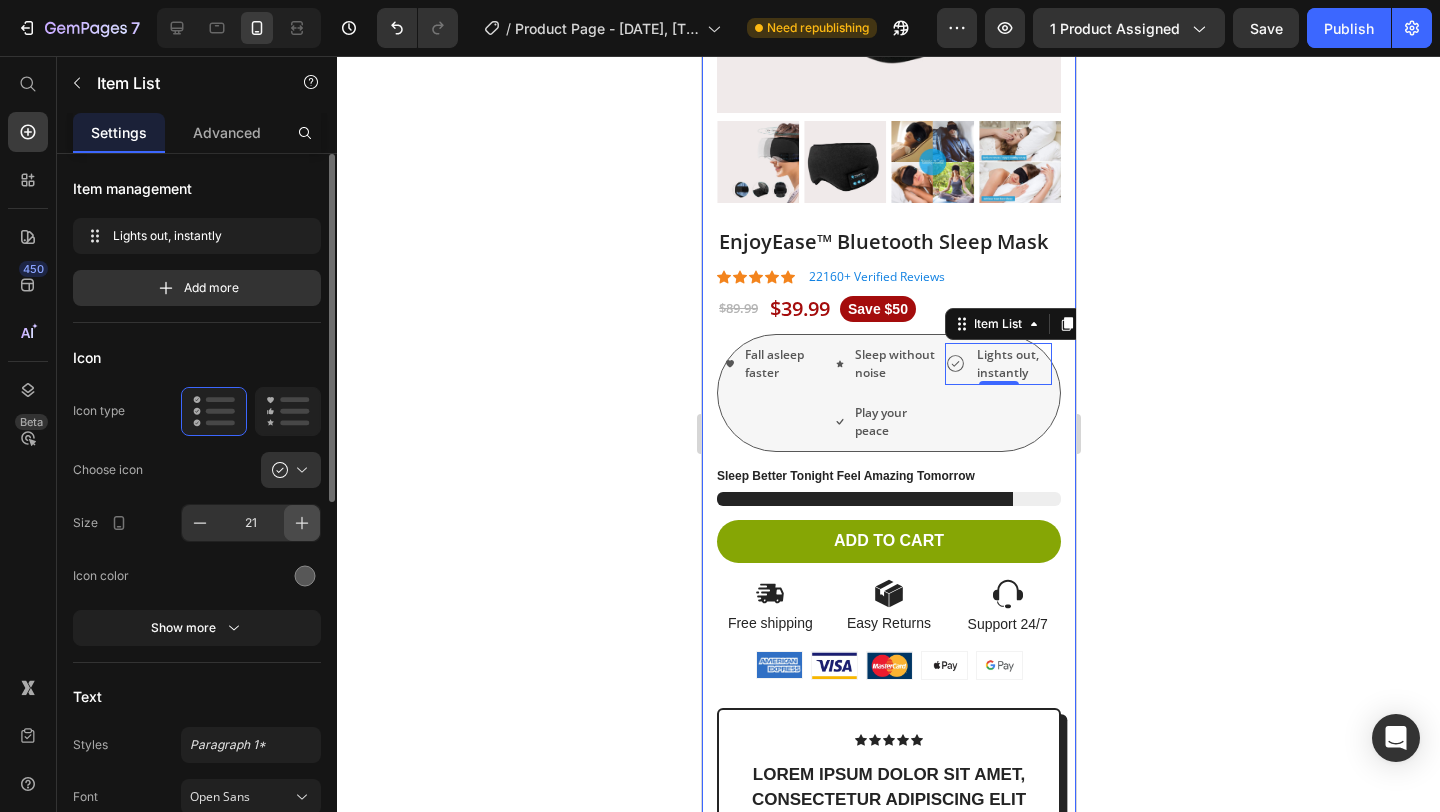 click 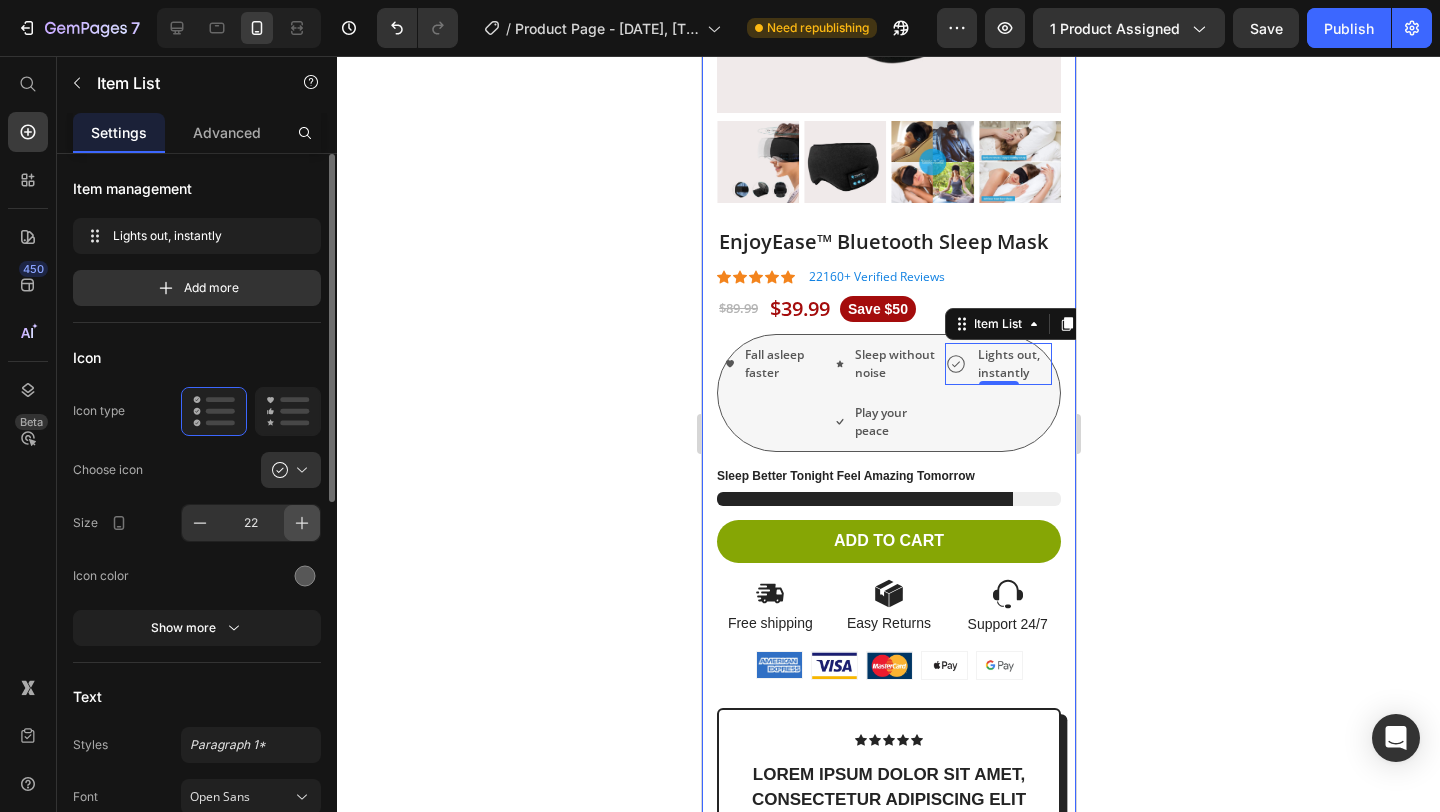 click 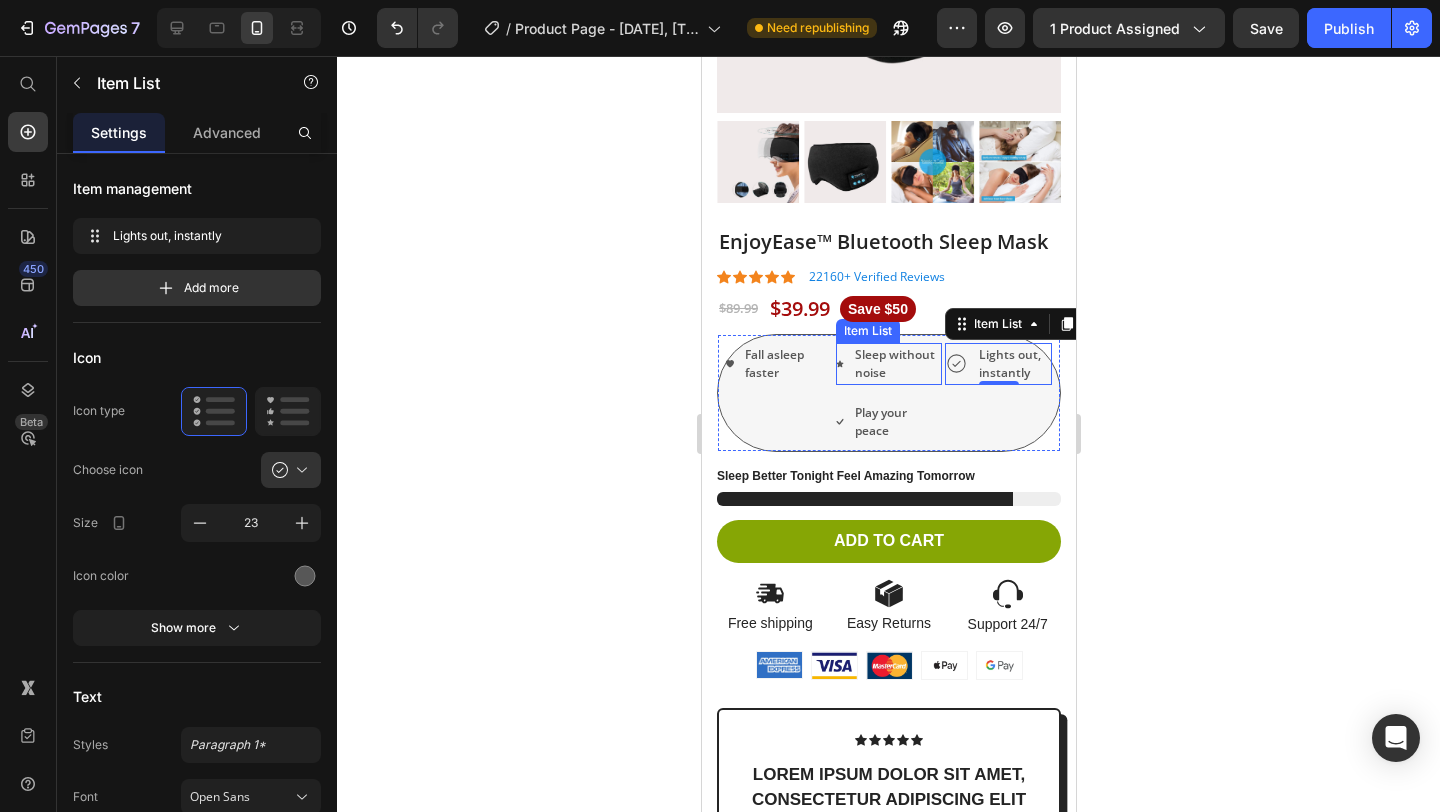 click 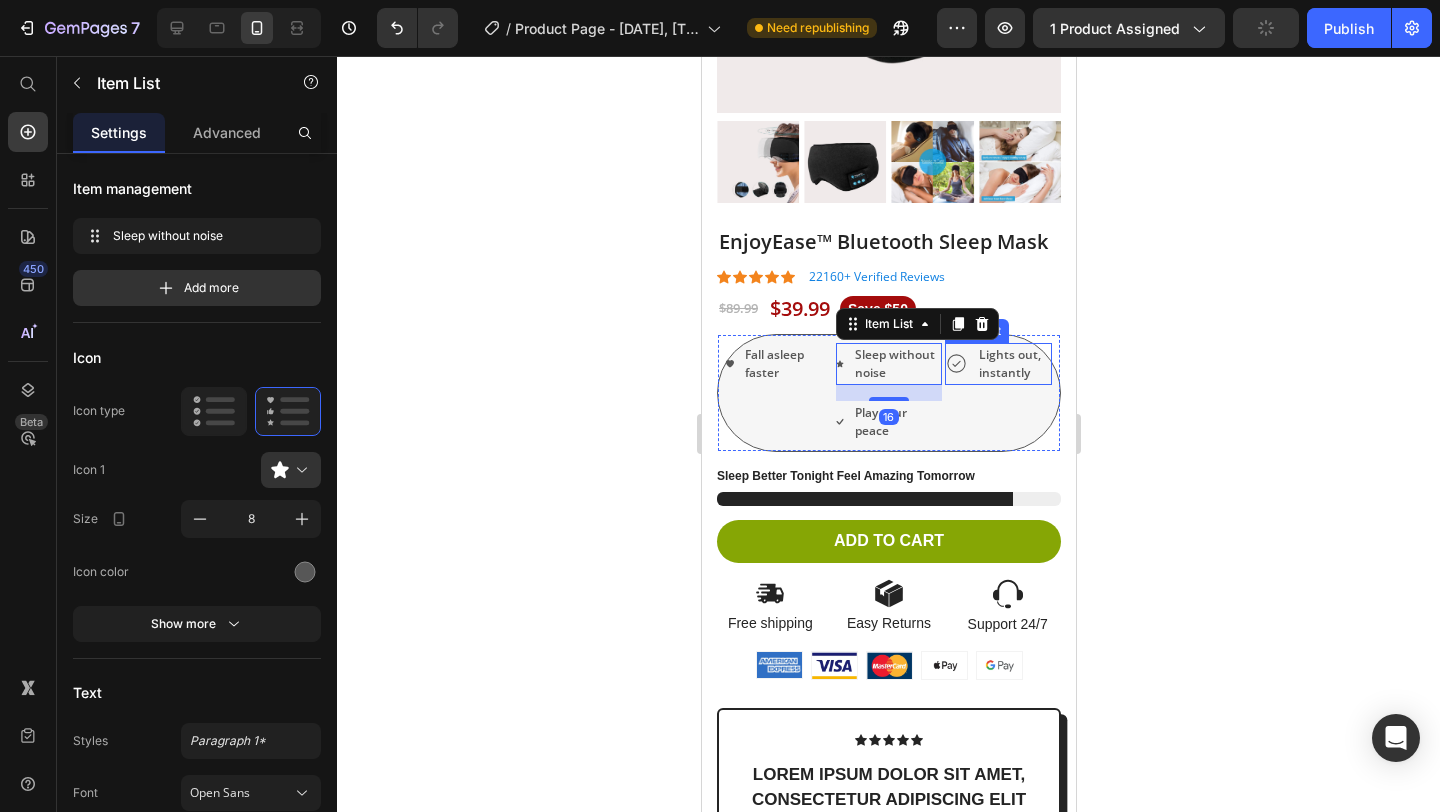 click 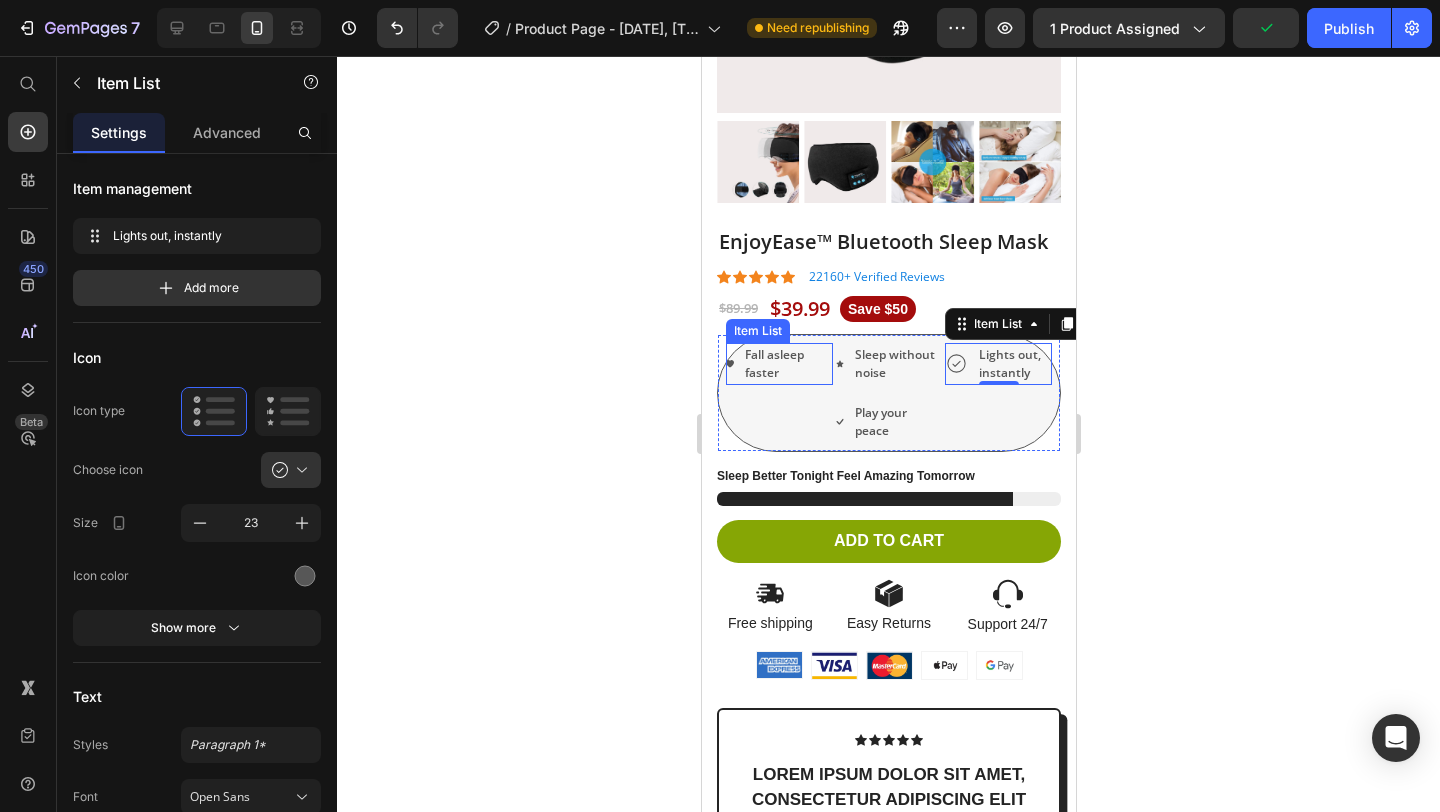 click on "Fall asleep faster" at bounding box center (786, 364) 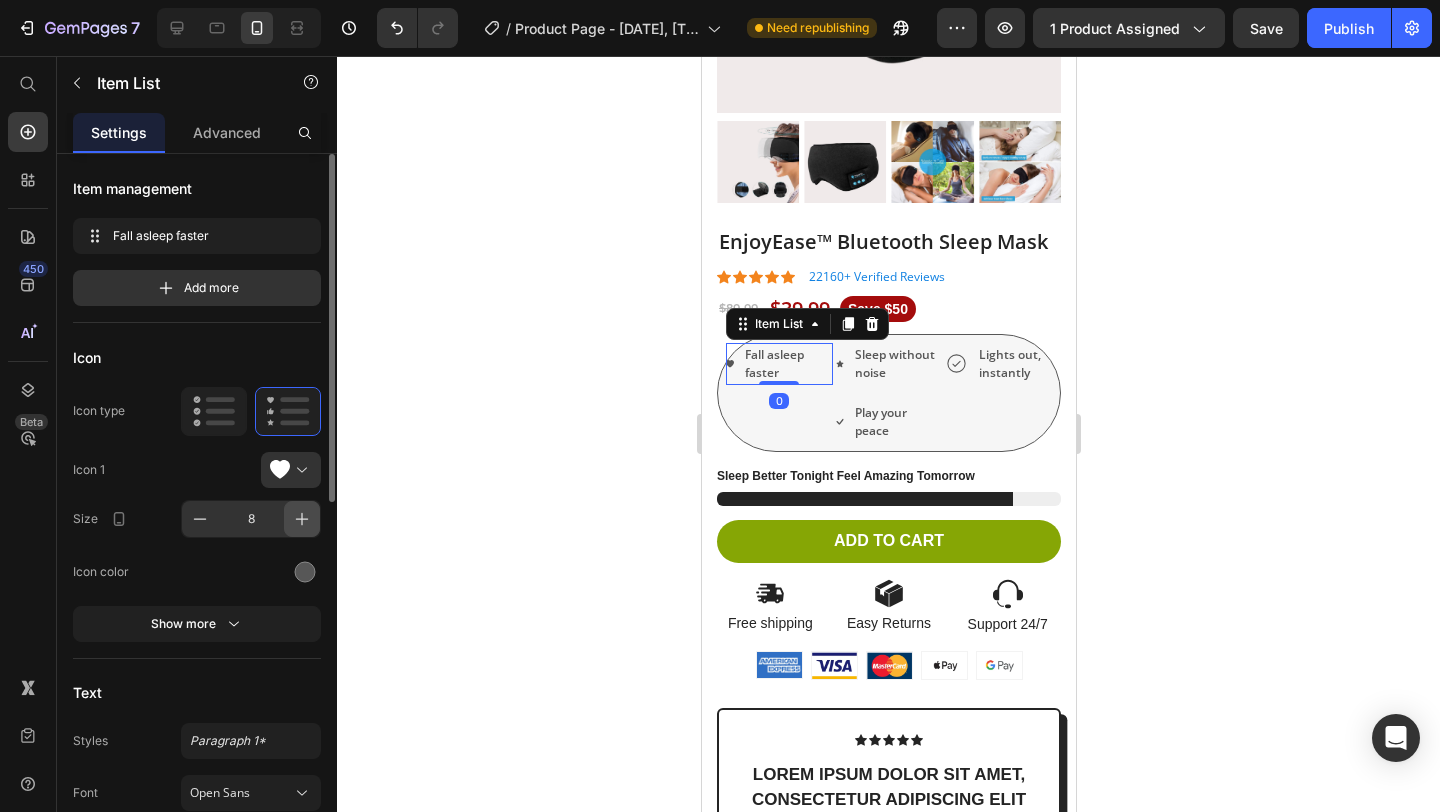 click 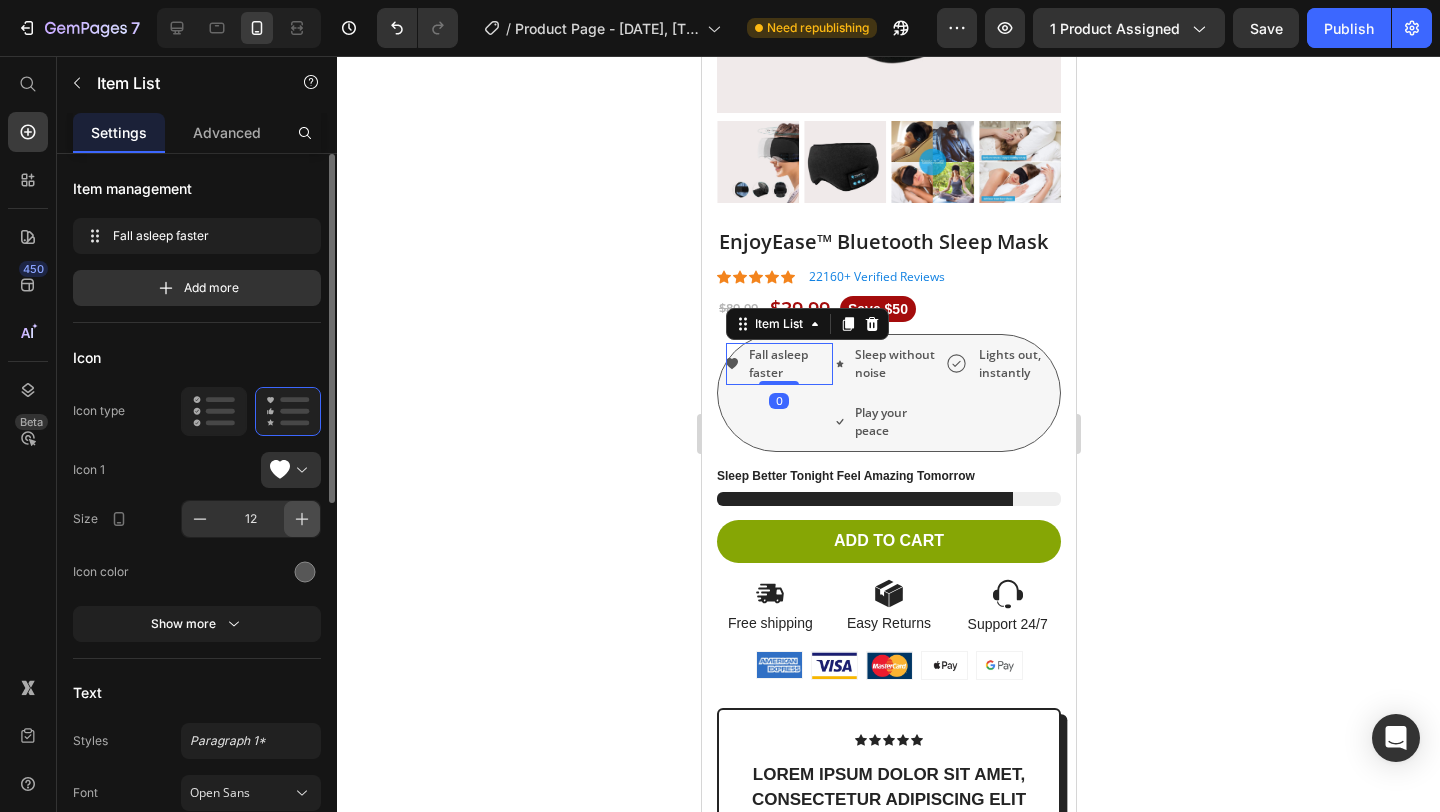 click 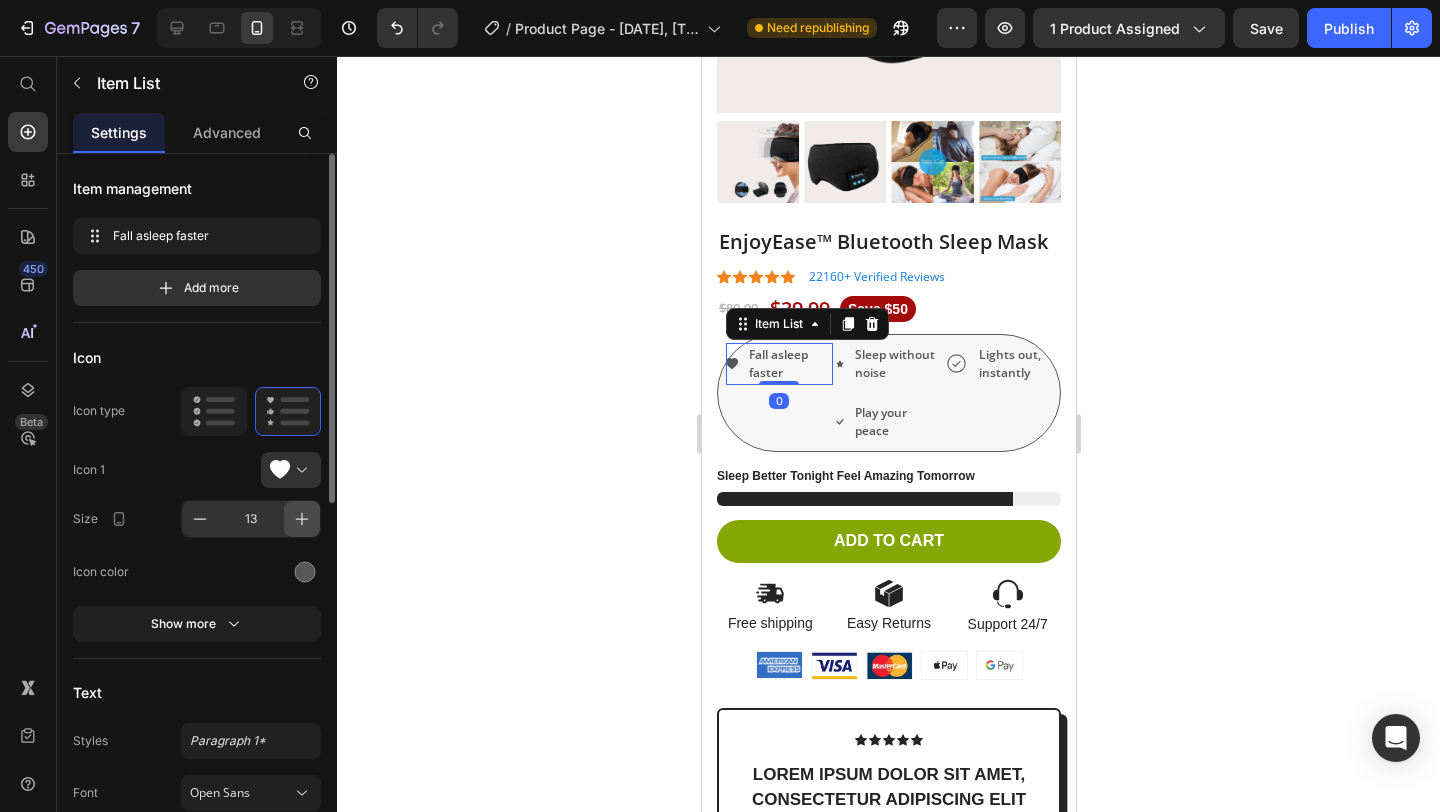 click 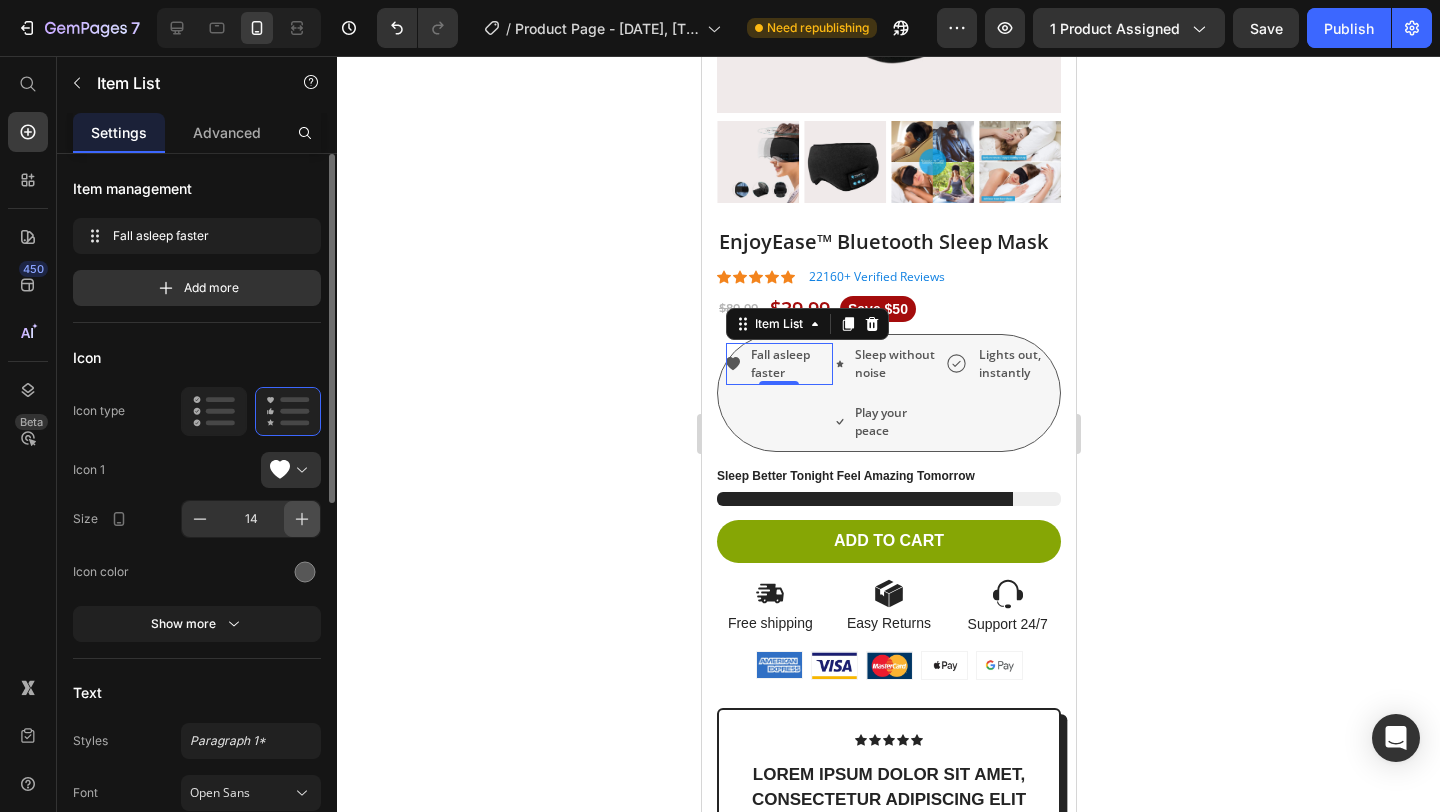 click 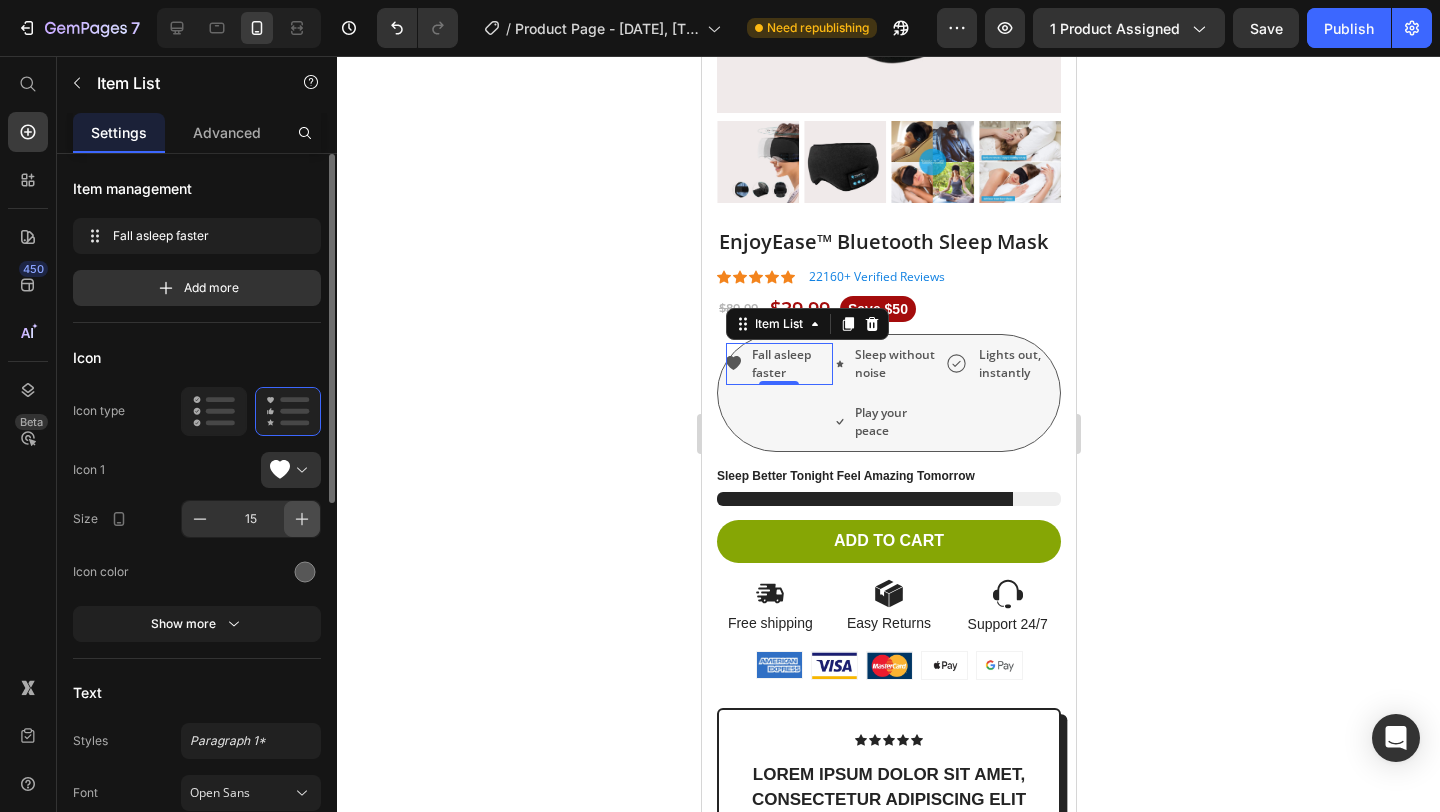 click 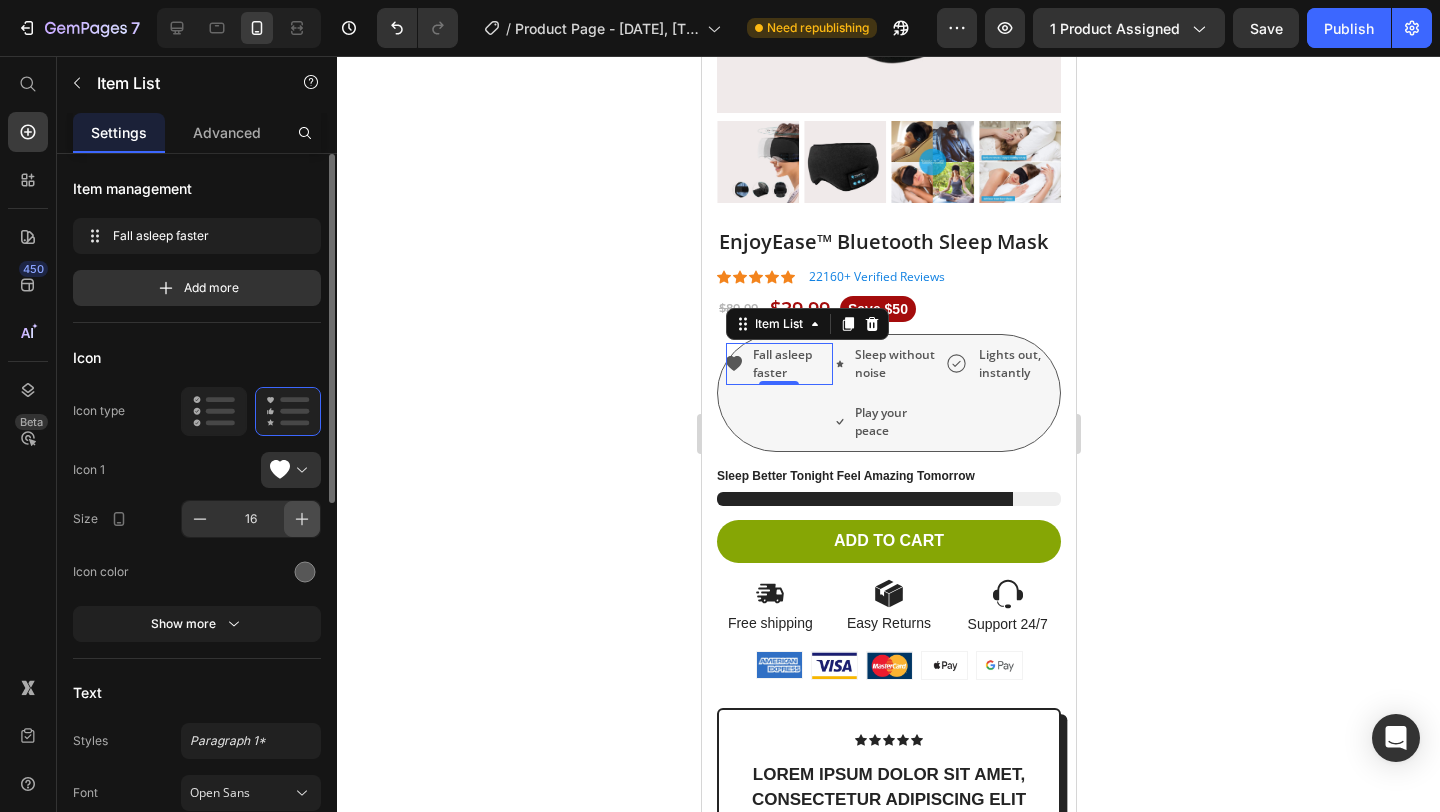click 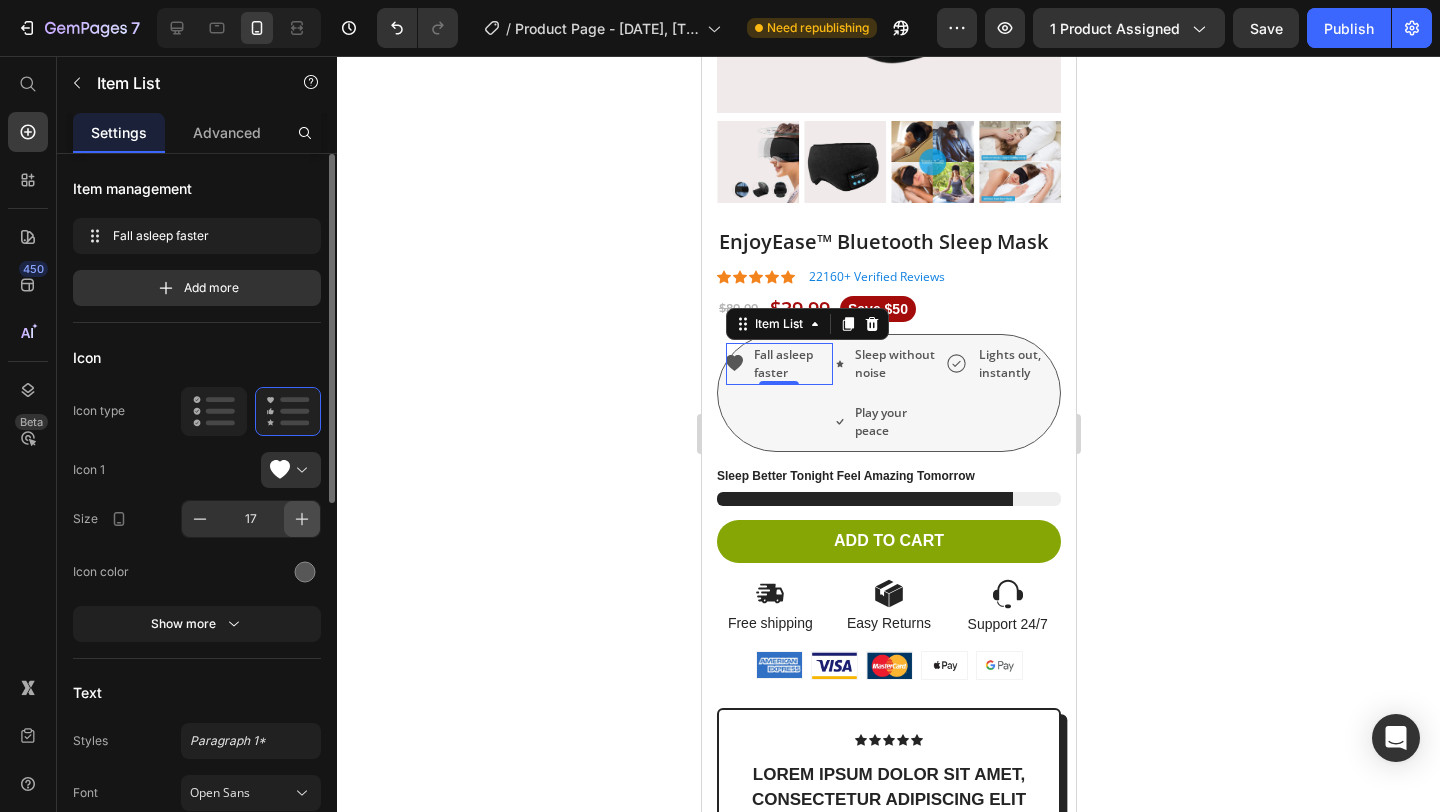 click 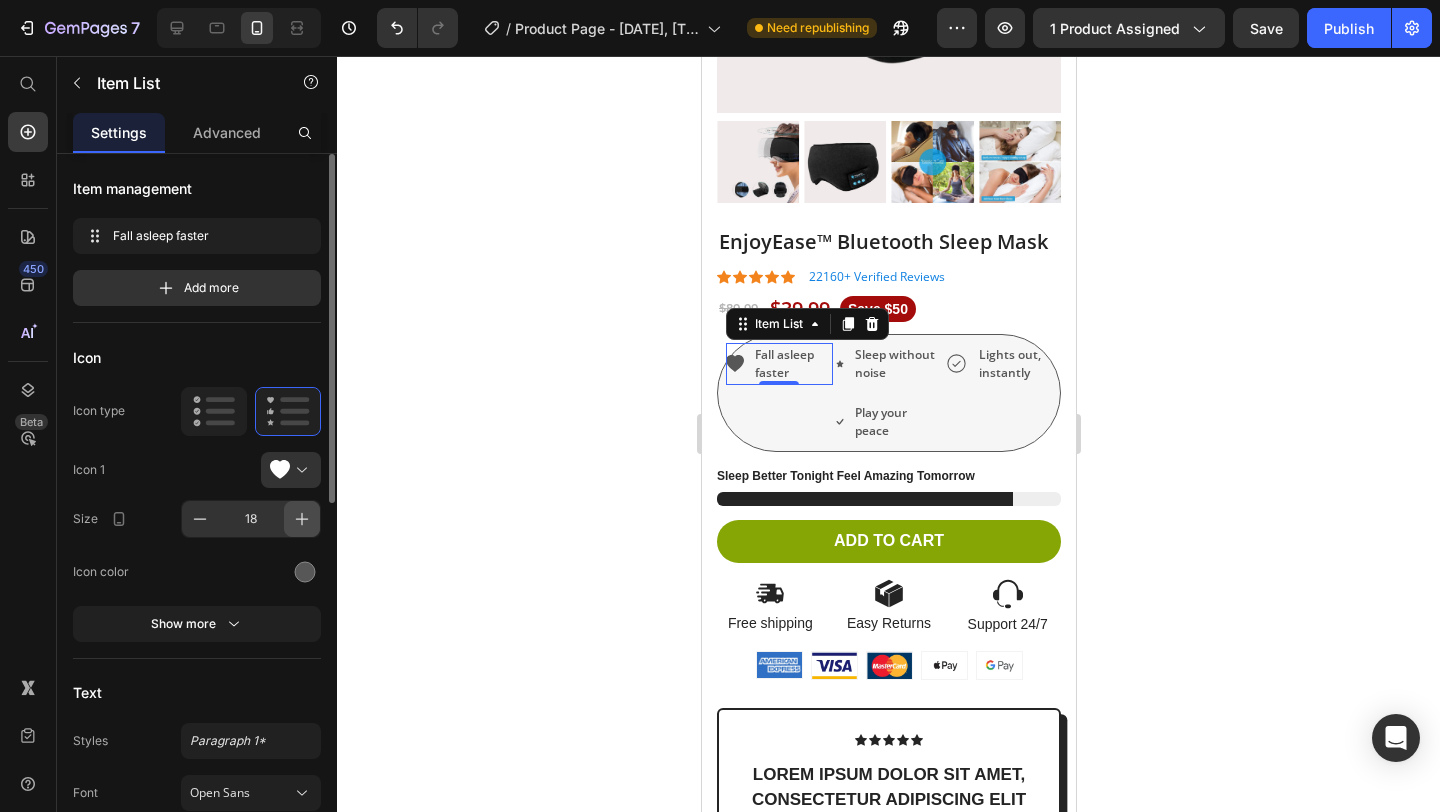 click 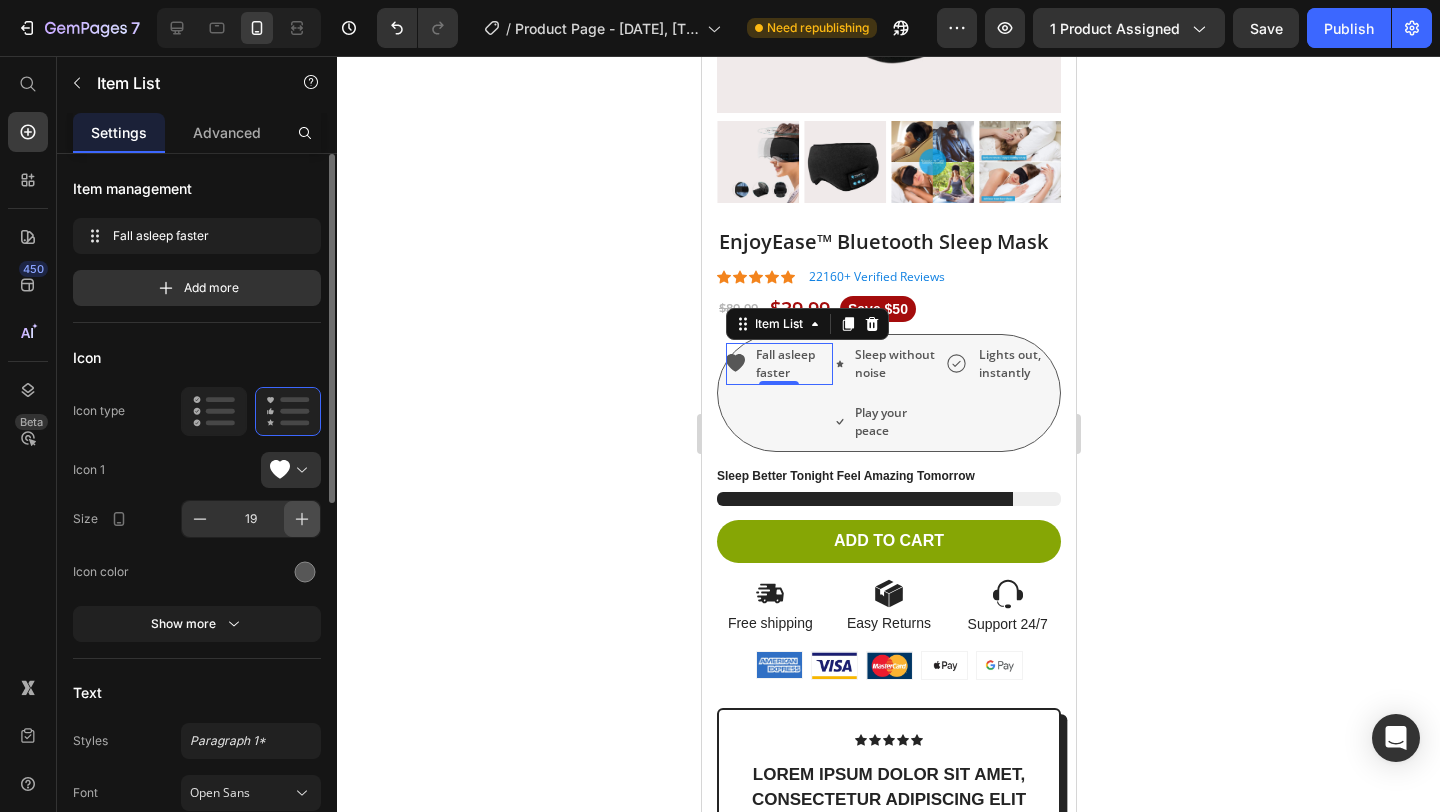 click 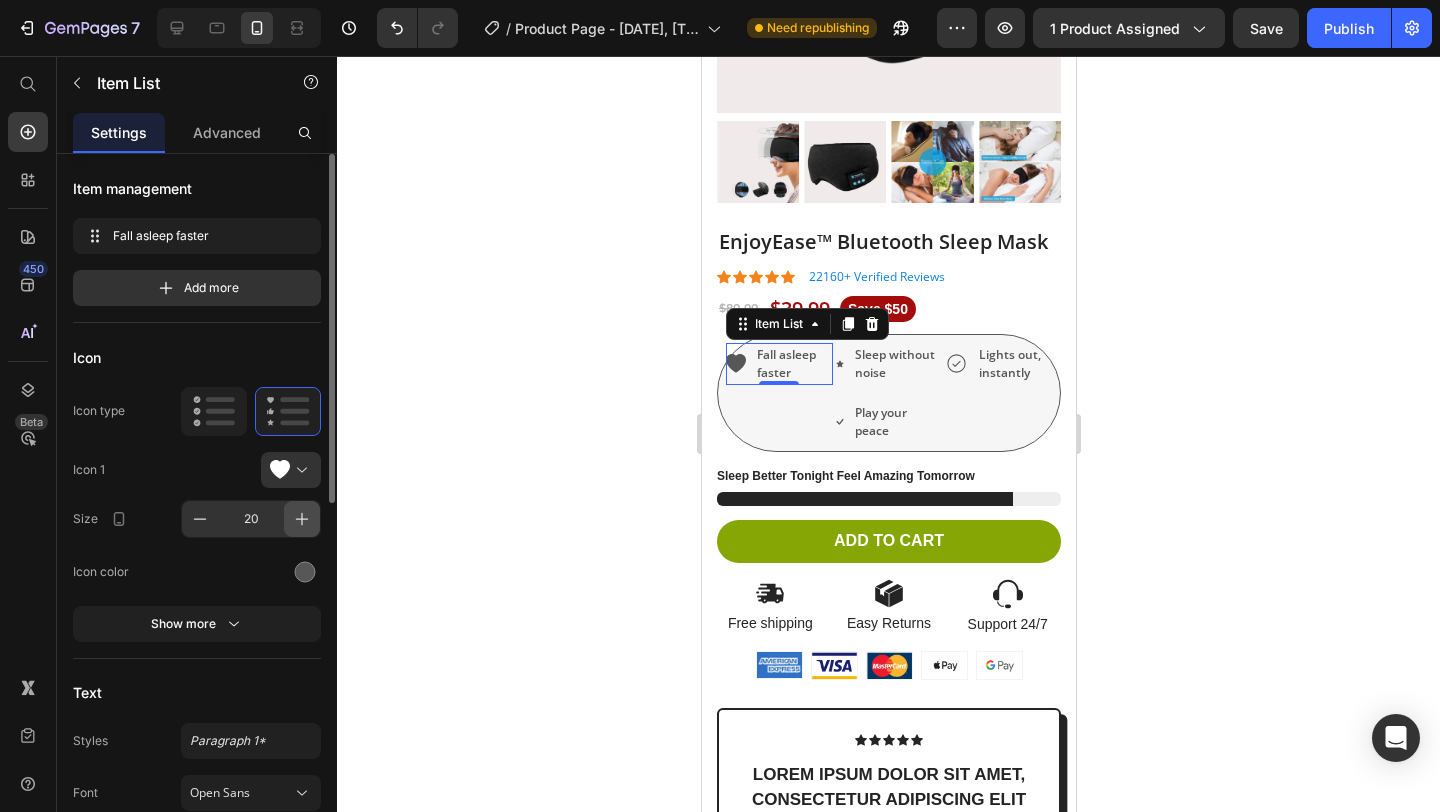 click 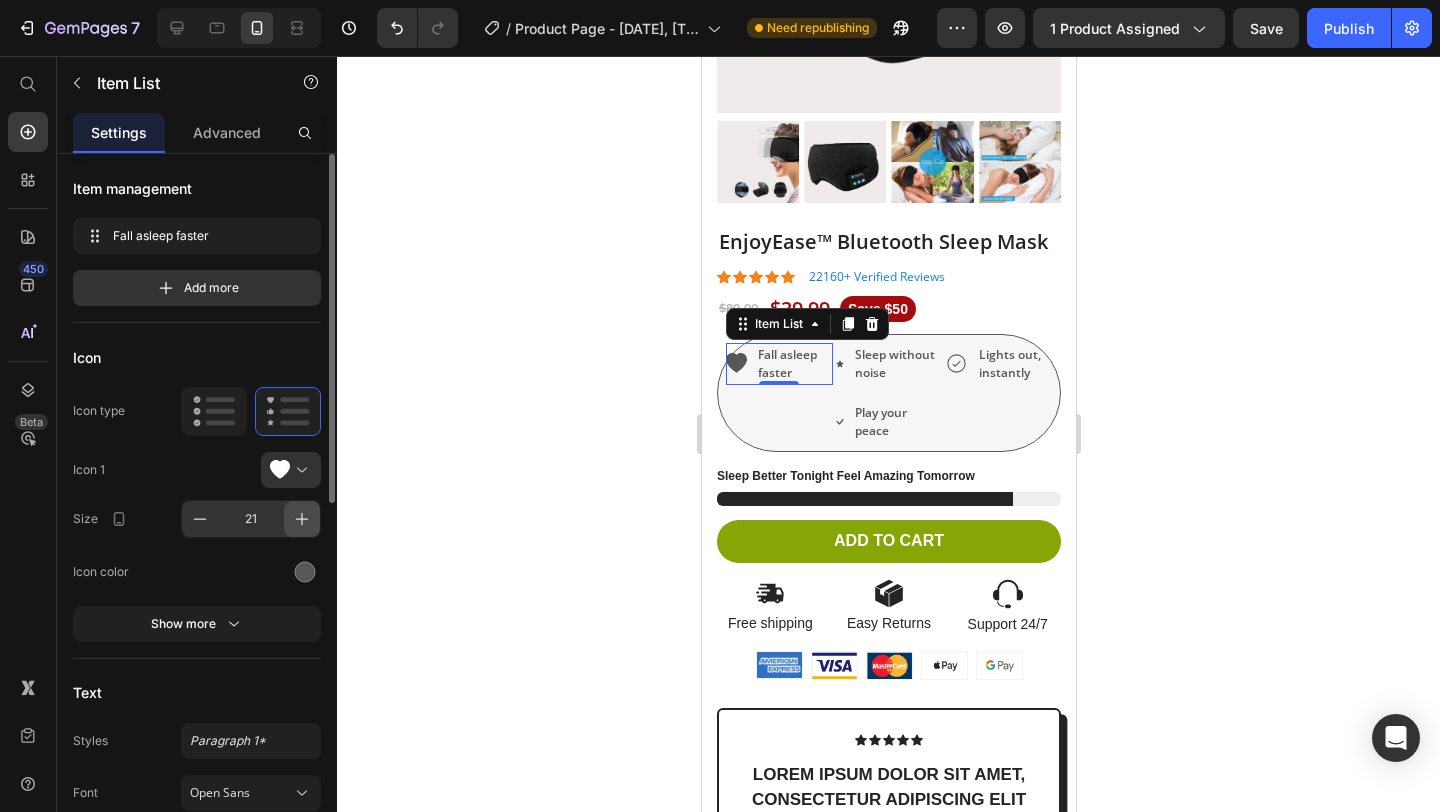 click 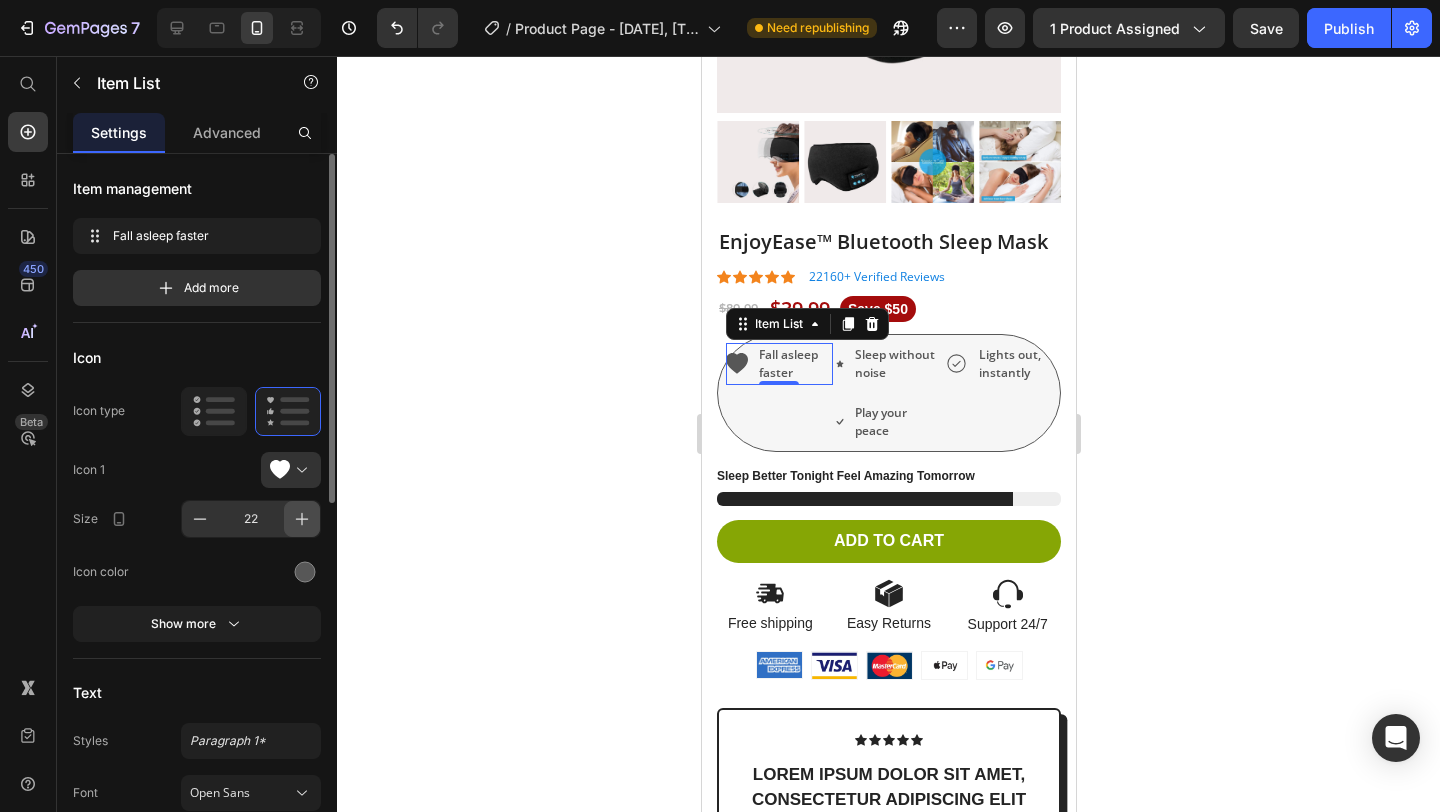 click 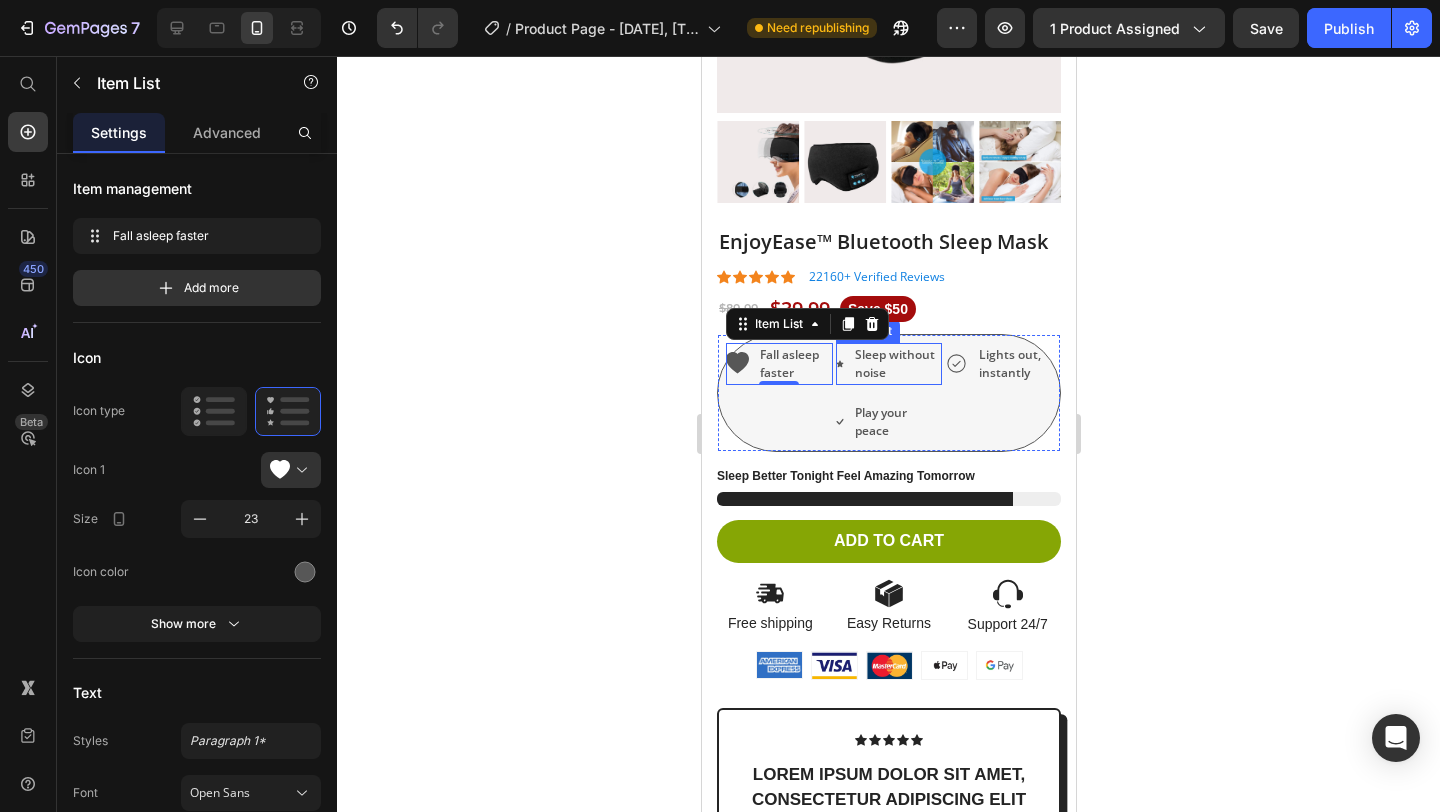 click on "Sleep without noise" at bounding box center (888, 364) 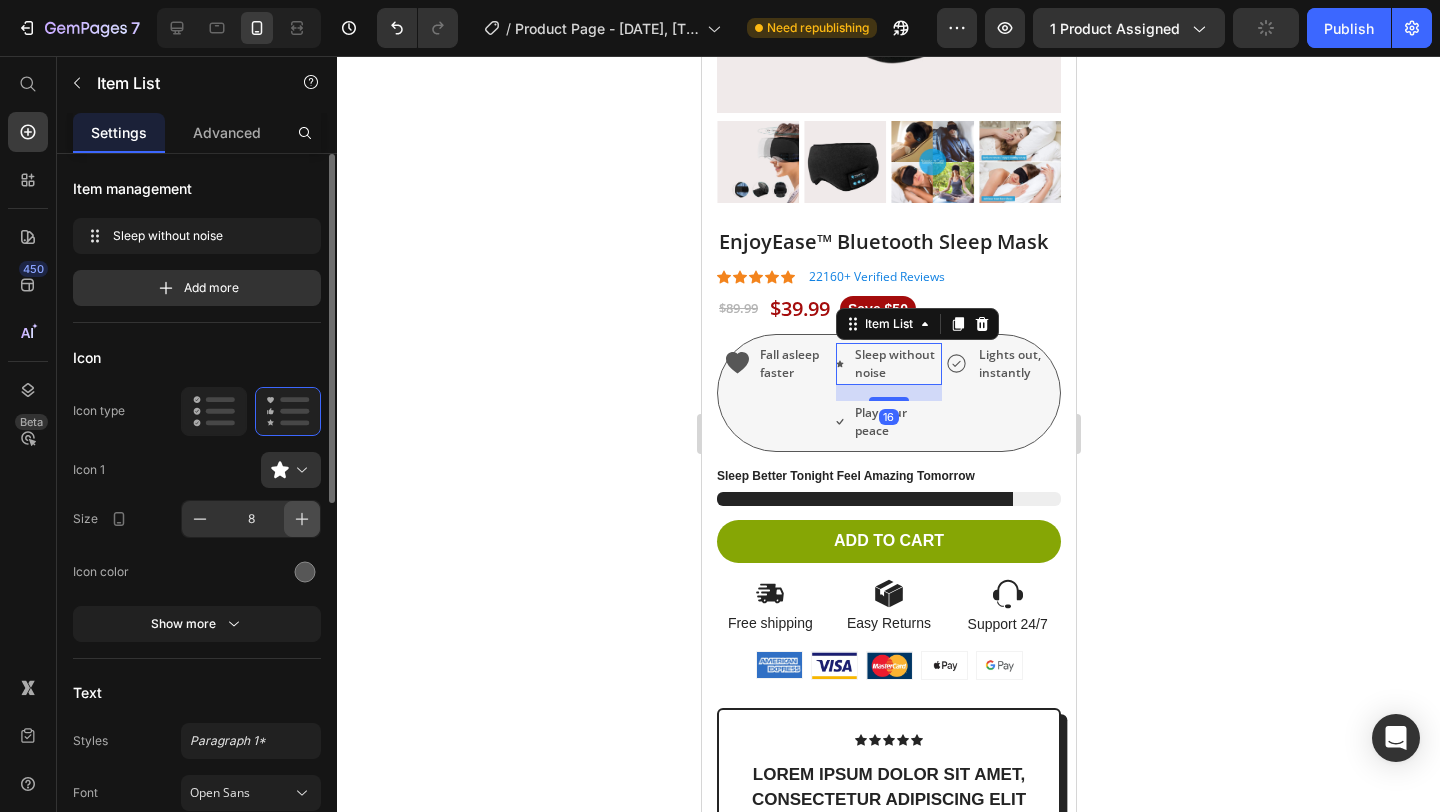 click at bounding box center (302, 519) 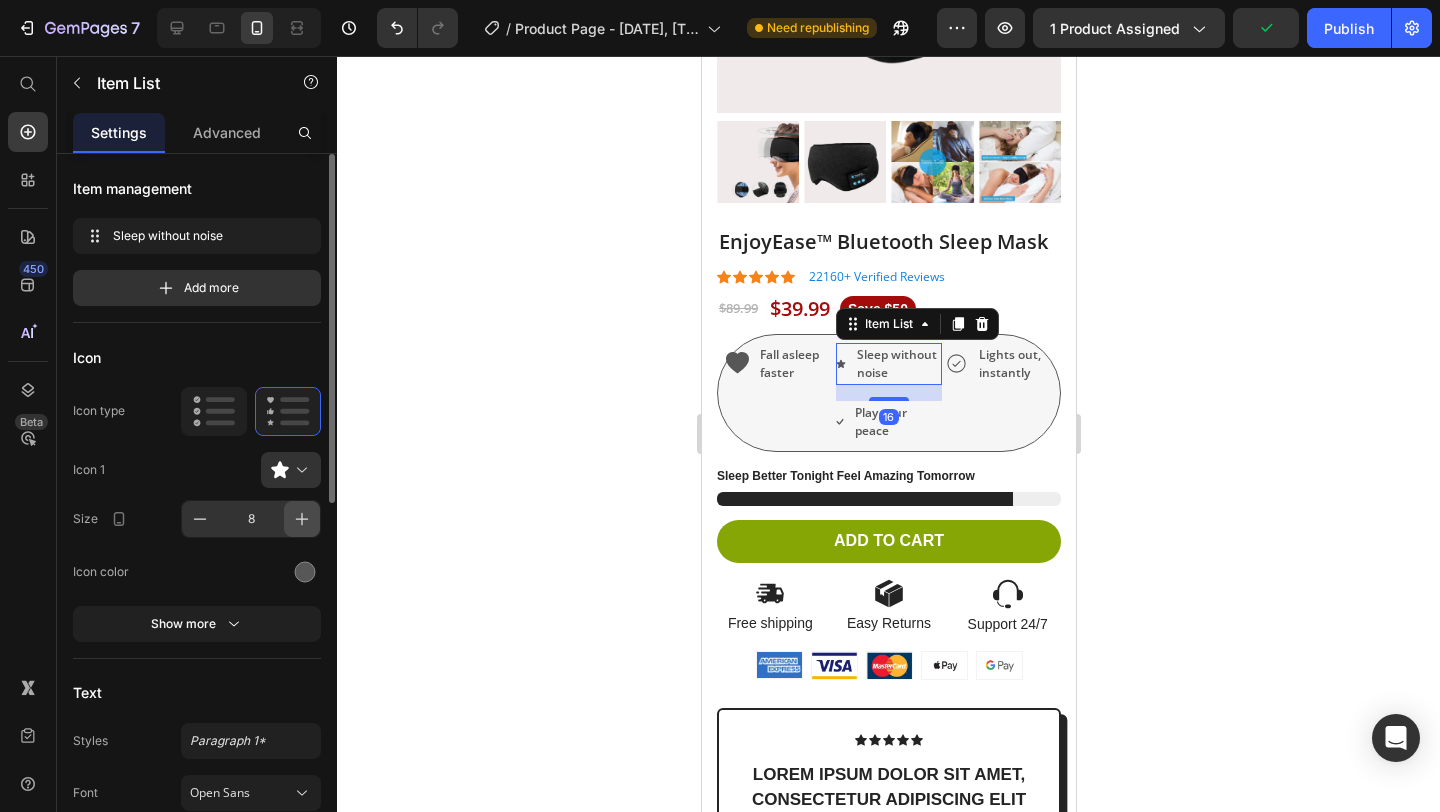 click at bounding box center [302, 519] 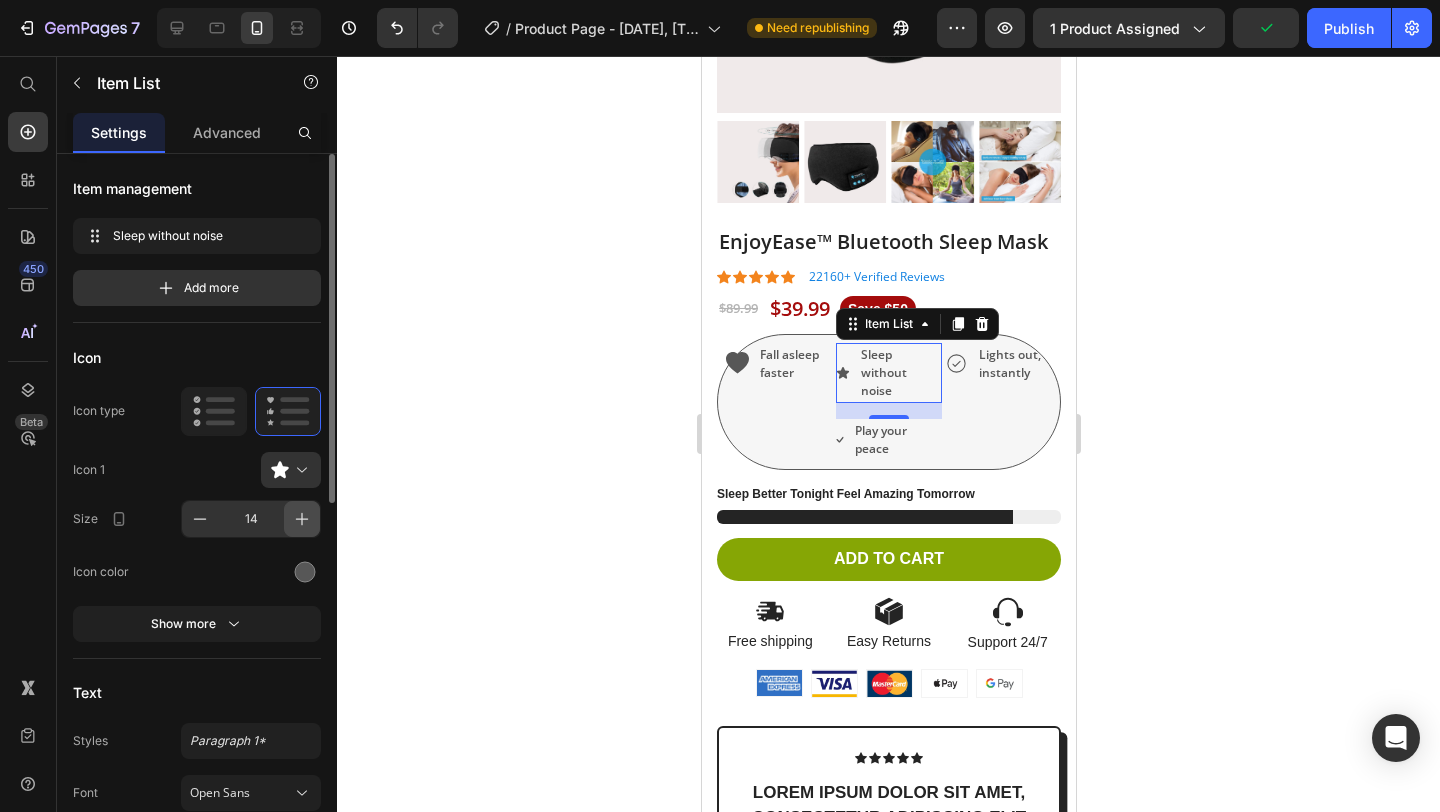 click at bounding box center [302, 519] 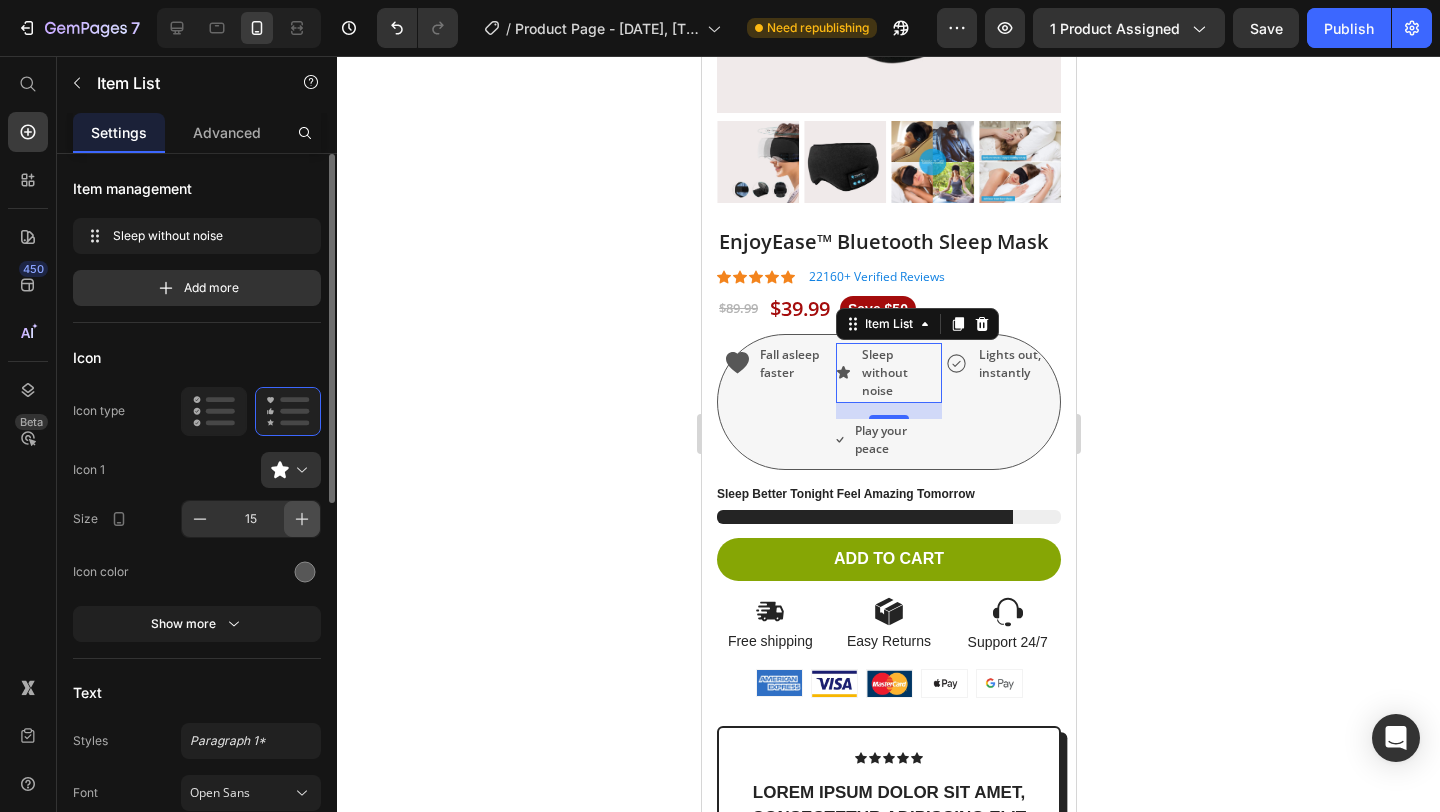 click at bounding box center [302, 519] 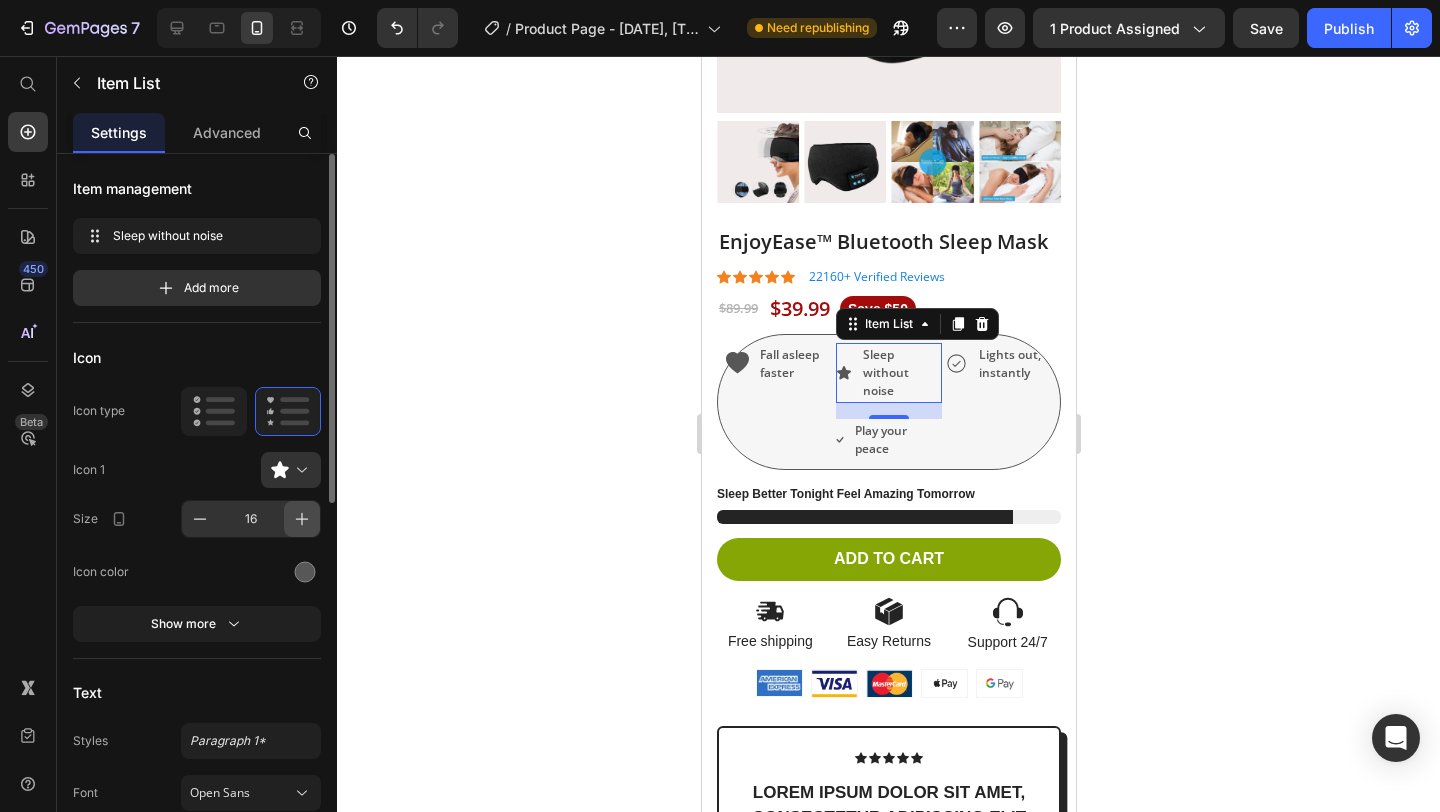 click at bounding box center [302, 519] 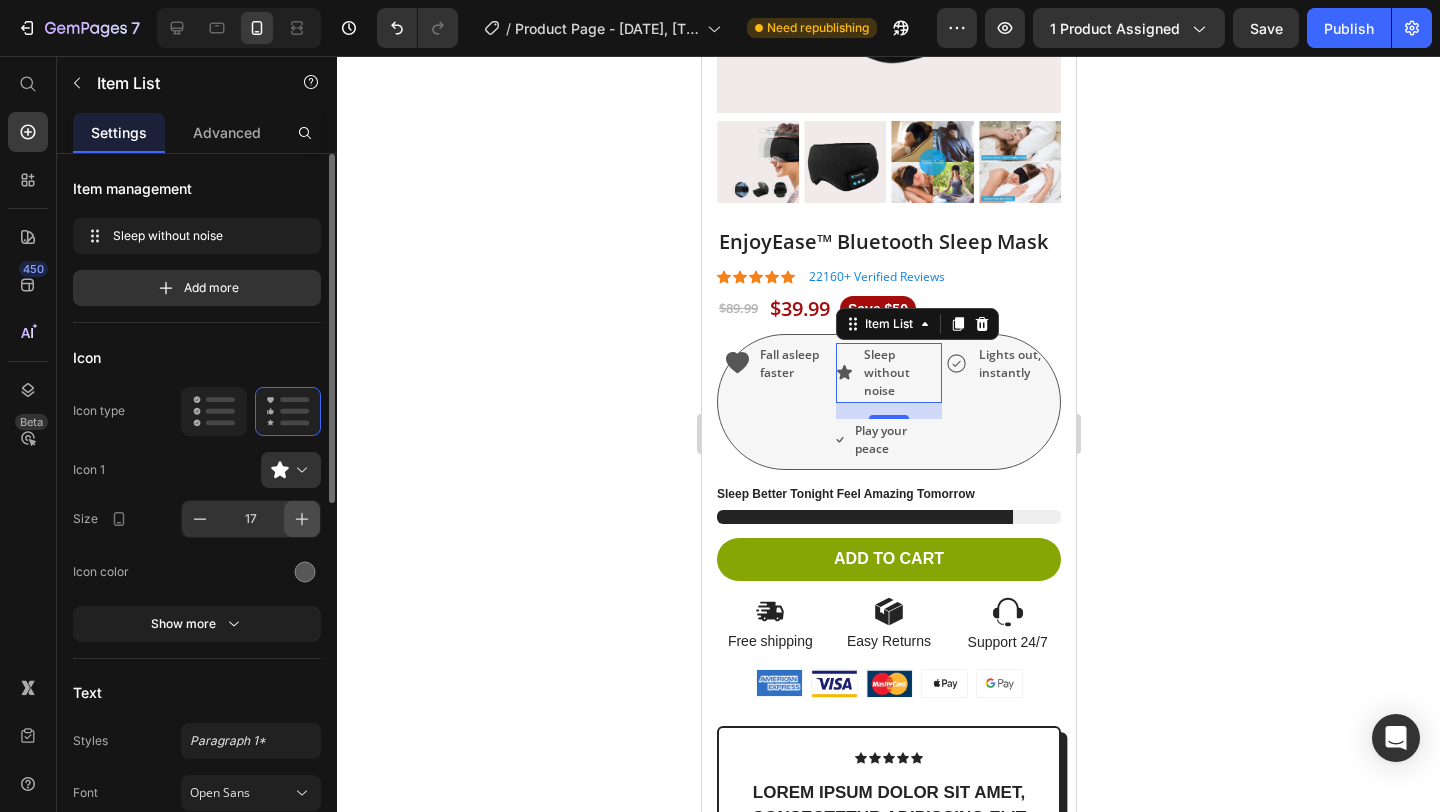 click at bounding box center (302, 519) 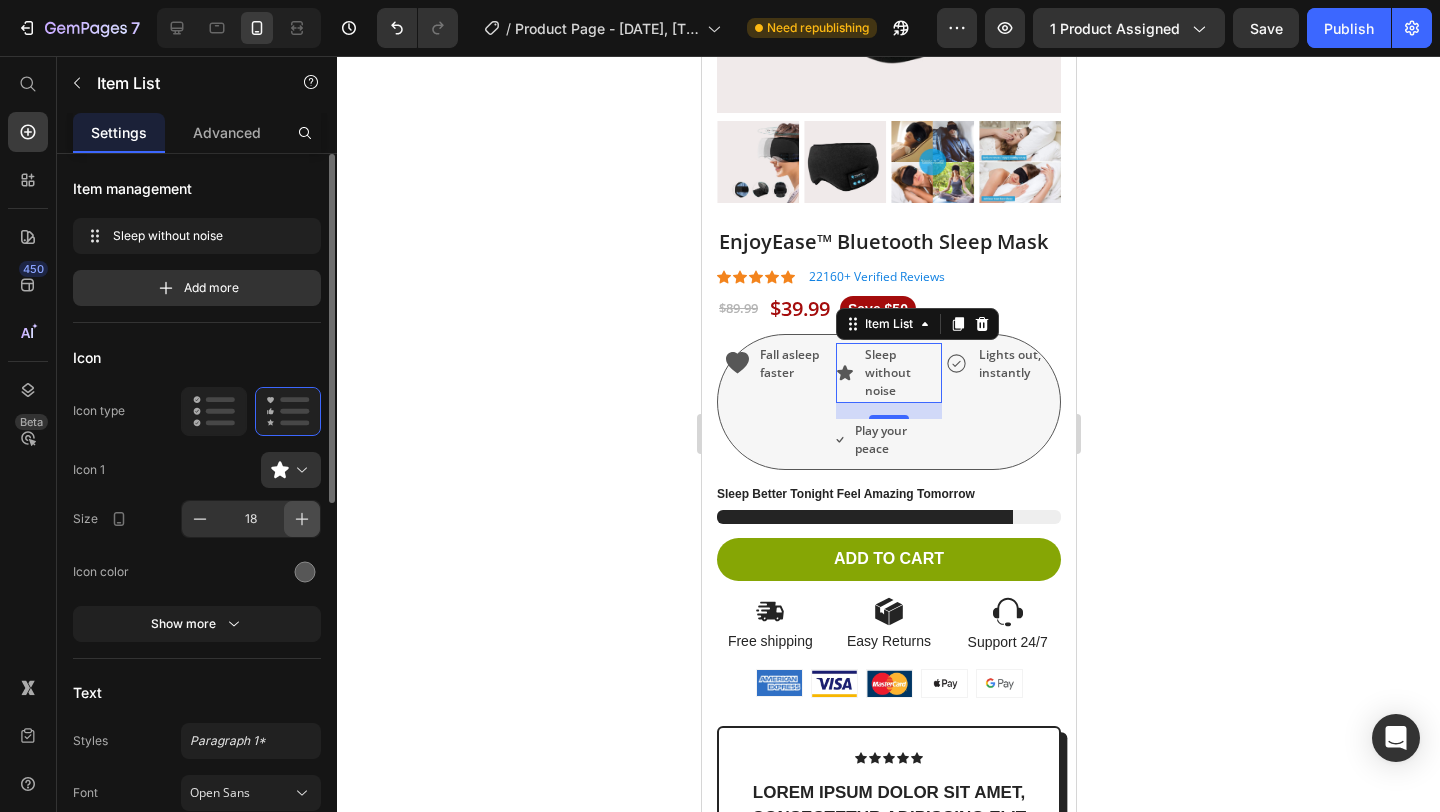 click at bounding box center [302, 519] 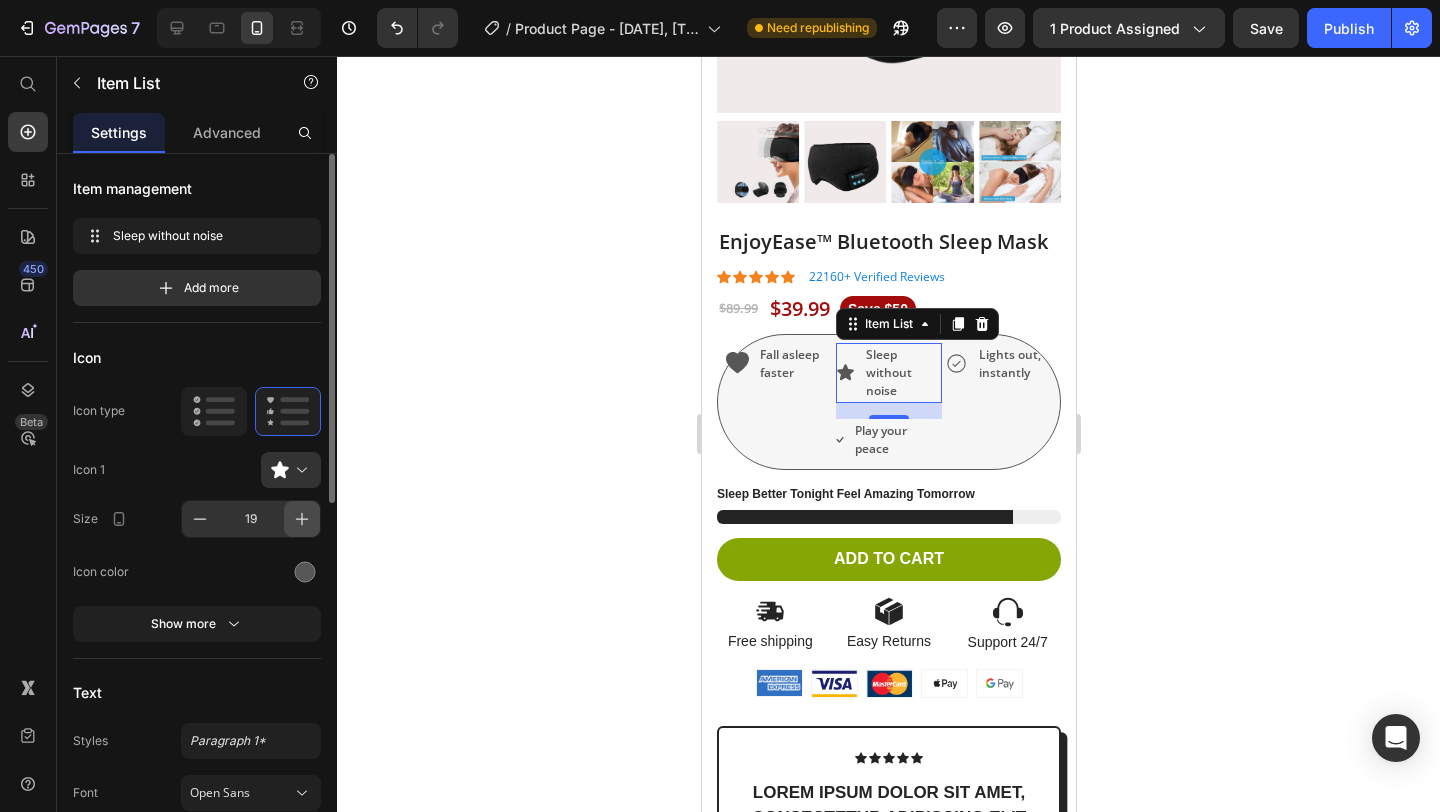 click at bounding box center (302, 519) 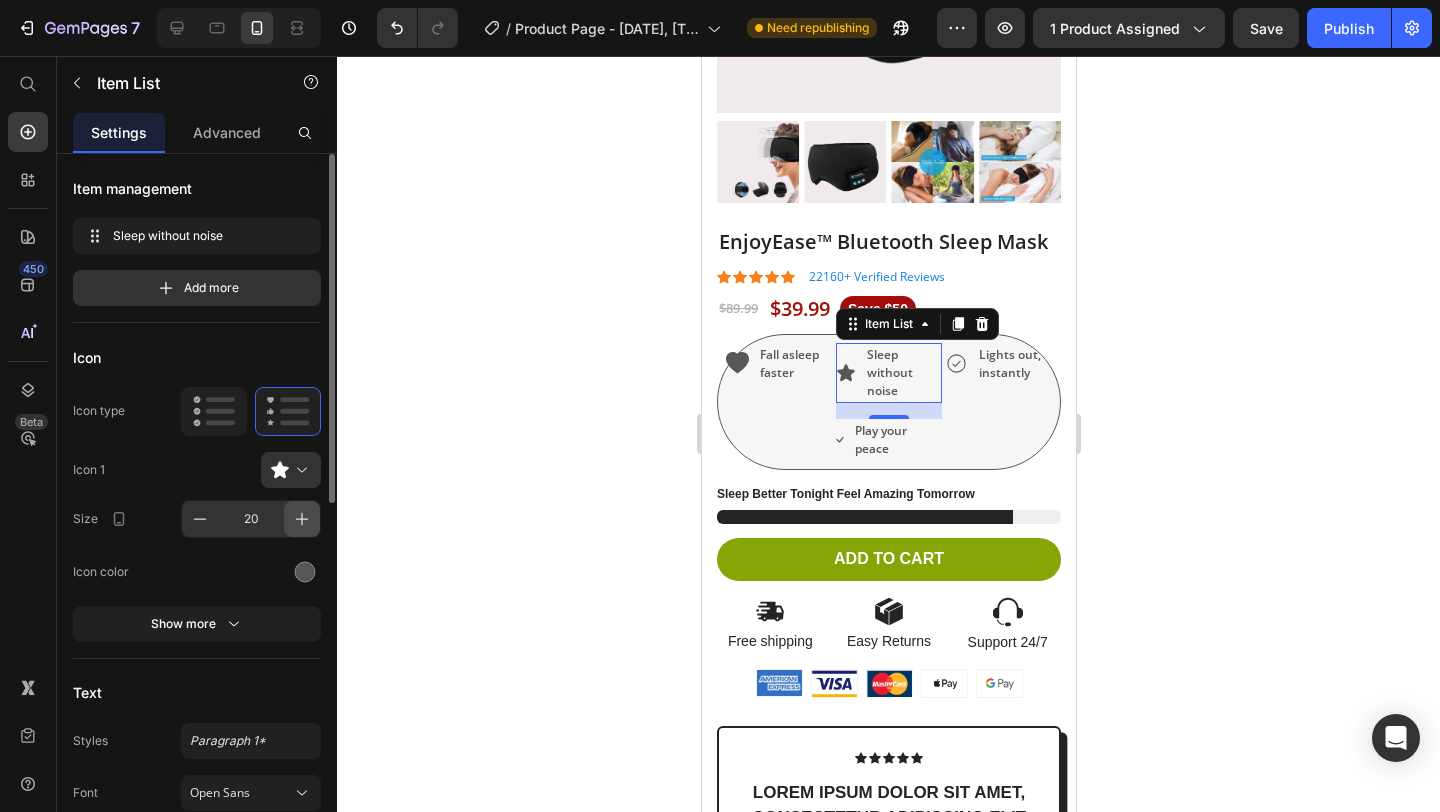 click at bounding box center [302, 519] 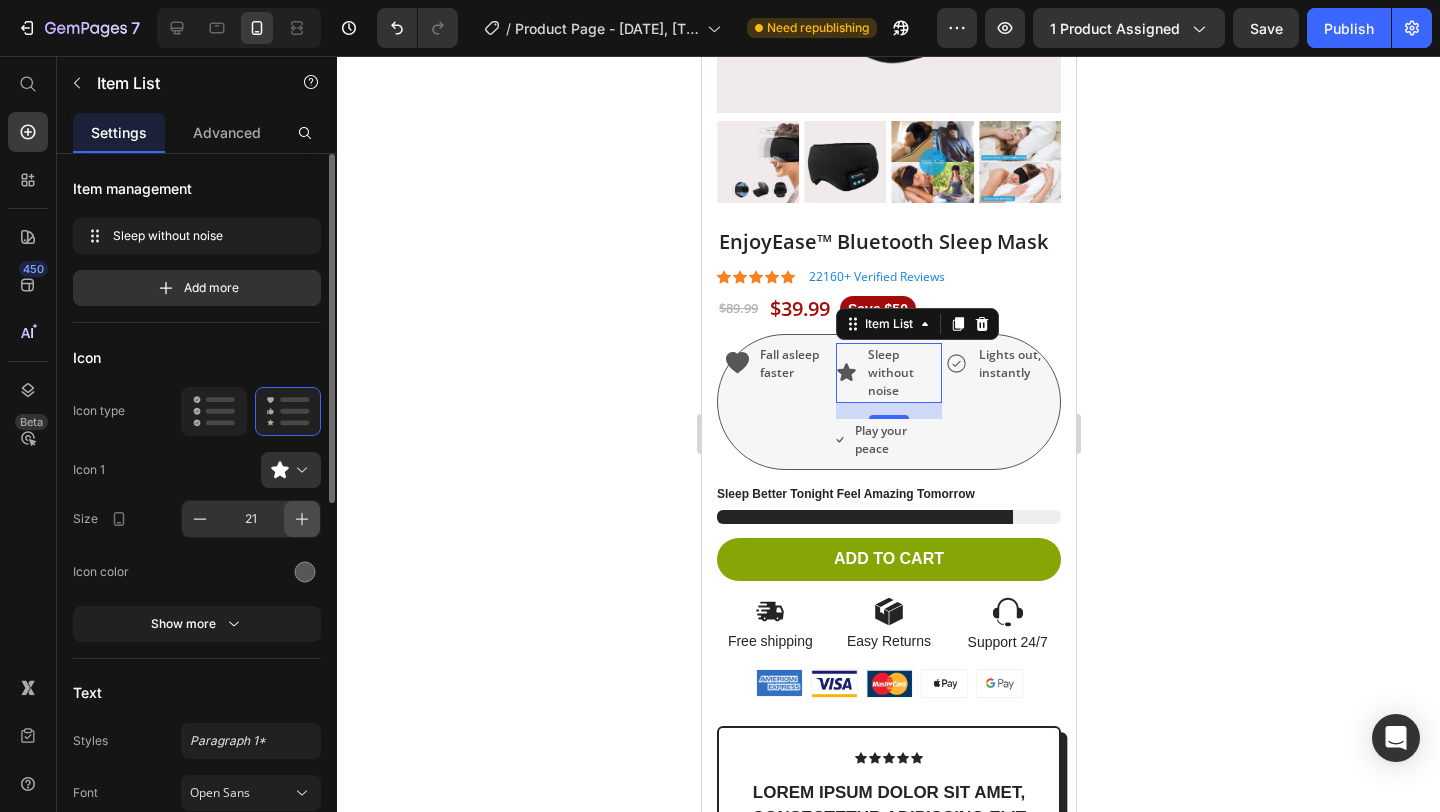 click at bounding box center [302, 519] 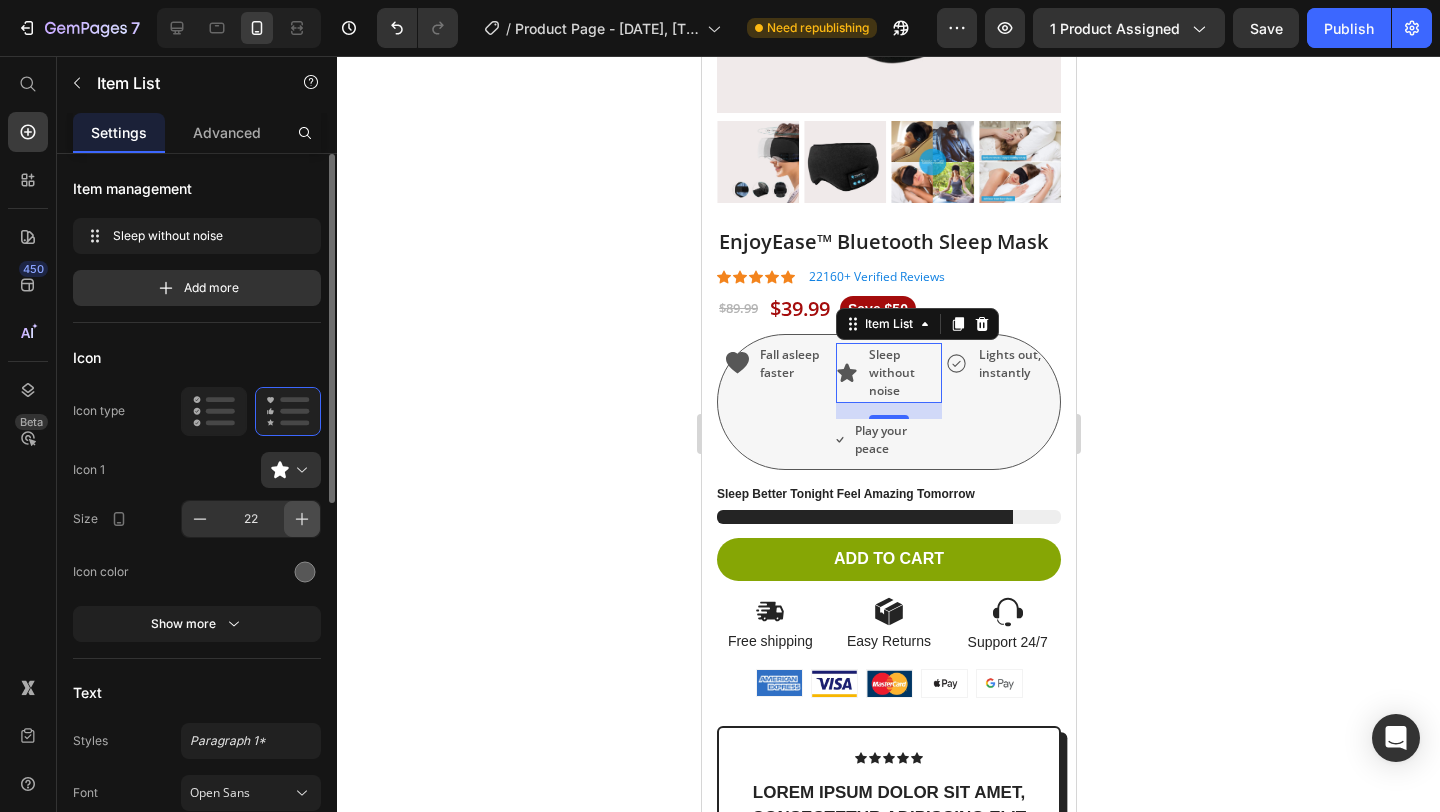 click at bounding box center (302, 519) 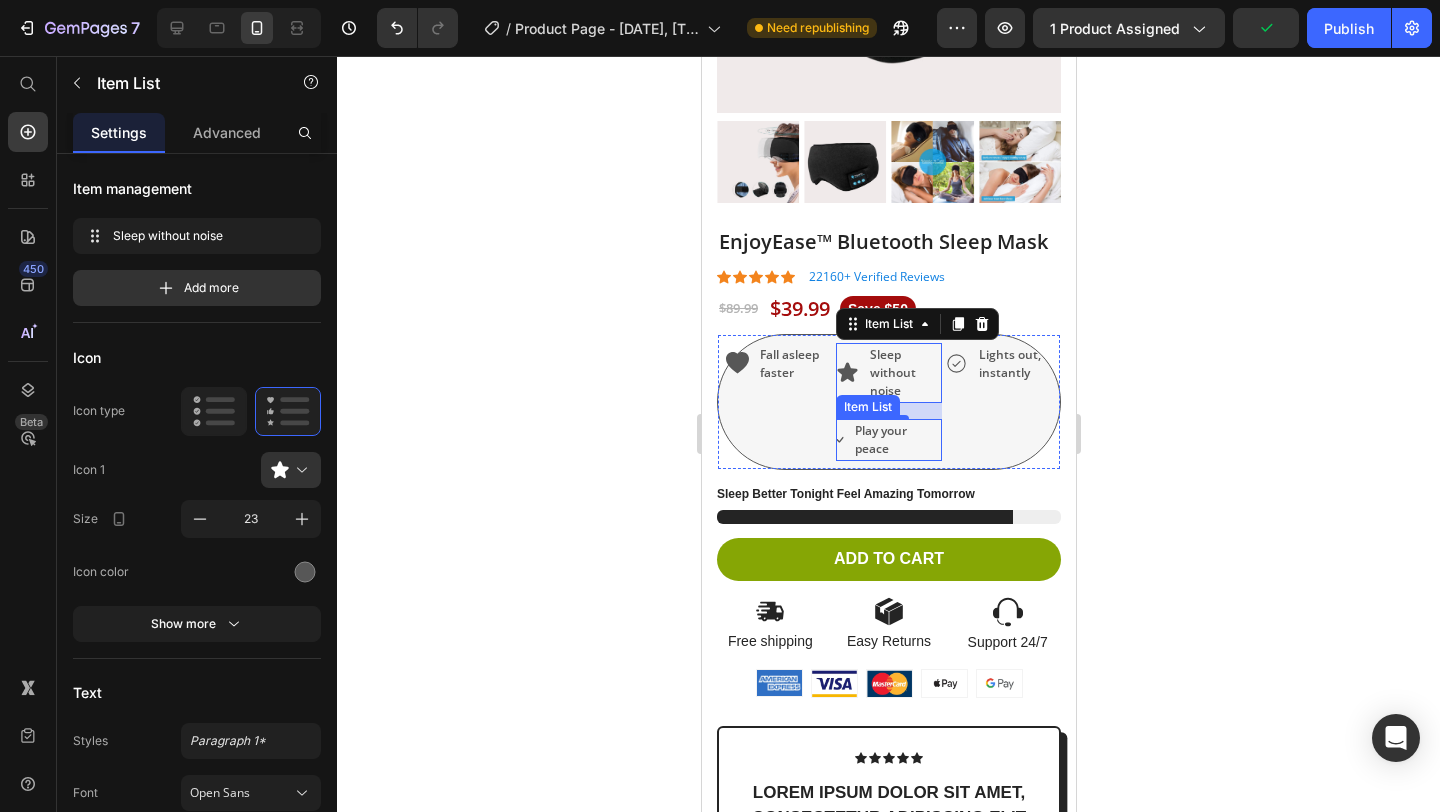 click 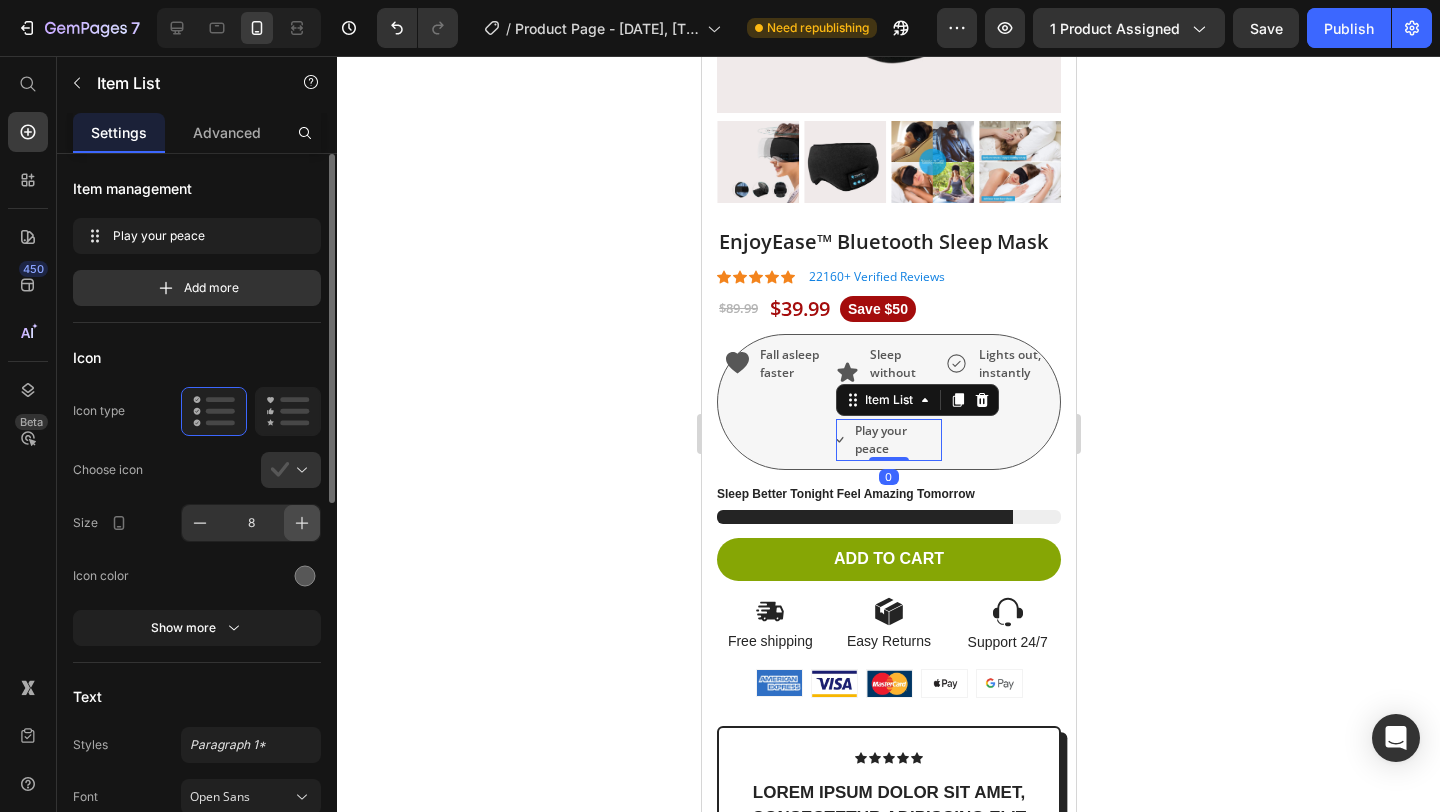 click 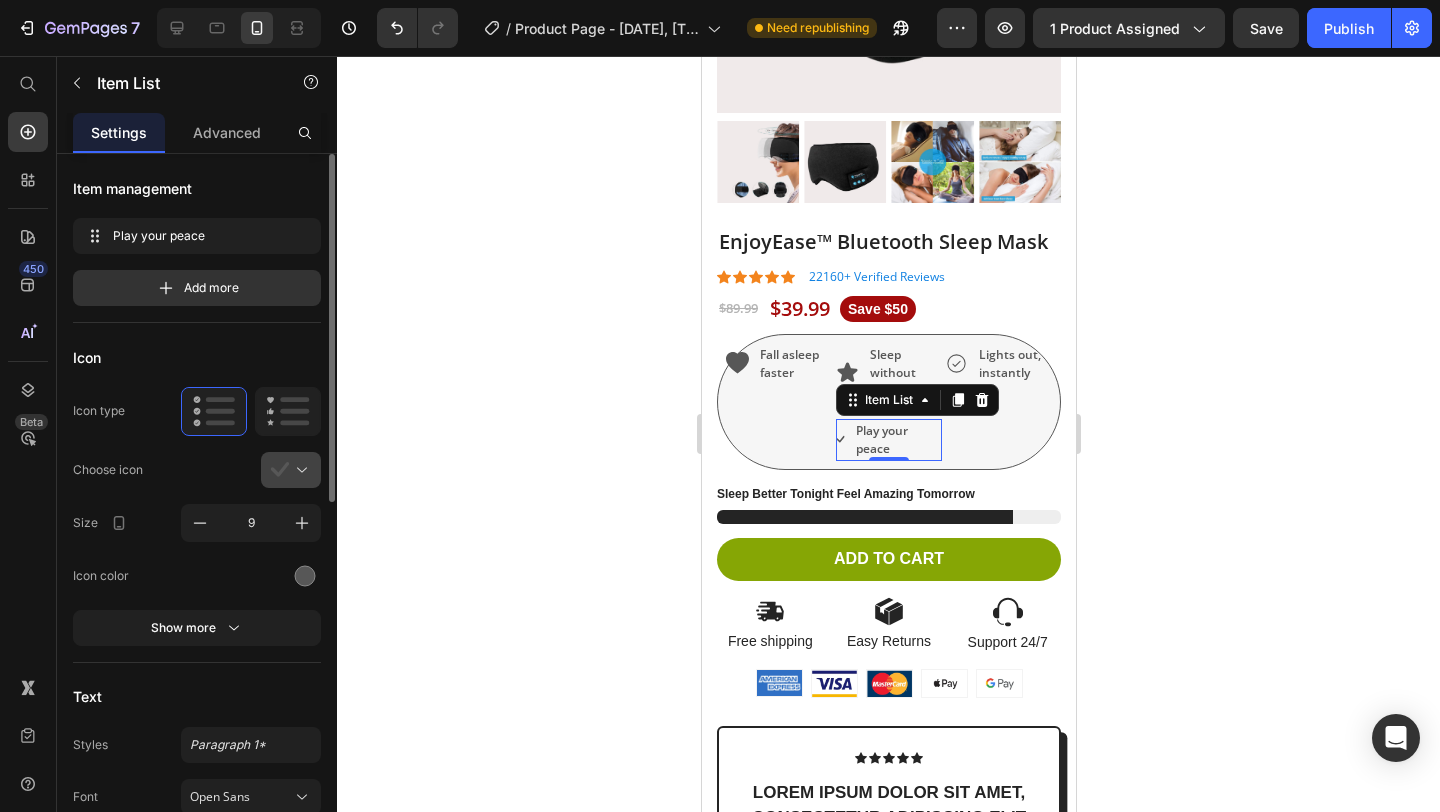 click at bounding box center (299, 470) 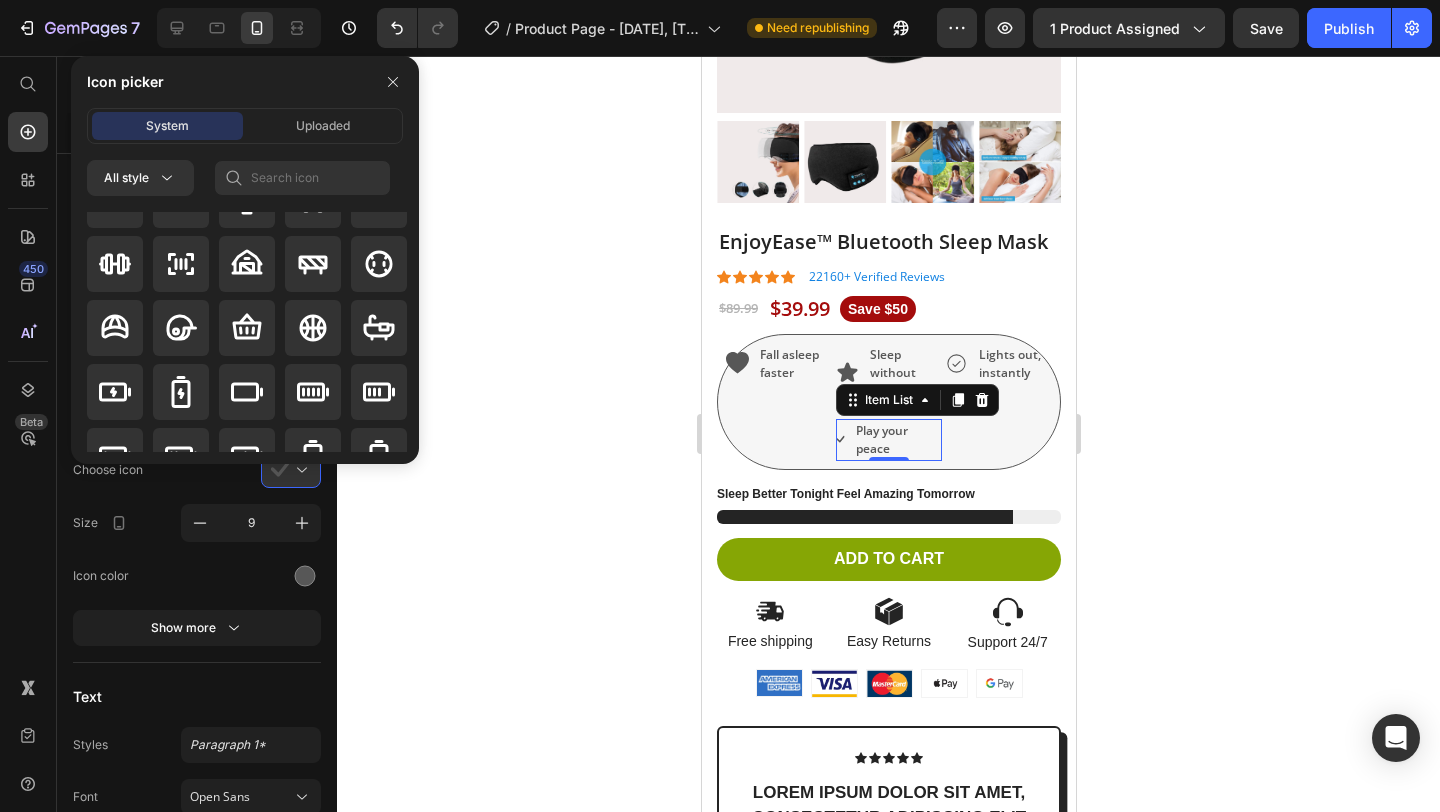 scroll, scrollTop: 1915, scrollLeft: 0, axis: vertical 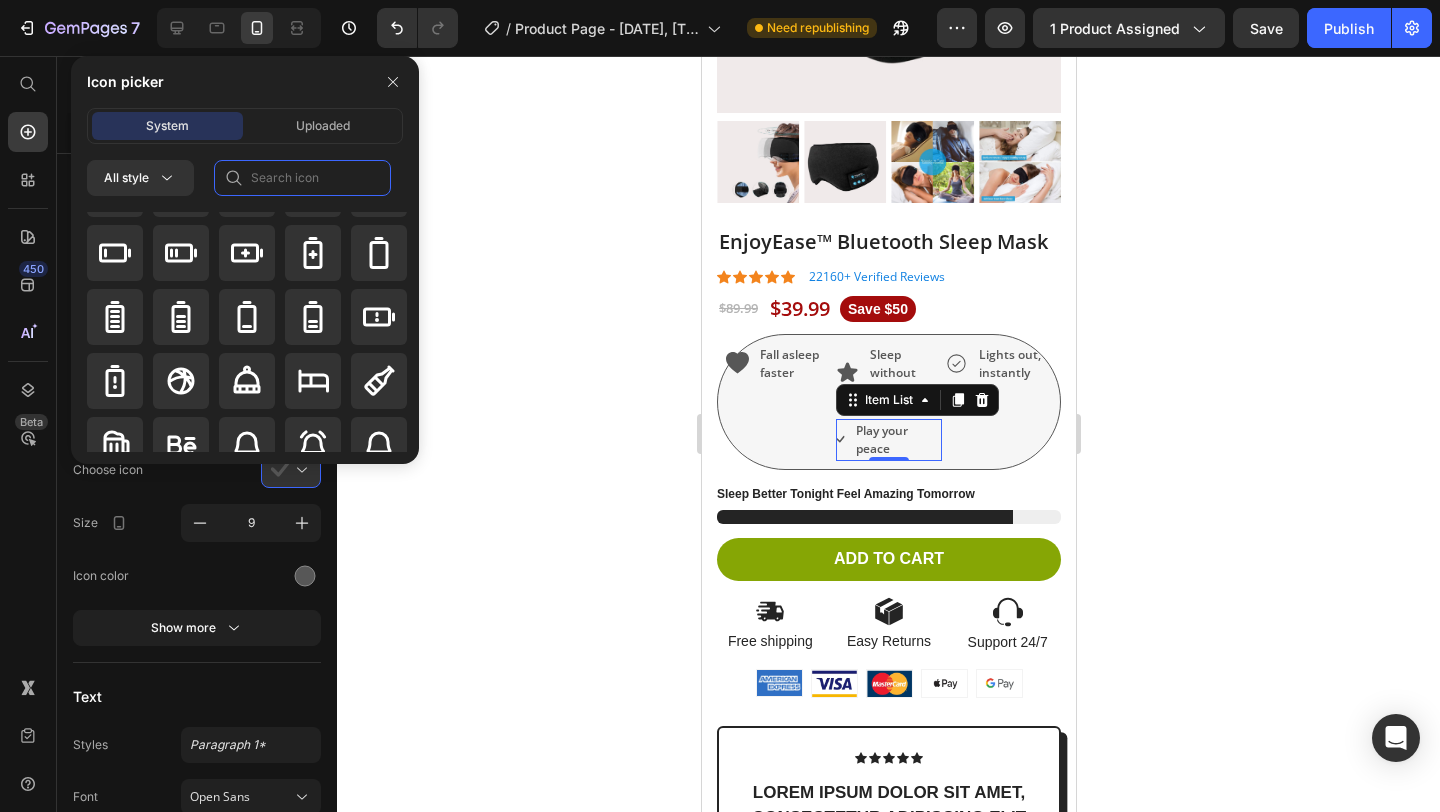 click 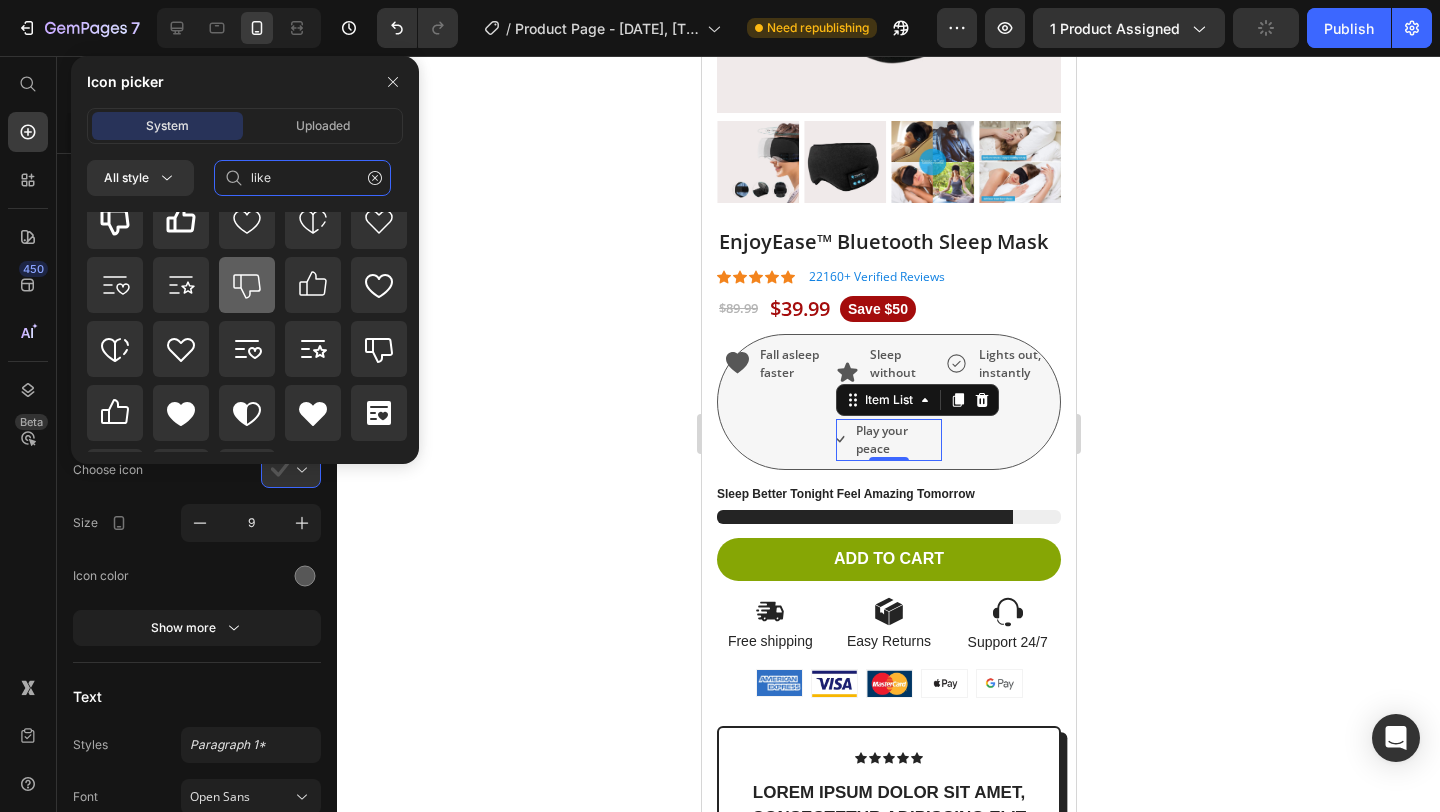 scroll, scrollTop: 136, scrollLeft: 0, axis: vertical 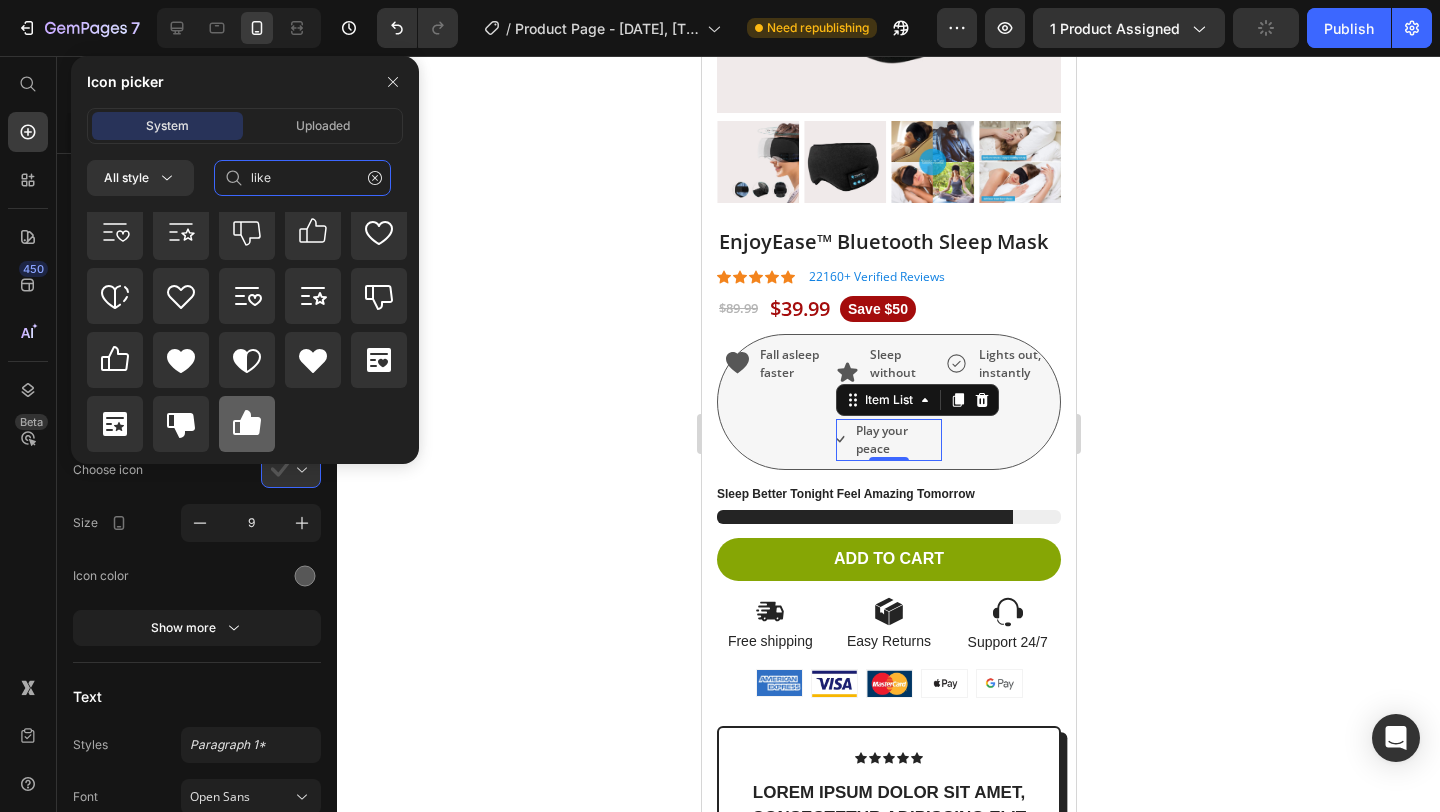 type on "like" 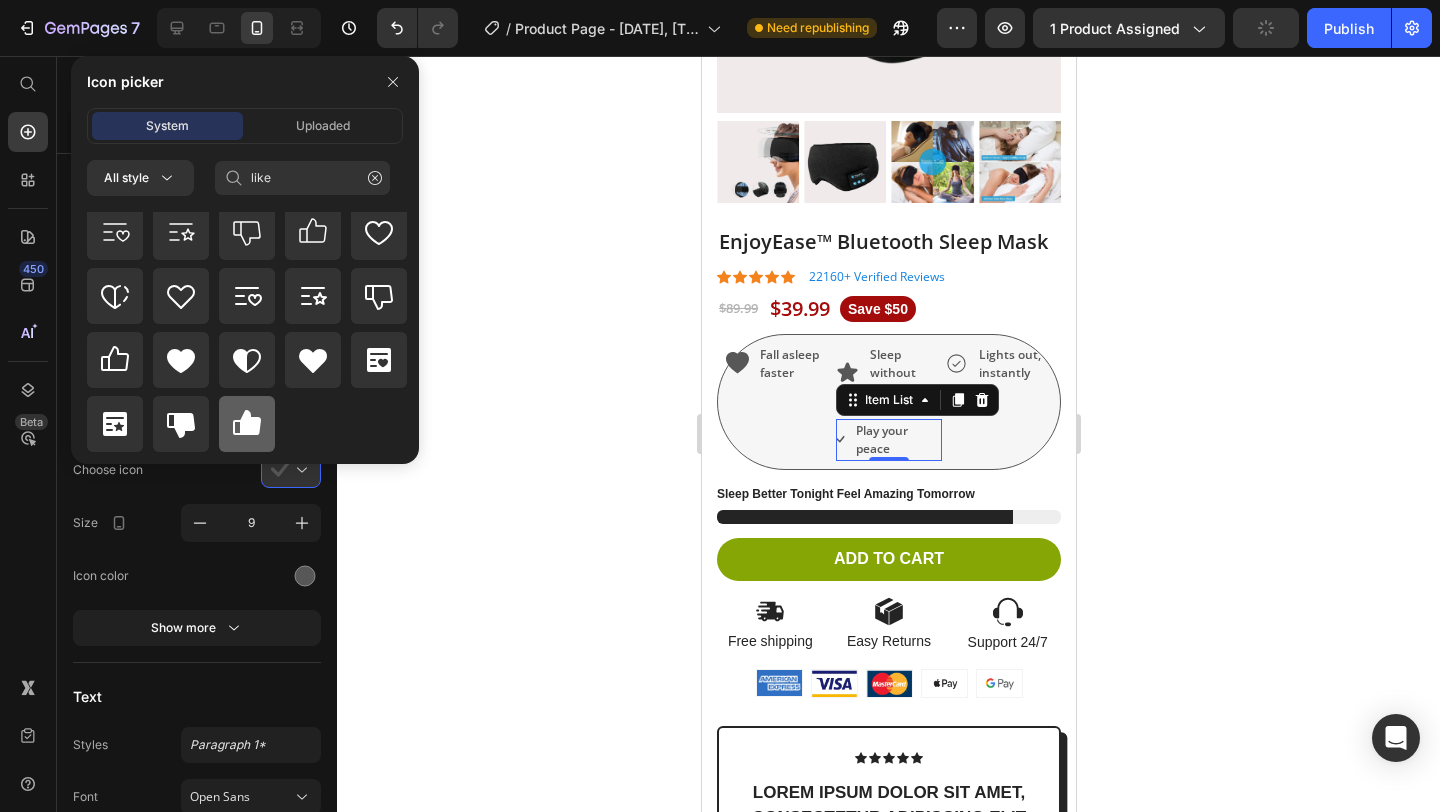 click 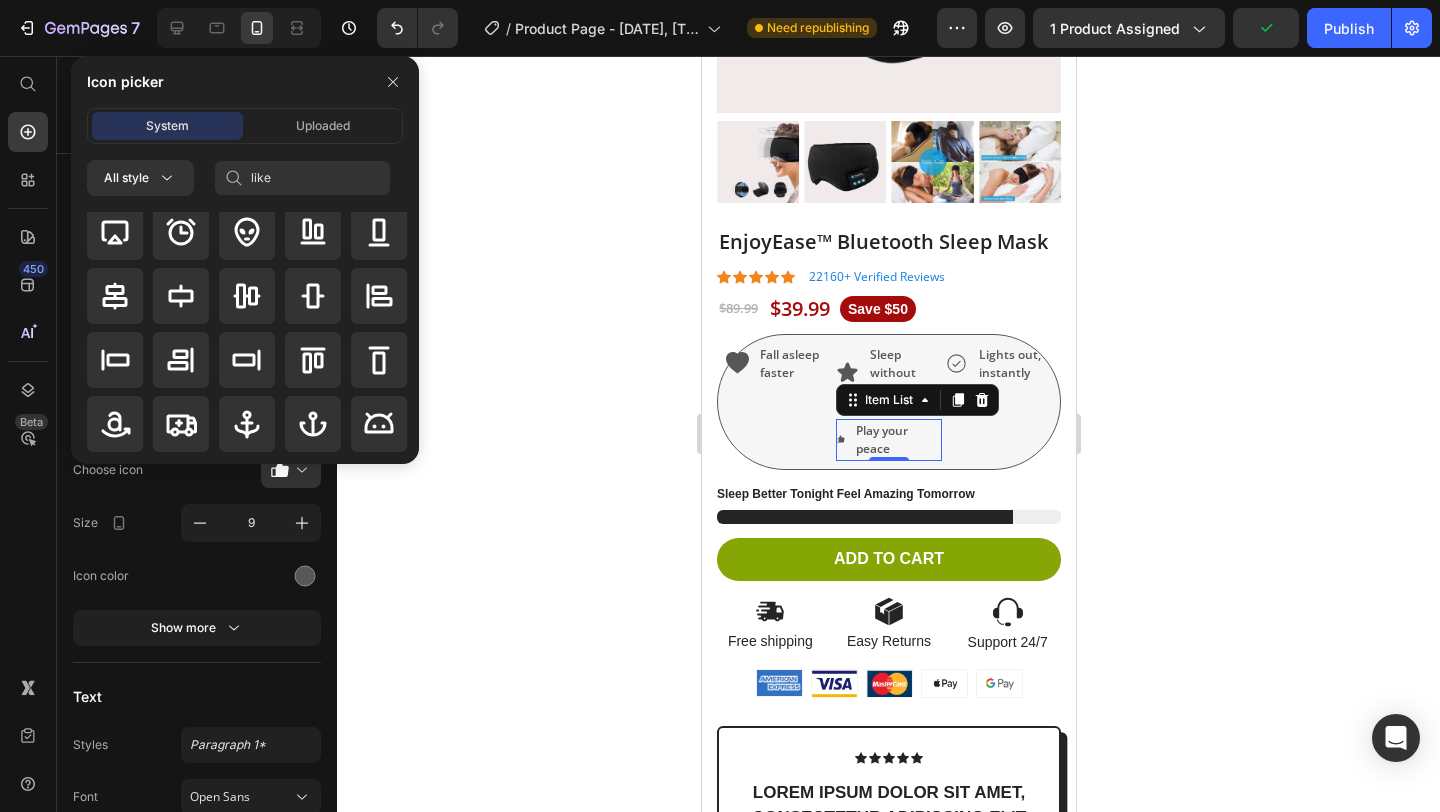 type 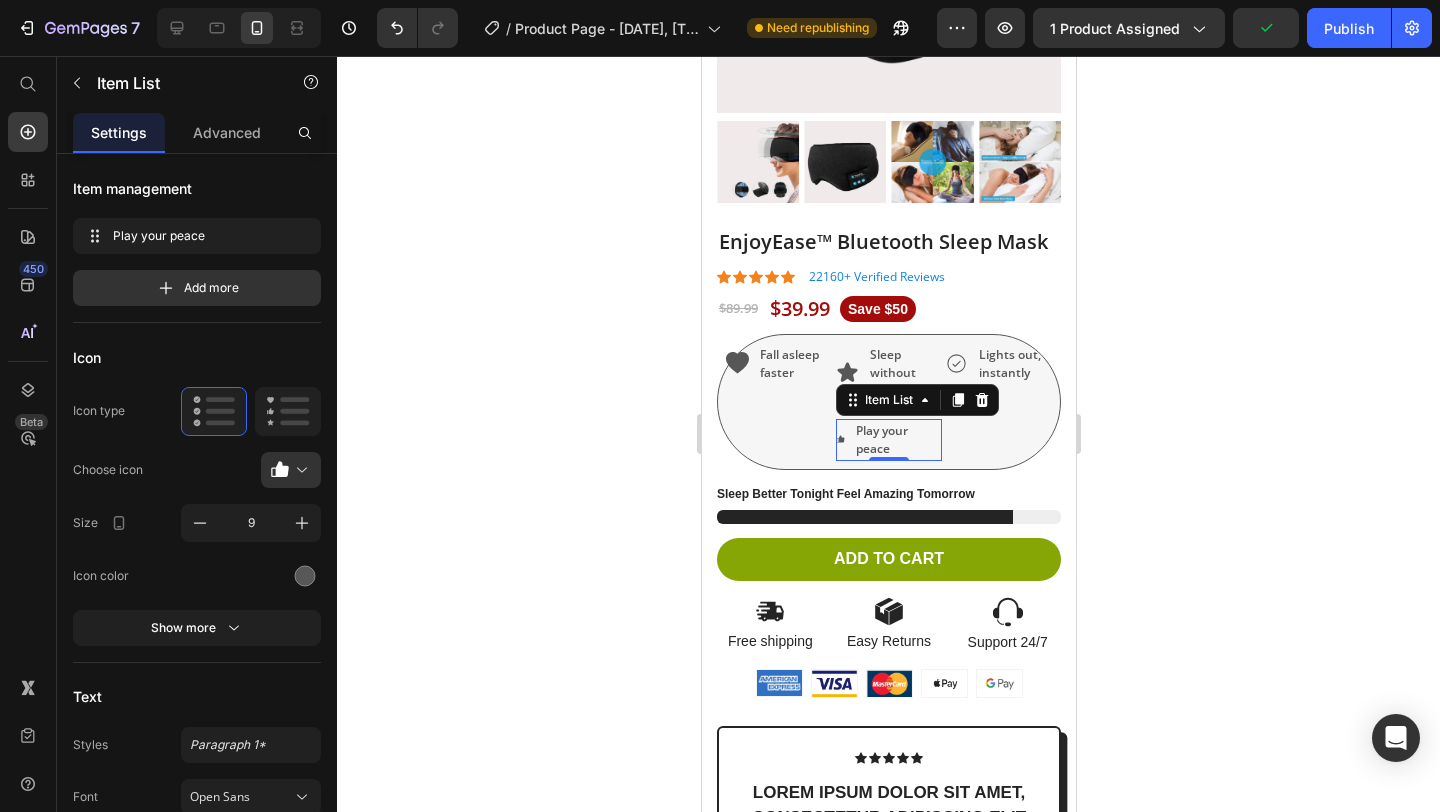 scroll, scrollTop: 0, scrollLeft: 0, axis: both 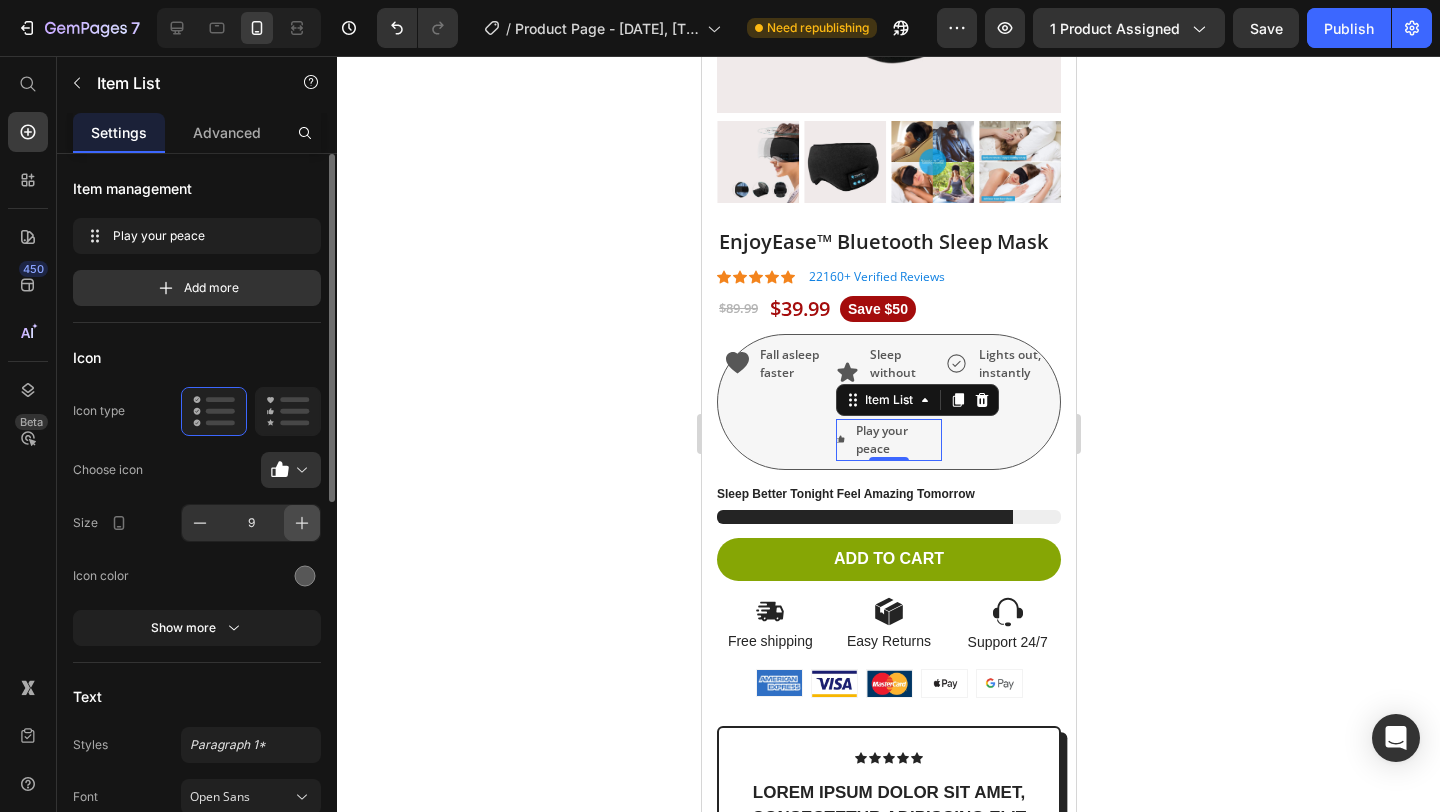 click 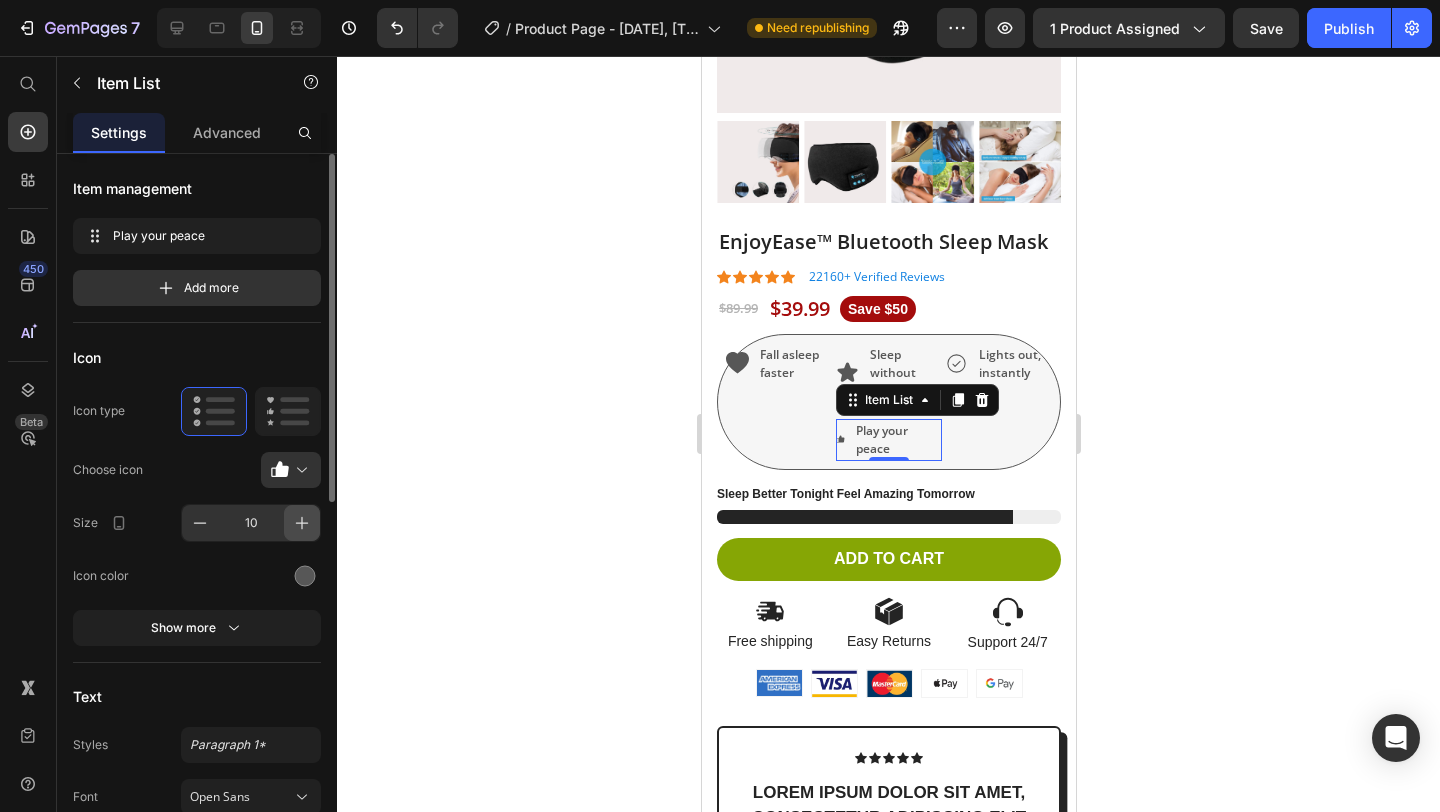 click 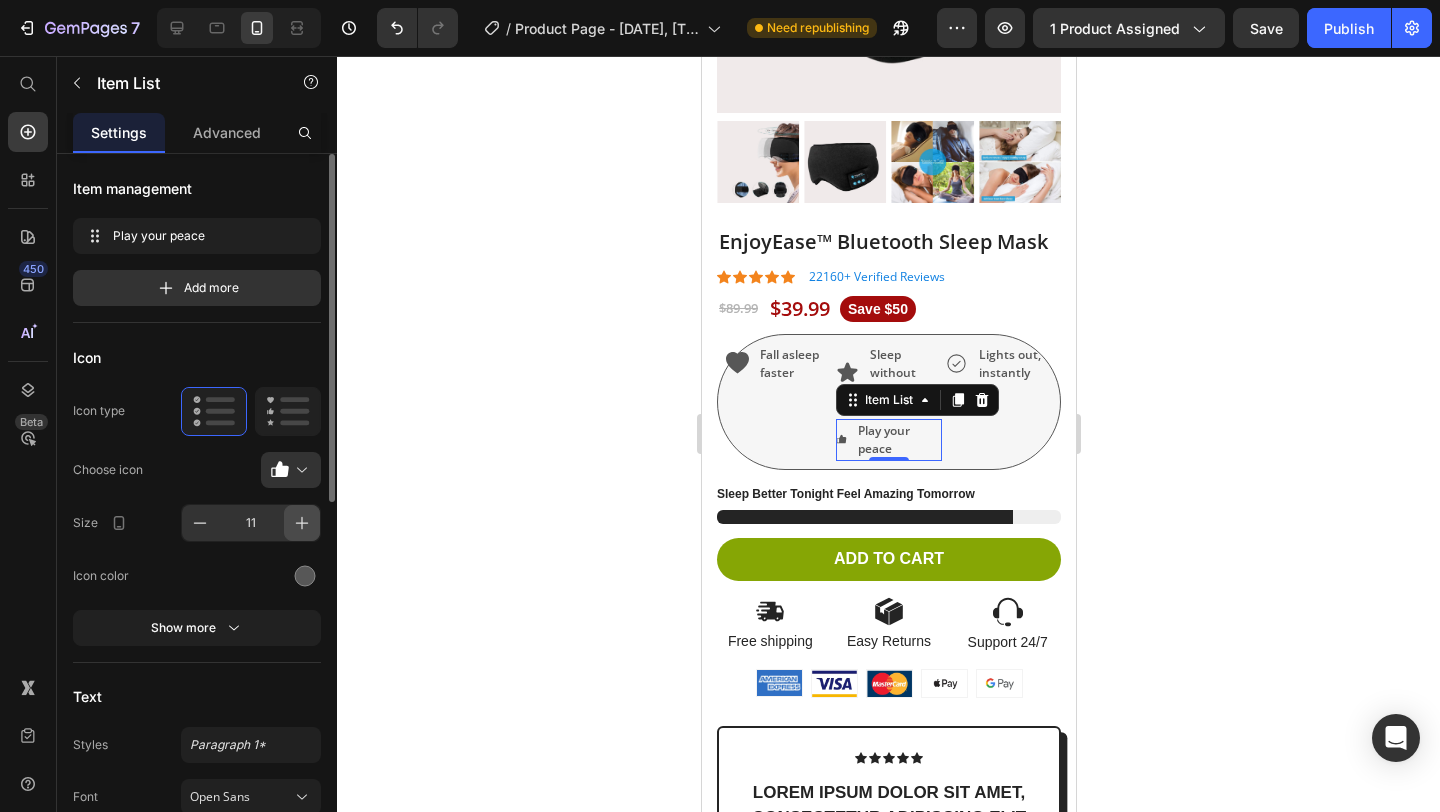 click 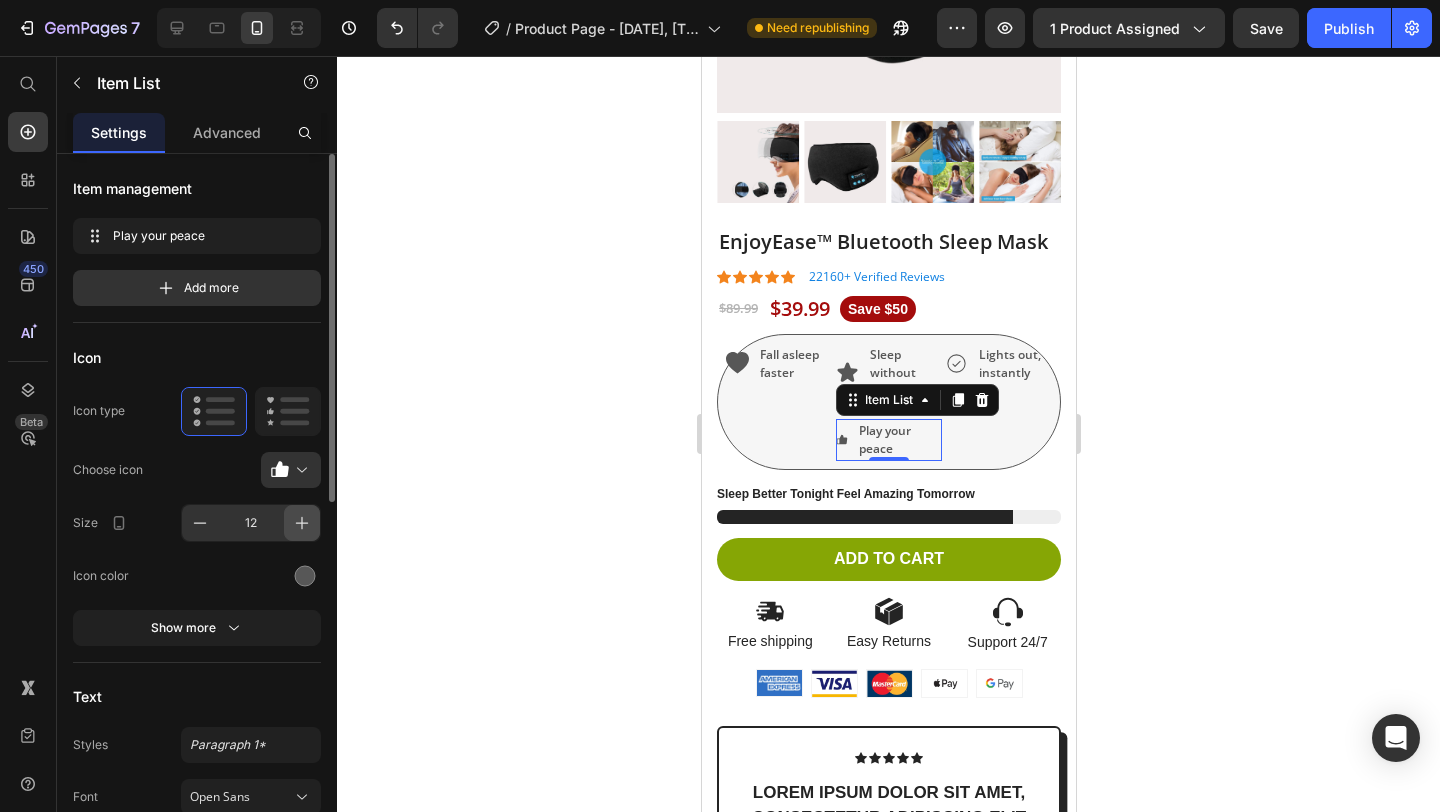 click 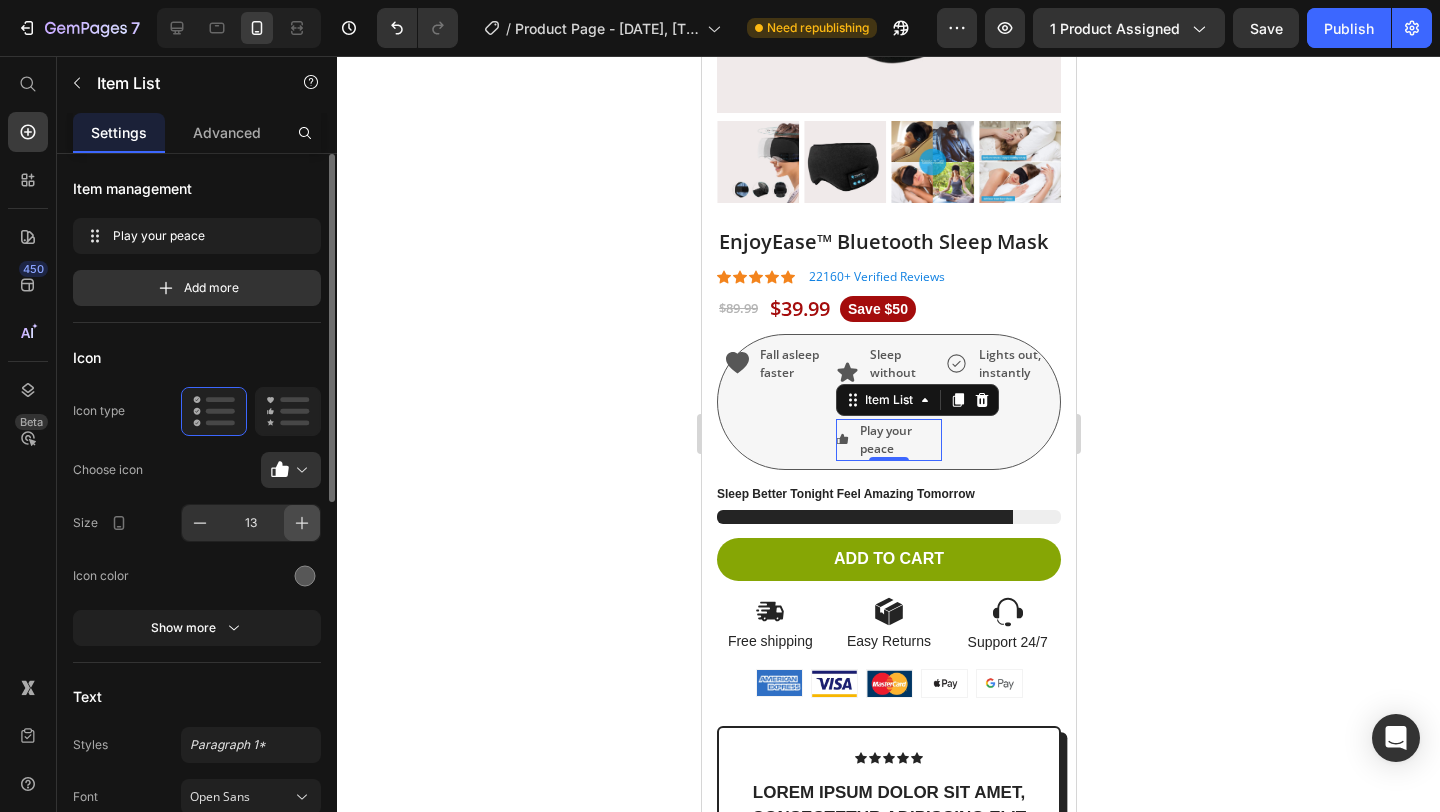 click 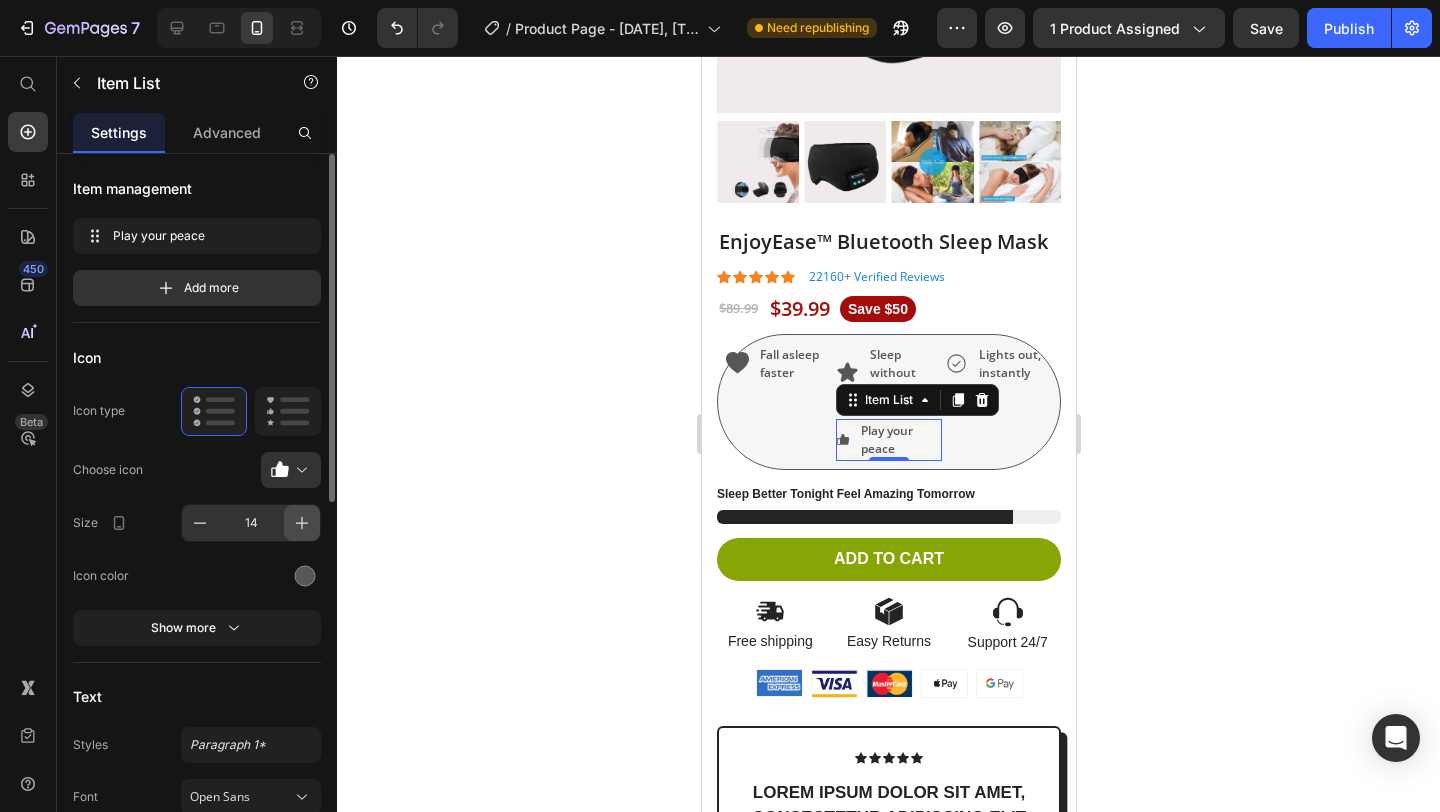 click 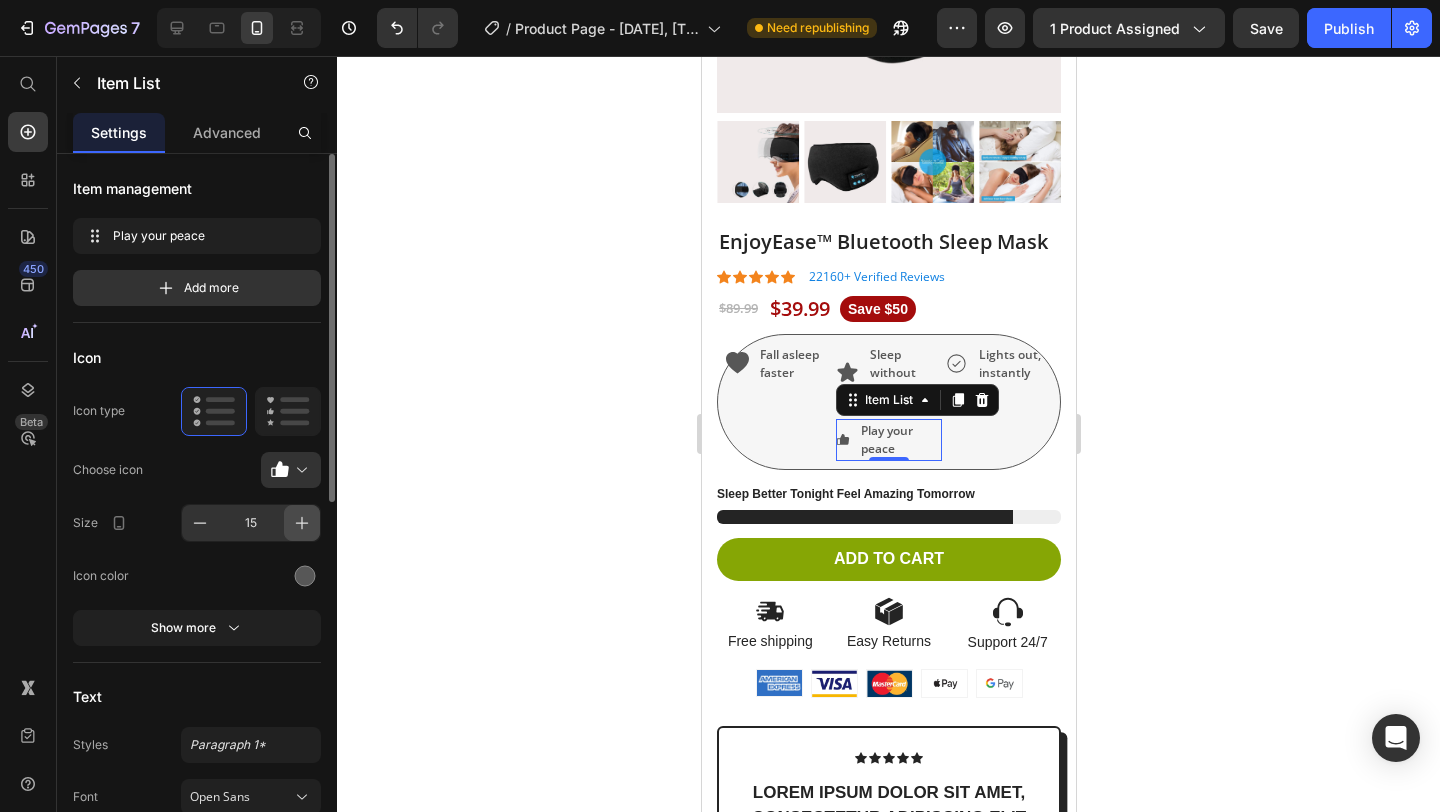 click 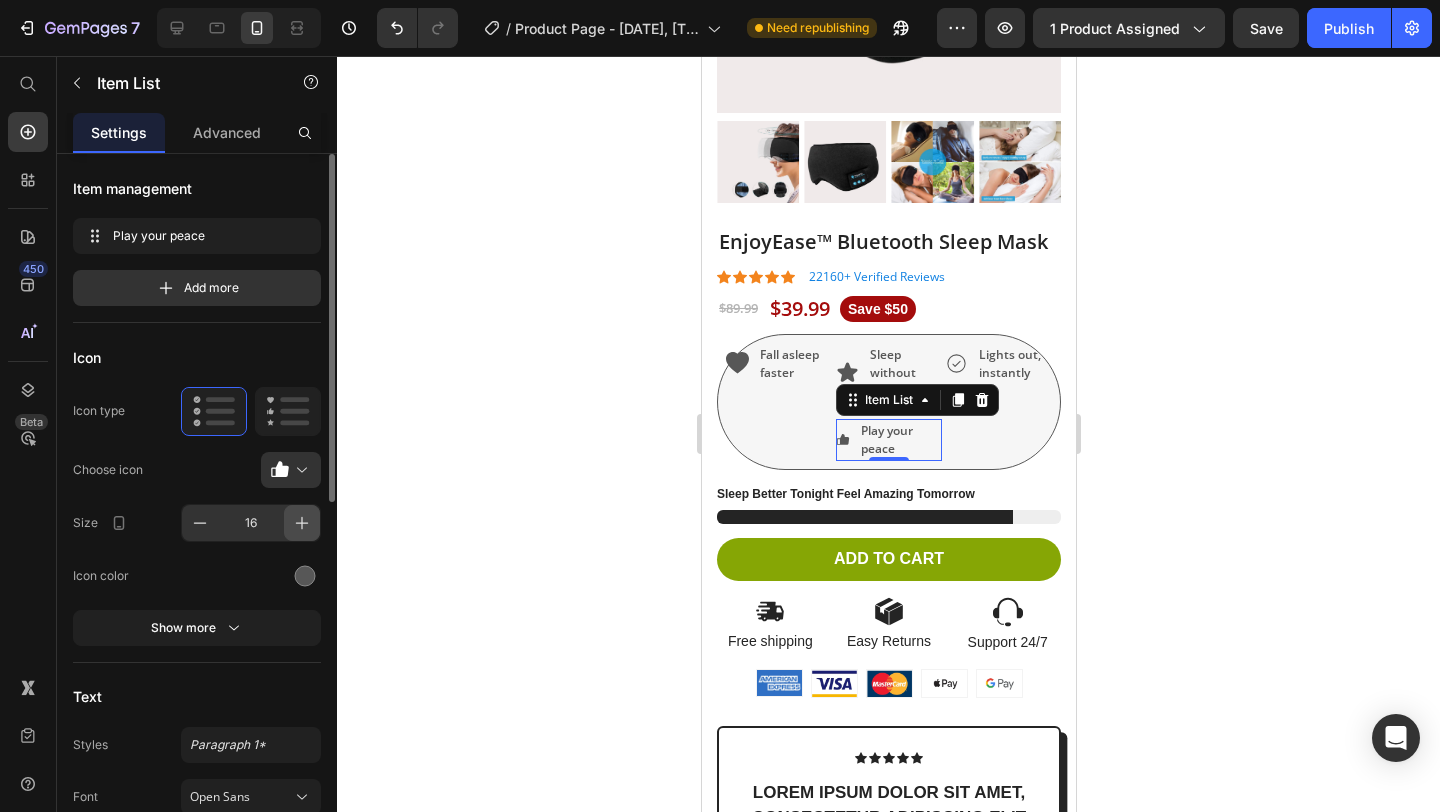 click 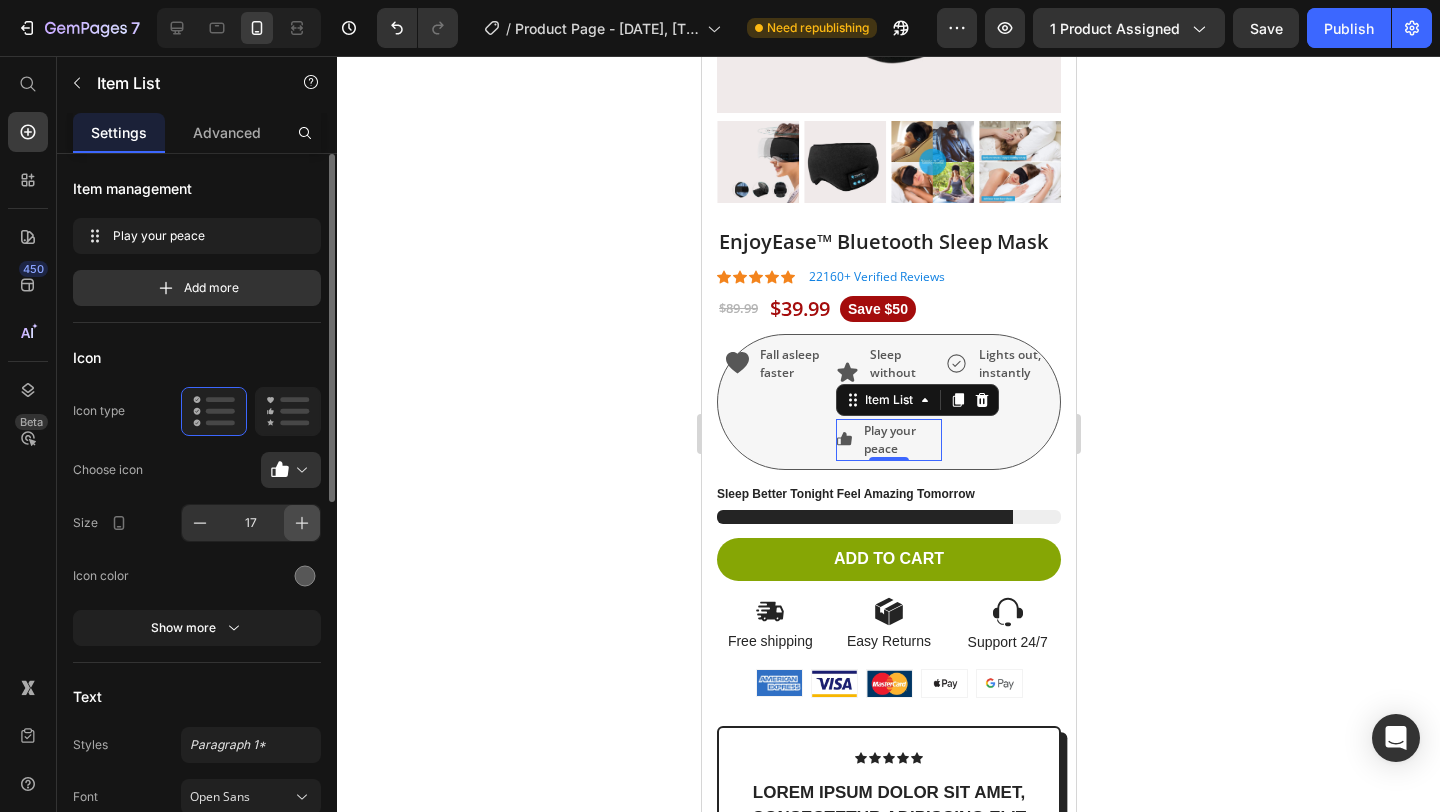 click 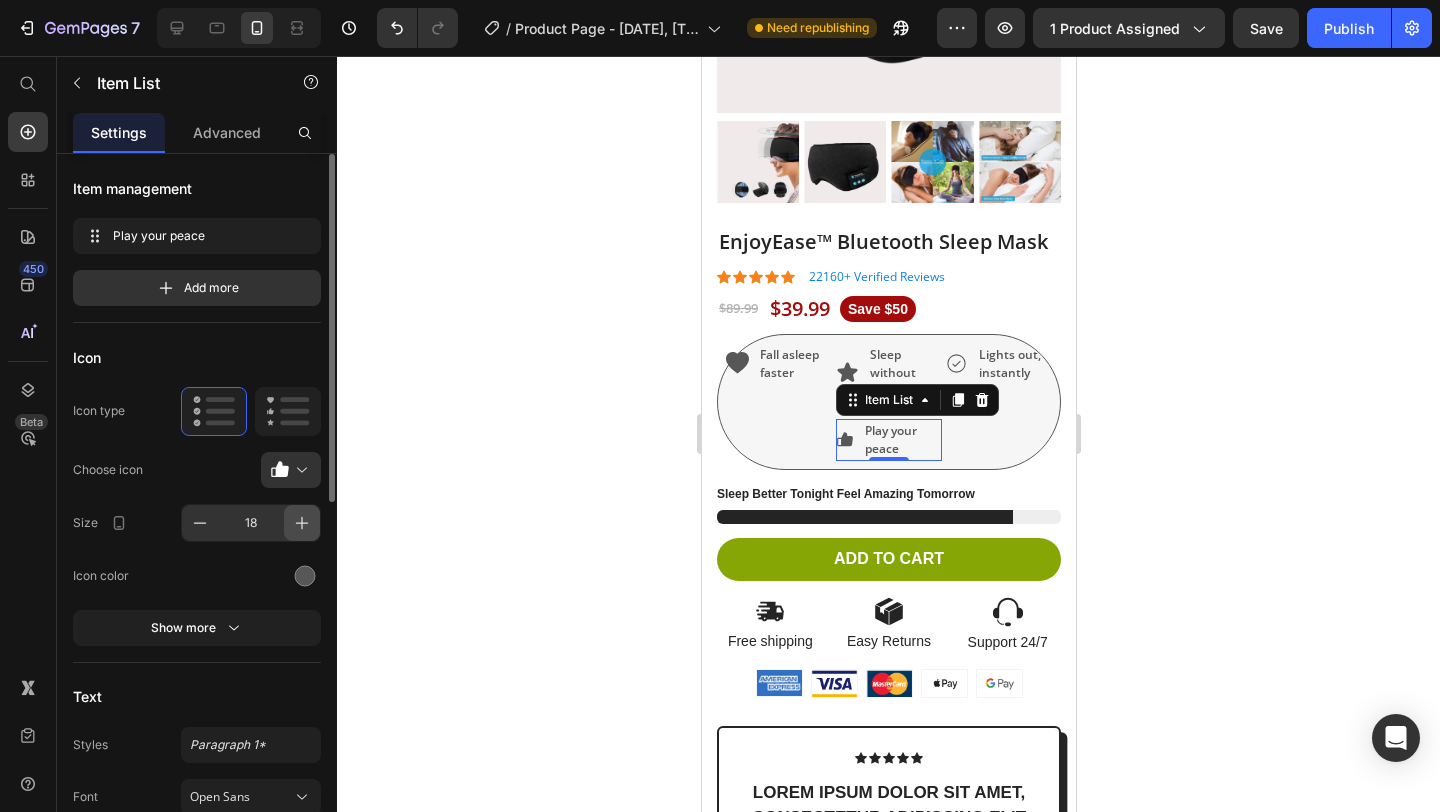 click 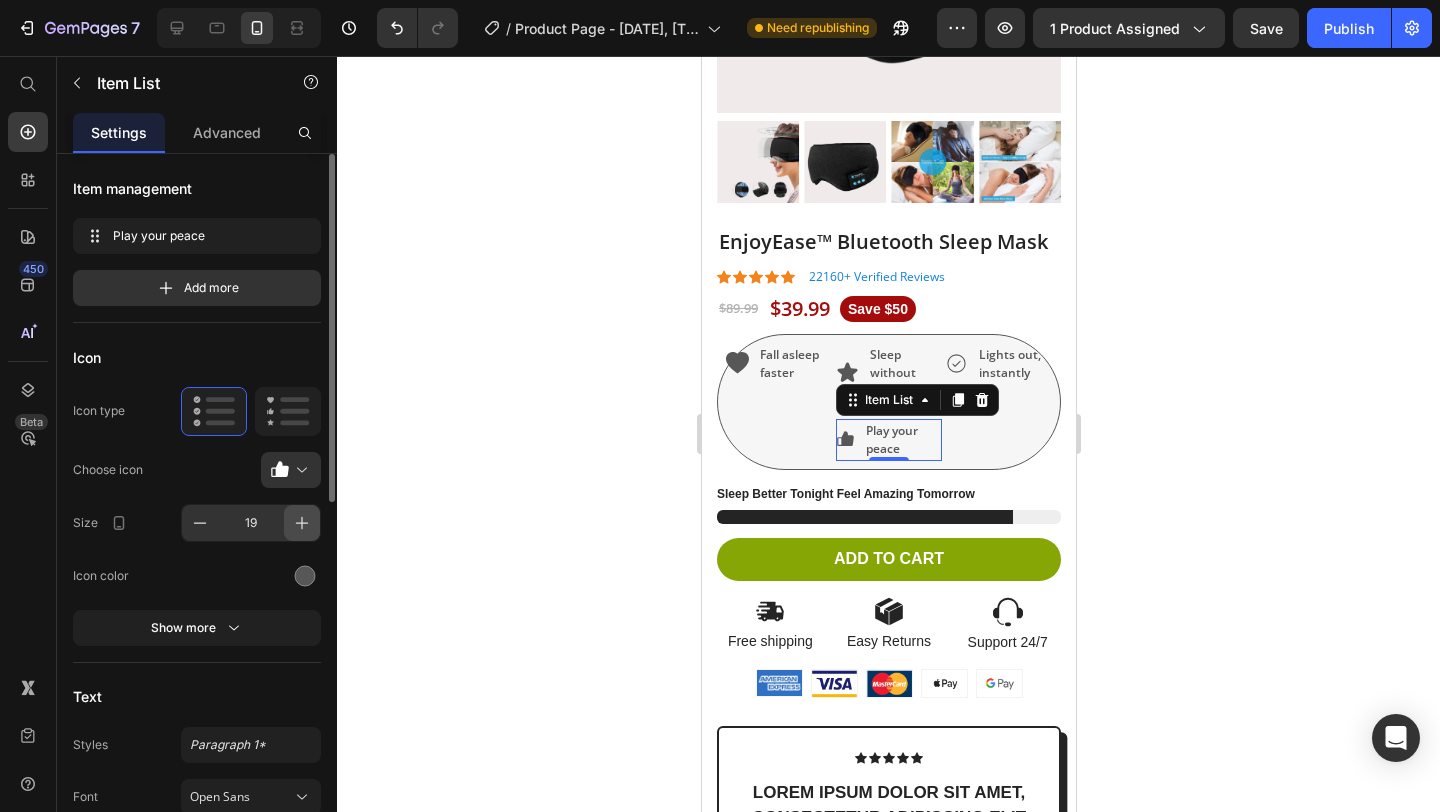 click 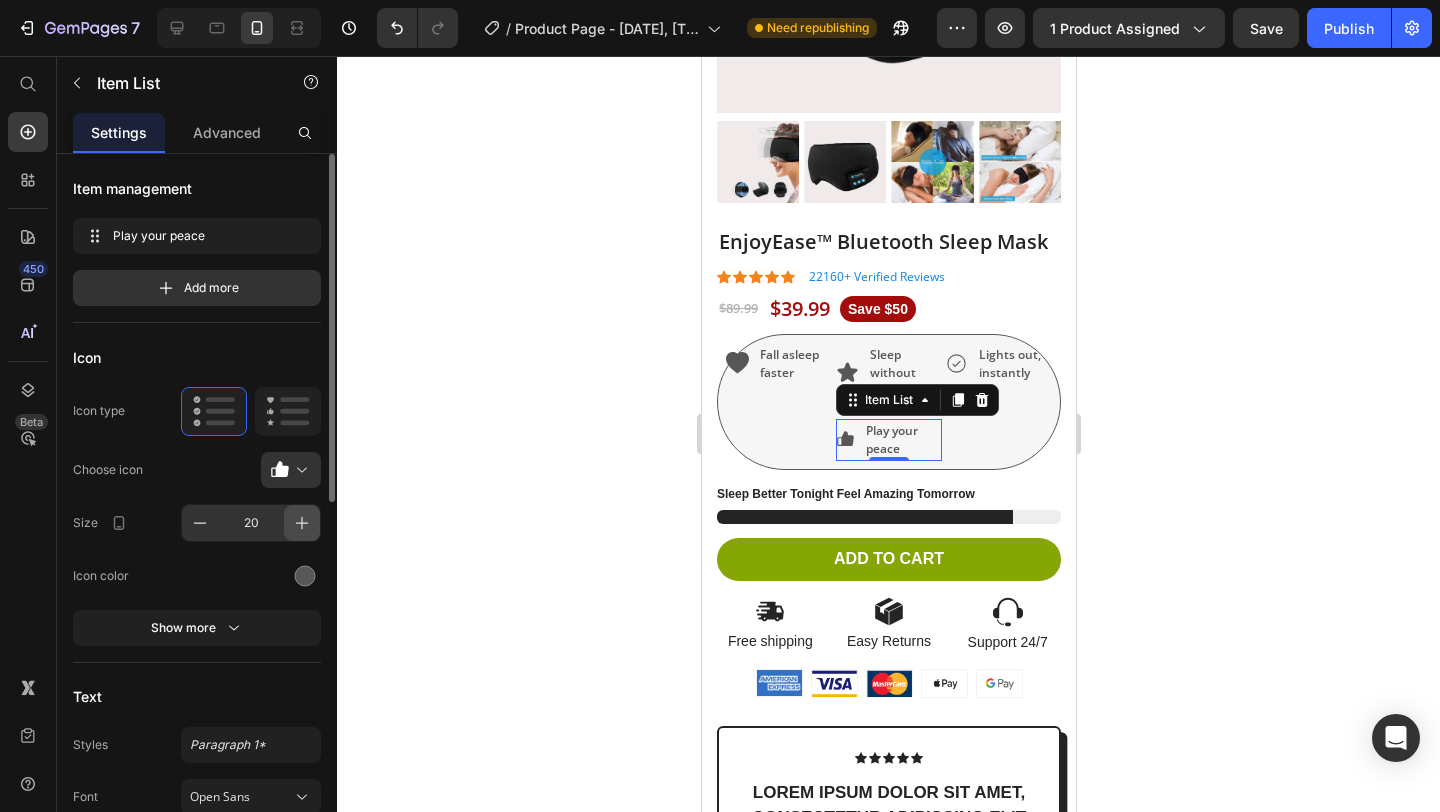 click 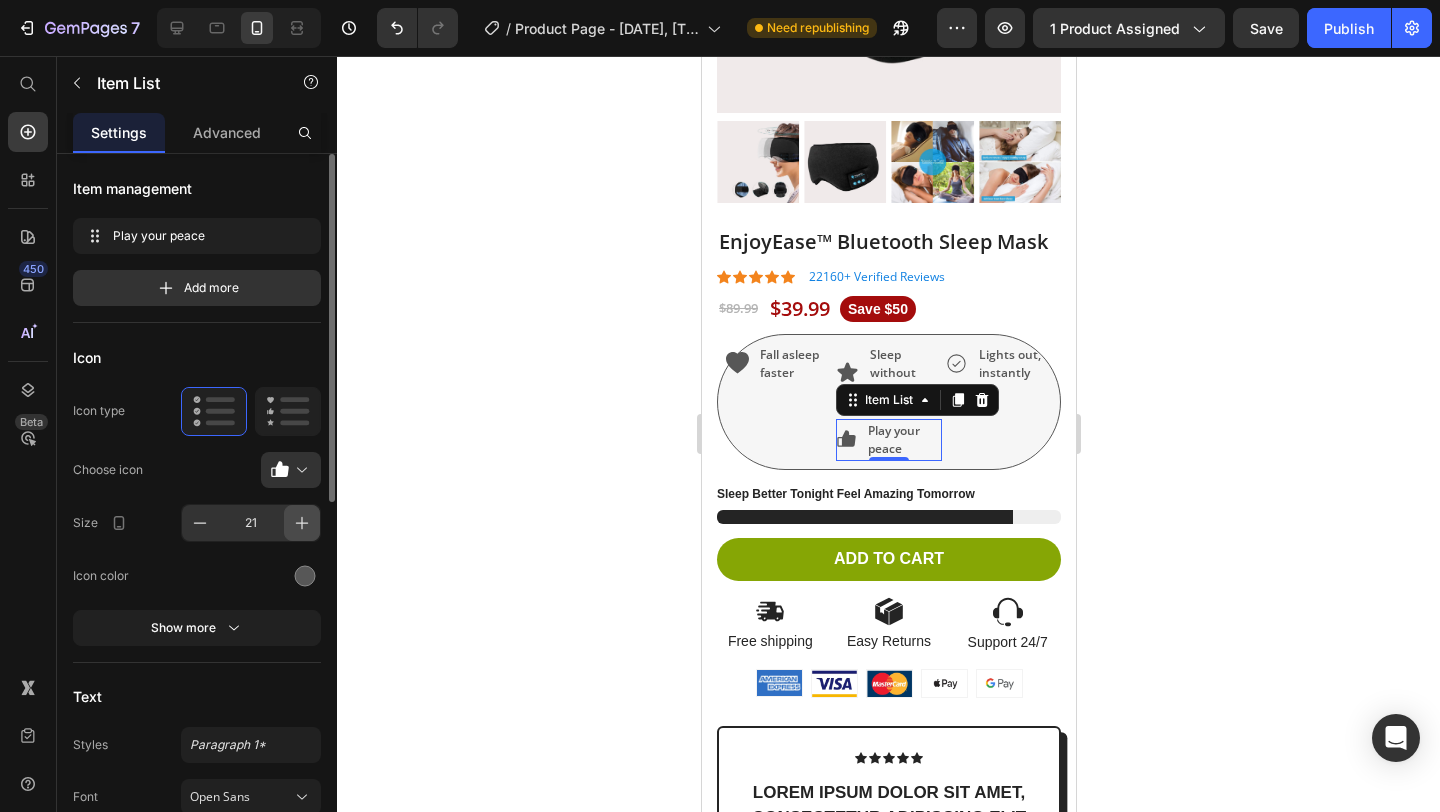 click 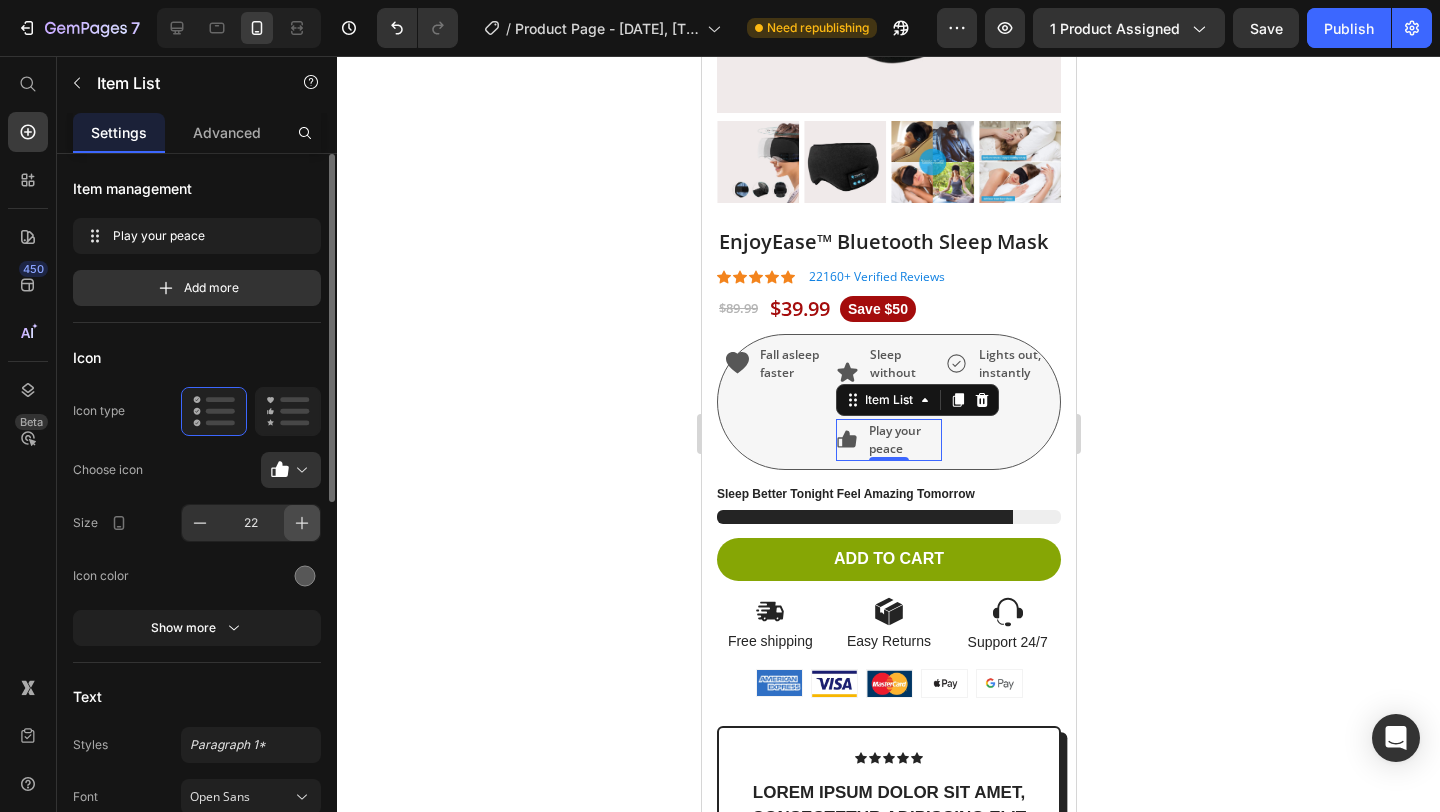 click 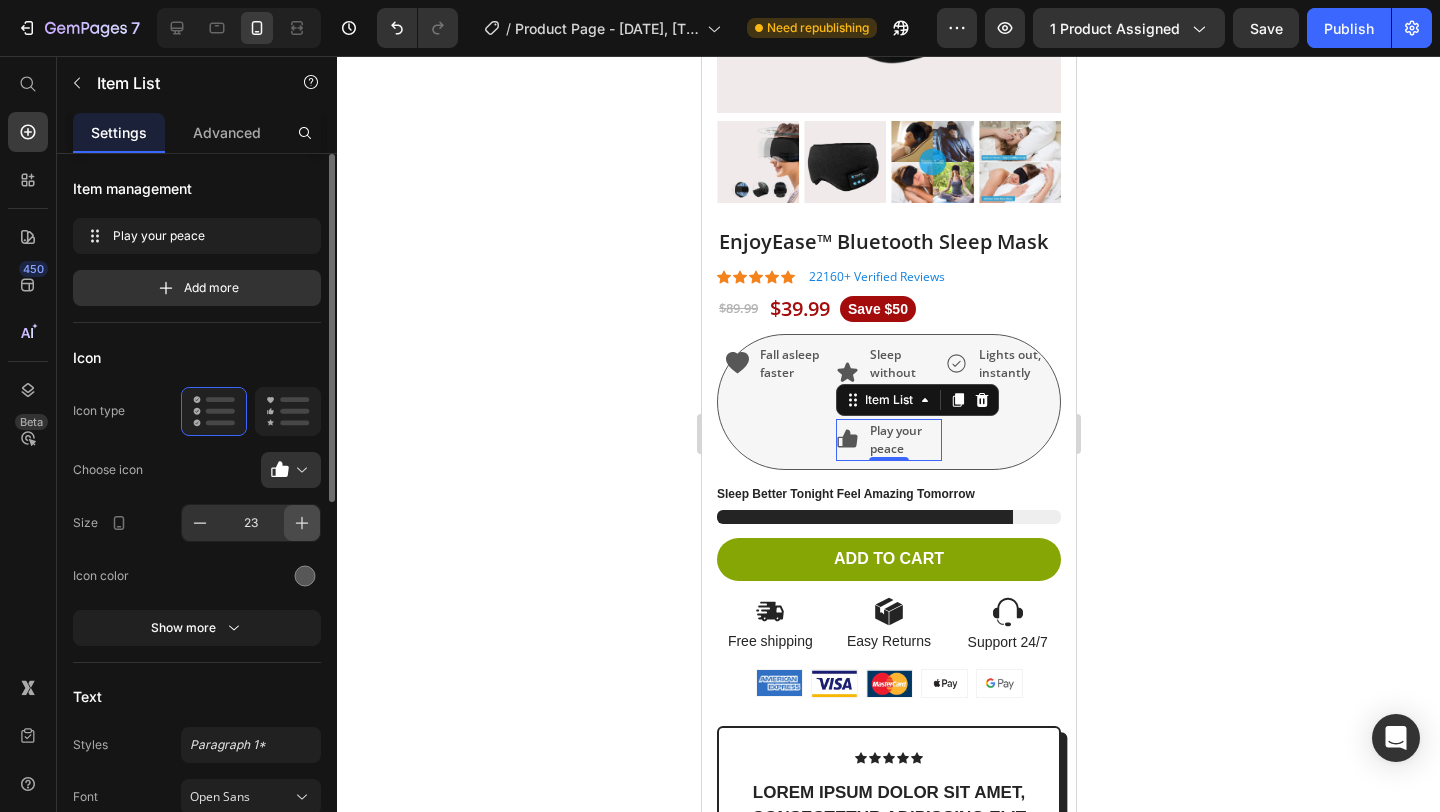 click 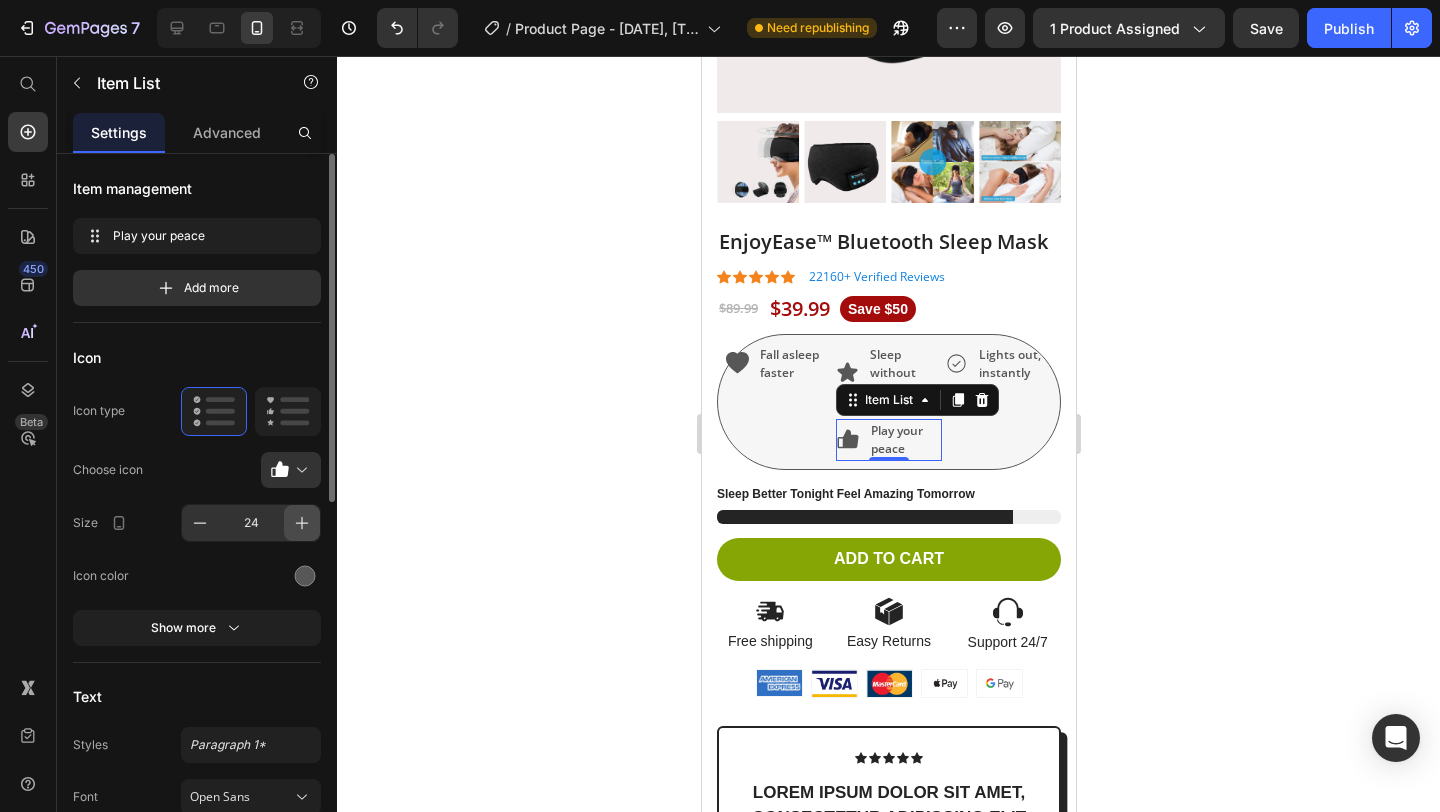 click 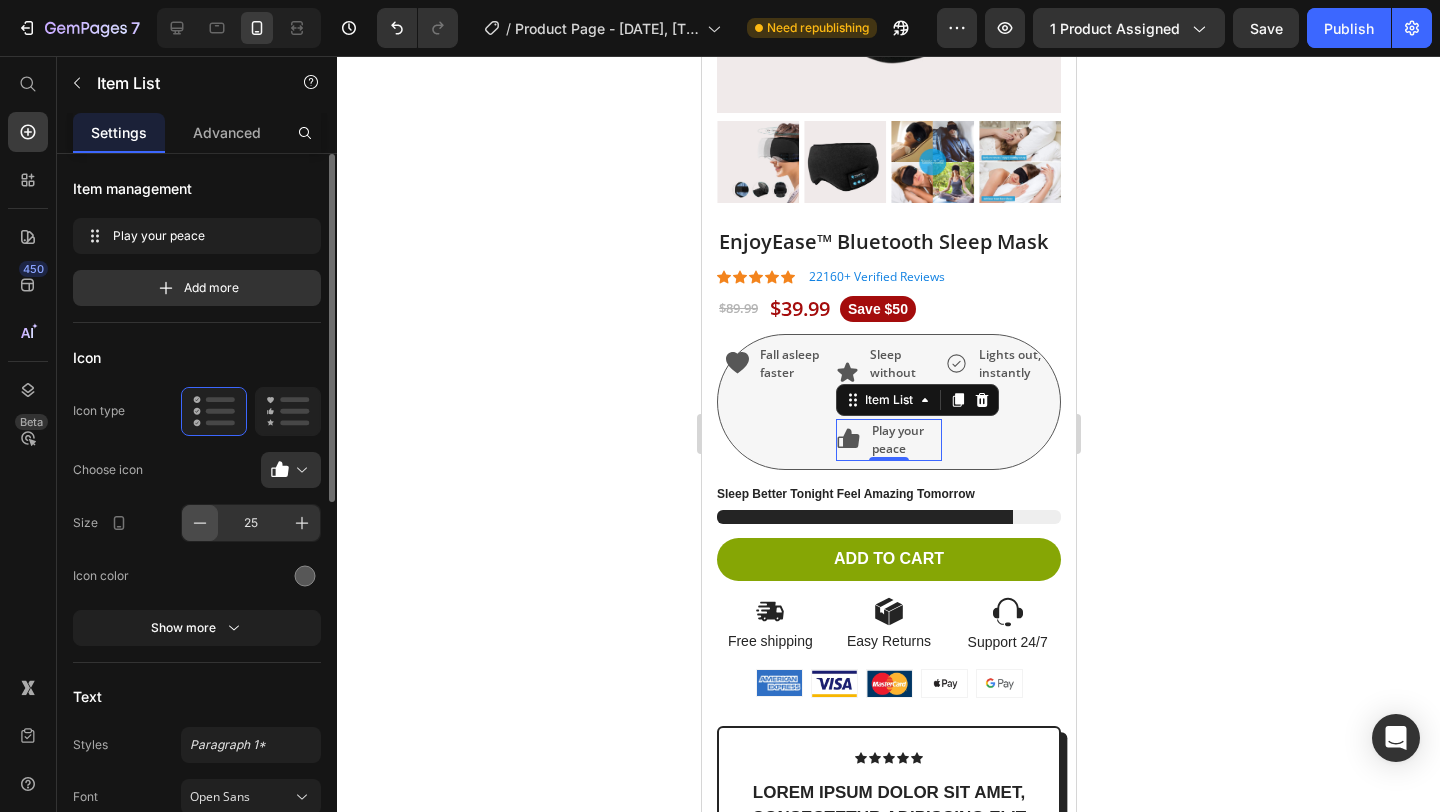click 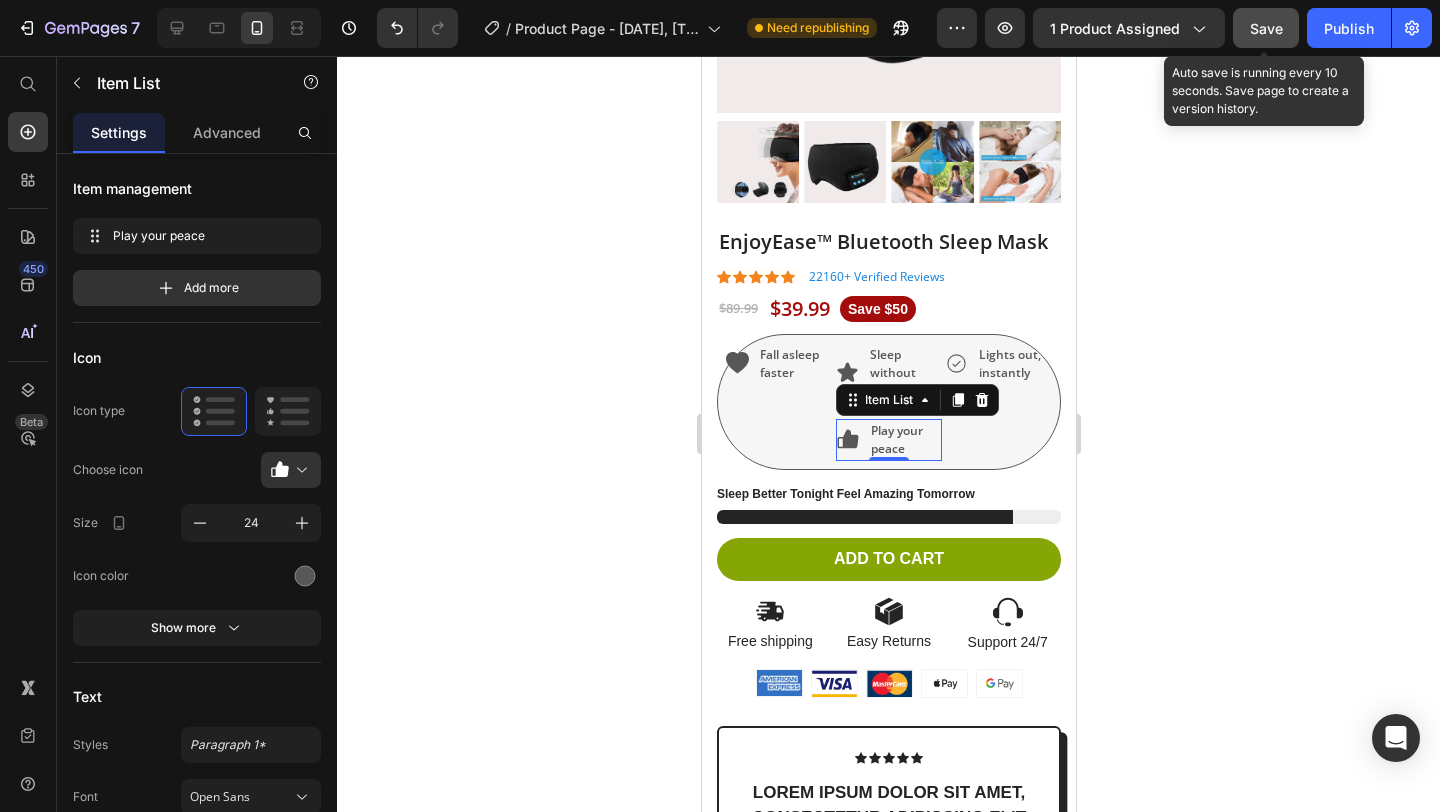 click on "Save" at bounding box center [1266, 28] 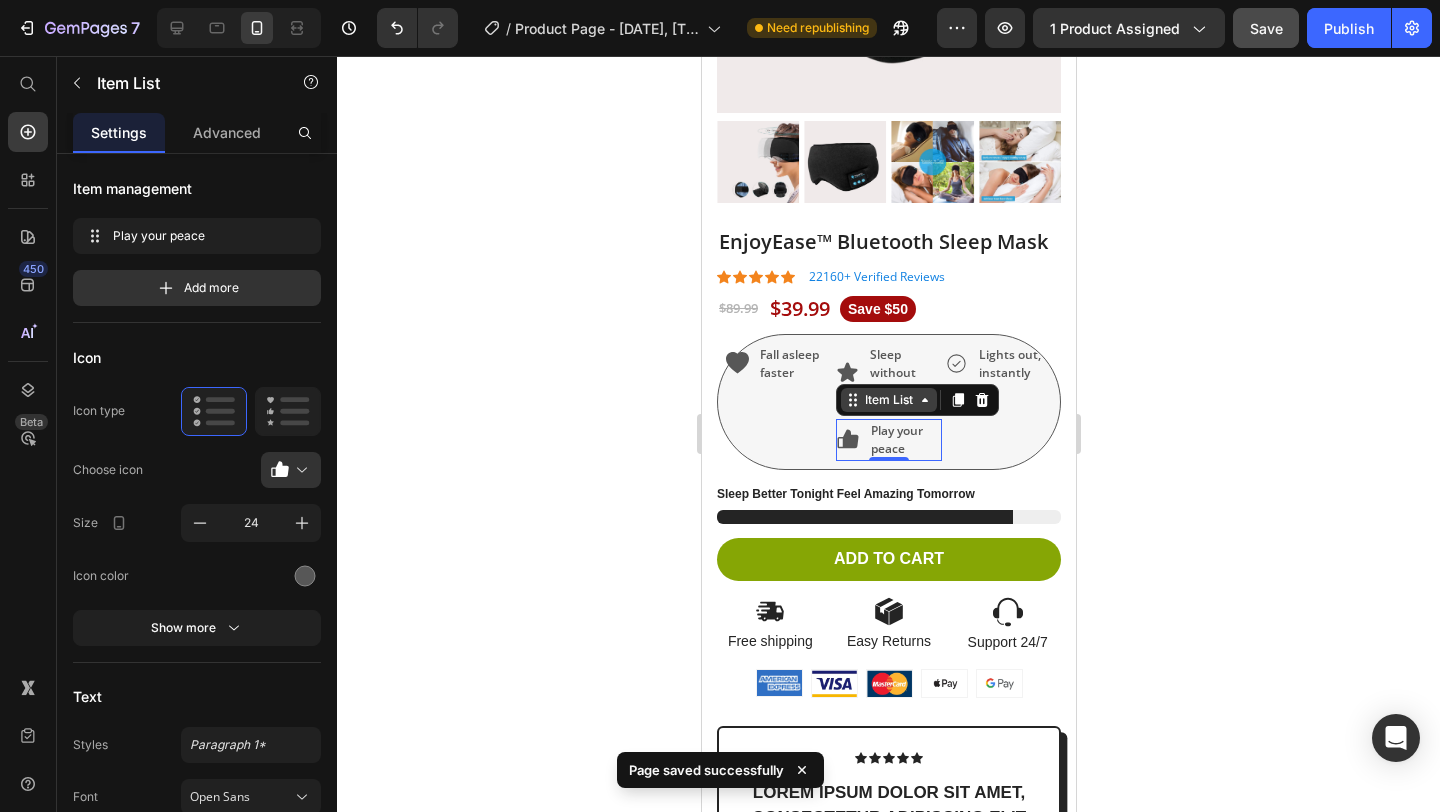 scroll, scrollTop: 339, scrollLeft: 0, axis: vertical 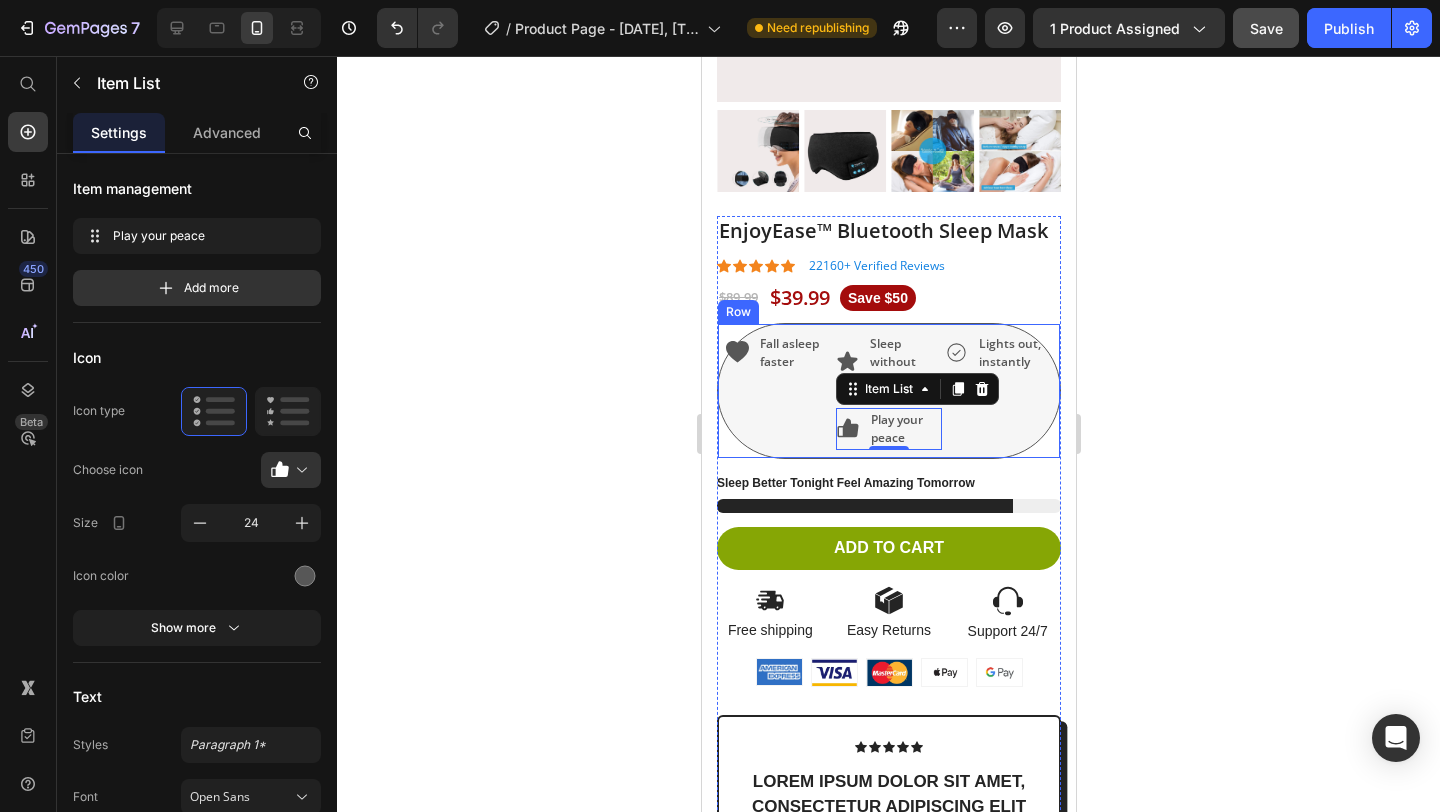 click on "Fall asleep faster Item List" at bounding box center [778, 391] 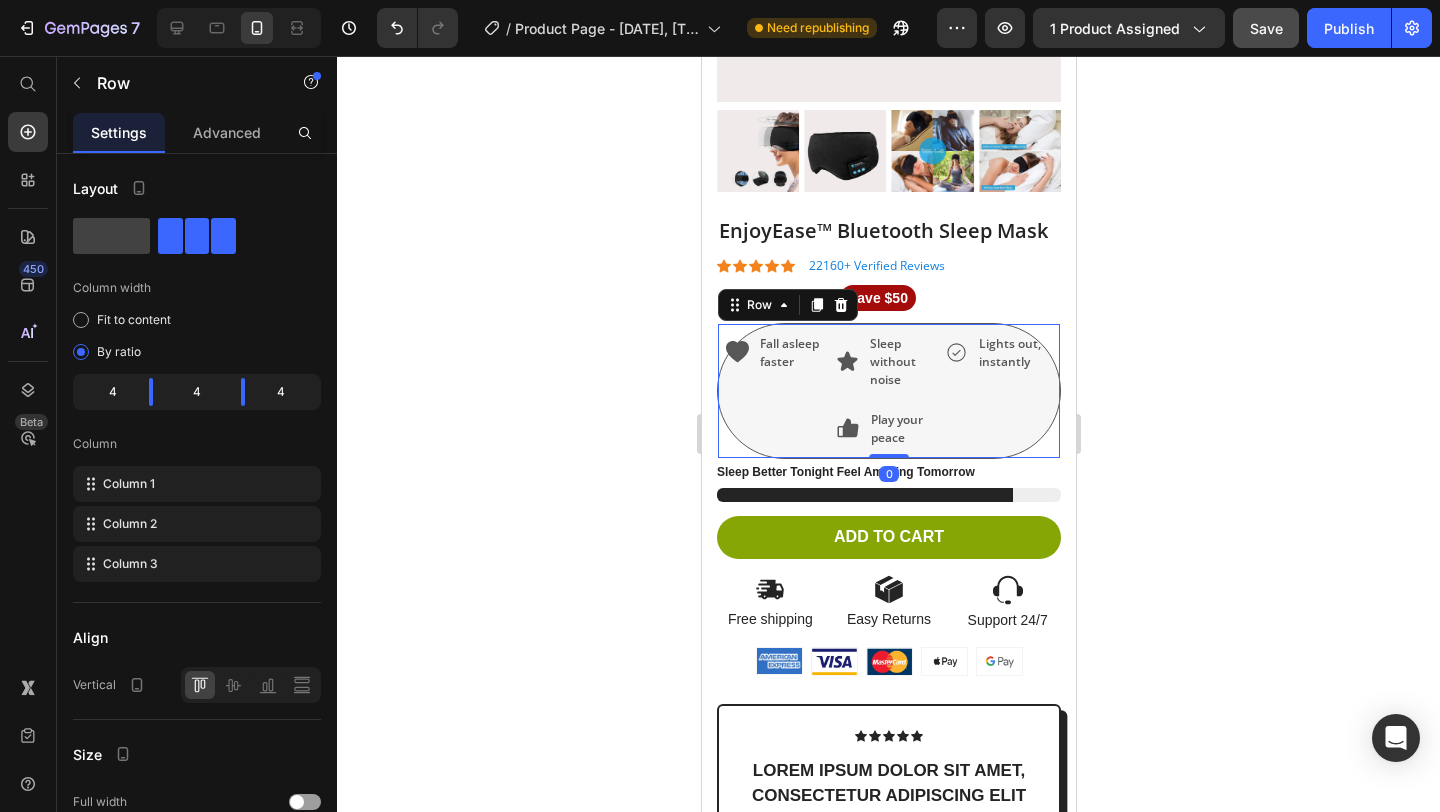 drag, startPoint x: 886, startPoint y: 464, endPoint x: 886, endPoint y: 445, distance: 19 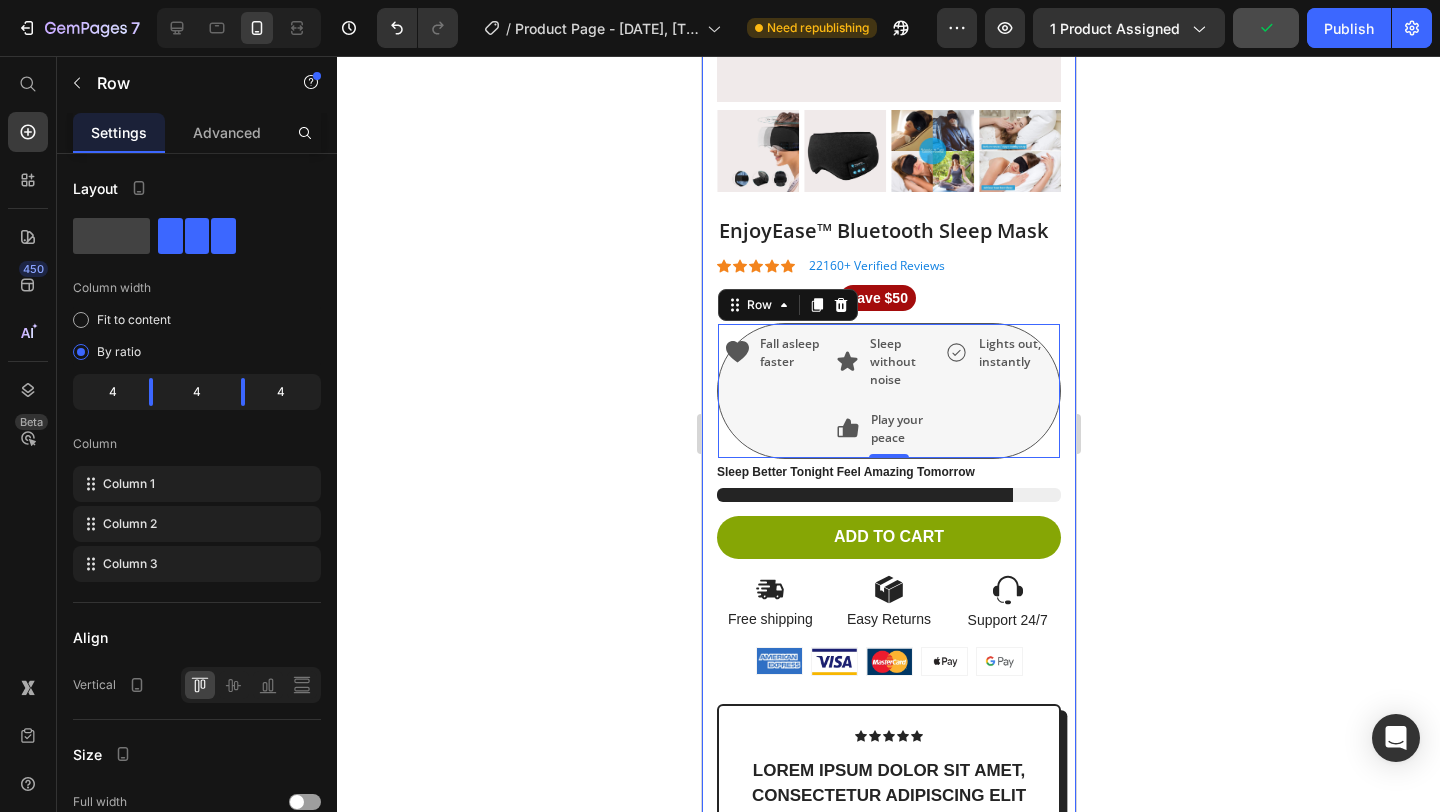 scroll, scrollTop: 402, scrollLeft: 0, axis: vertical 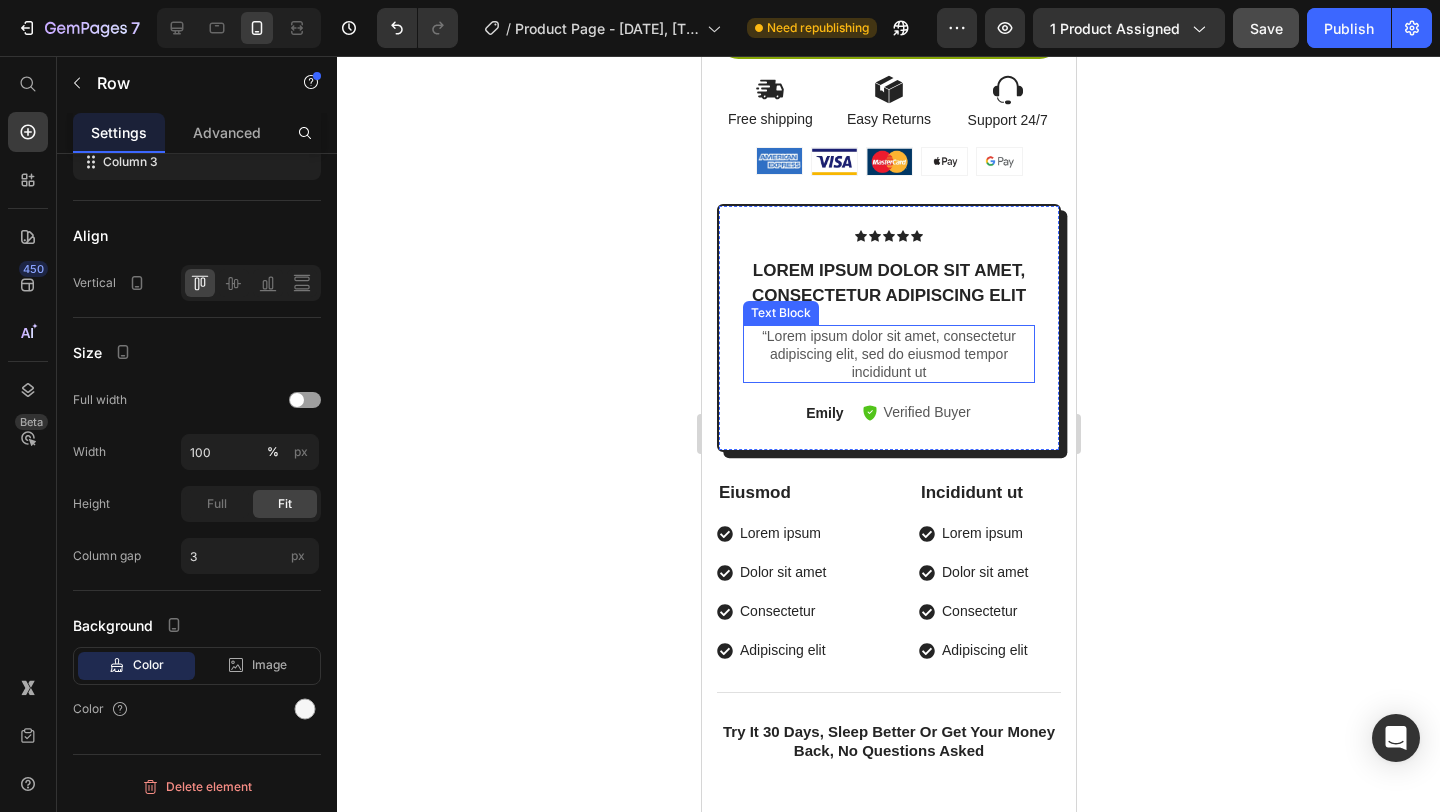 click on "“Lorem ipsum dolor sit amet, consectetur adipiscing elit, sed do eiusmod tempor incididunt ut" at bounding box center [888, 354] 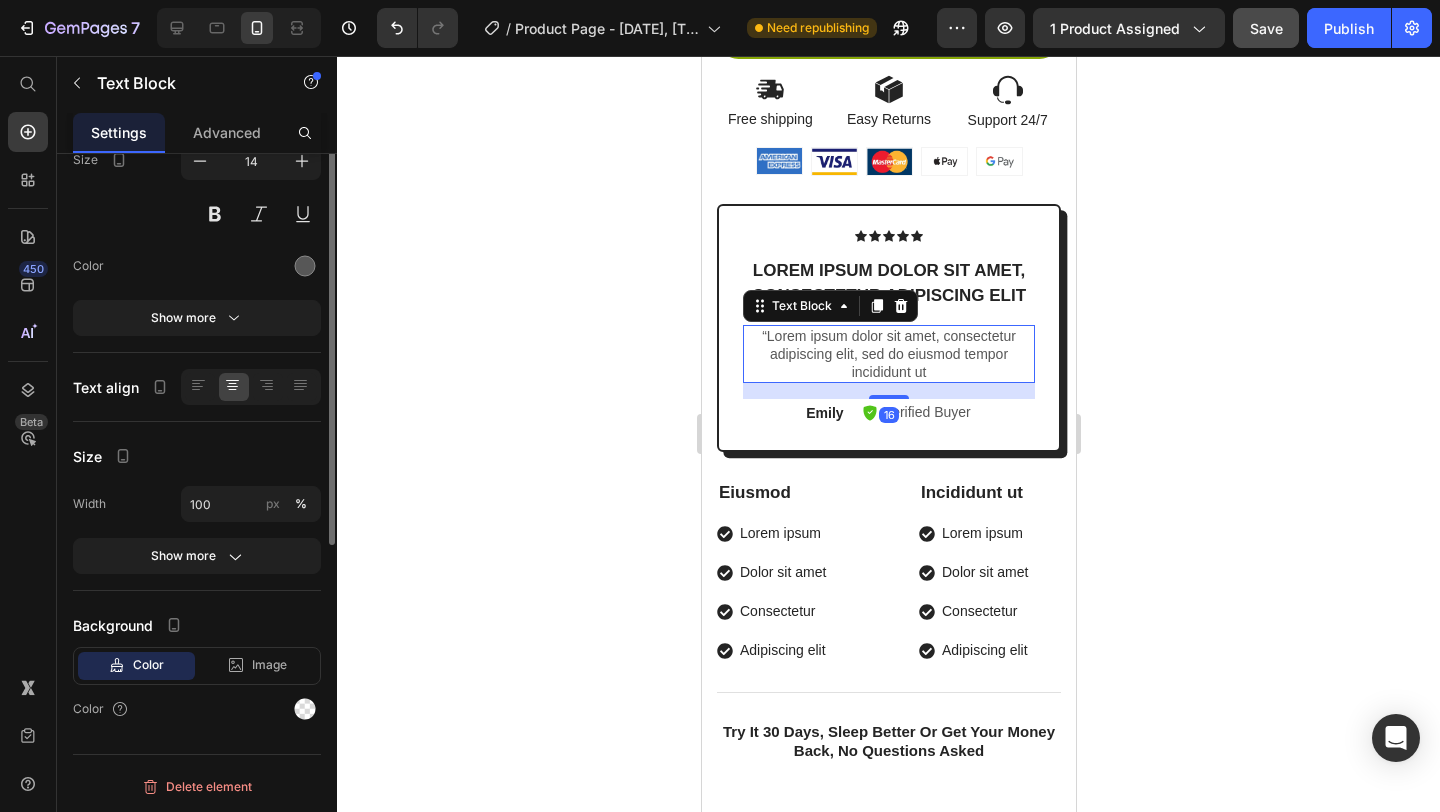 scroll, scrollTop: 0, scrollLeft: 0, axis: both 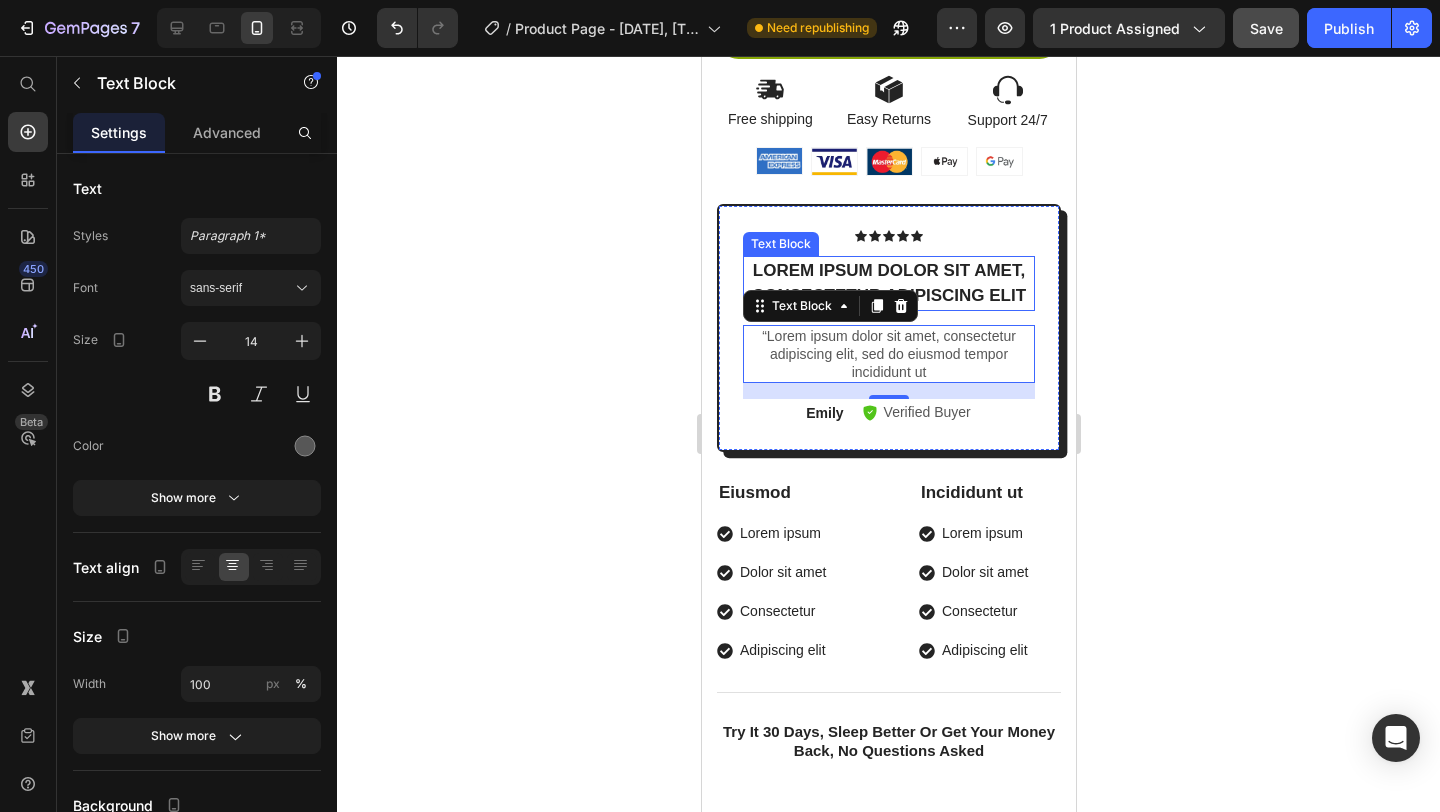 click on "Lorem ipsum dolor sit amet, consectetur adipiscing elit" at bounding box center (888, 283) 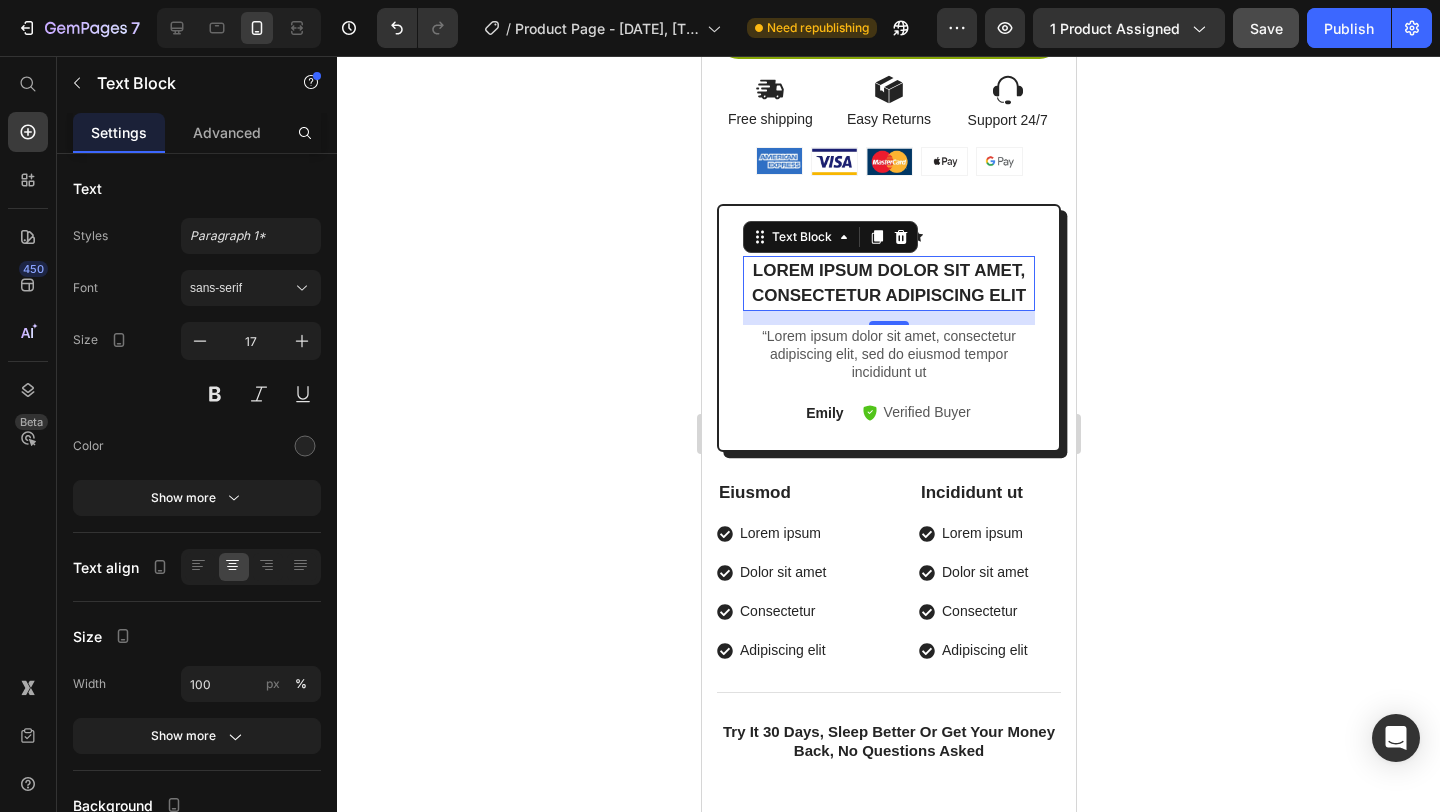 scroll, scrollTop: 329, scrollLeft: 0, axis: vertical 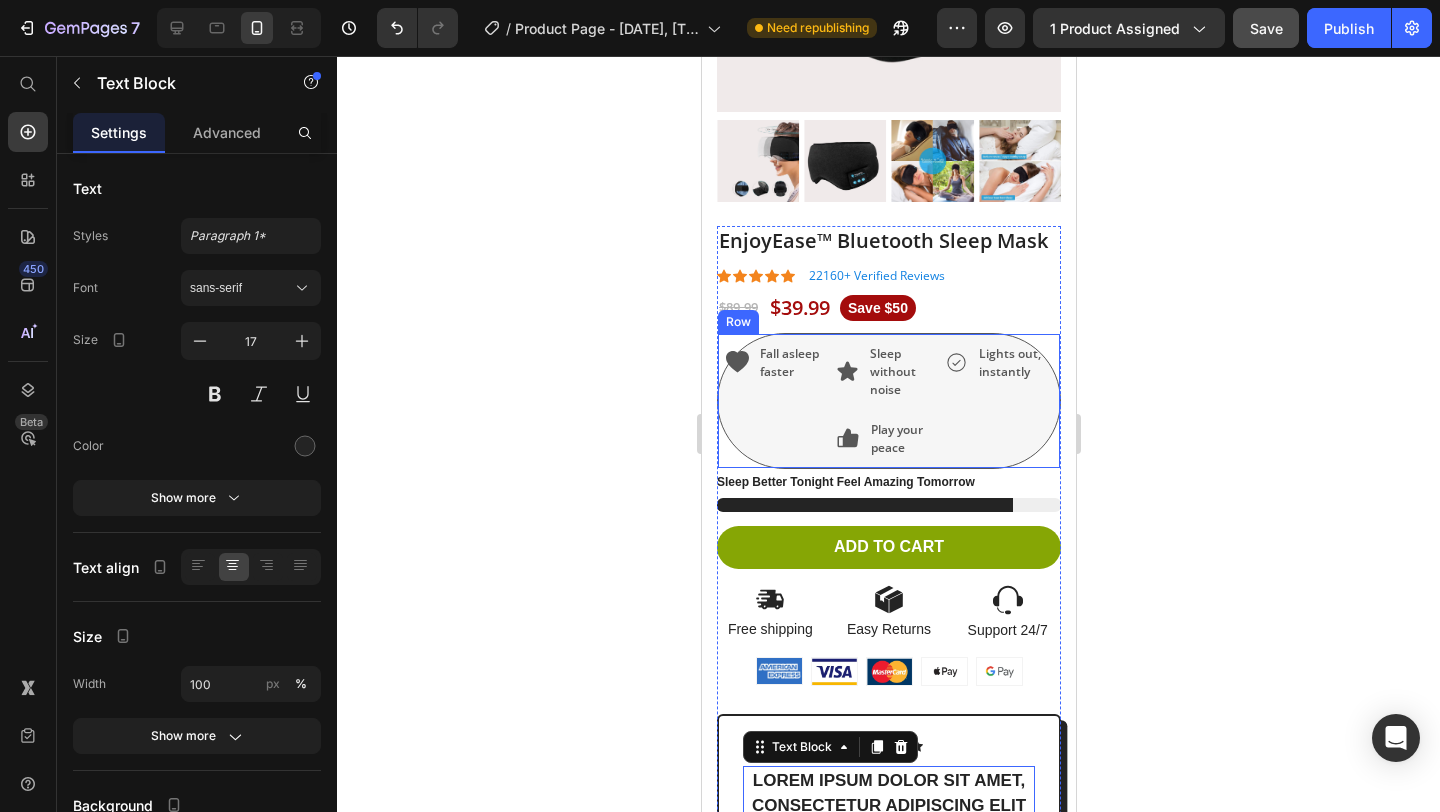 click on "Fall asleep faster Item List" at bounding box center [778, 401] 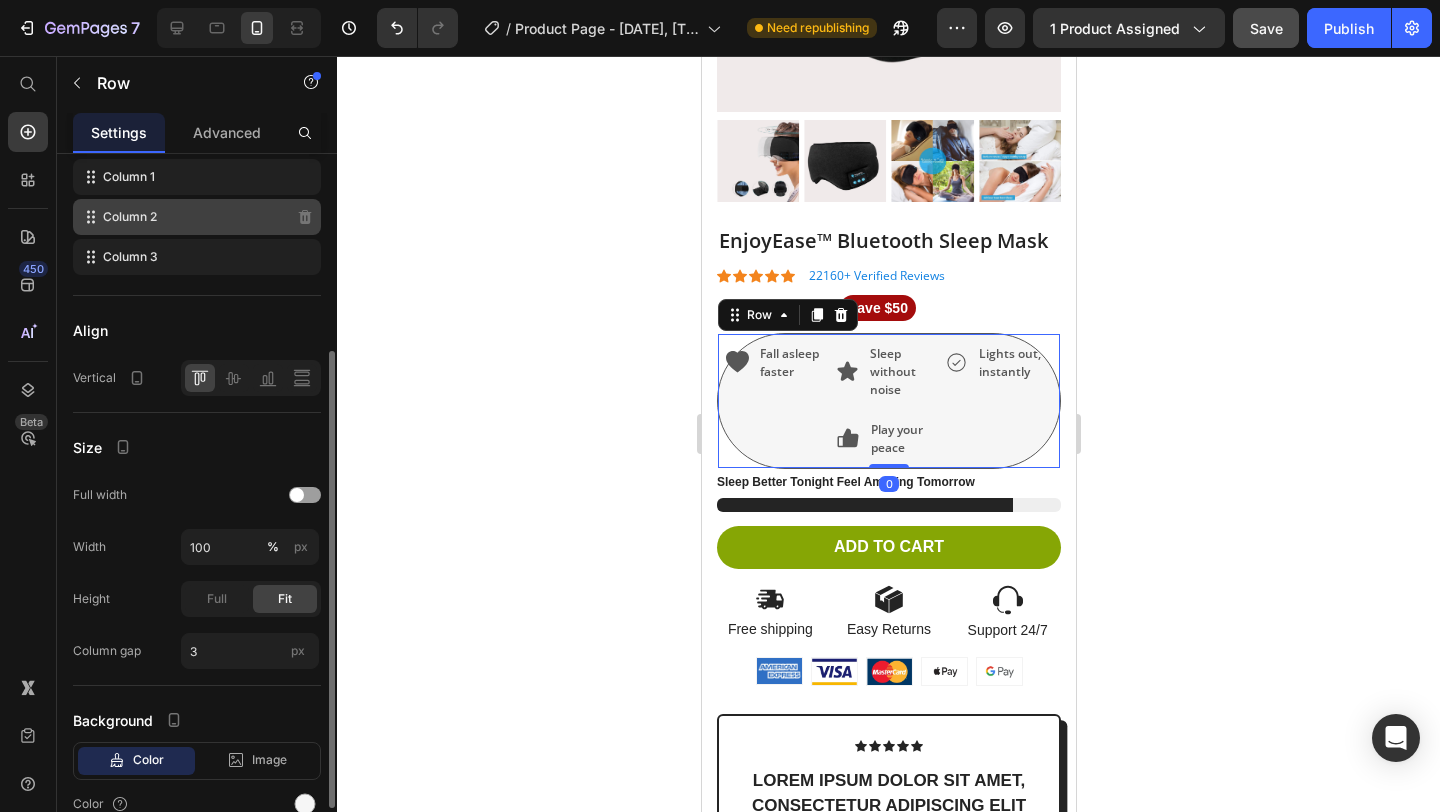 scroll, scrollTop: 313, scrollLeft: 0, axis: vertical 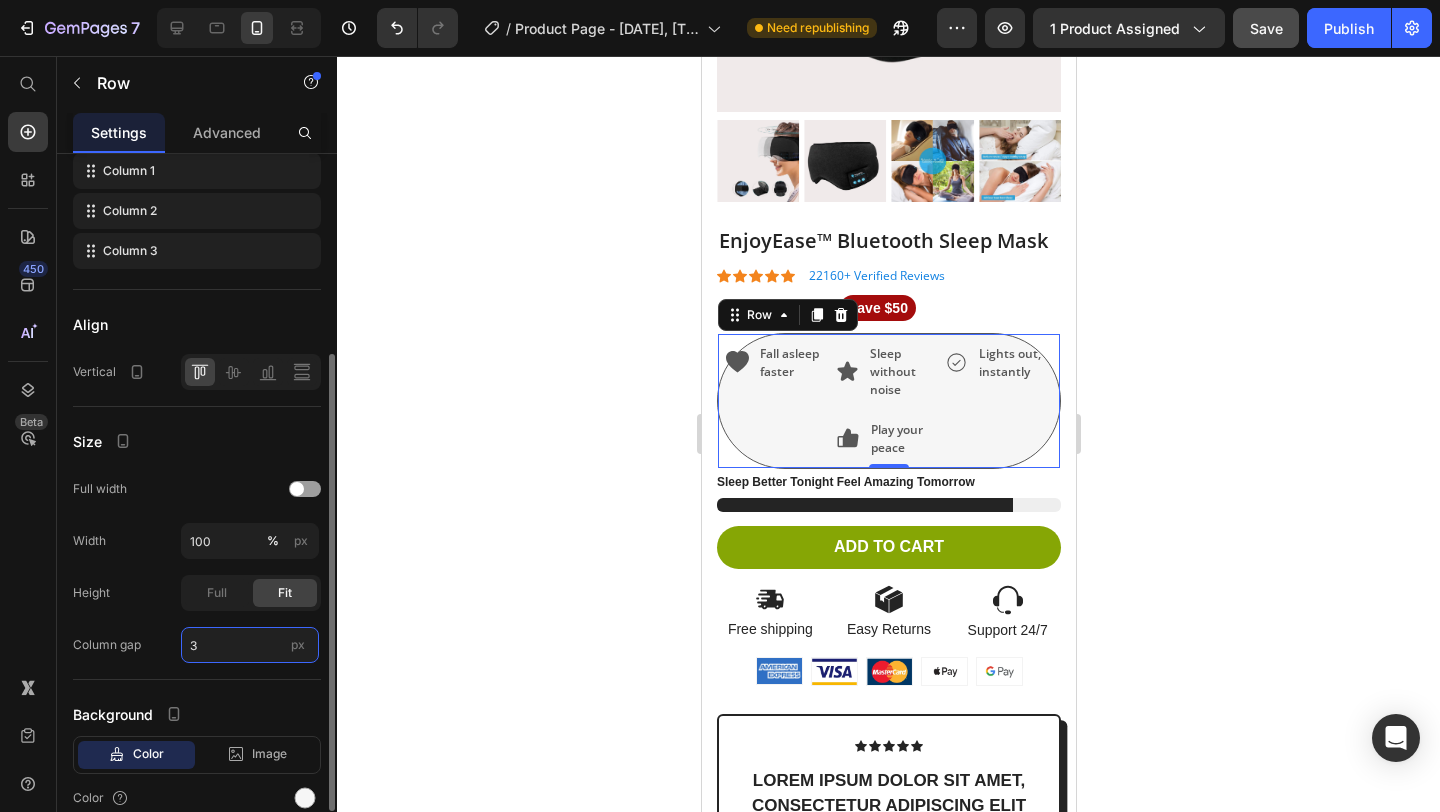 click on "3" at bounding box center (250, 645) 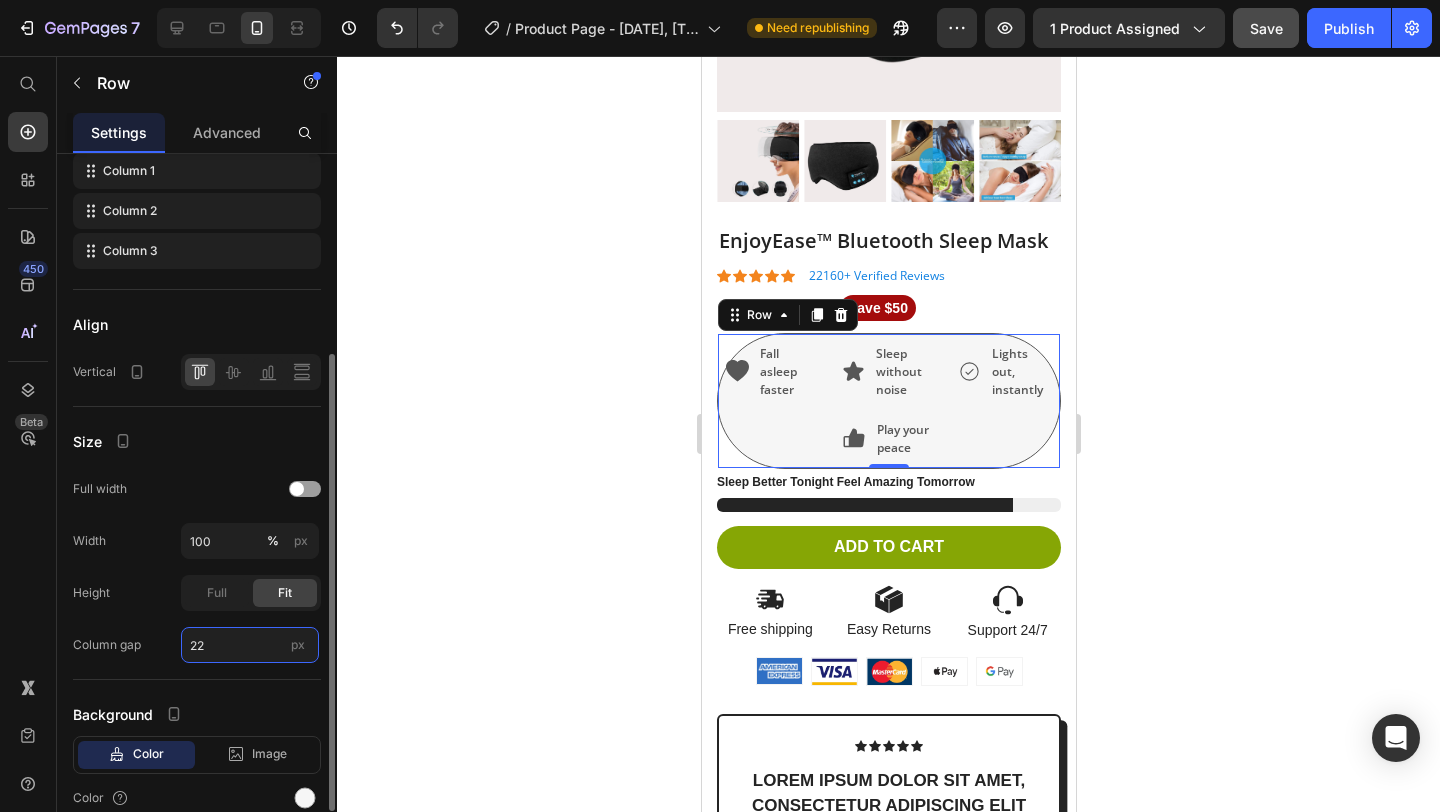 type on "2" 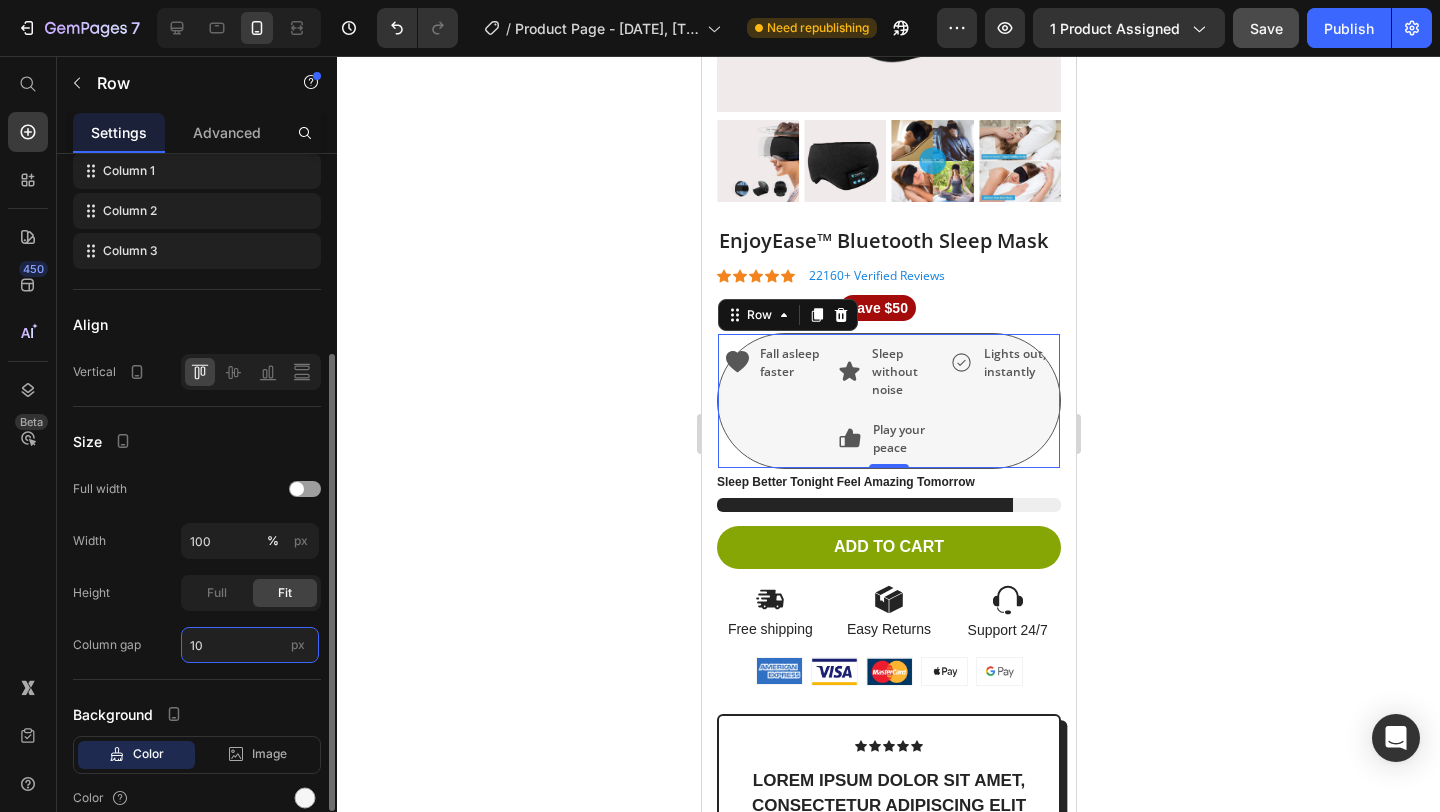 type on "1" 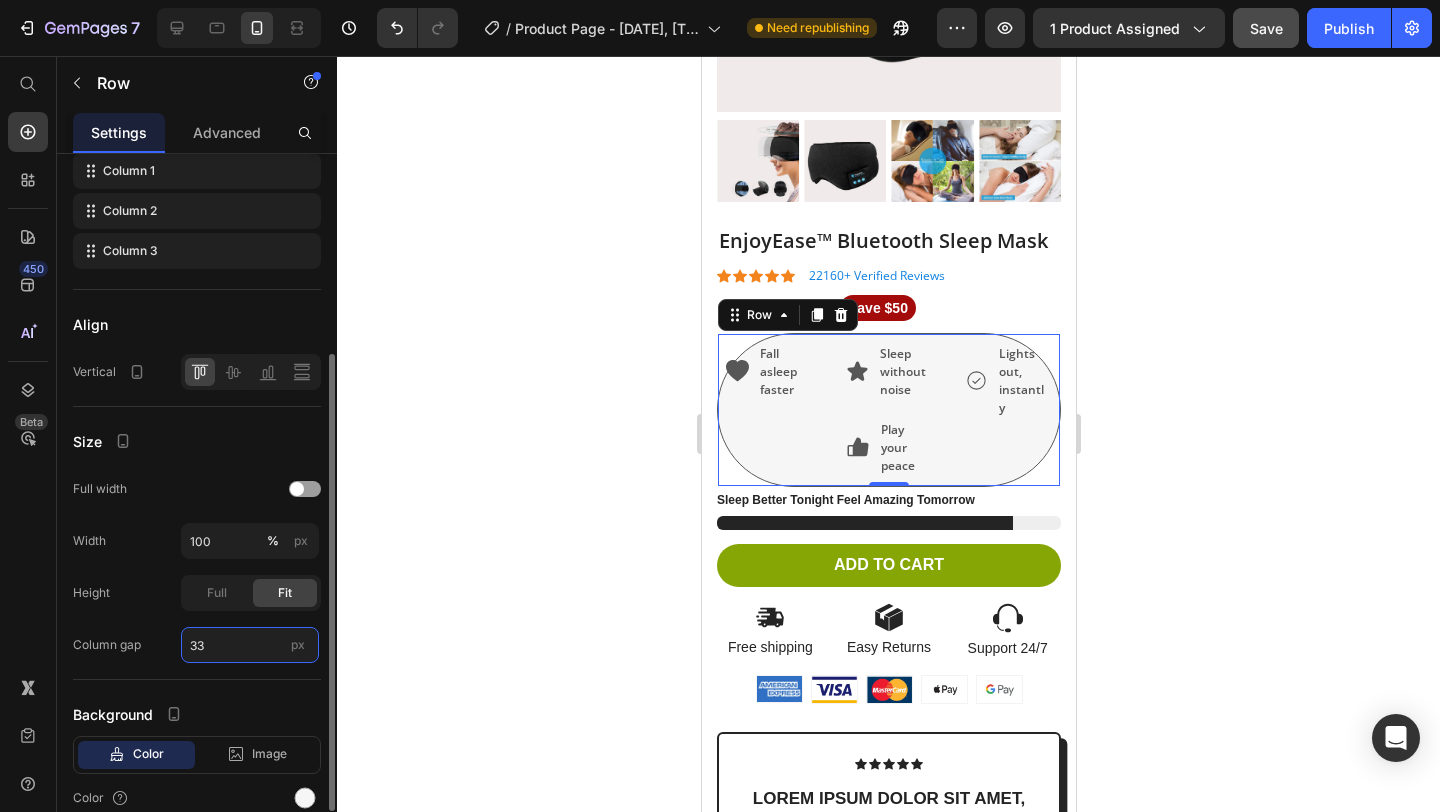 type on "3" 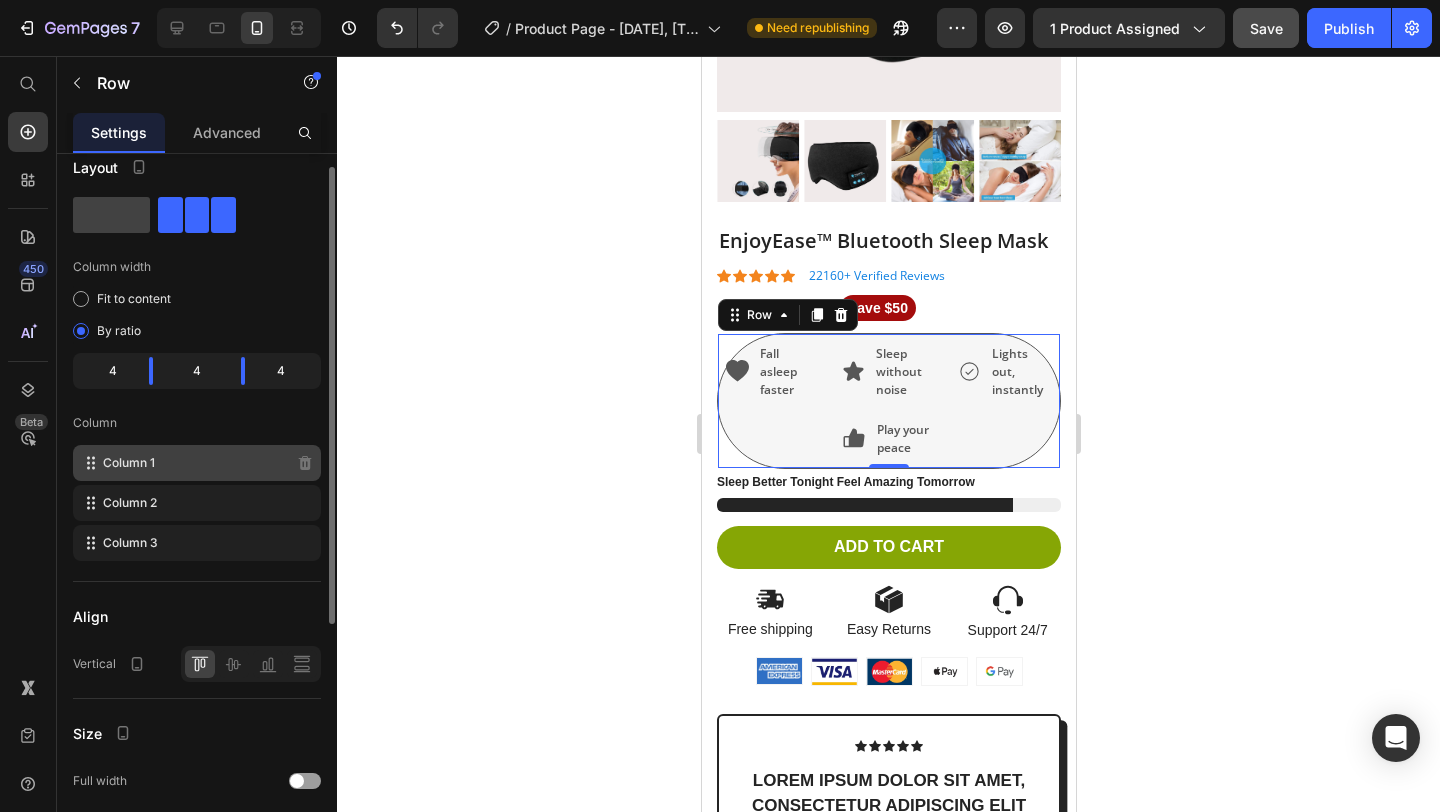 scroll, scrollTop: 0, scrollLeft: 0, axis: both 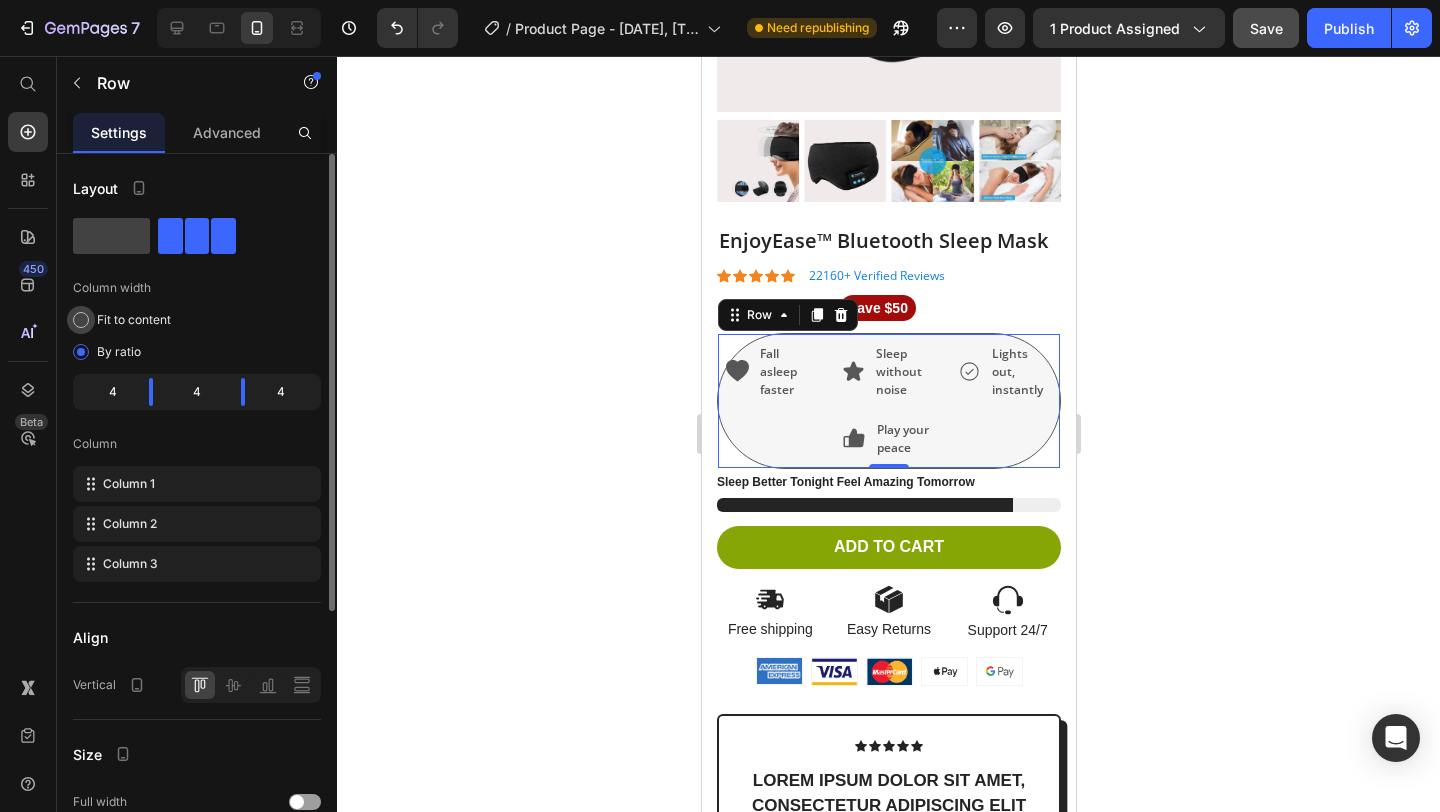 type on "22" 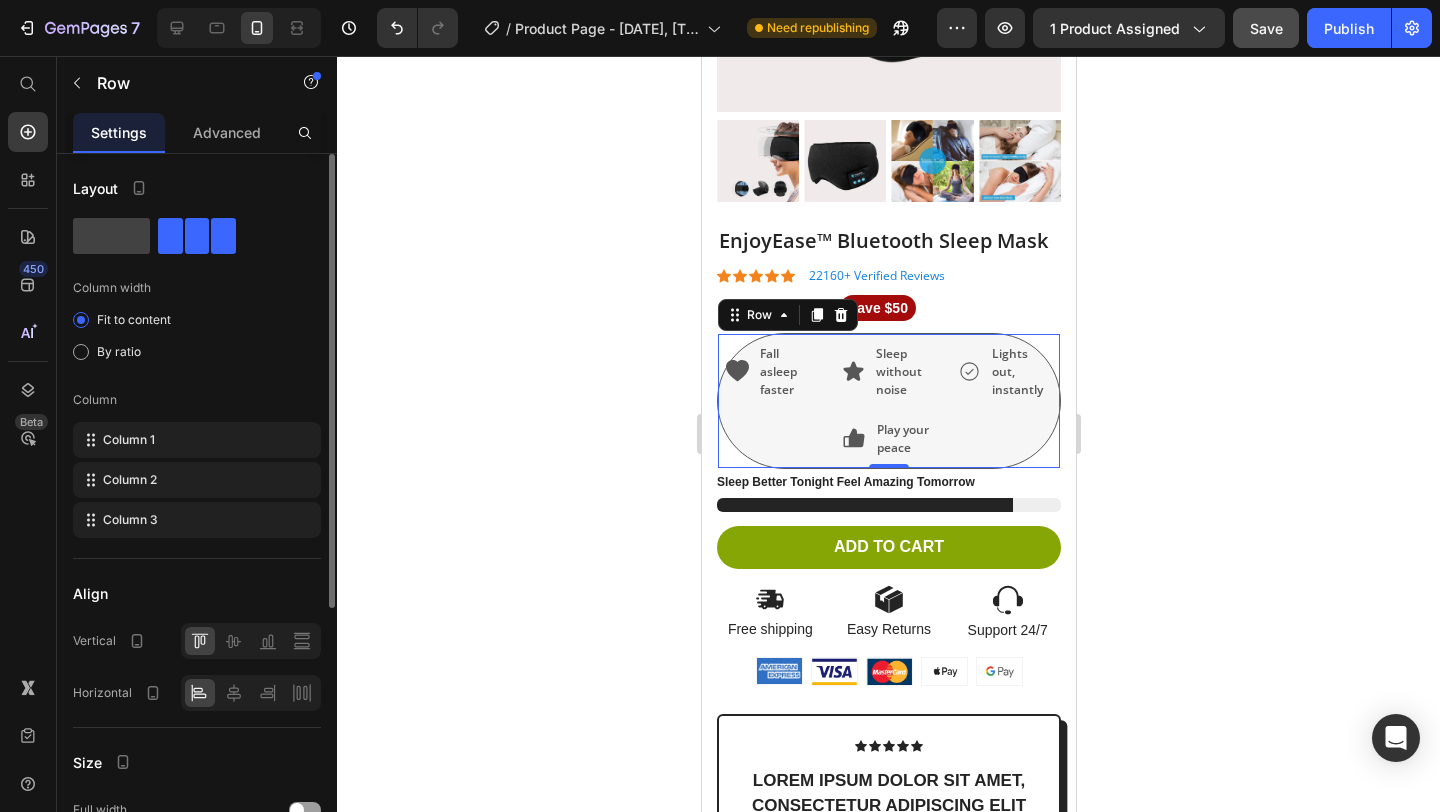 click 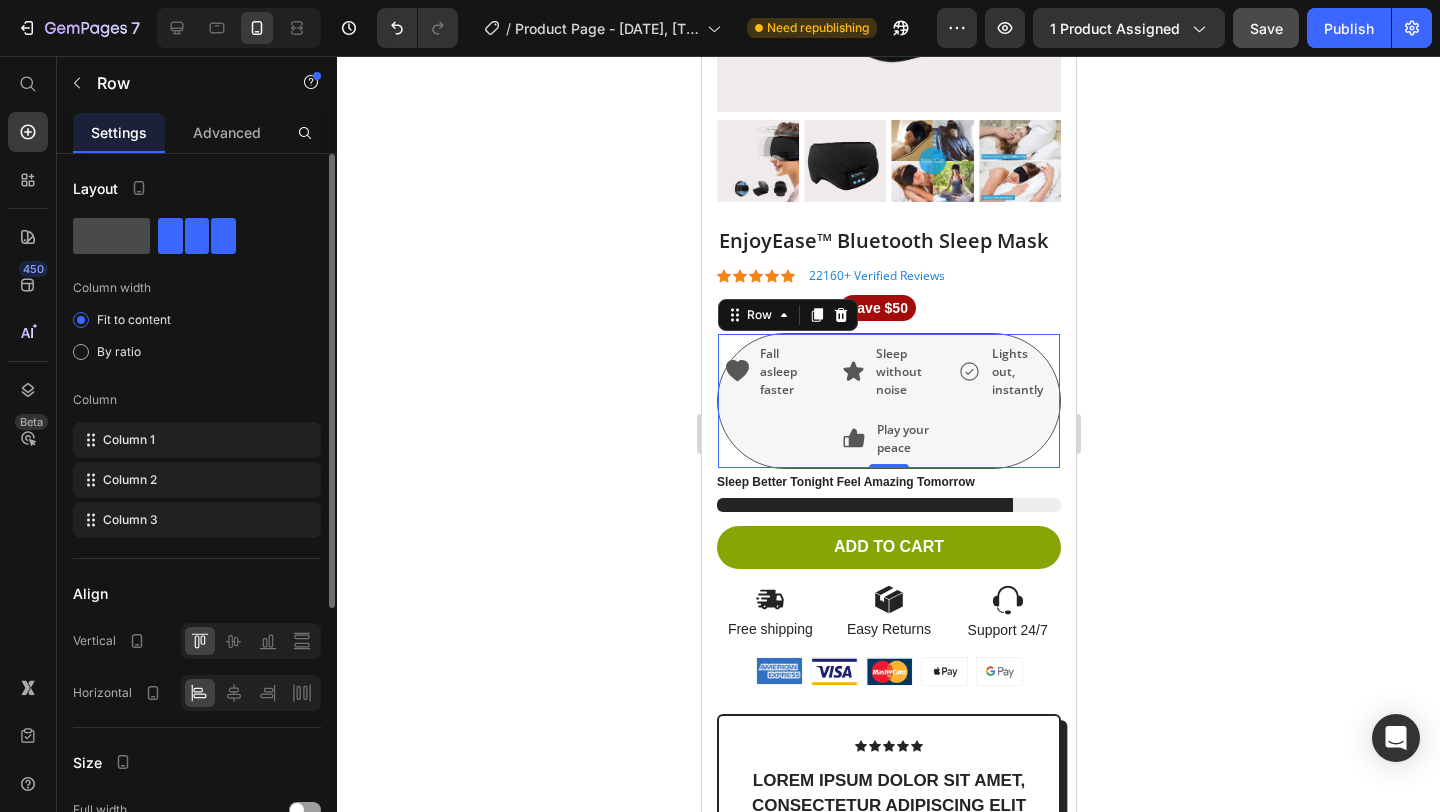 click 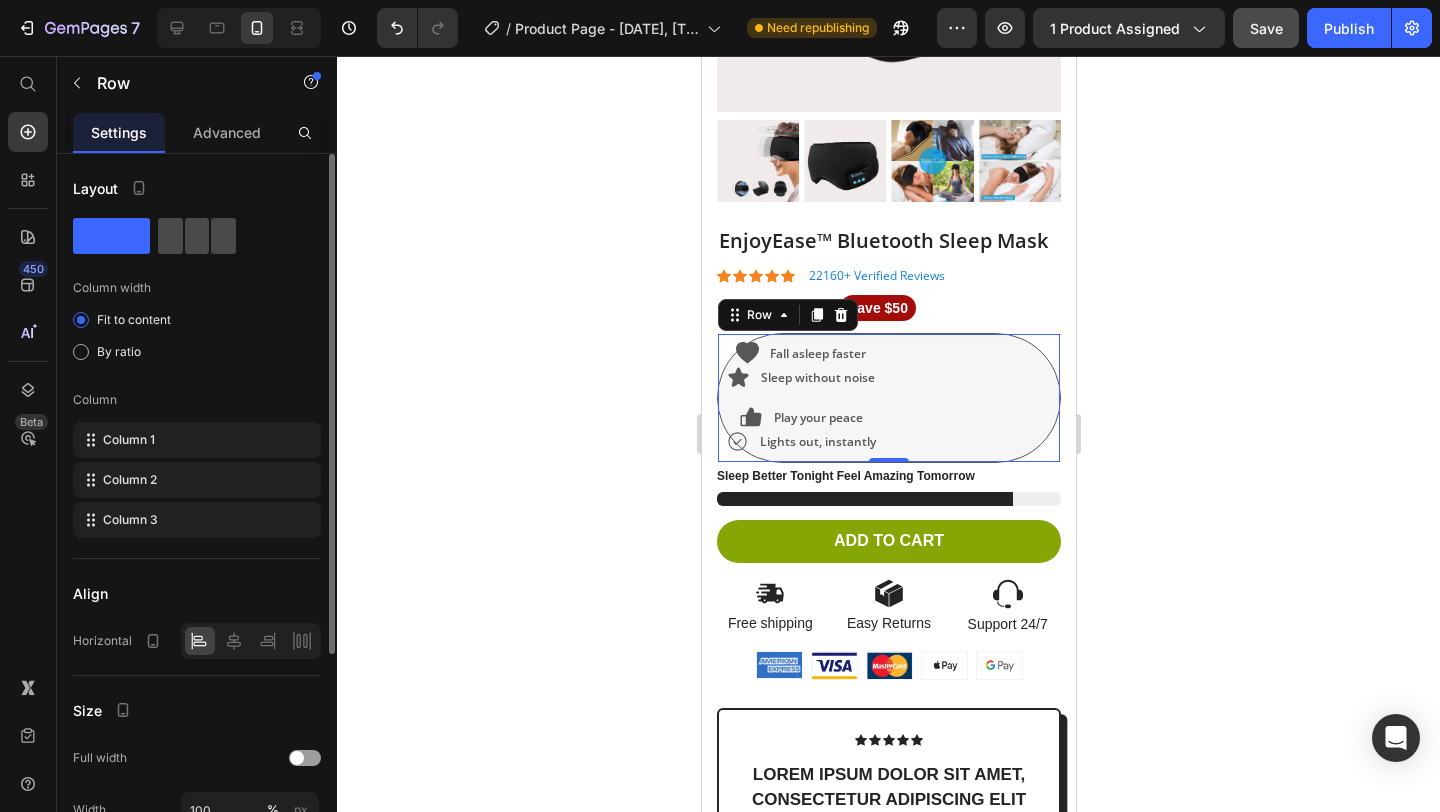 click 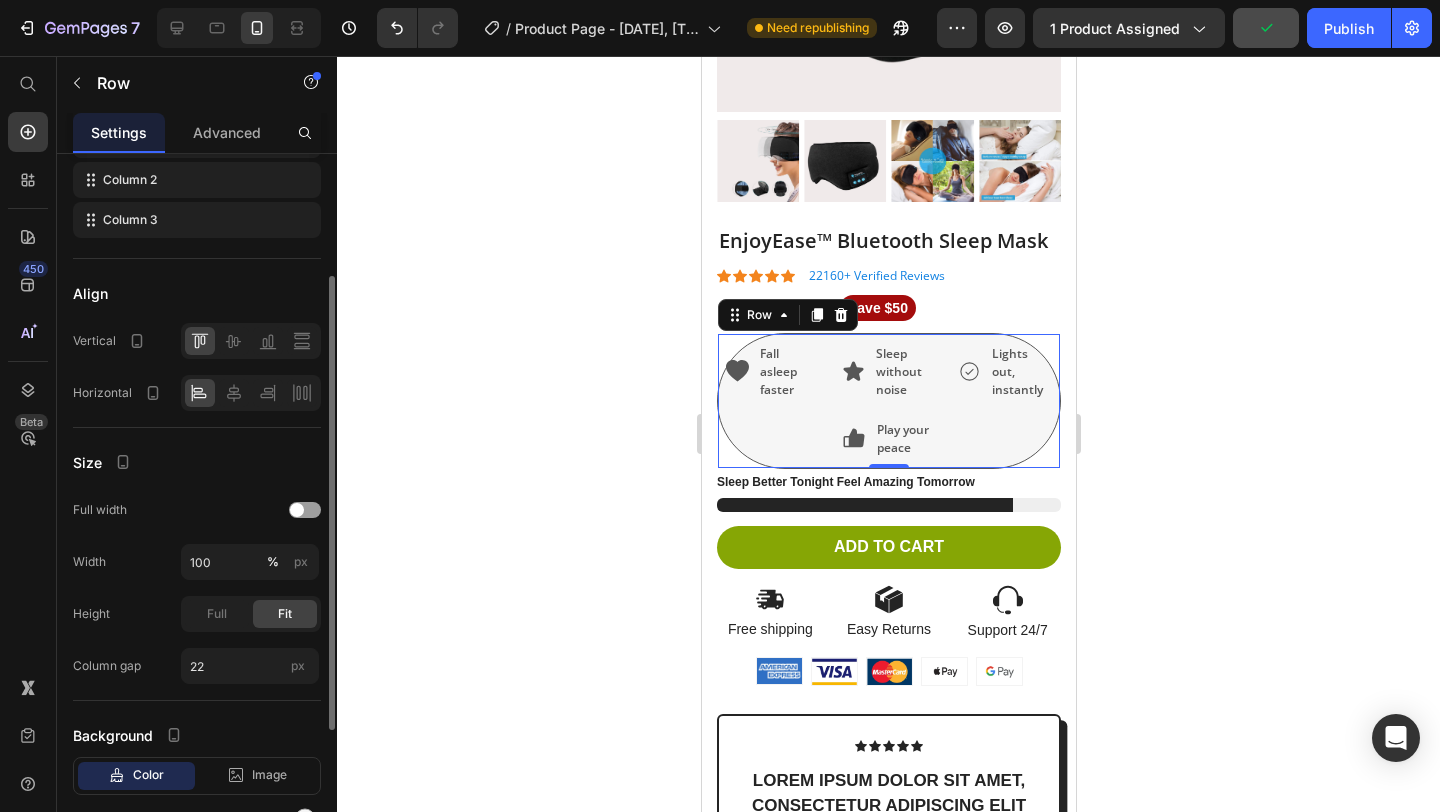 scroll, scrollTop: 213, scrollLeft: 0, axis: vertical 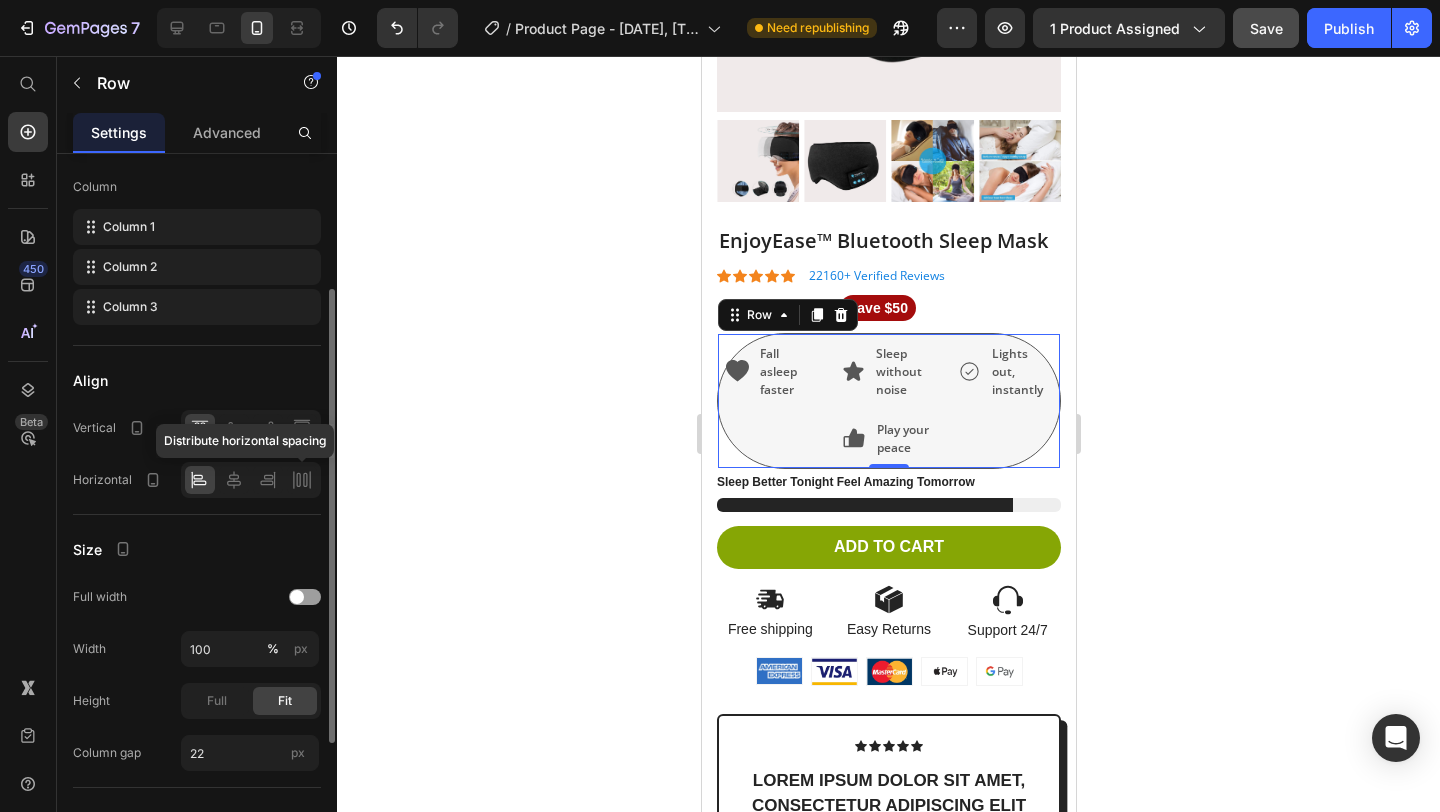 click 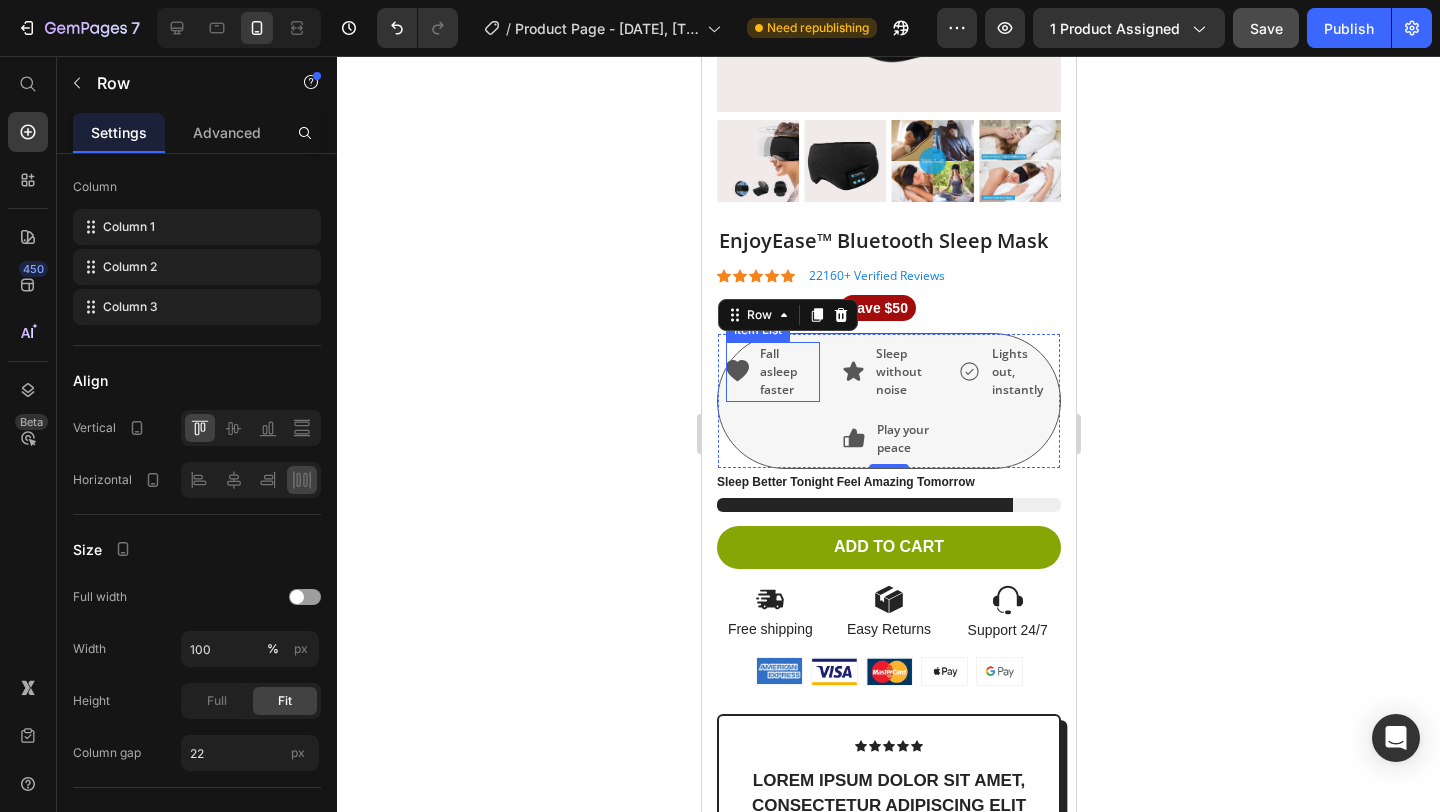click on "Fall asleep faster" at bounding box center [787, 372] 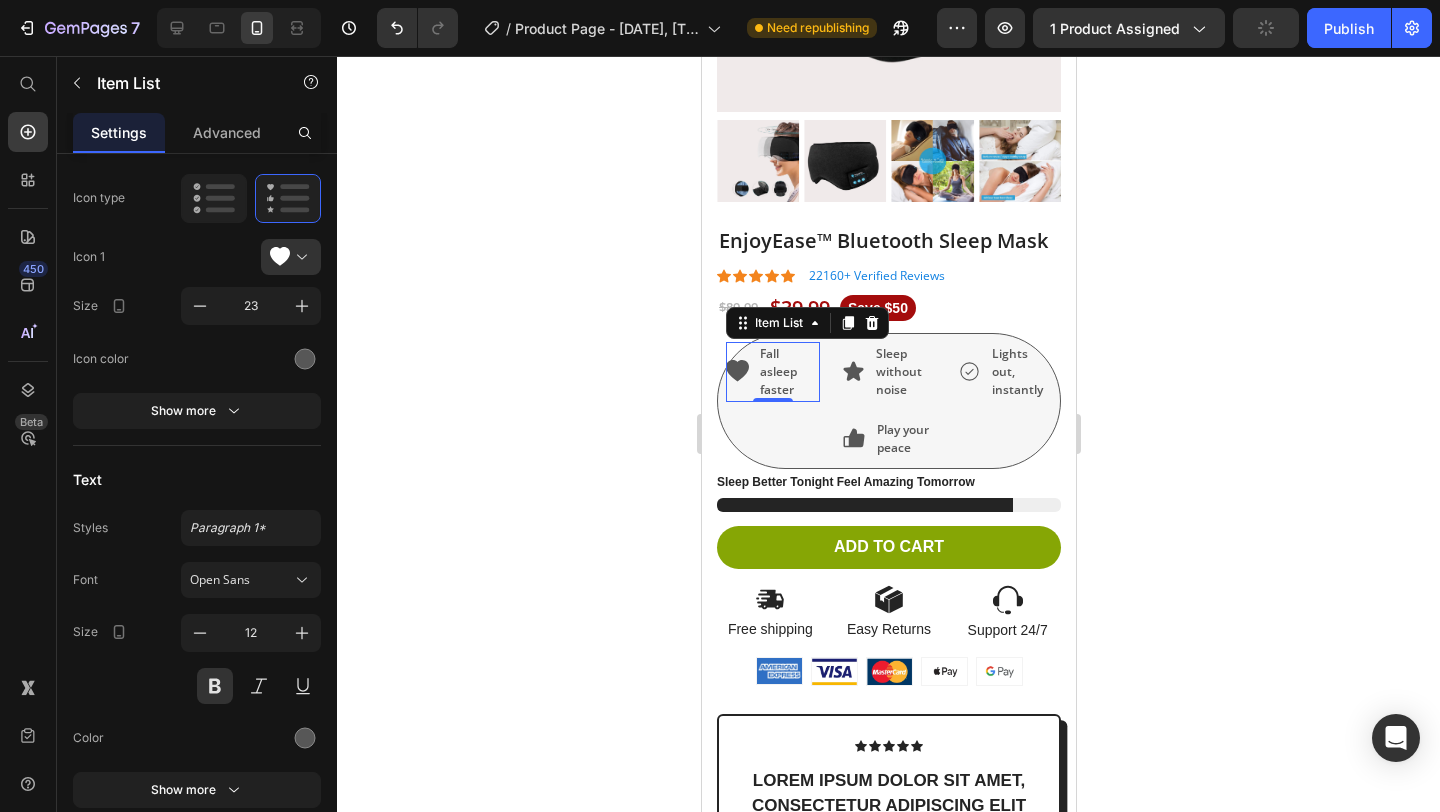 scroll, scrollTop: 0, scrollLeft: 0, axis: both 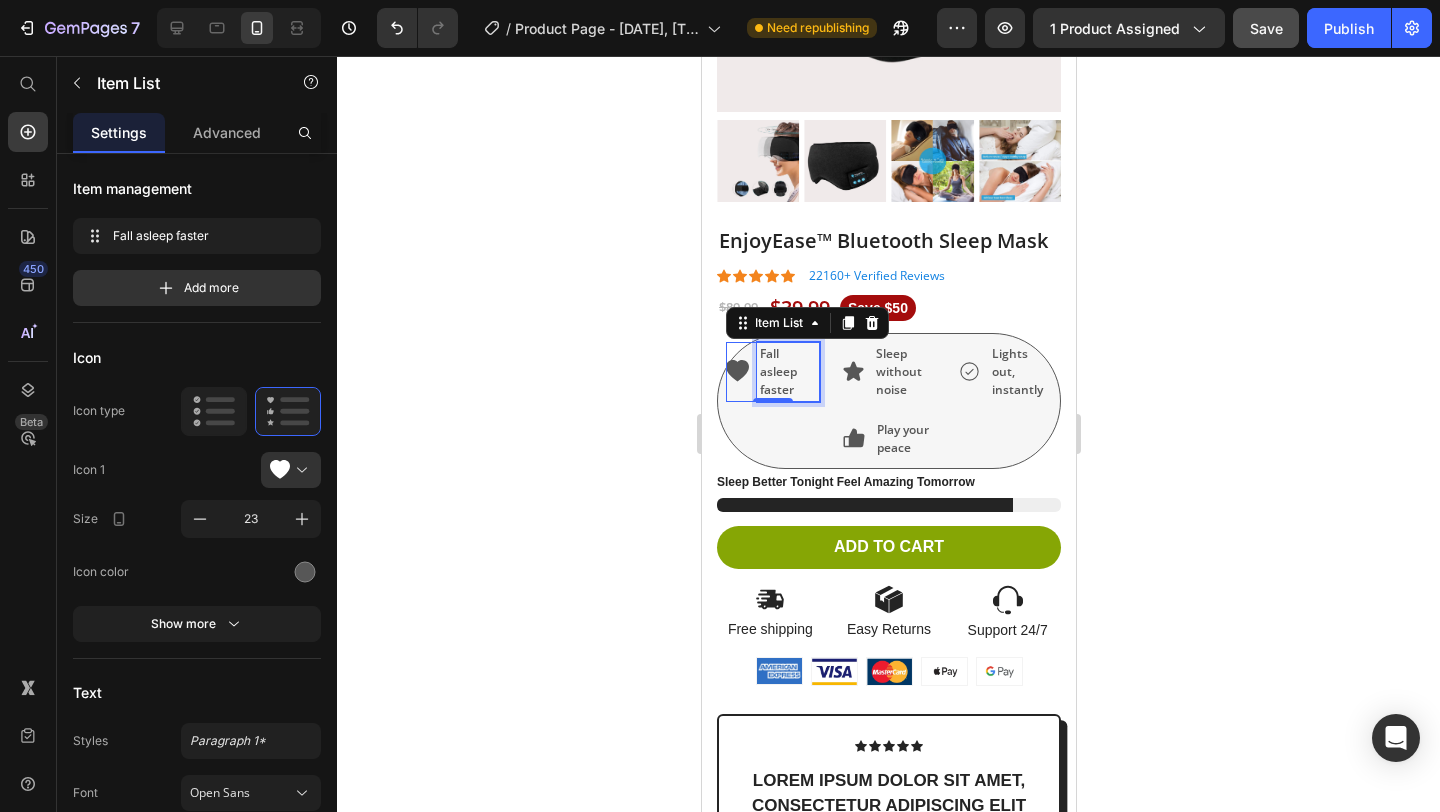 click on "Fall asleep faster" at bounding box center [787, 372] 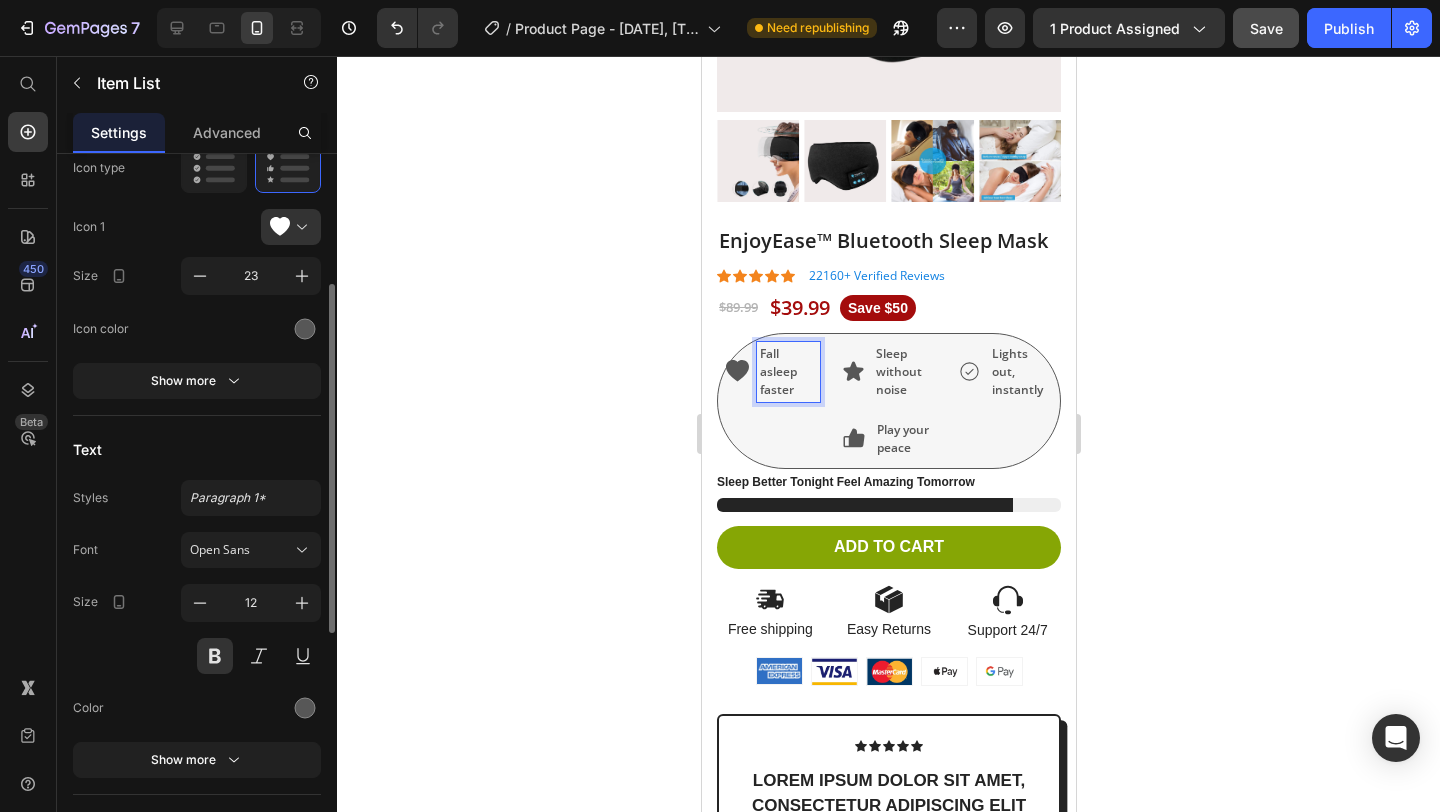 scroll, scrollTop: 251, scrollLeft: 0, axis: vertical 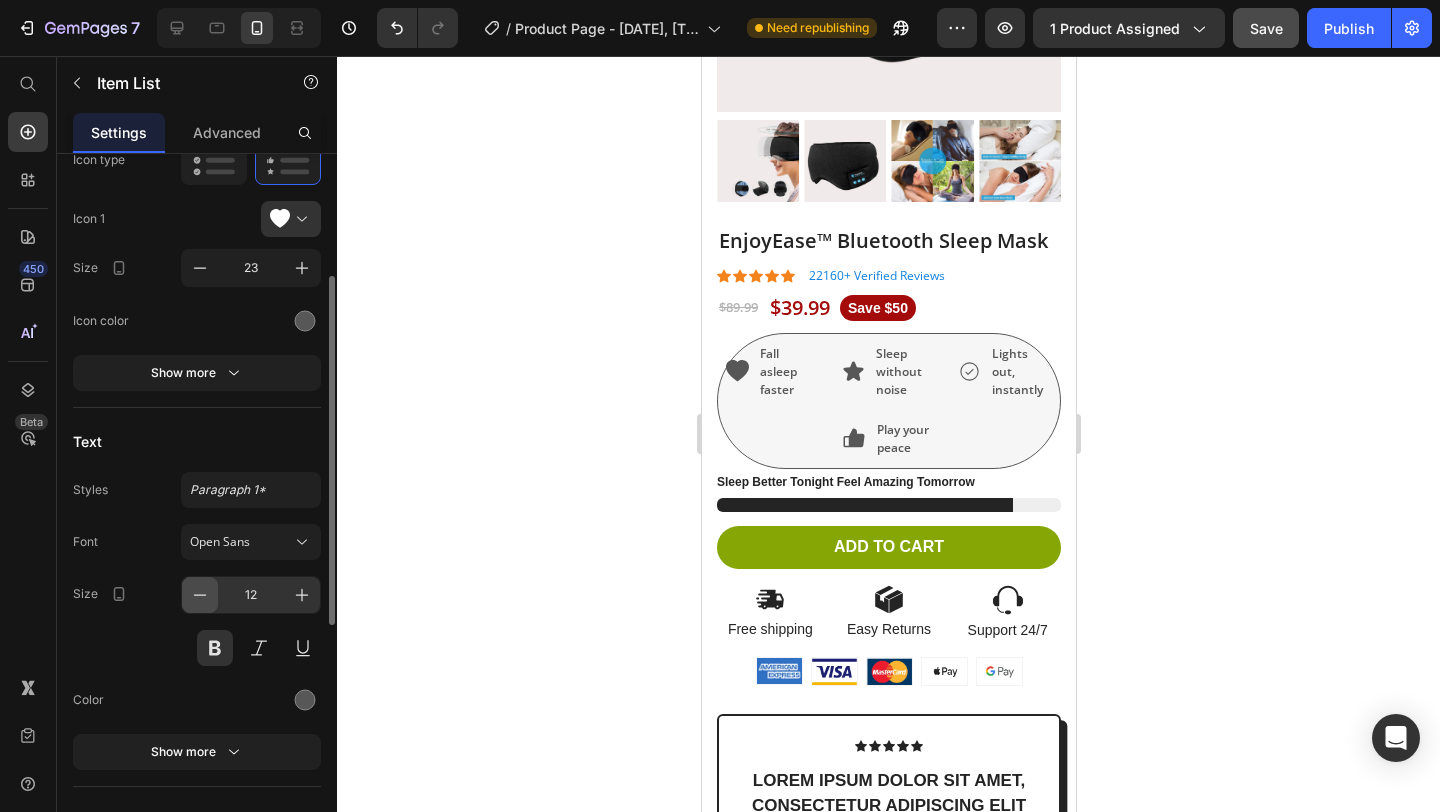 click 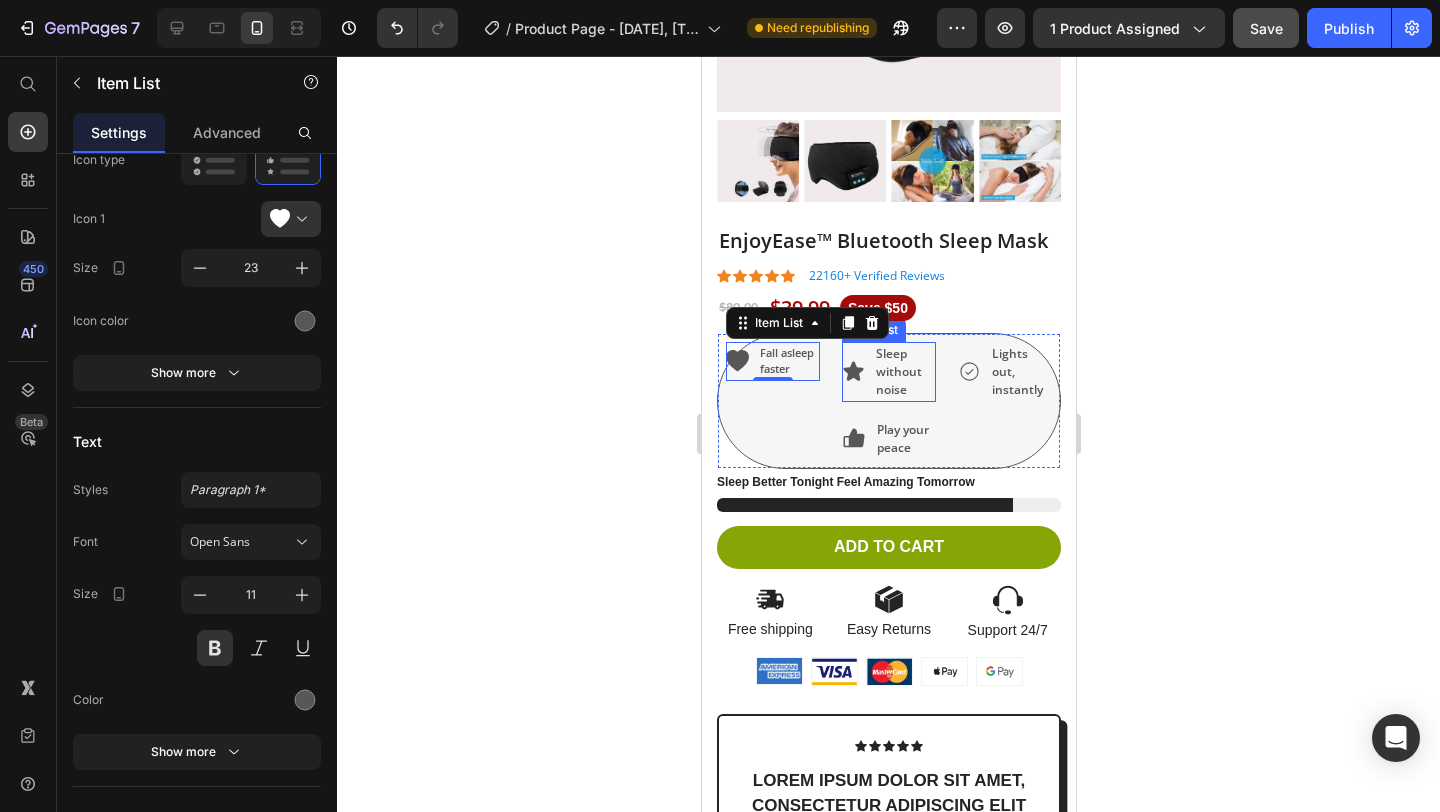 click on "Sleep without noise" at bounding box center [903, 372] 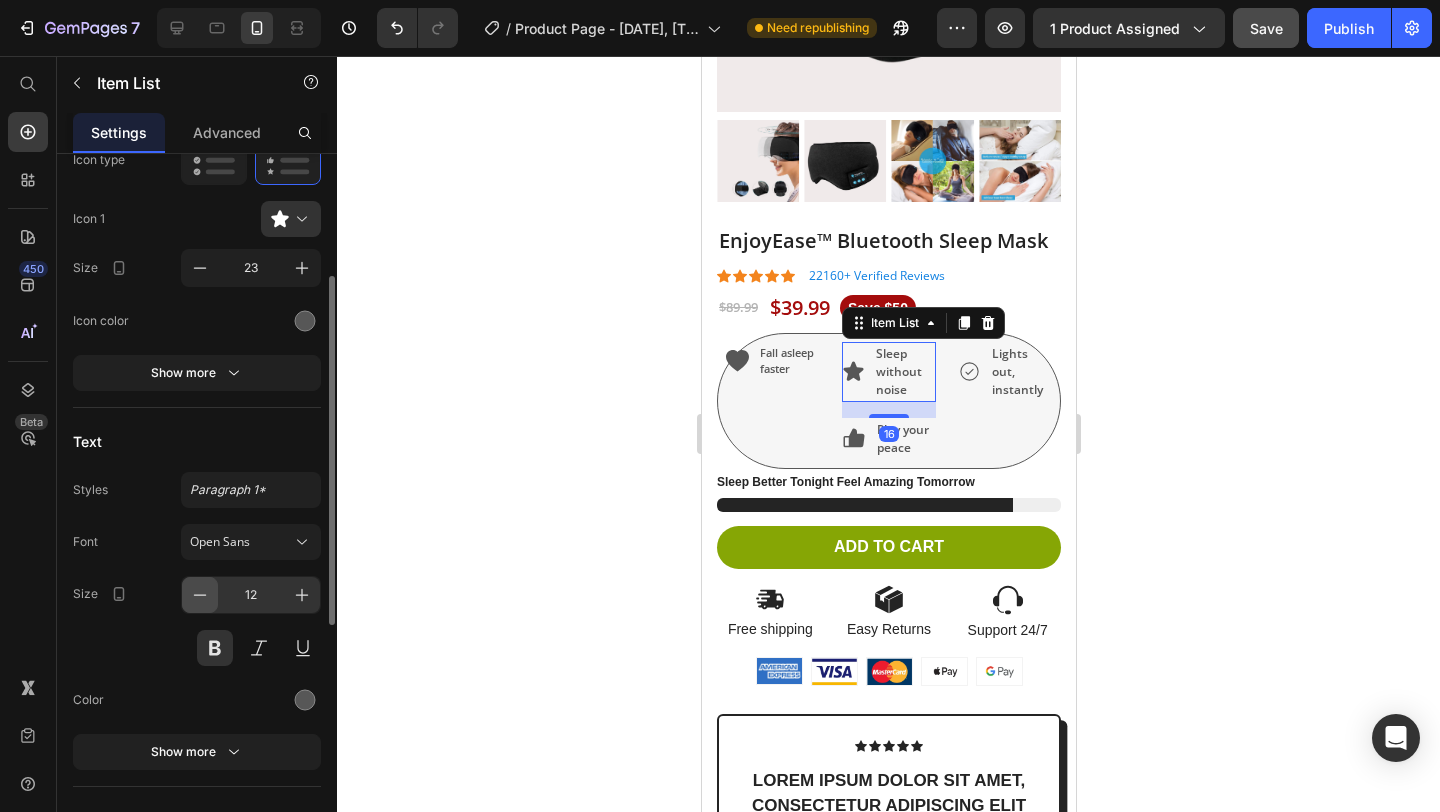 click 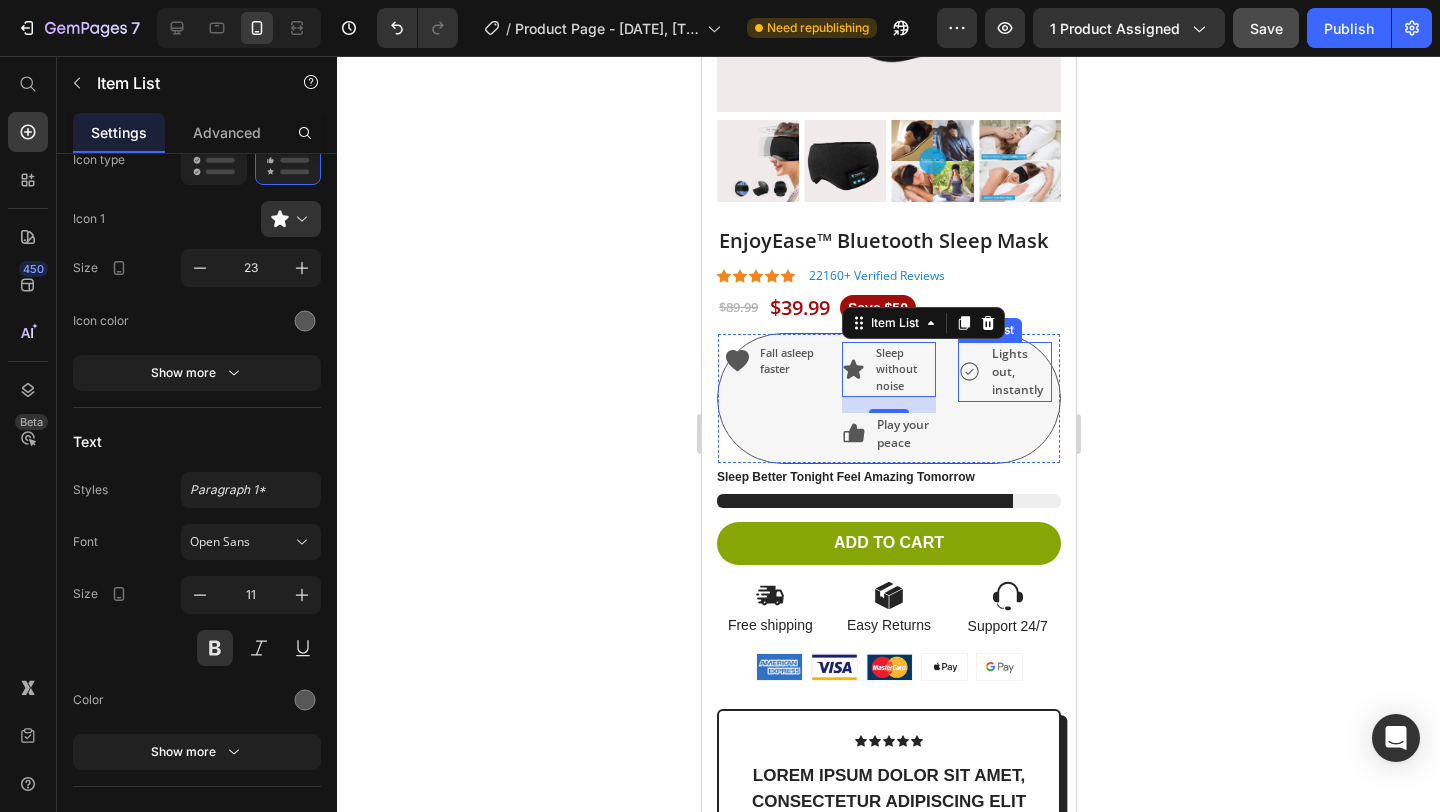 click on "Lights out, instantly" at bounding box center [1019, 372] 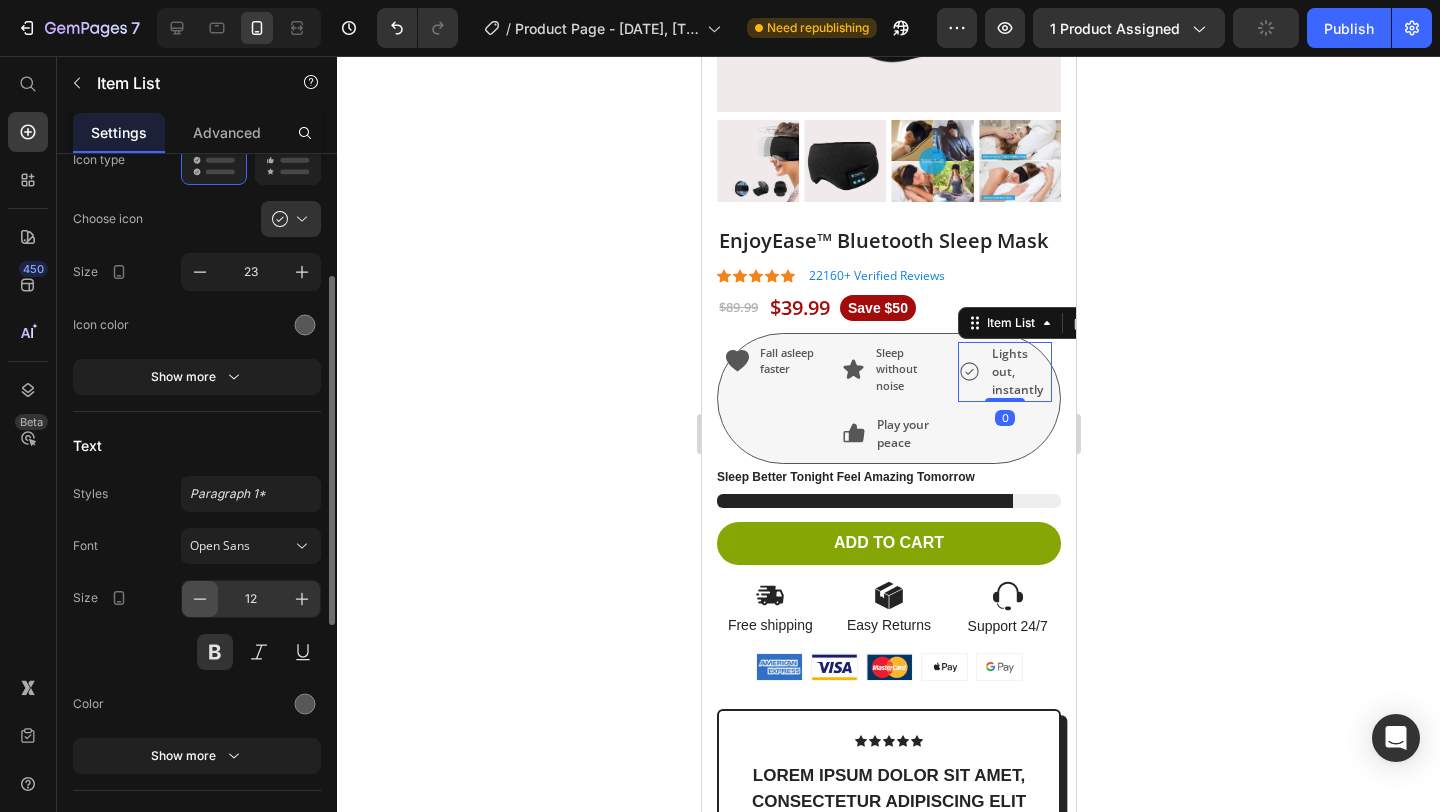 click 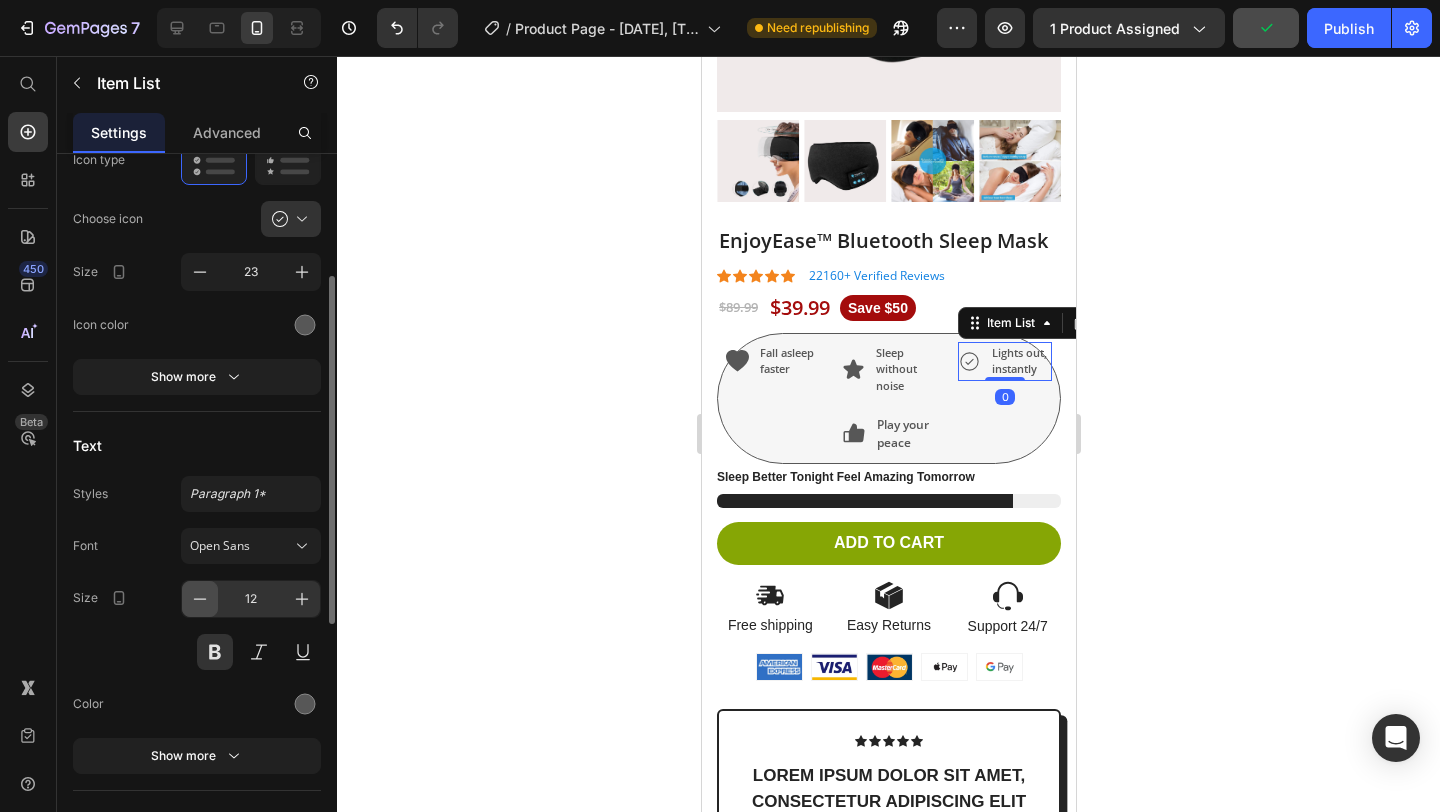 type on "11" 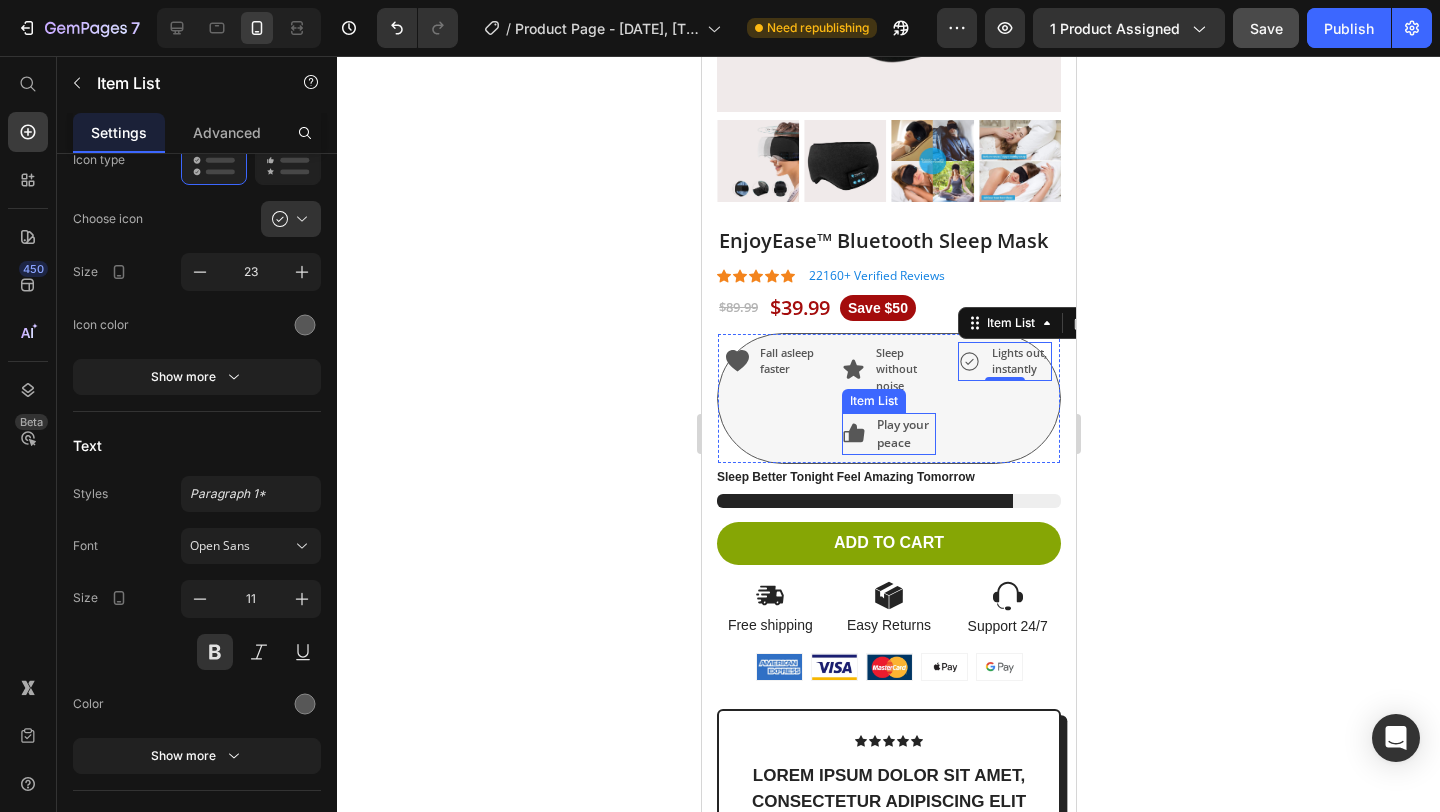 click on "Play your peace" at bounding box center (904, 434) 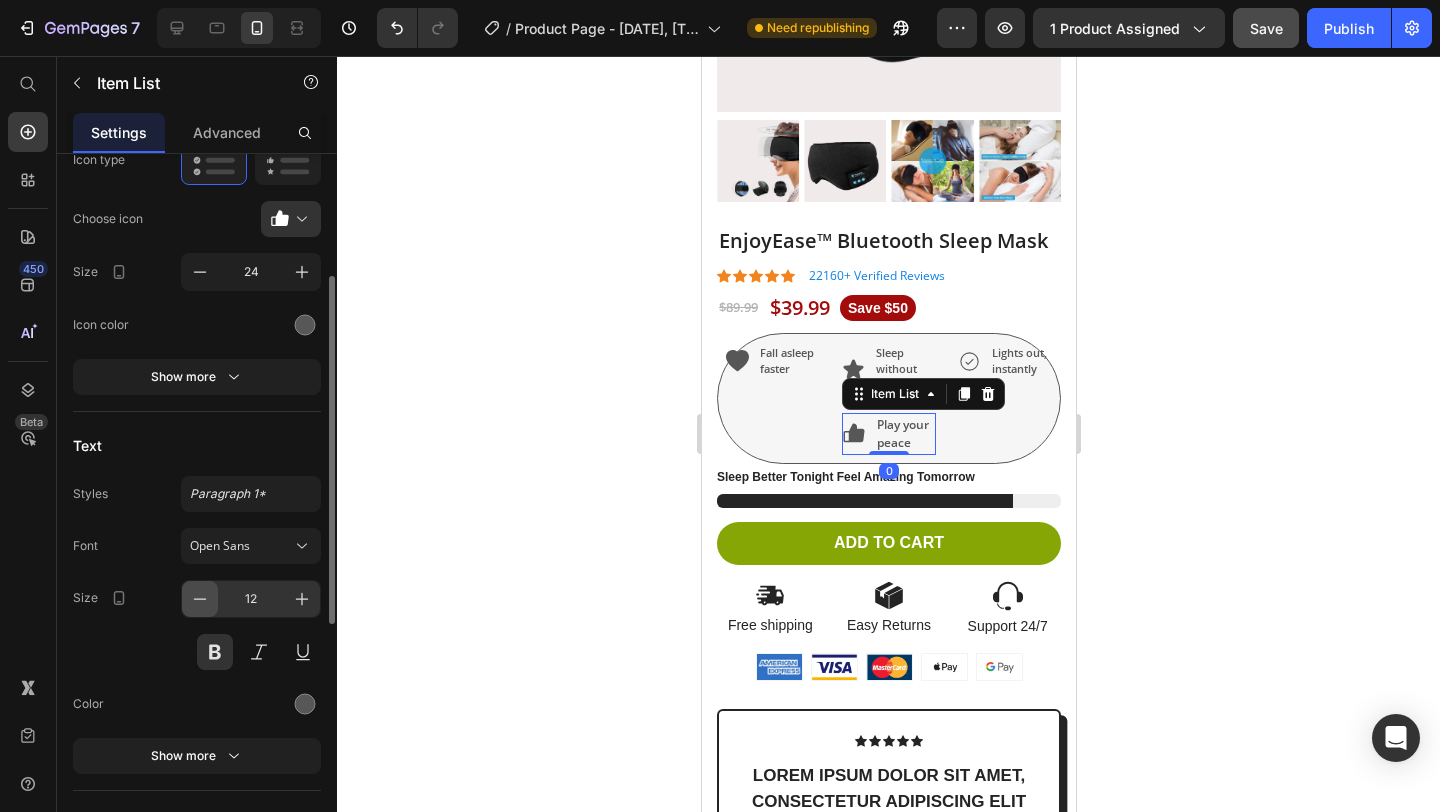 click at bounding box center [200, 599] 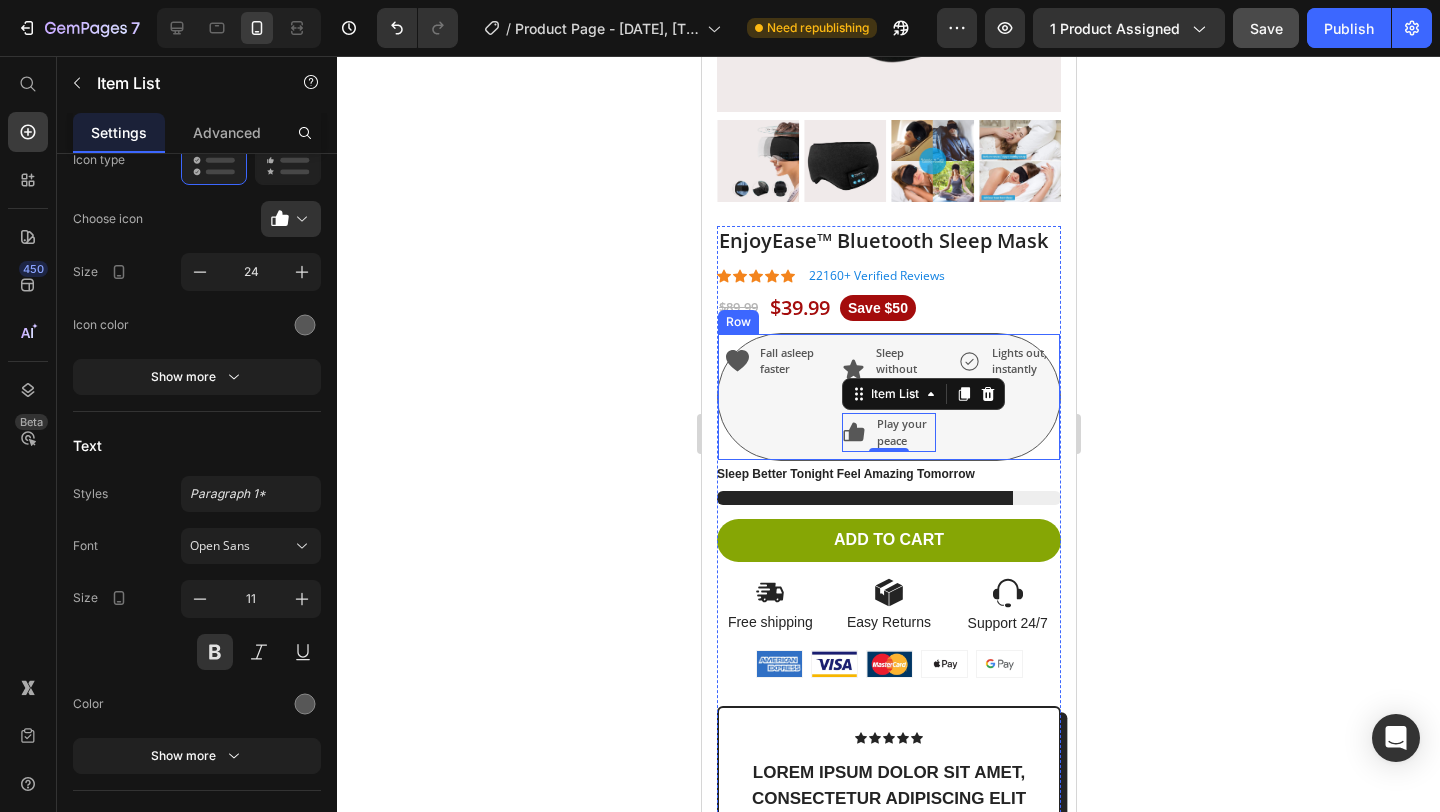click on "Fall asleep faster Item List" at bounding box center (772, 397) 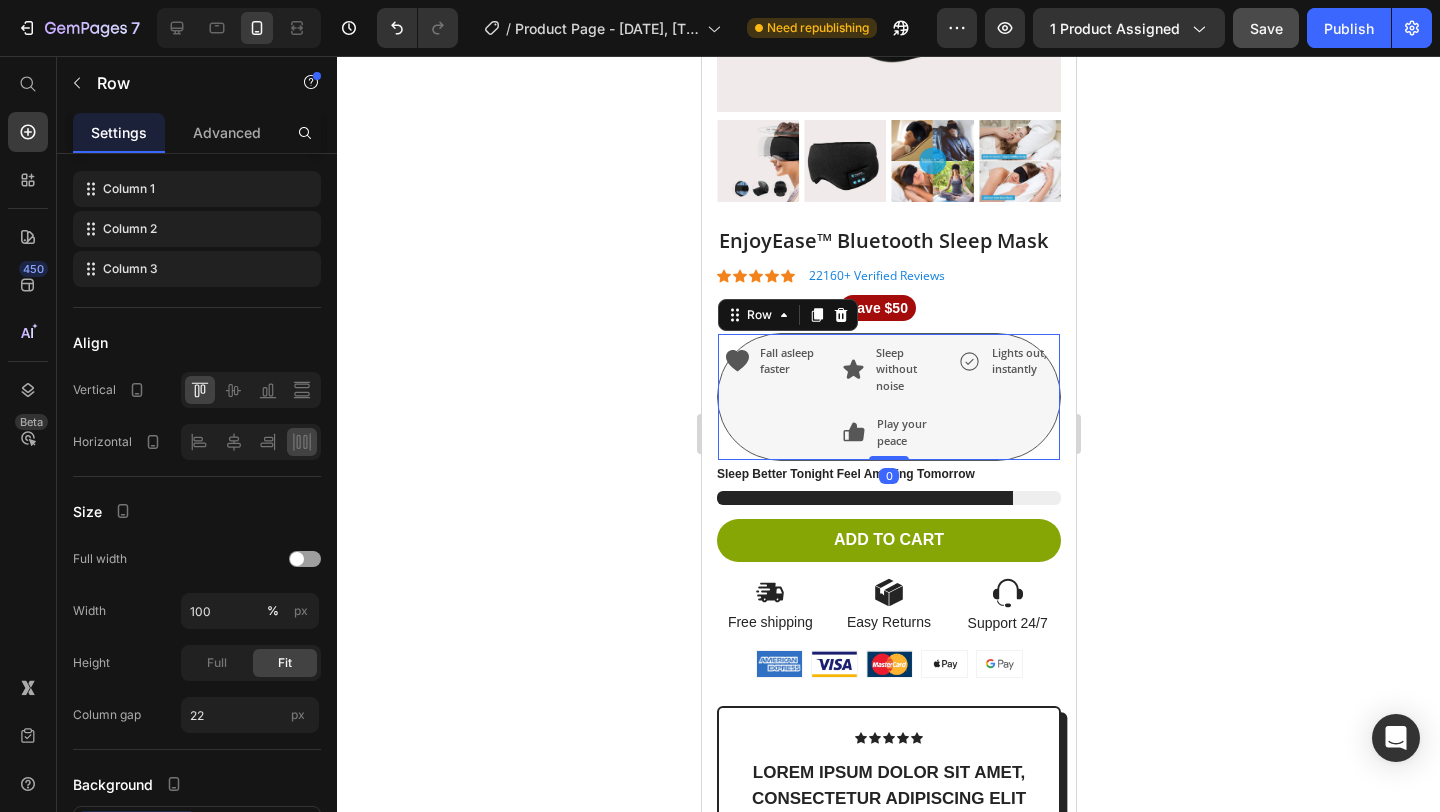 scroll, scrollTop: 0, scrollLeft: 0, axis: both 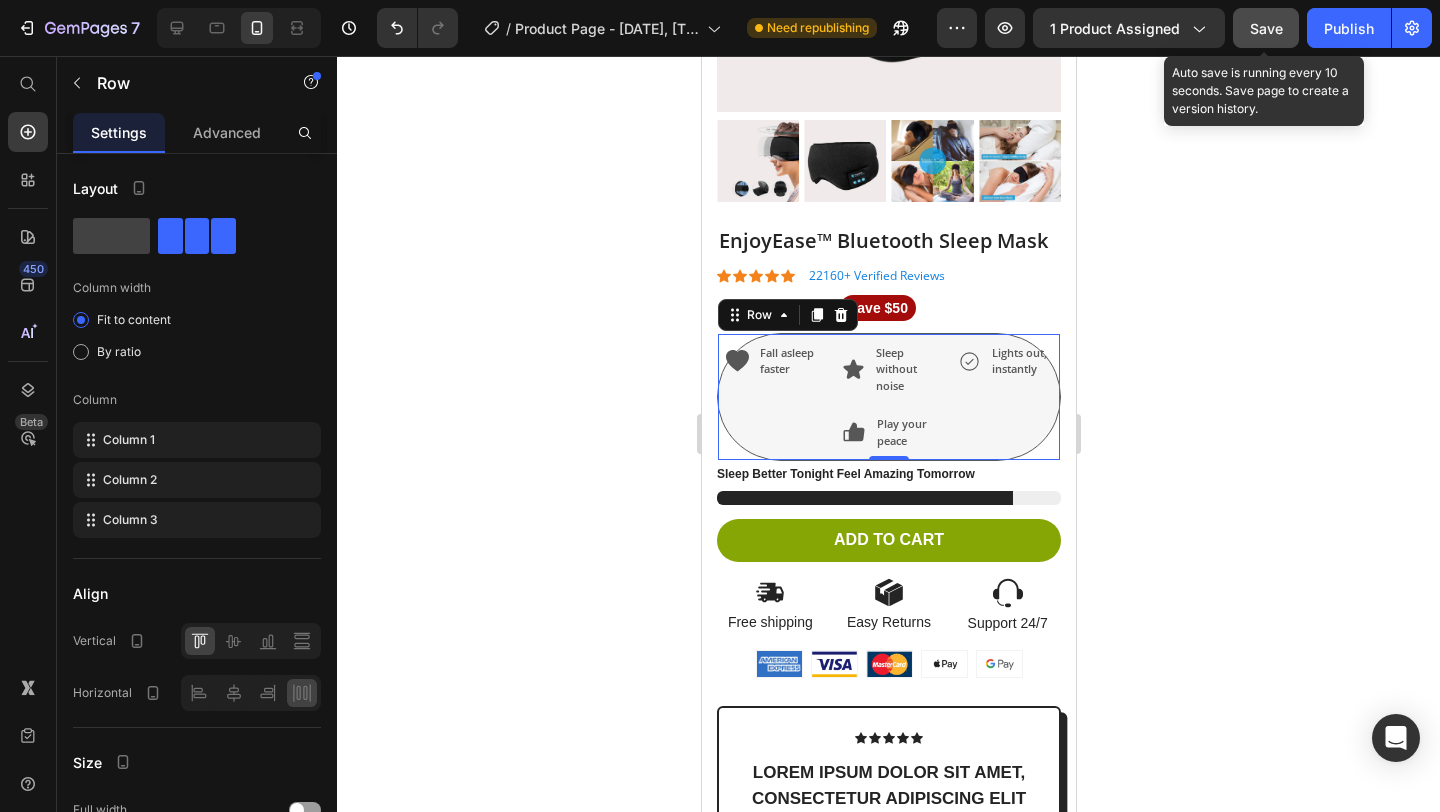 click on "Save" 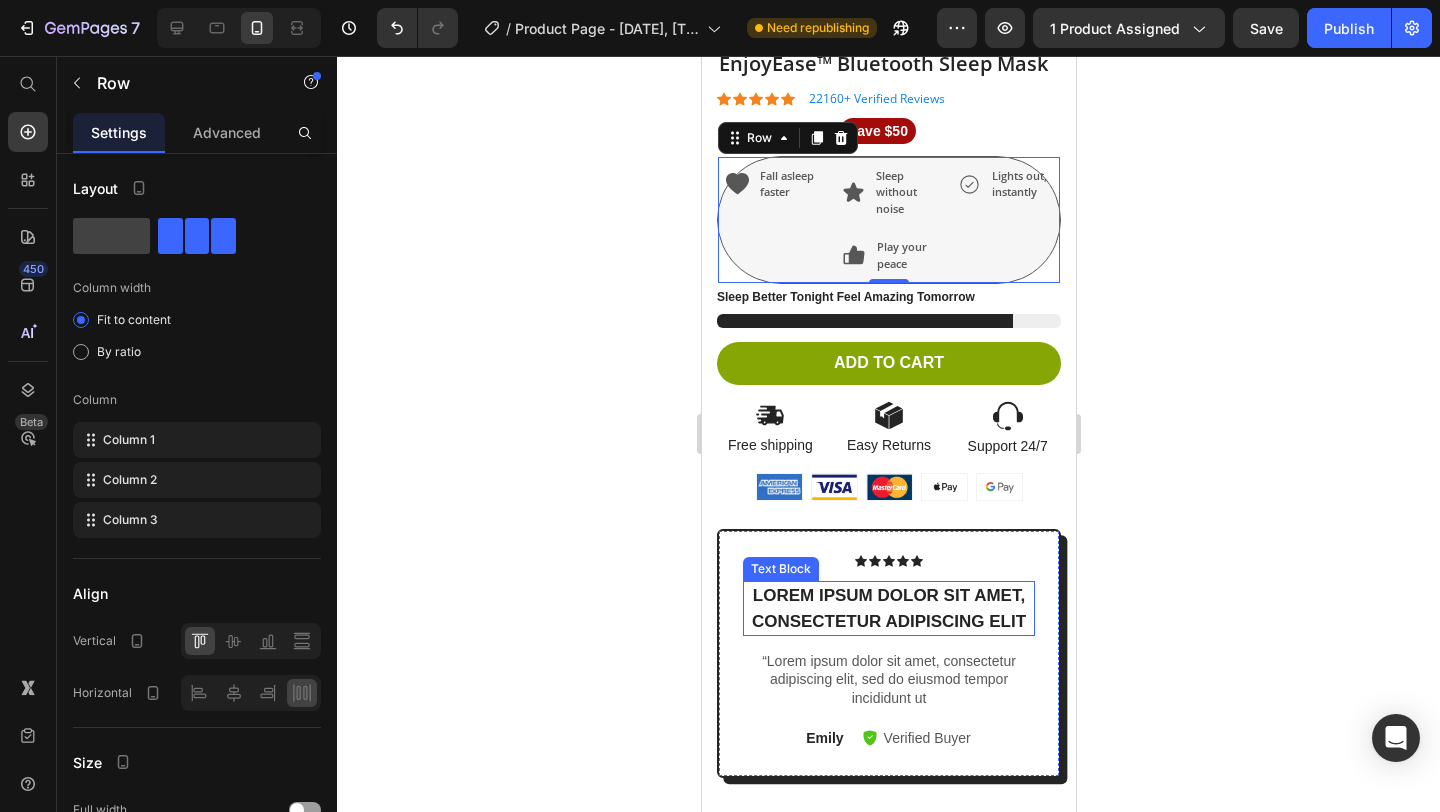 scroll, scrollTop: 492, scrollLeft: 0, axis: vertical 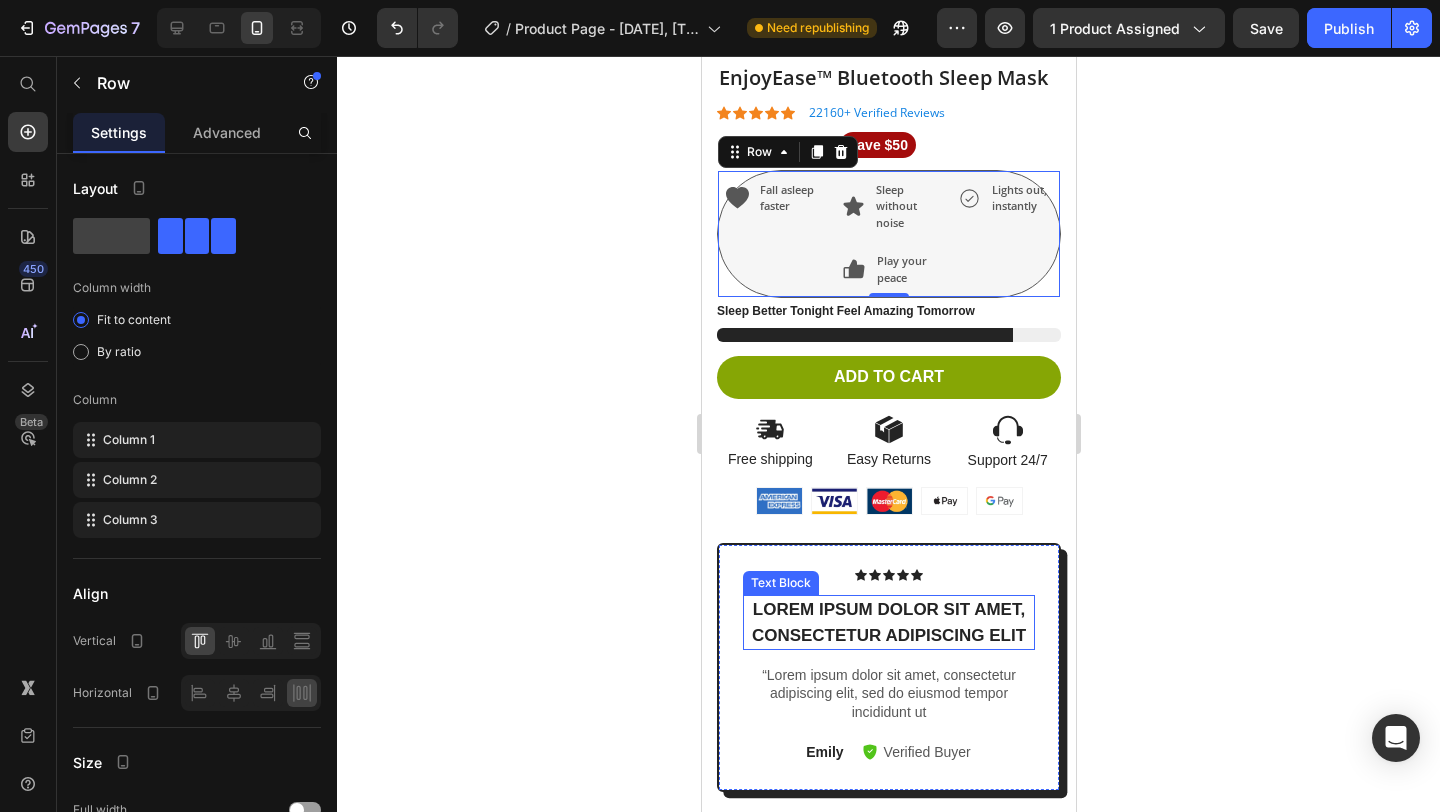 click on "Lorem ipsum dolor sit amet, consectetur adipiscing elit" at bounding box center [888, 622] 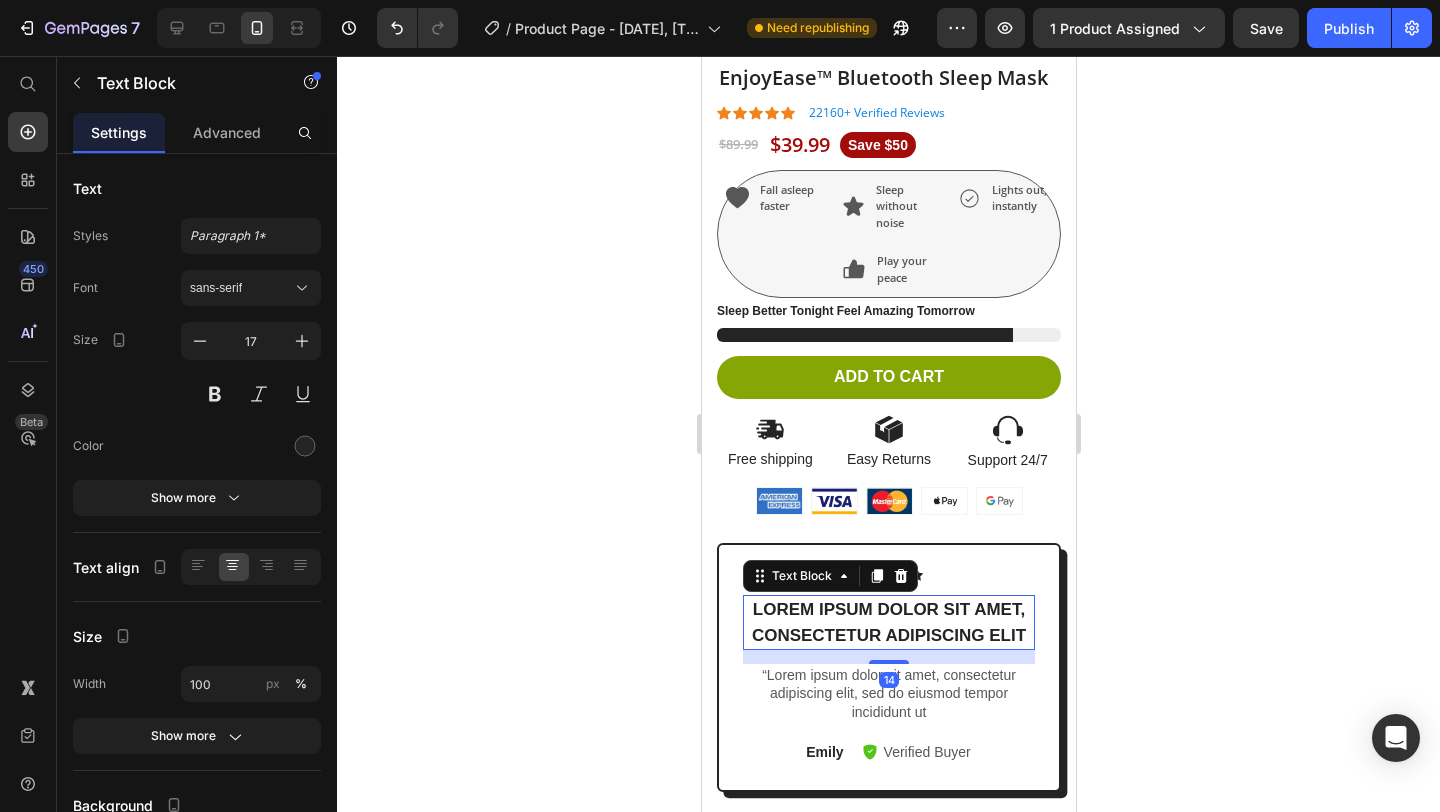 click on "Lorem ipsum dolor sit amet, consectetur adipiscing elit" at bounding box center [888, 622] 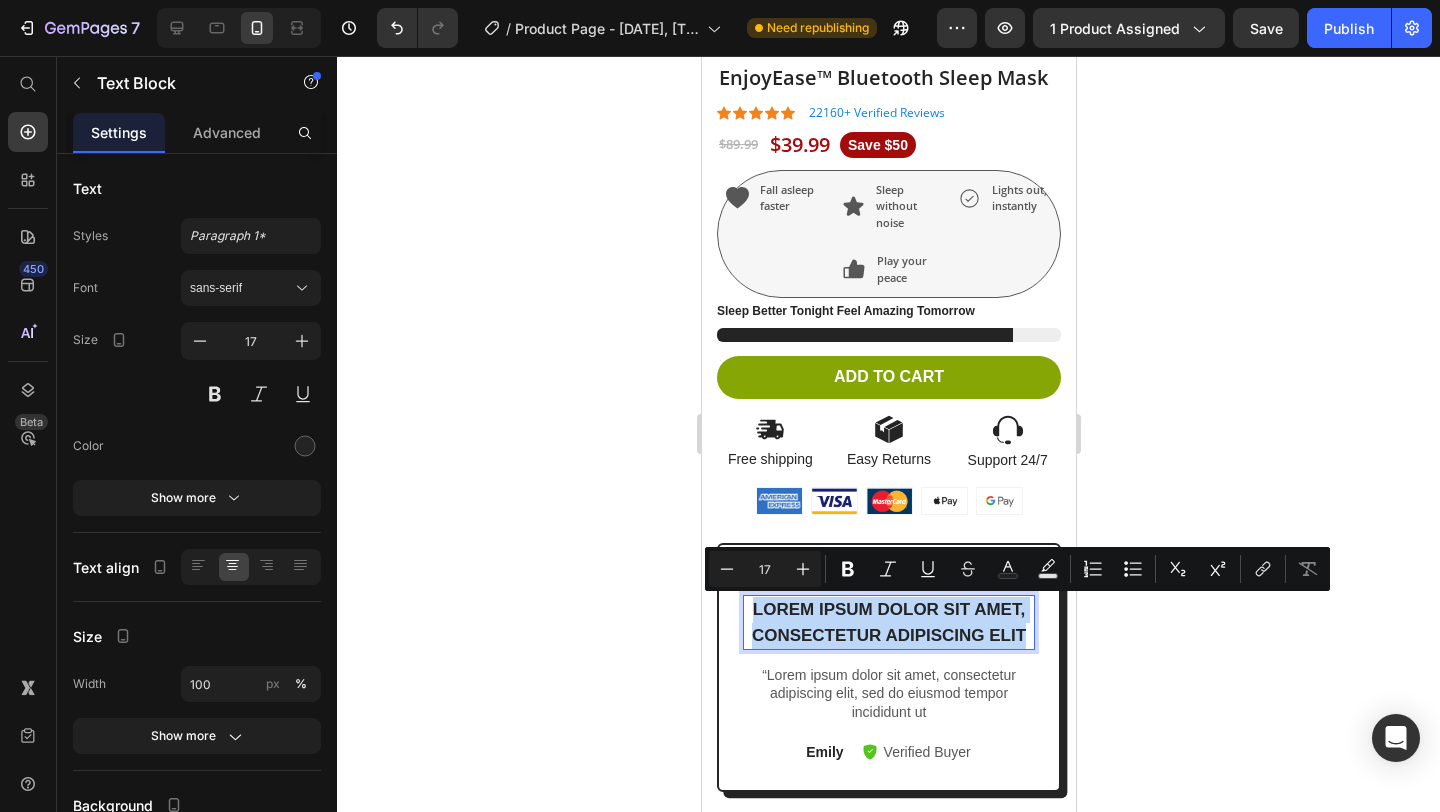 drag, startPoint x: 1025, startPoint y: 630, endPoint x: 753, endPoint y: 612, distance: 272.59494 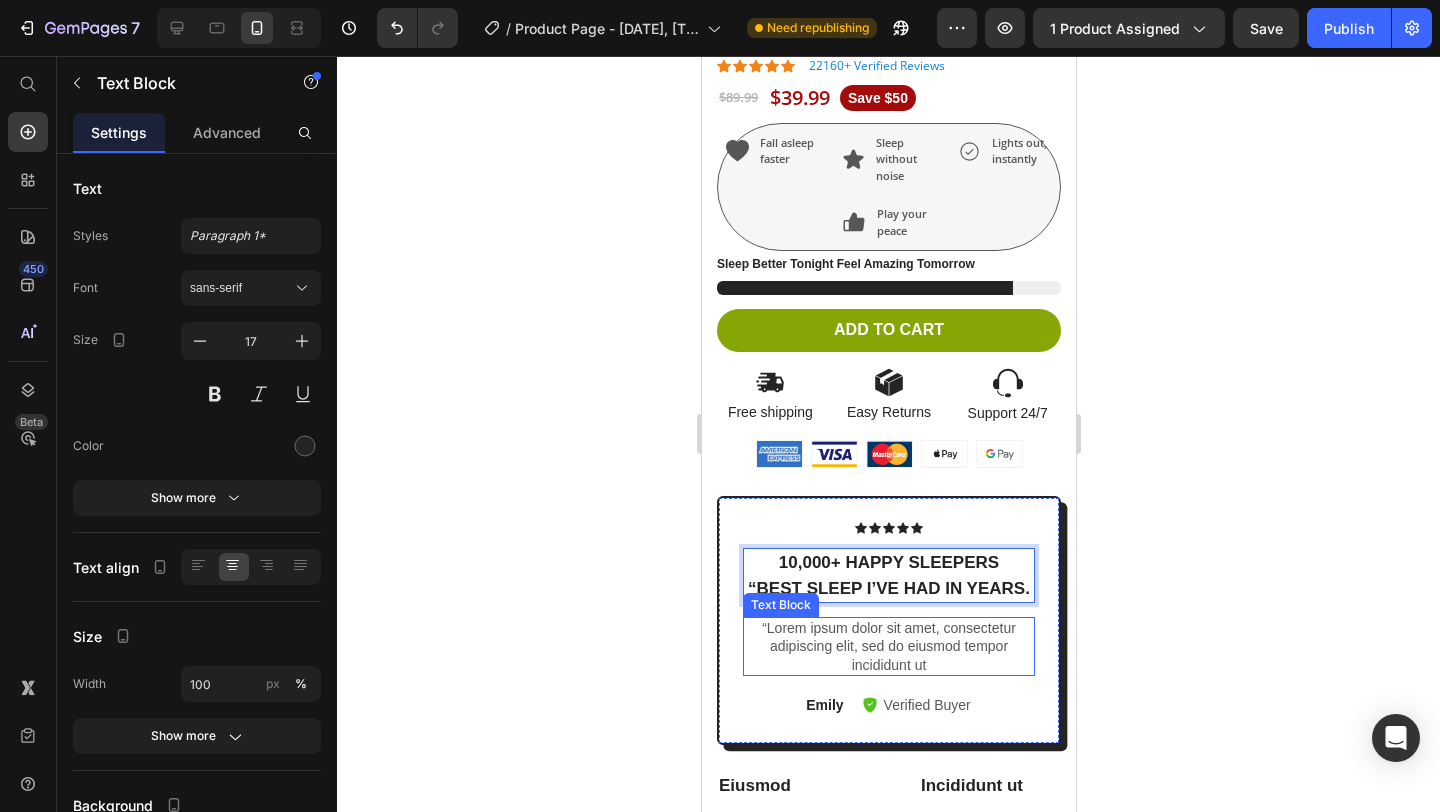 scroll, scrollTop: 544, scrollLeft: 0, axis: vertical 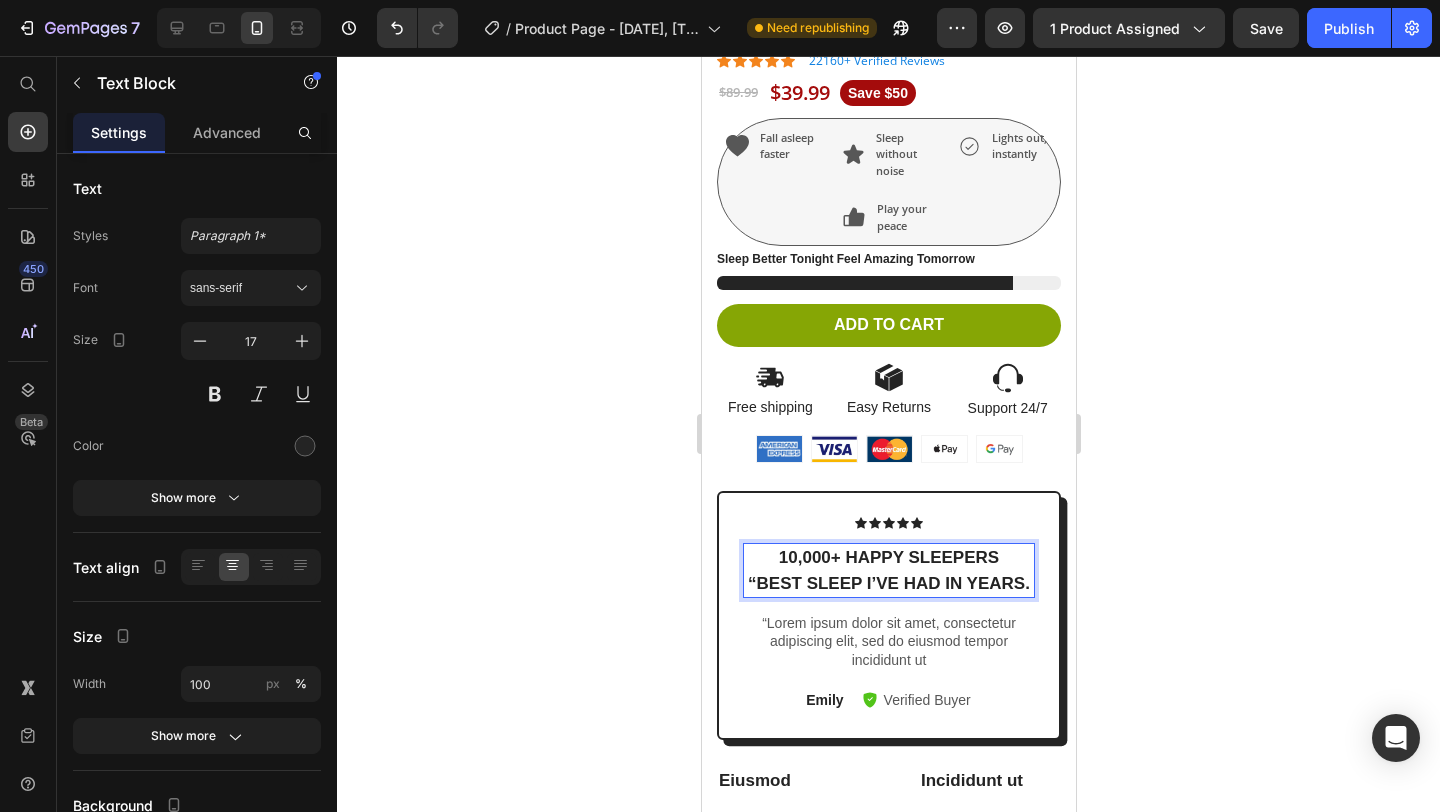 click on "“Best sleep I’ve had in years." at bounding box center [888, 584] 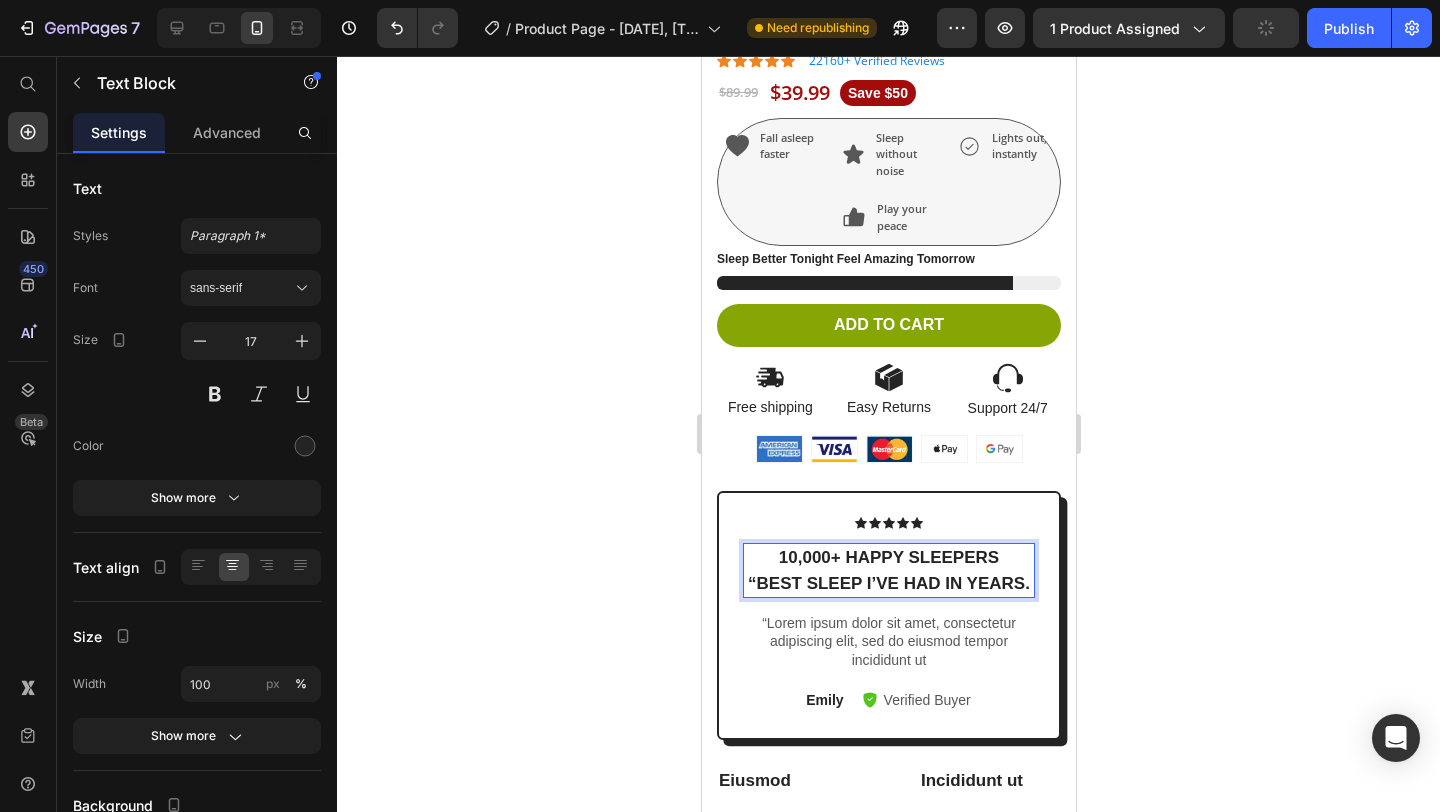 click on "“Best sleep I’ve had in years." at bounding box center [888, 584] 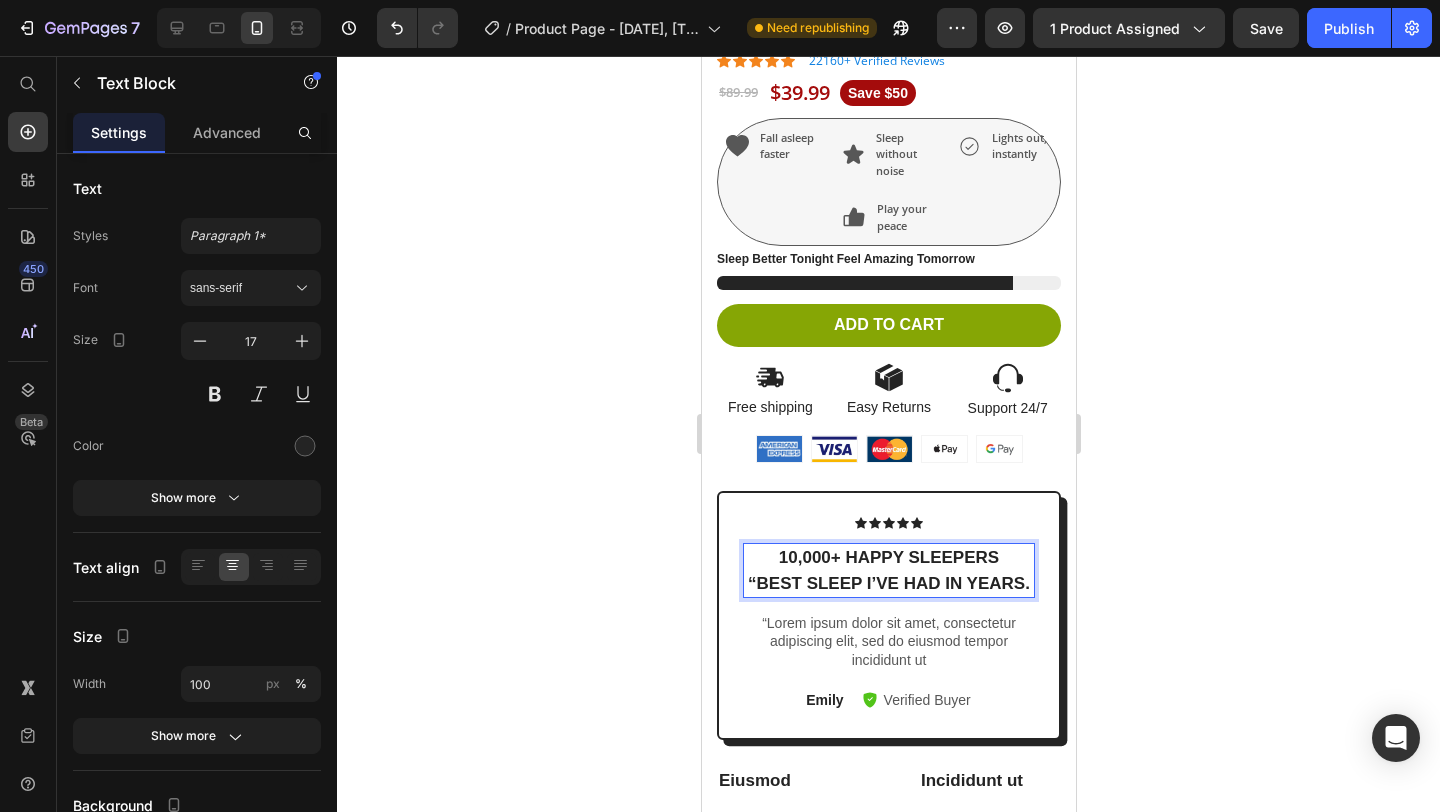 click on "“Best sleep I’ve had in years." at bounding box center (888, 584) 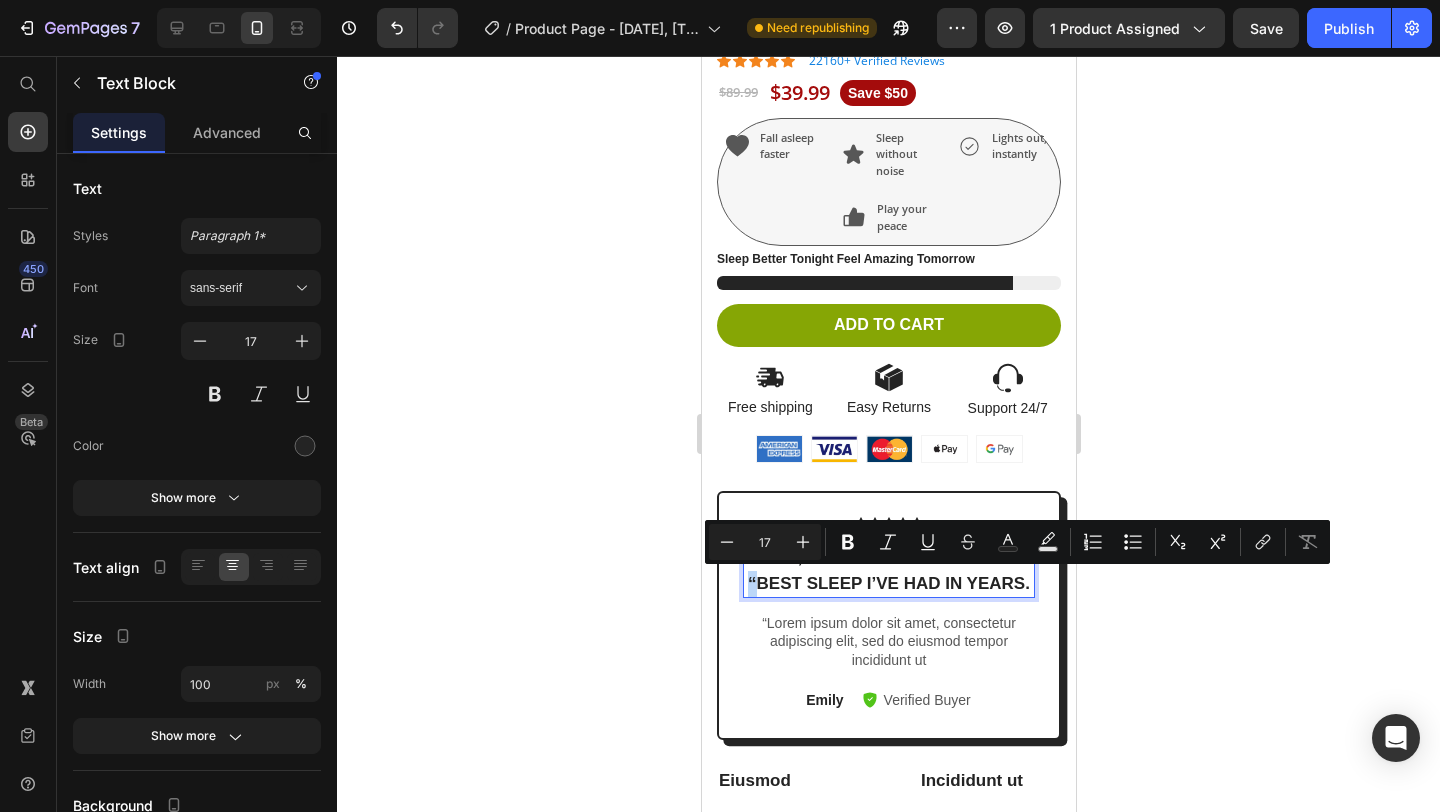 click on "“Best sleep I’ve had in years." at bounding box center (888, 584) 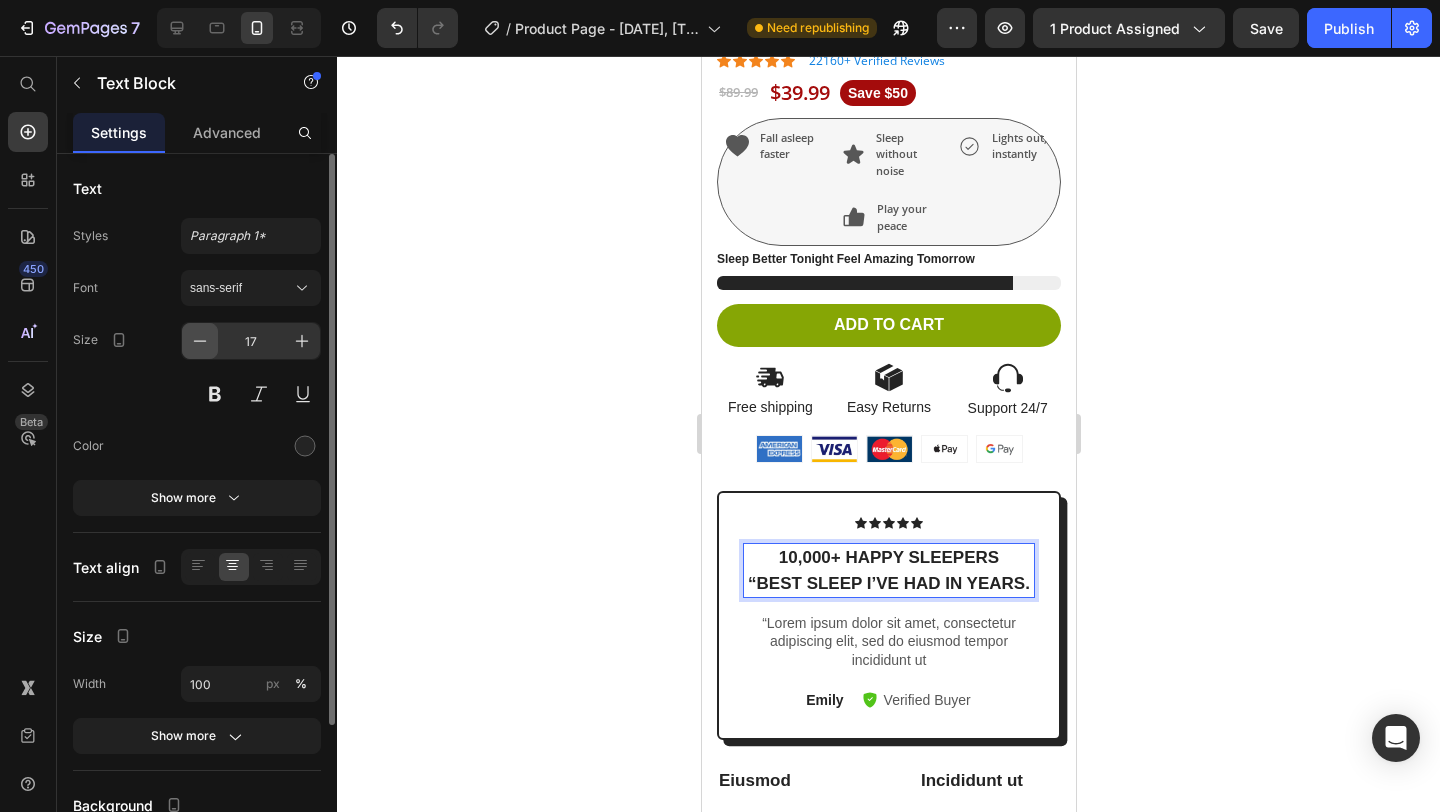 click 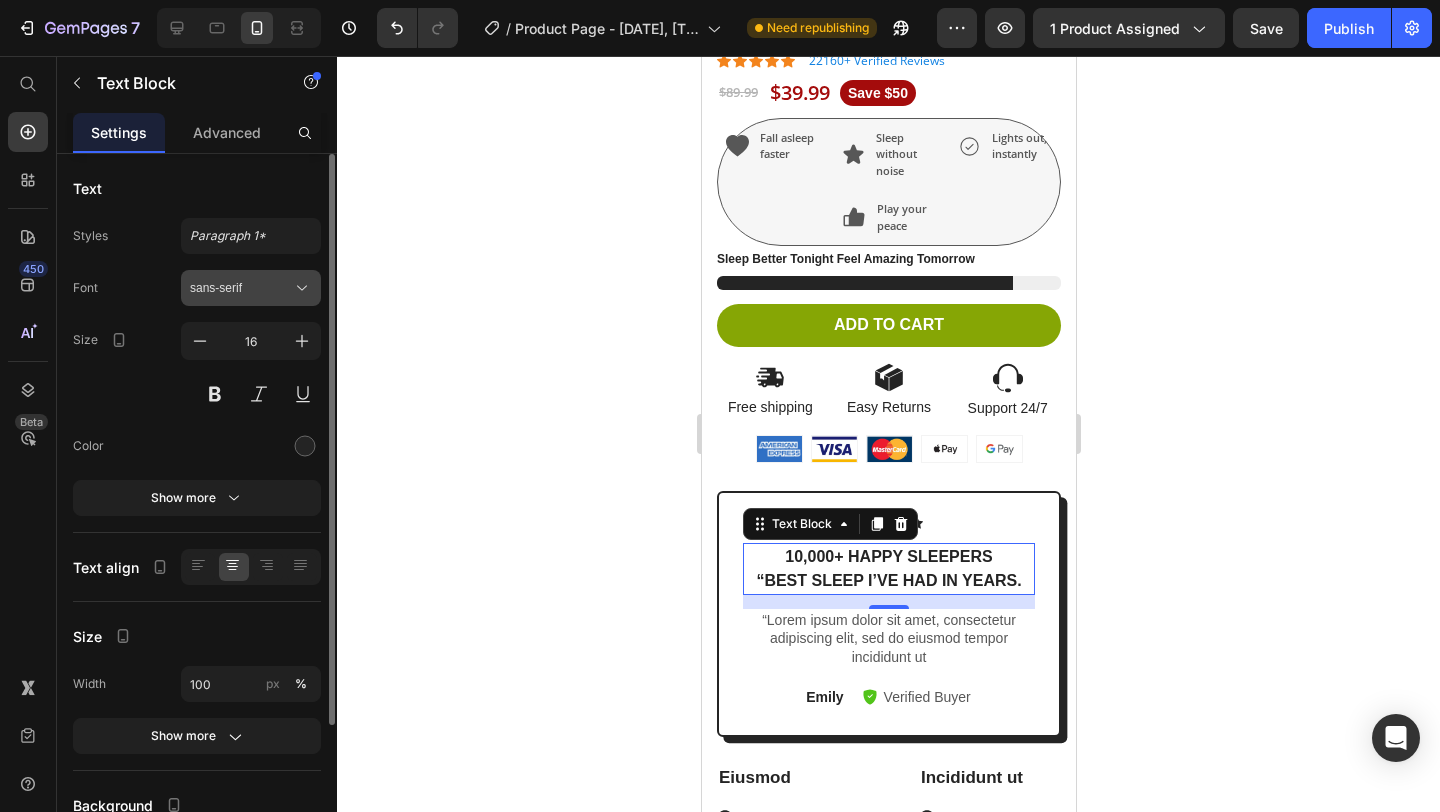 click on "sans-serif" at bounding box center (241, 288) 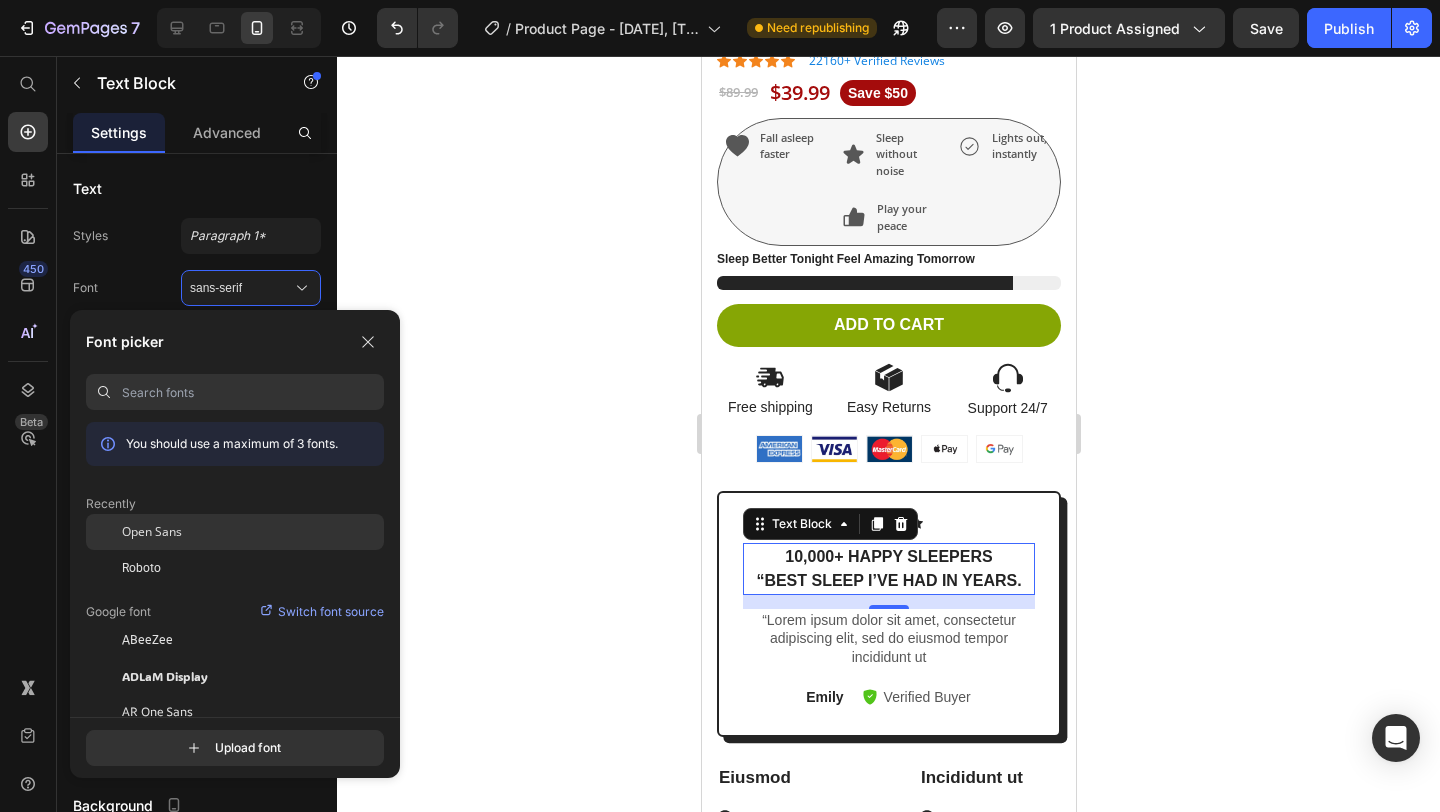 click on "Open Sans" 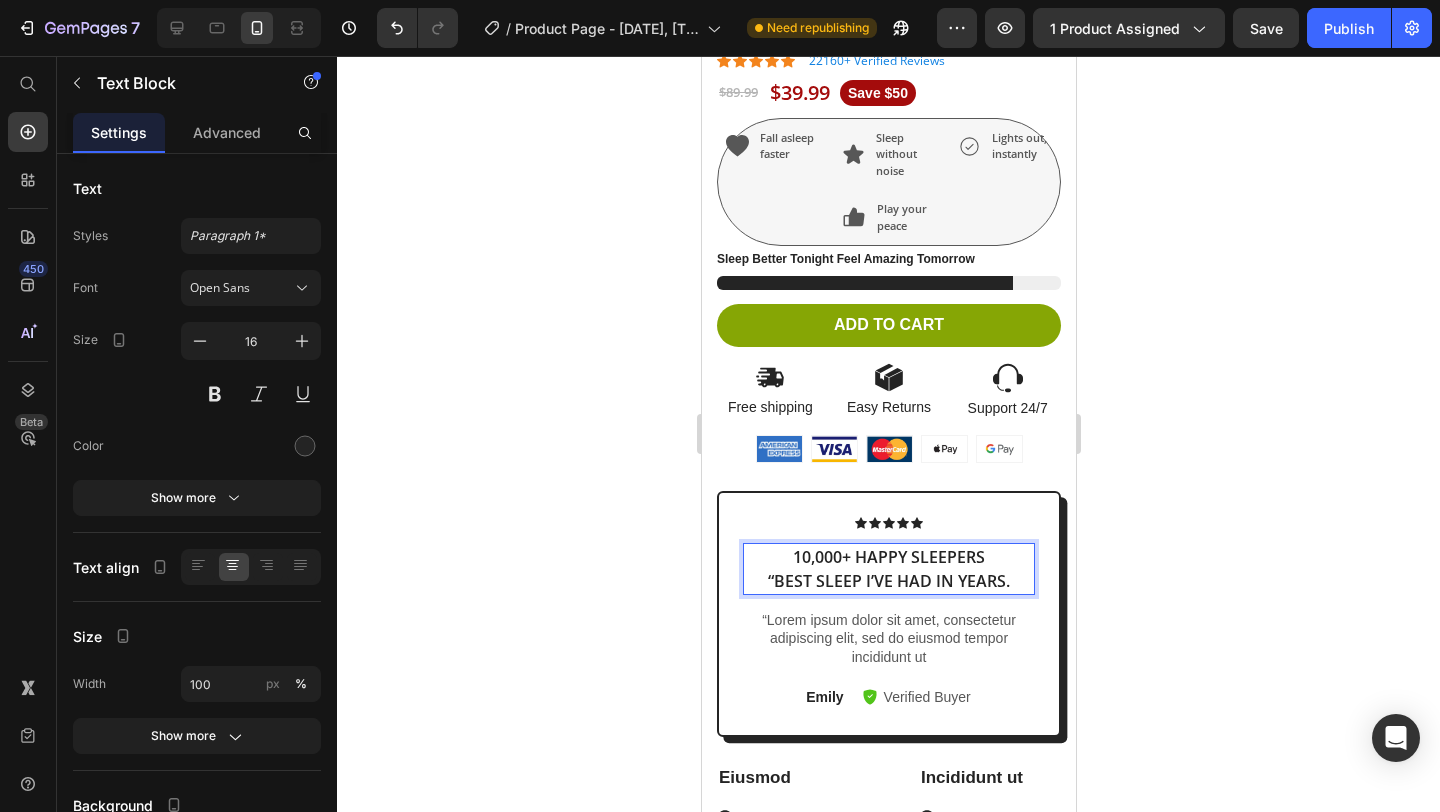 click on "“Best sleep I’ve had in years." at bounding box center [888, 581] 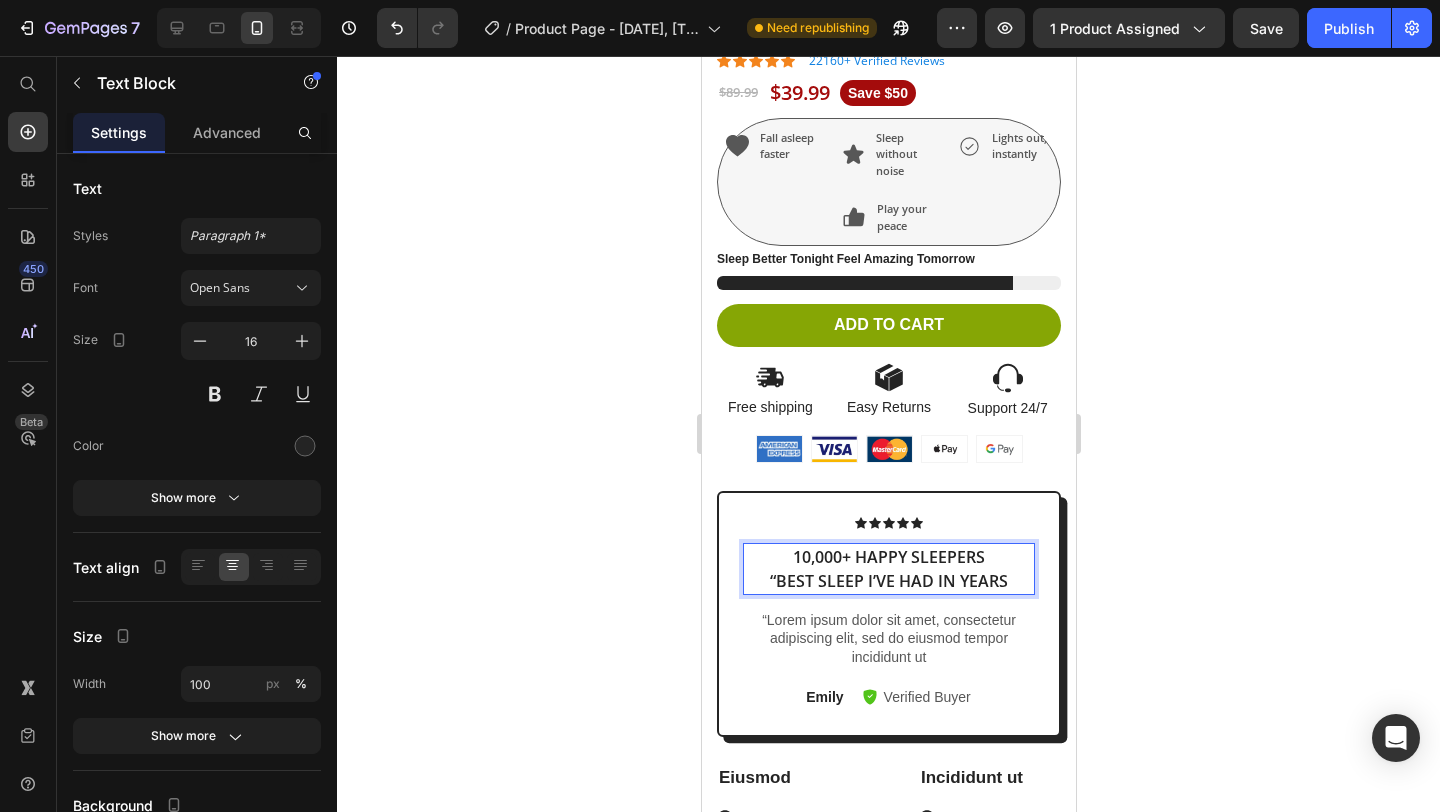 click on "“Best sleep I’ve had in years" at bounding box center [888, 581] 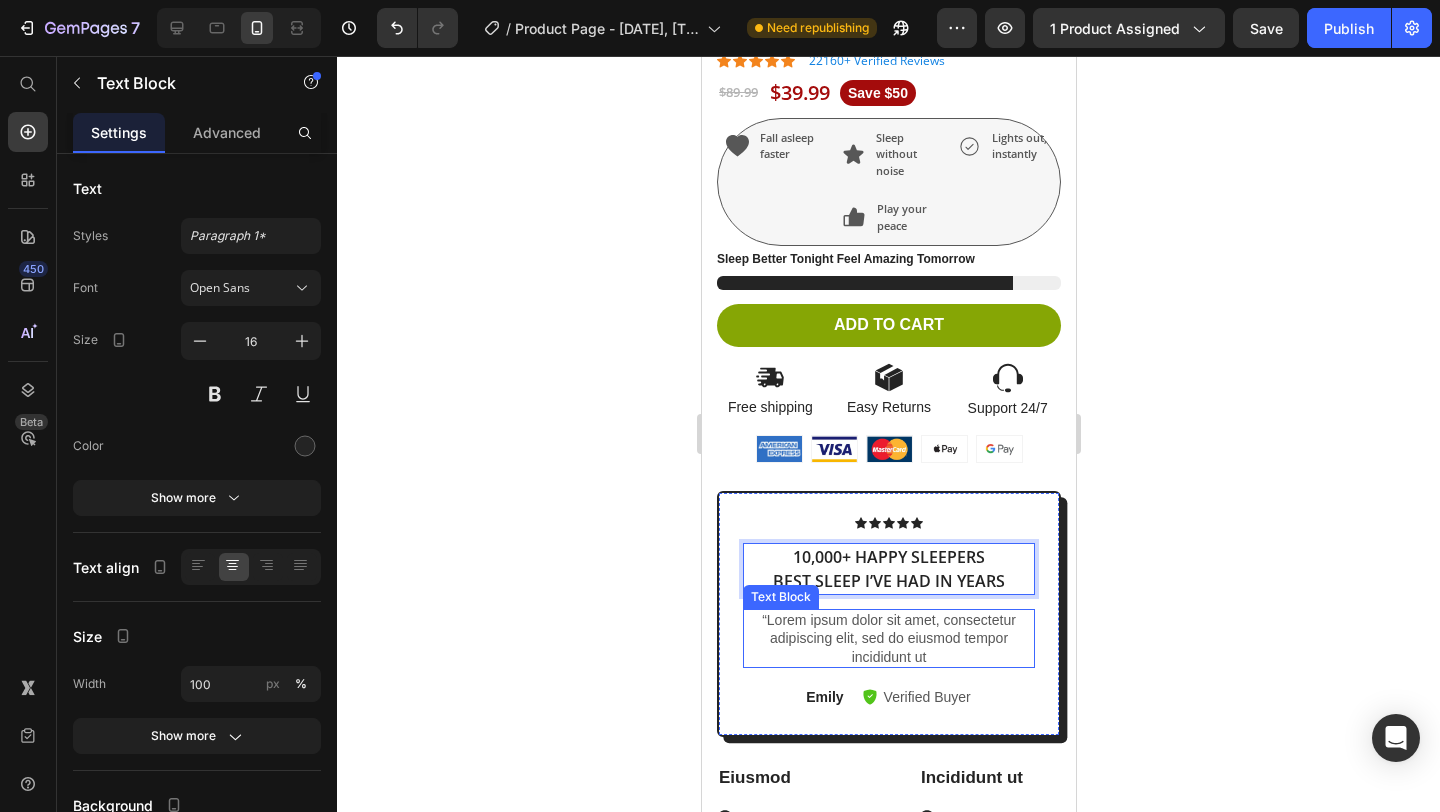 click on "“Lorem ipsum dolor sit amet, consectetur adipiscing elit, sed do eiusmod tempor incididunt ut" at bounding box center [888, 638] 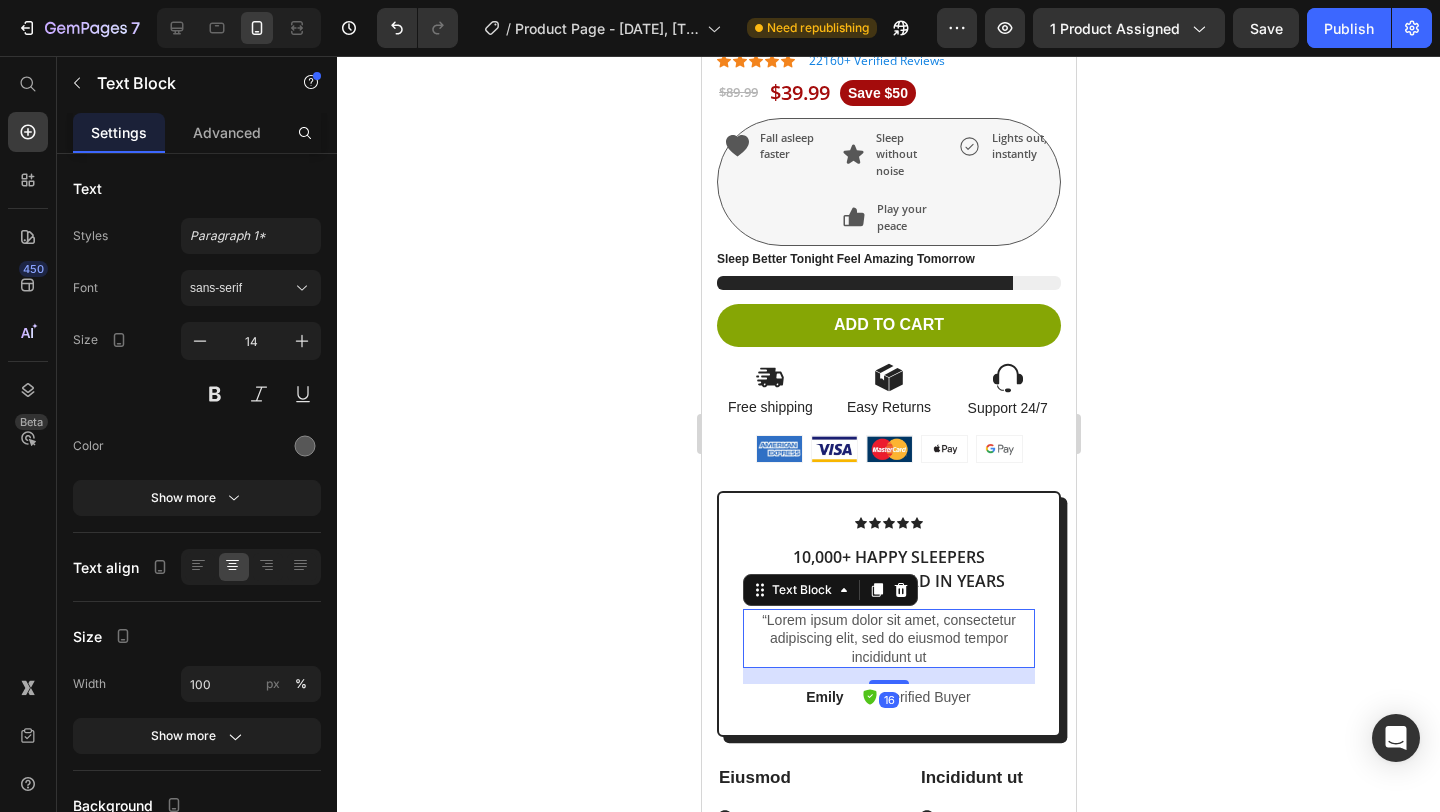 click on "“Lorem ipsum dolor sit amet, consectetur adipiscing elit, sed do eiusmod tempor incididunt ut" at bounding box center [888, 638] 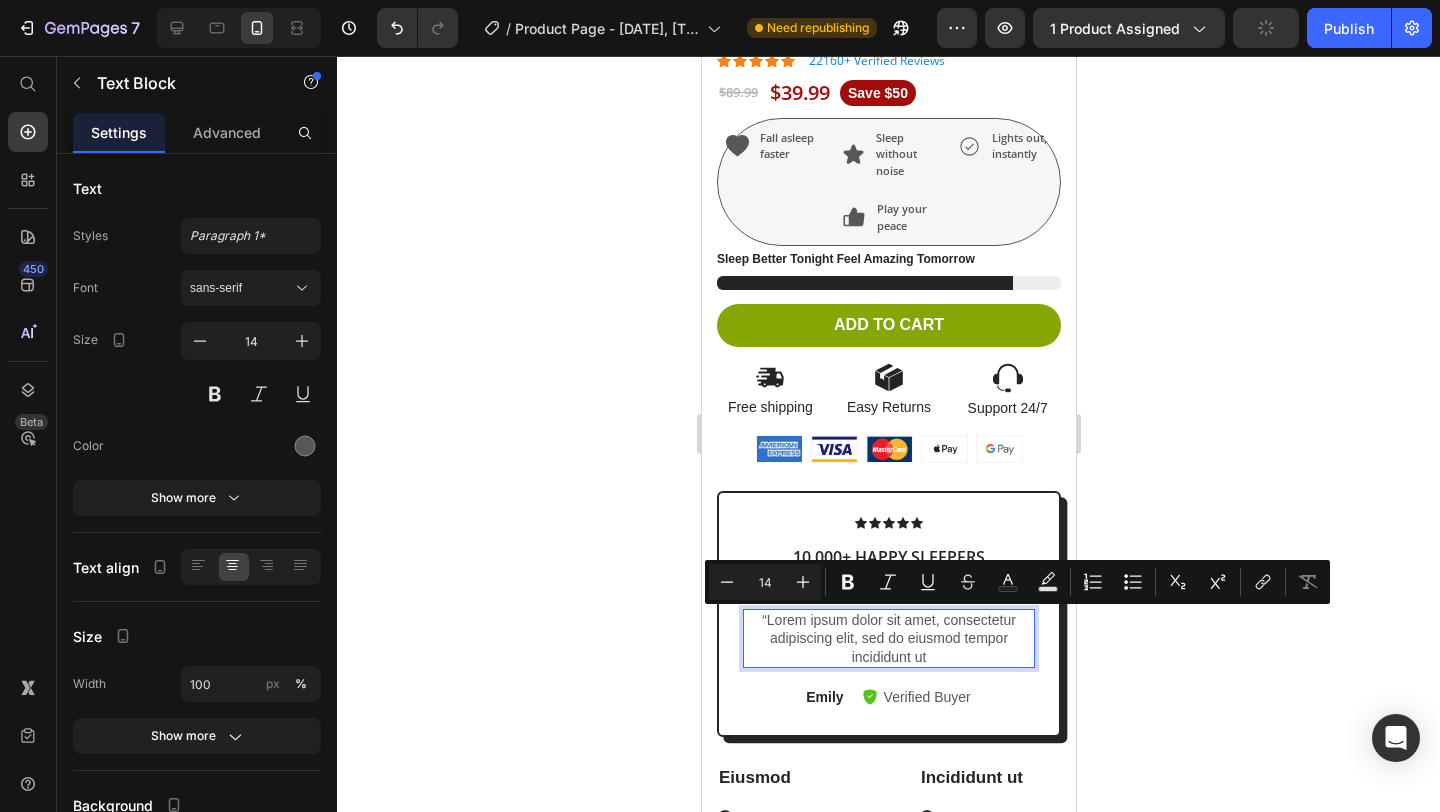 drag, startPoint x: 930, startPoint y: 656, endPoint x: 752, endPoint y: 619, distance: 181.80484 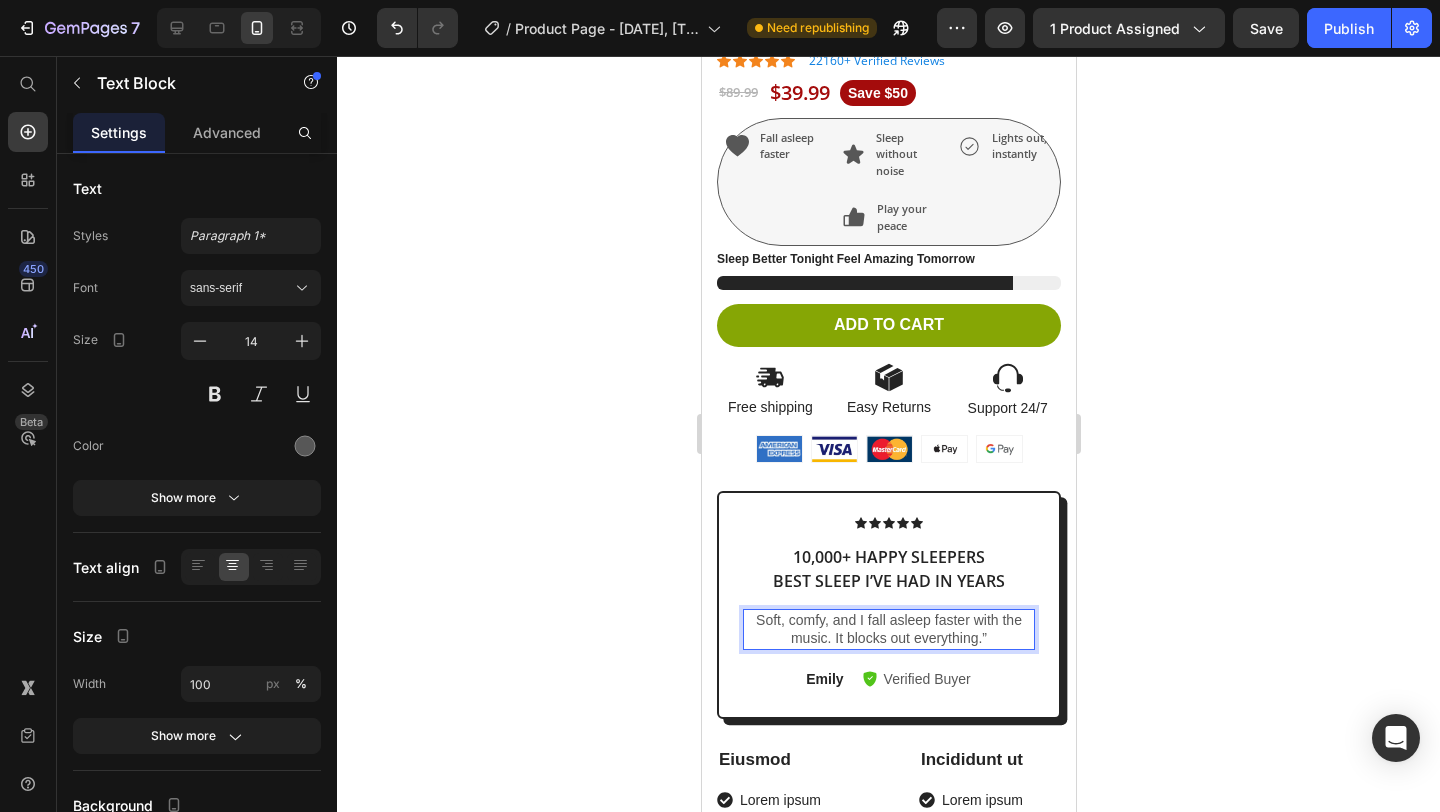 click on "Soft, comfy, and I fall asleep faster with the music. It blocks out everything.”" at bounding box center [888, 629] 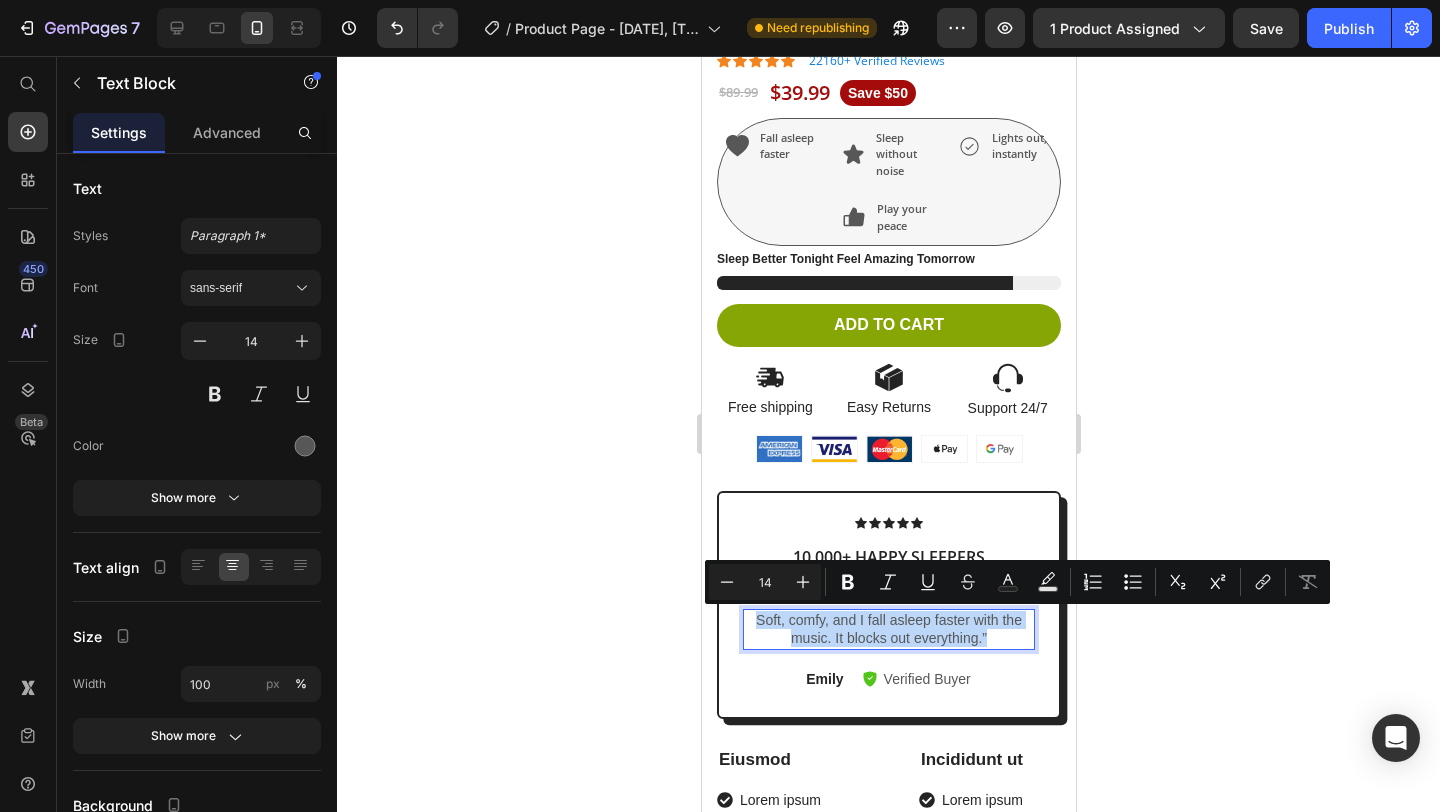 drag, startPoint x: 756, startPoint y: 619, endPoint x: 993, endPoint y: 637, distance: 237.68256 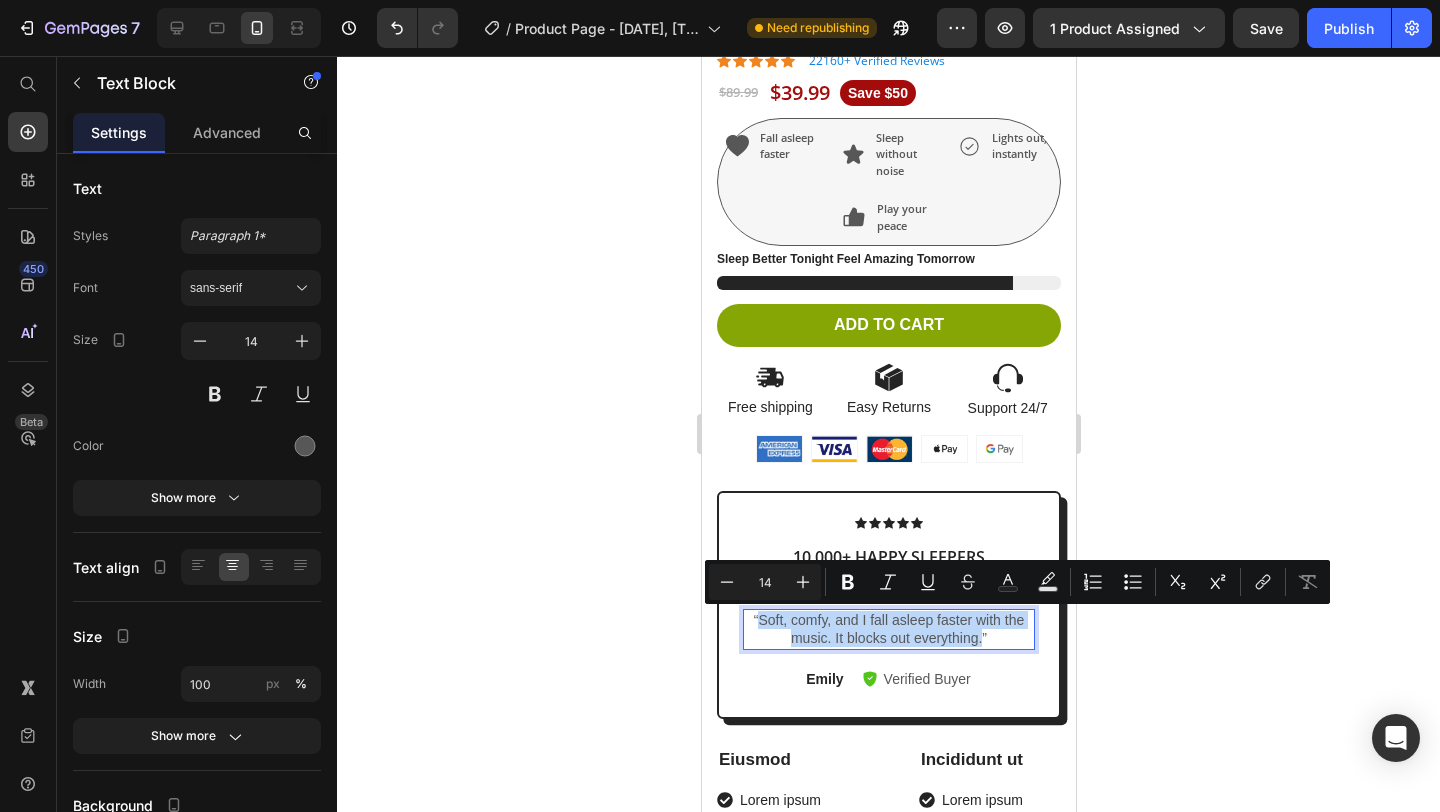 drag, startPoint x: 981, startPoint y: 635, endPoint x: 760, endPoint y: 621, distance: 221.443 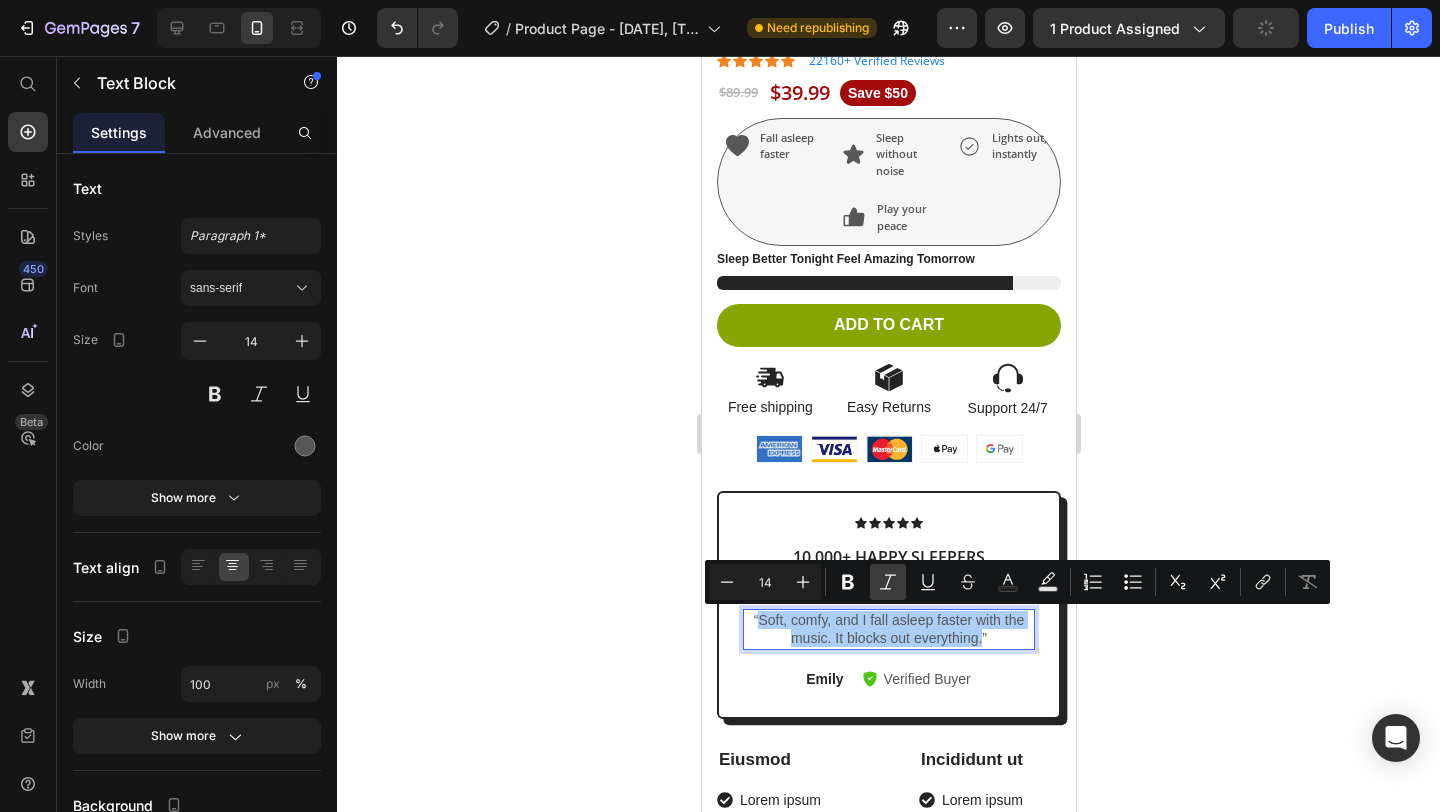 click 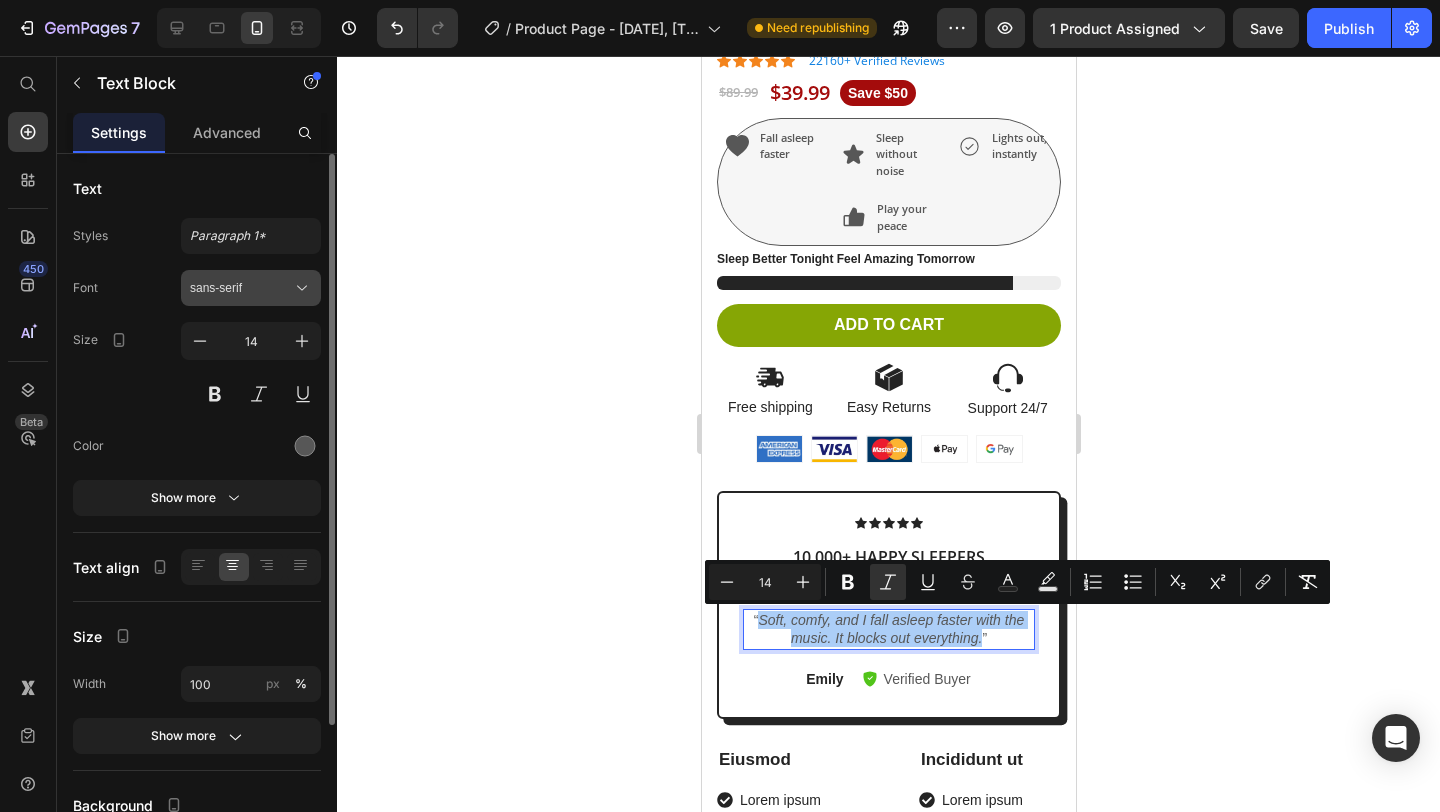 click on "sans-serif" at bounding box center (241, 288) 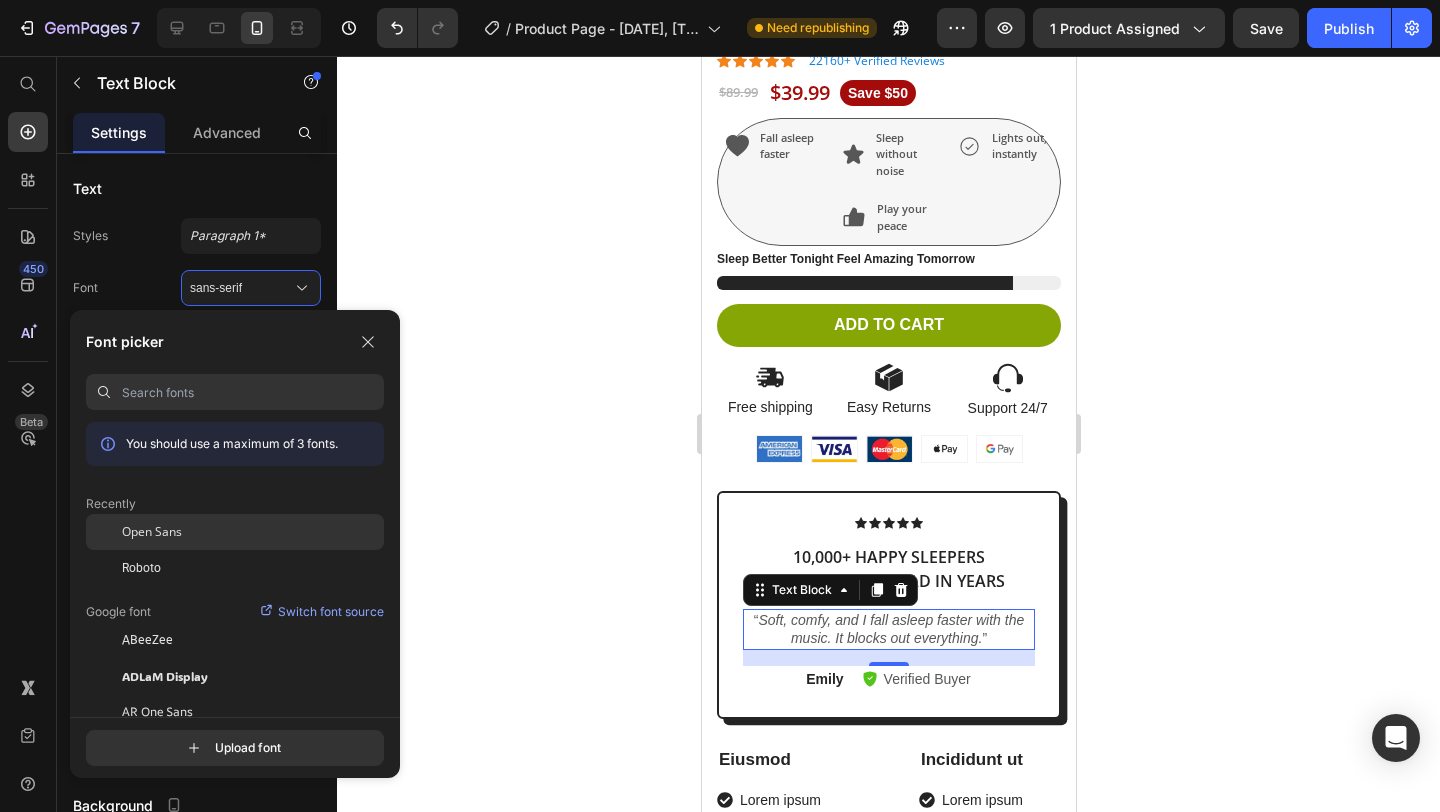 click on "Open Sans" 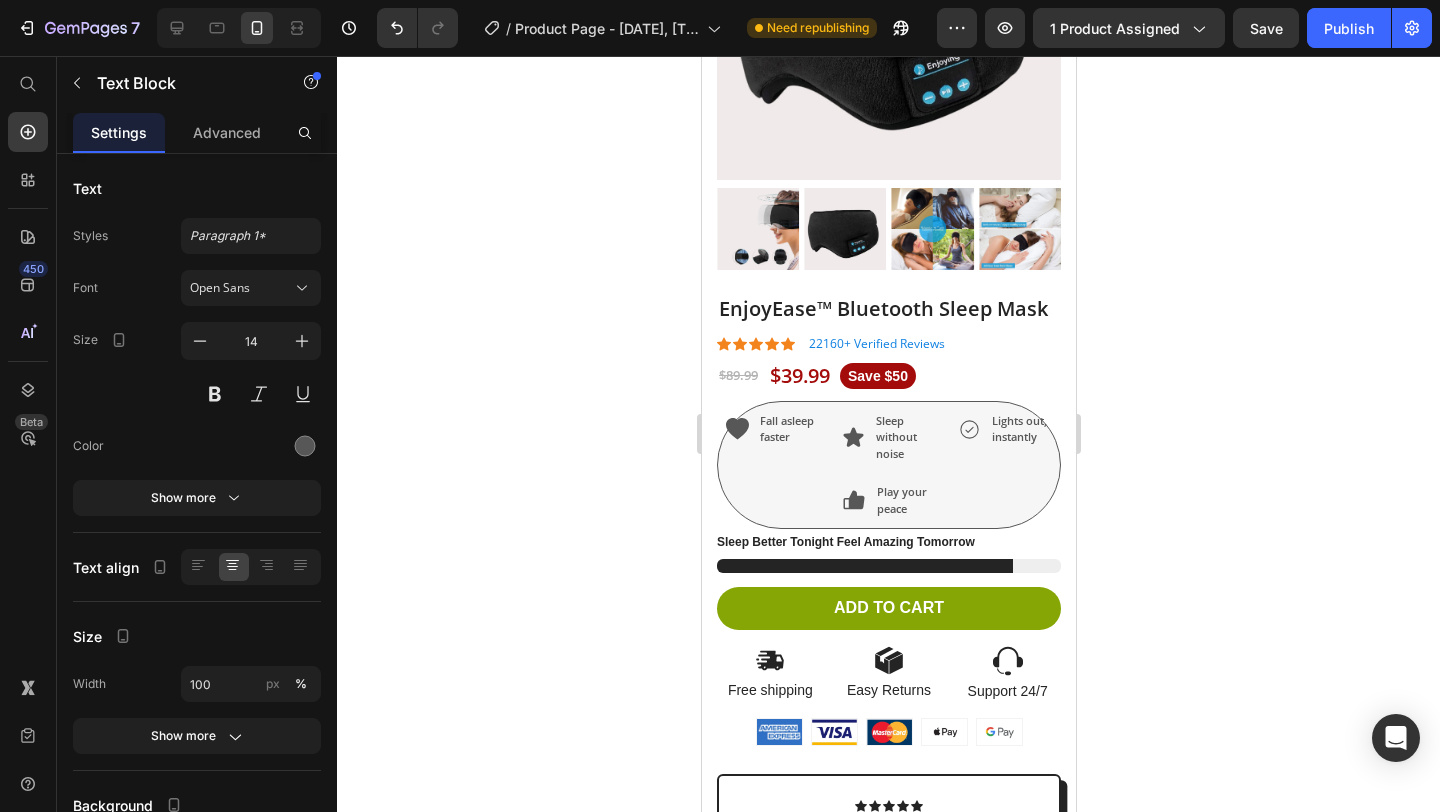 scroll, scrollTop: 389, scrollLeft: 0, axis: vertical 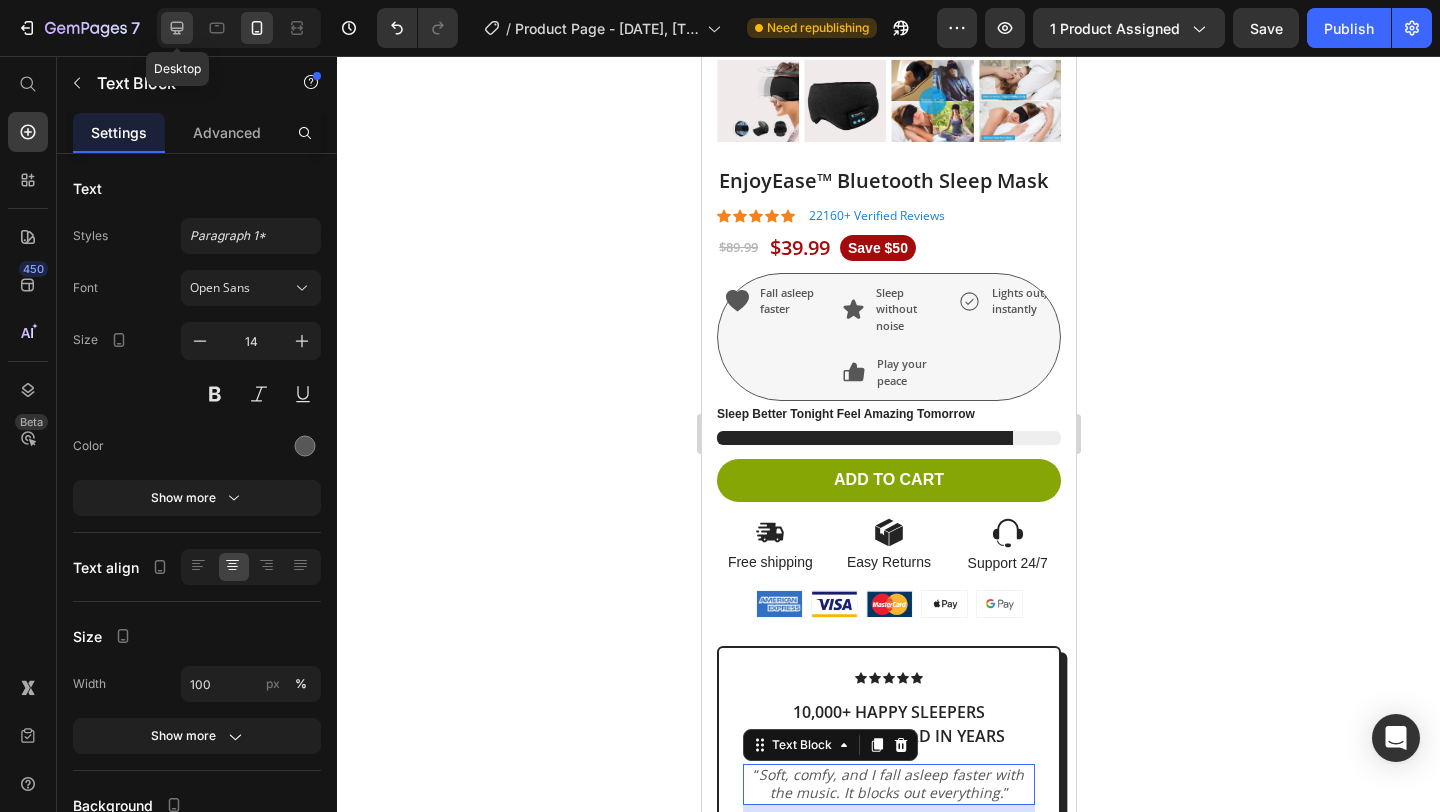click 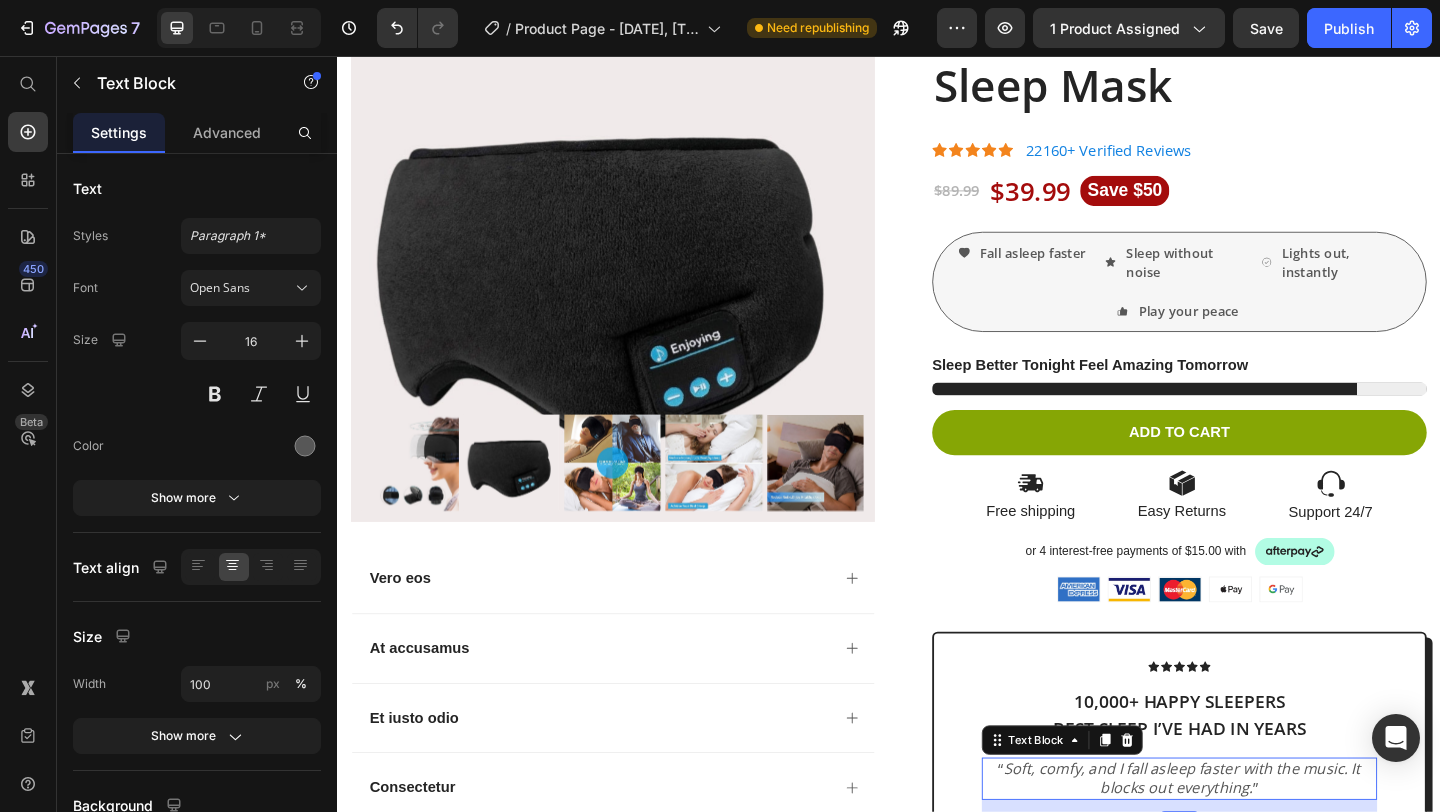scroll, scrollTop: 504, scrollLeft: 0, axis: vertical 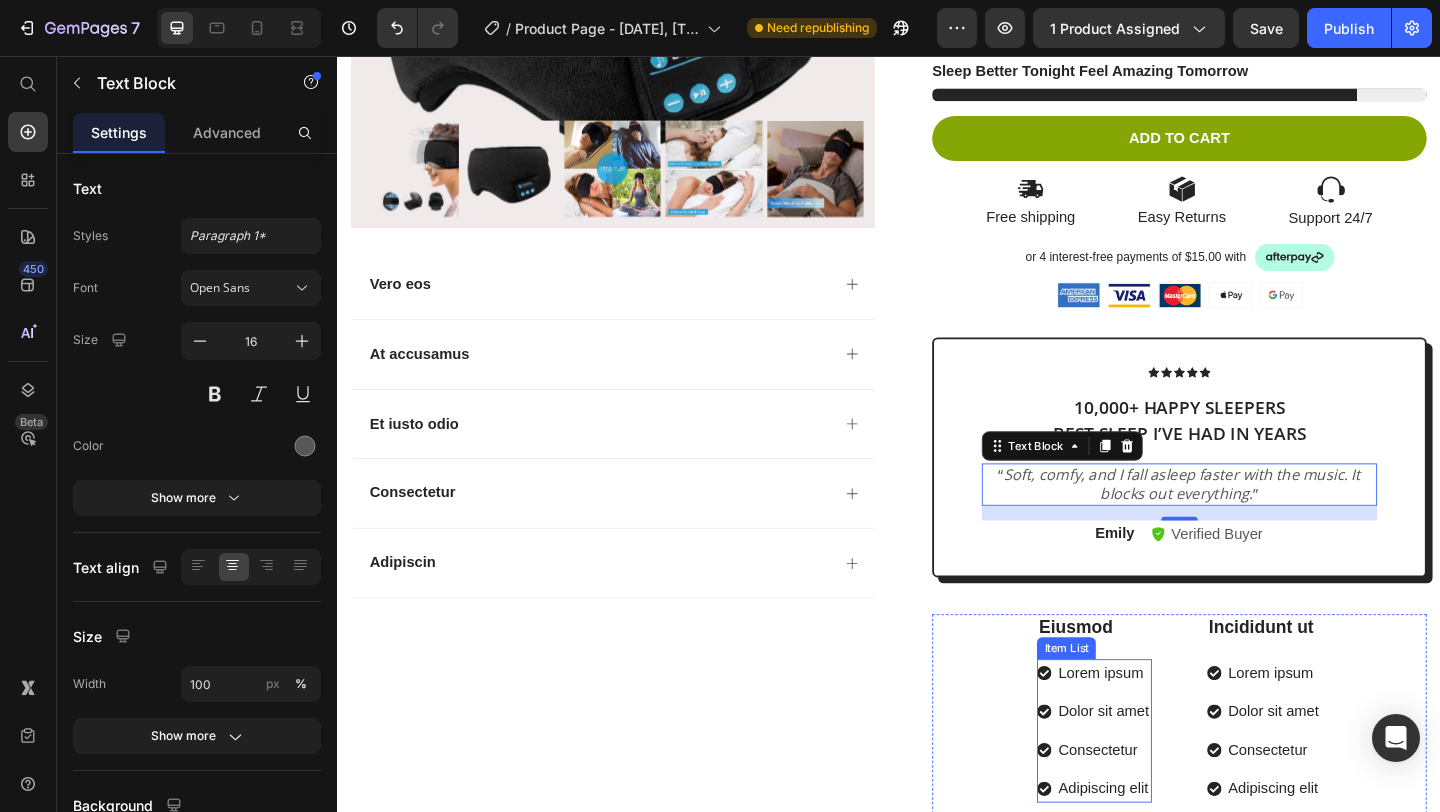 click on "Lorem ipsum" at bounding box center (1170, 727) 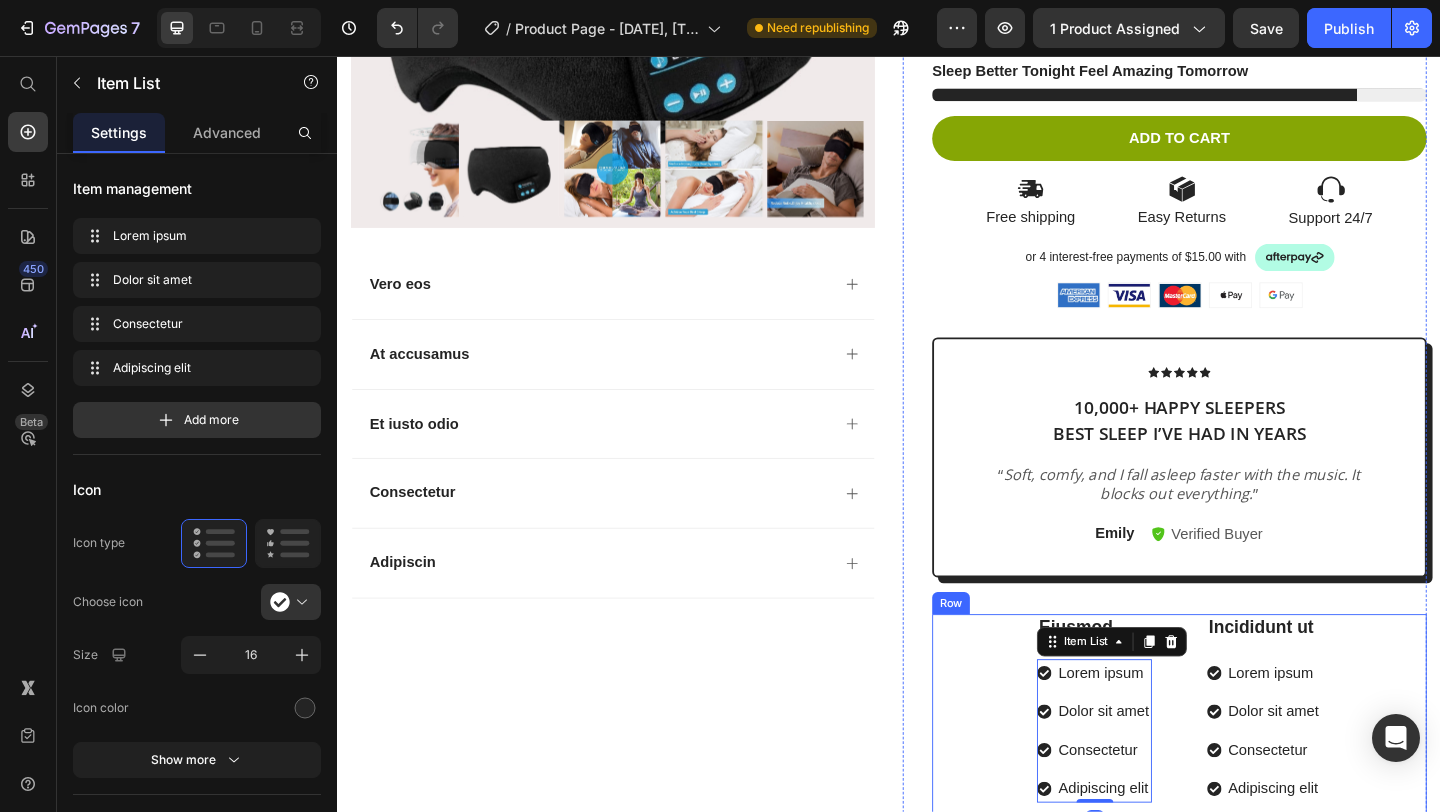 click on "Eiusmod Text Block Lorem ipsum Dolor sit amet Consectetur  Adipiscing elit Item List   0 Incididunt ut Text Block Lorem ipsum Dolor sit amet Consectetur  Adipiscing elit Item List Row" at bounding box center (1253, 782) 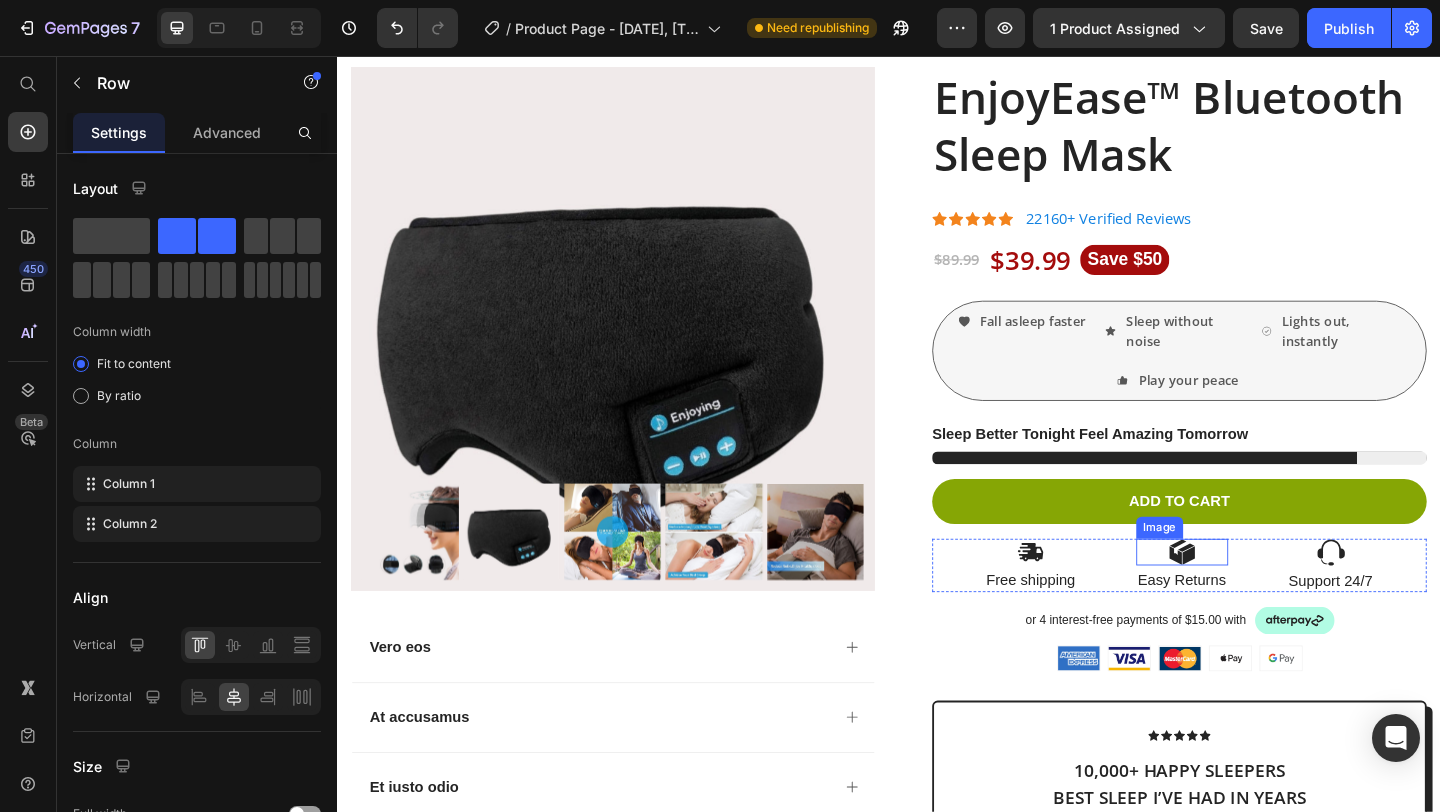 scroll, scrollTop: 615, scrollLeft: 0, axis: vertical 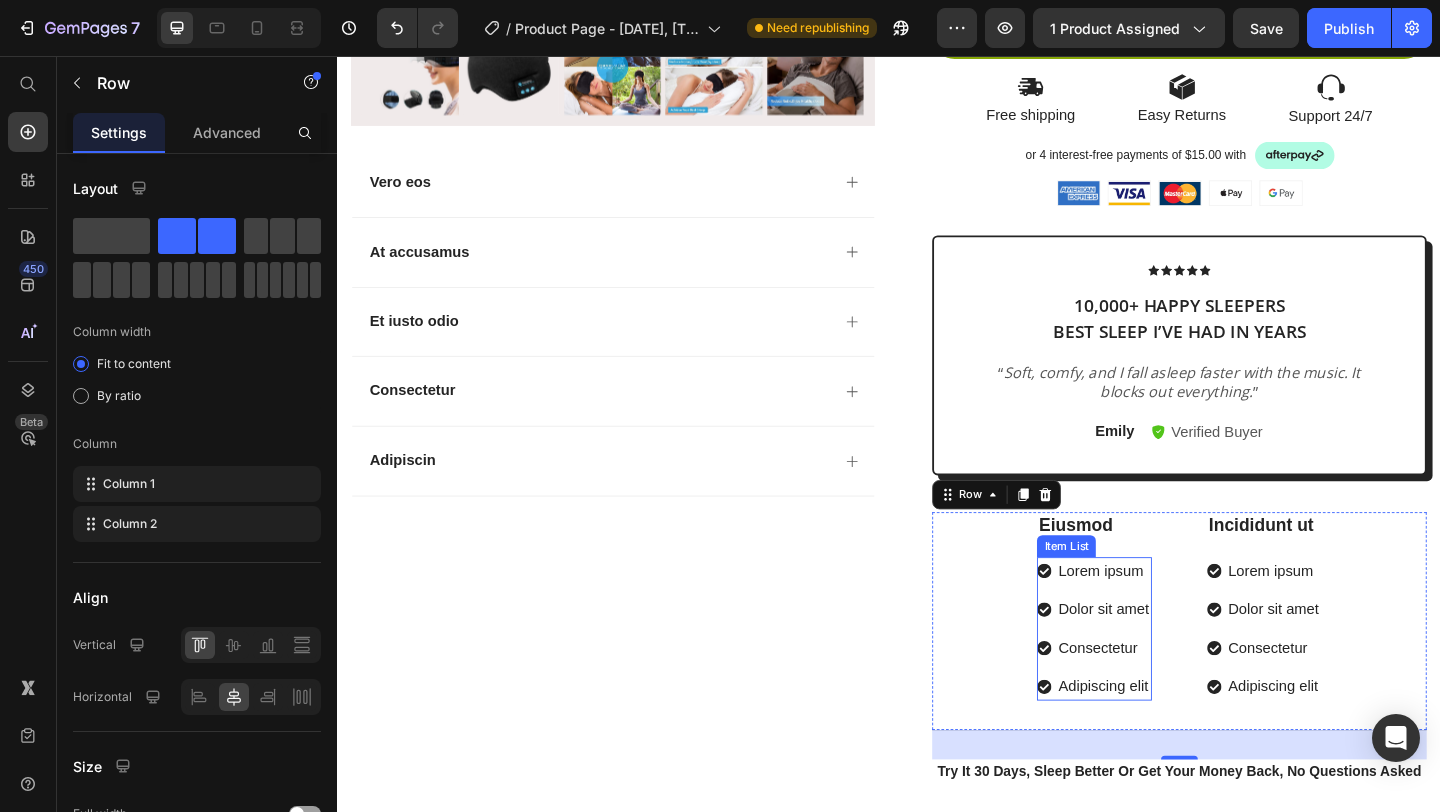 click on "Lorem ipsum" at bounding box center (1170, 616) 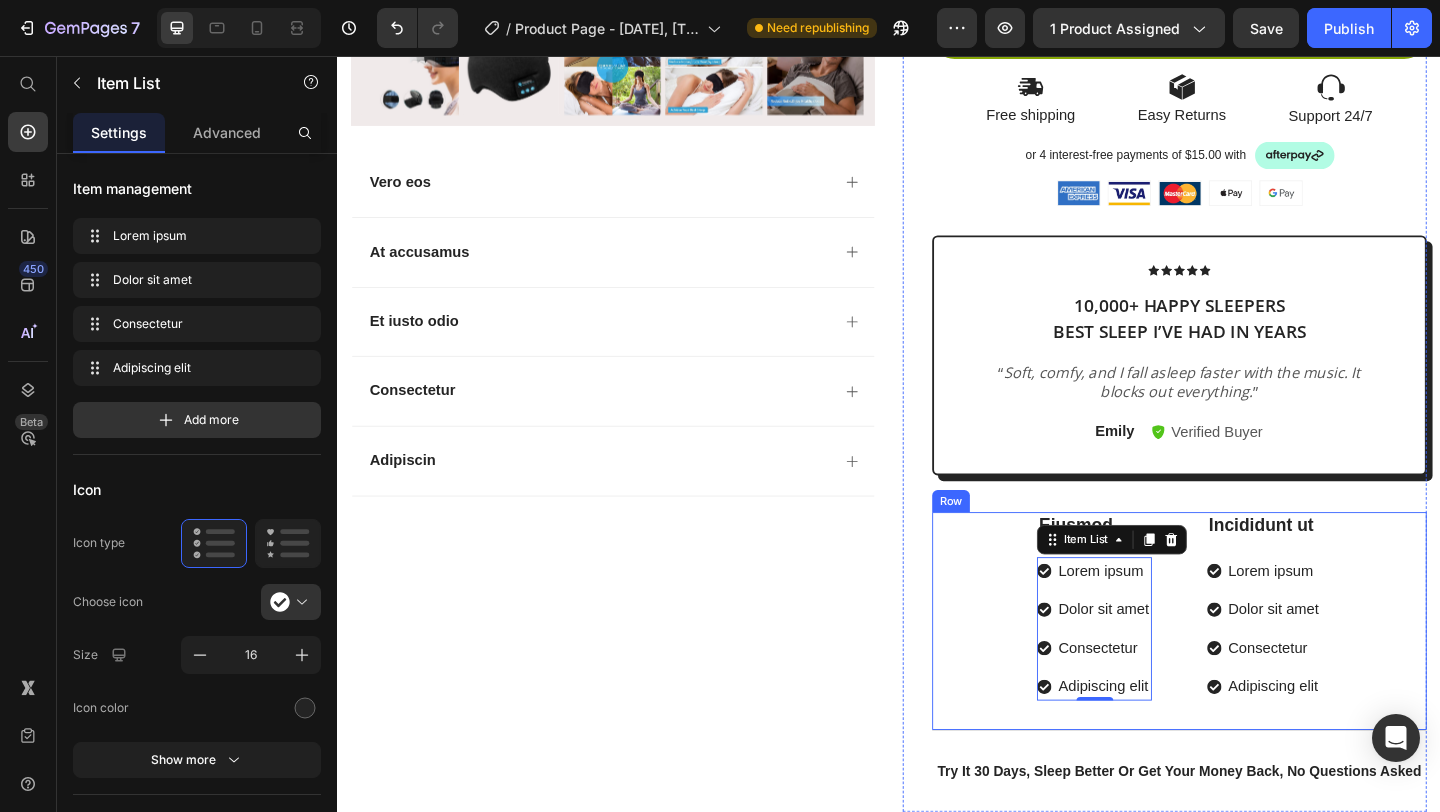 click on "Eiusmod Text Block Lorem ipsum Dolor sit amet Consectetur  Adipiscing elit Item List   0 Incididunt ut Text Block Lorem ipsum Dolor sit amet Consectetur  Adipiscing elit Item List Row" at bounding box center (1253, 671) 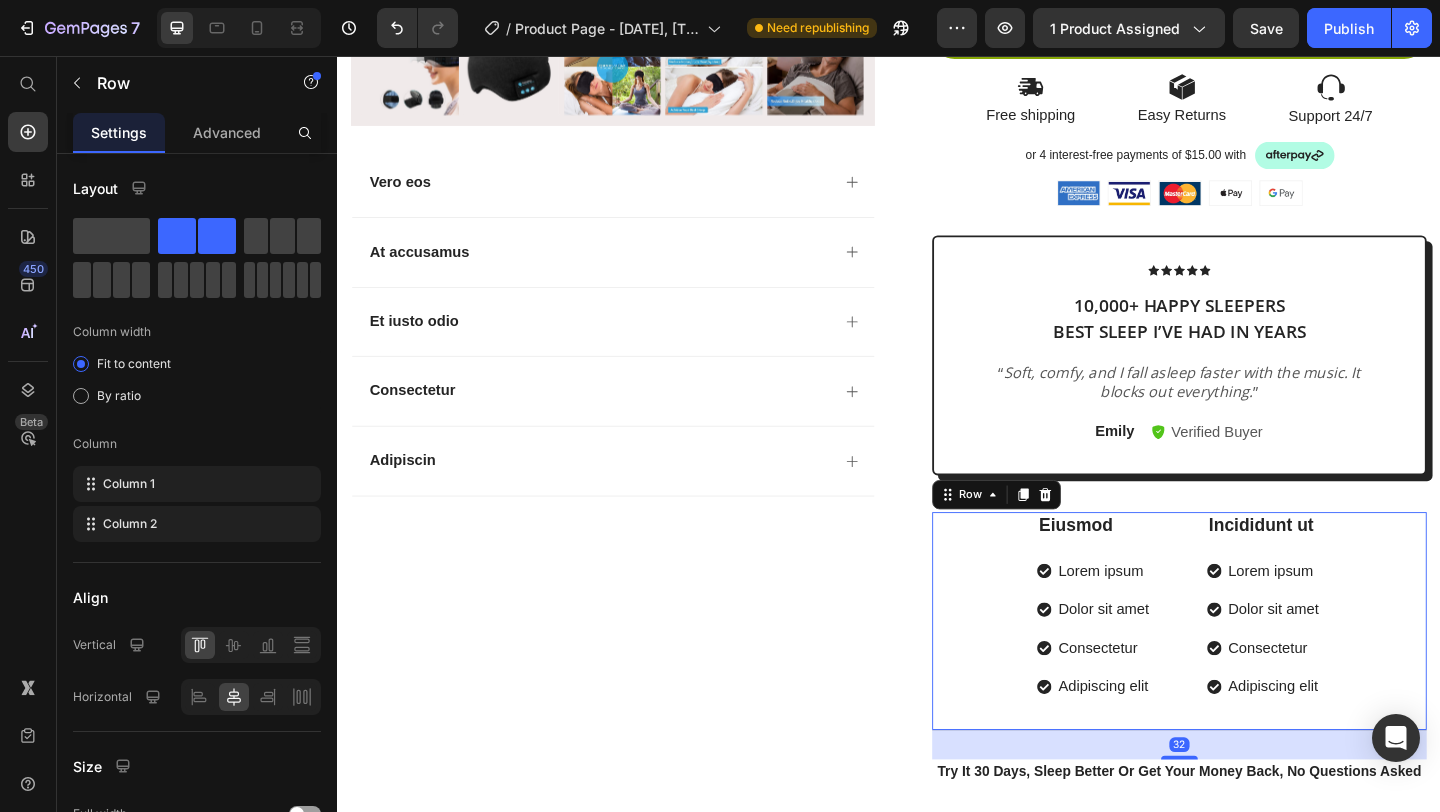 click on "Eiusmod" at bounding box center (1160, 566) 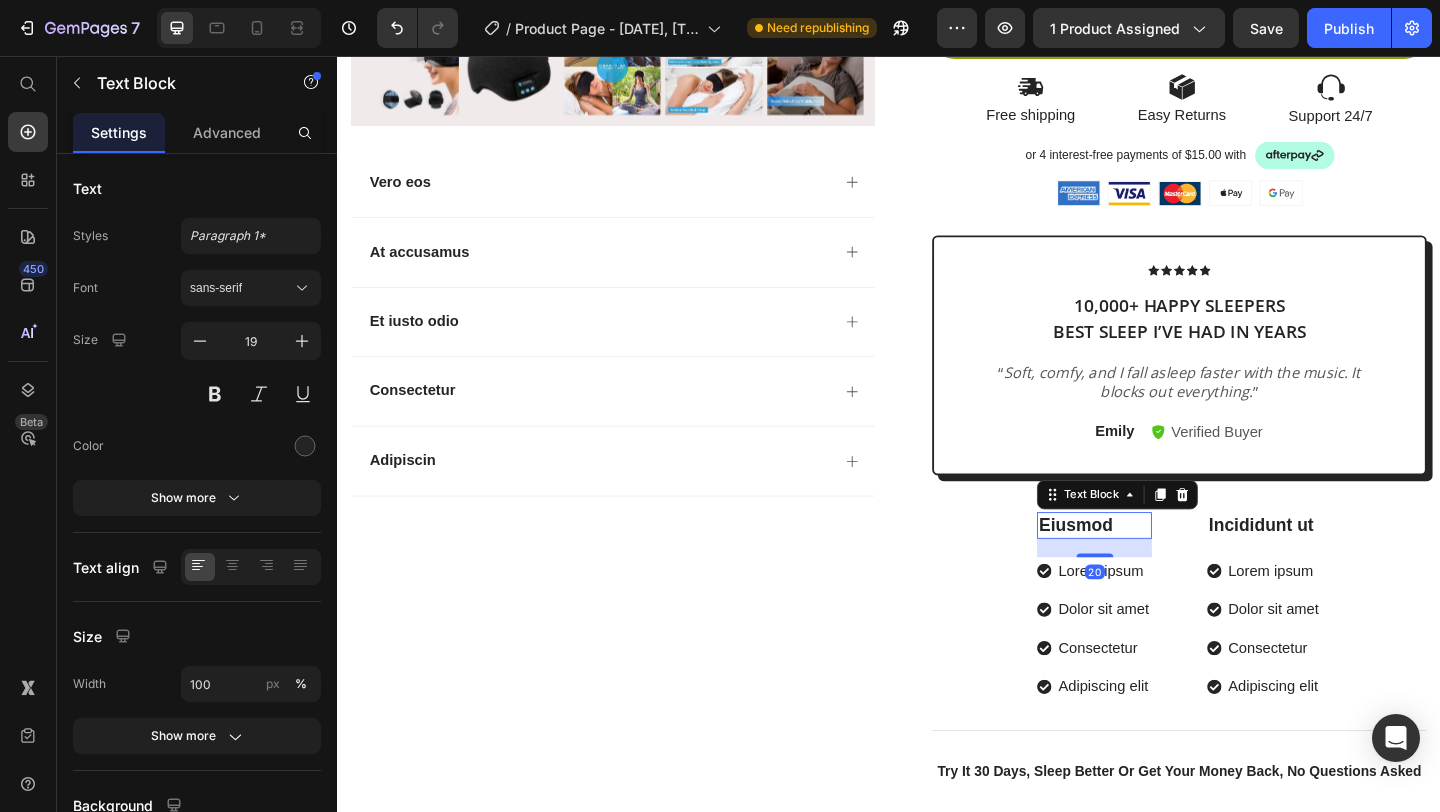 click on "Eiusmod" at bounding box center (1160, 566) 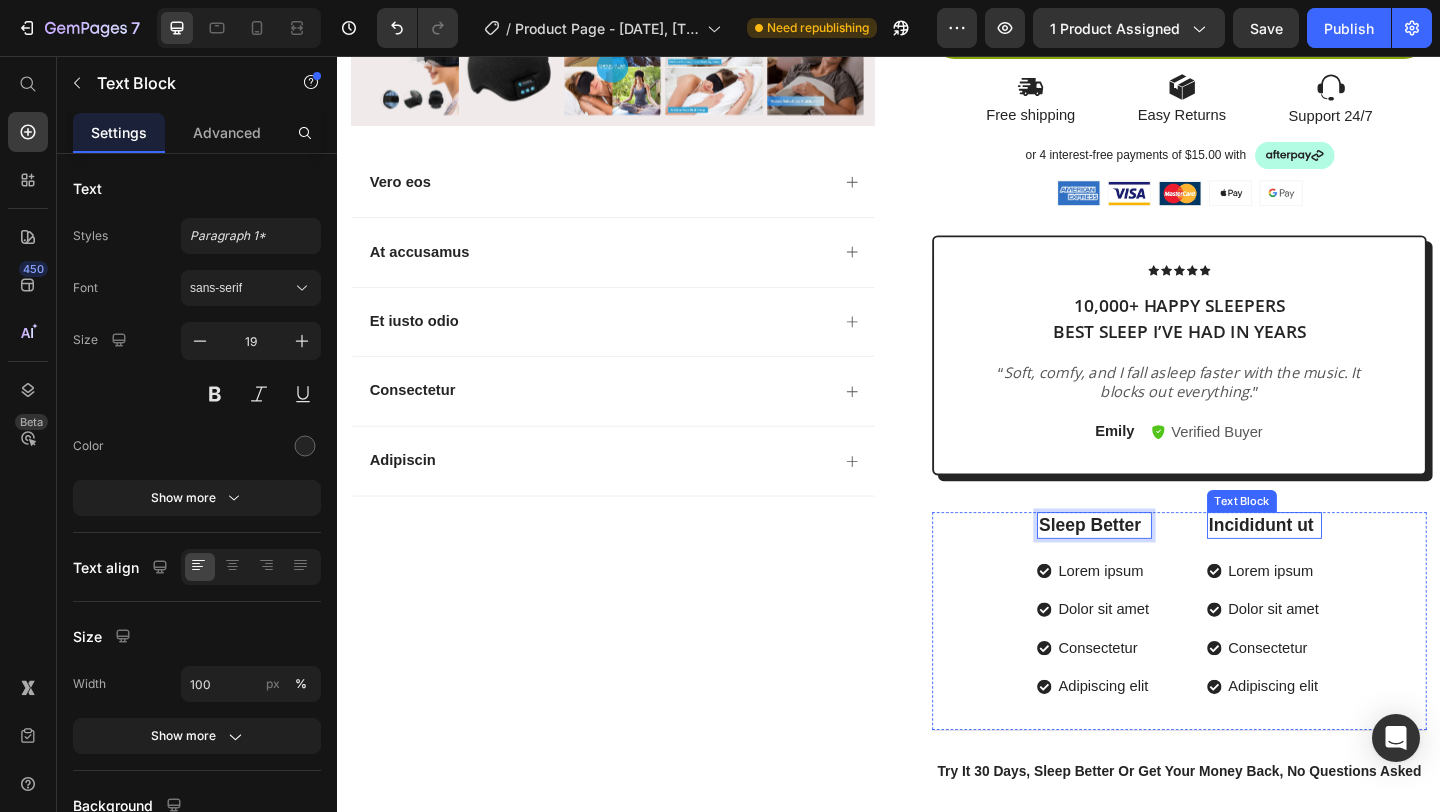 click on "Incididunt ut" at bounding box center [1345, 566] 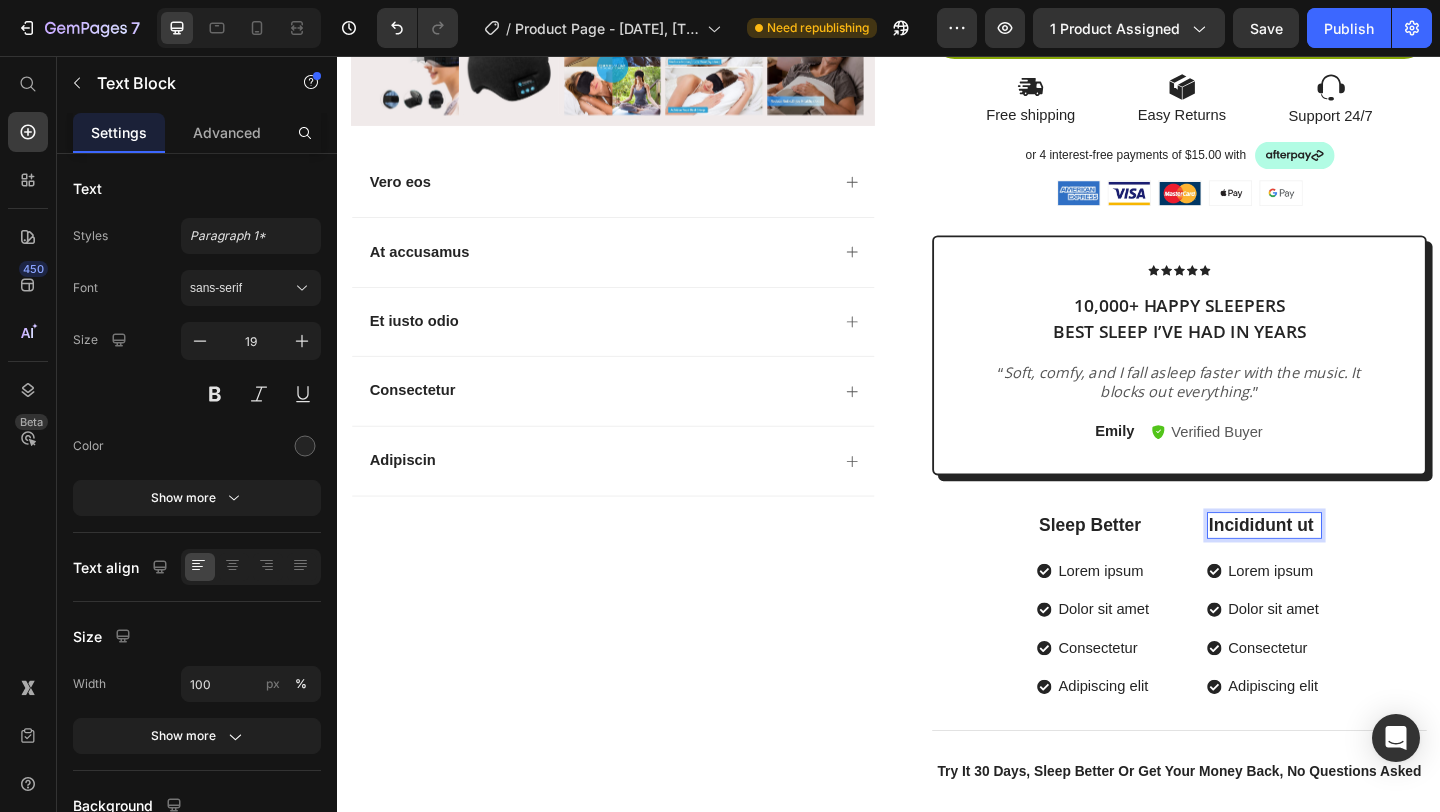 click on "Incididunt ut" at bounding box center (1345, 566) 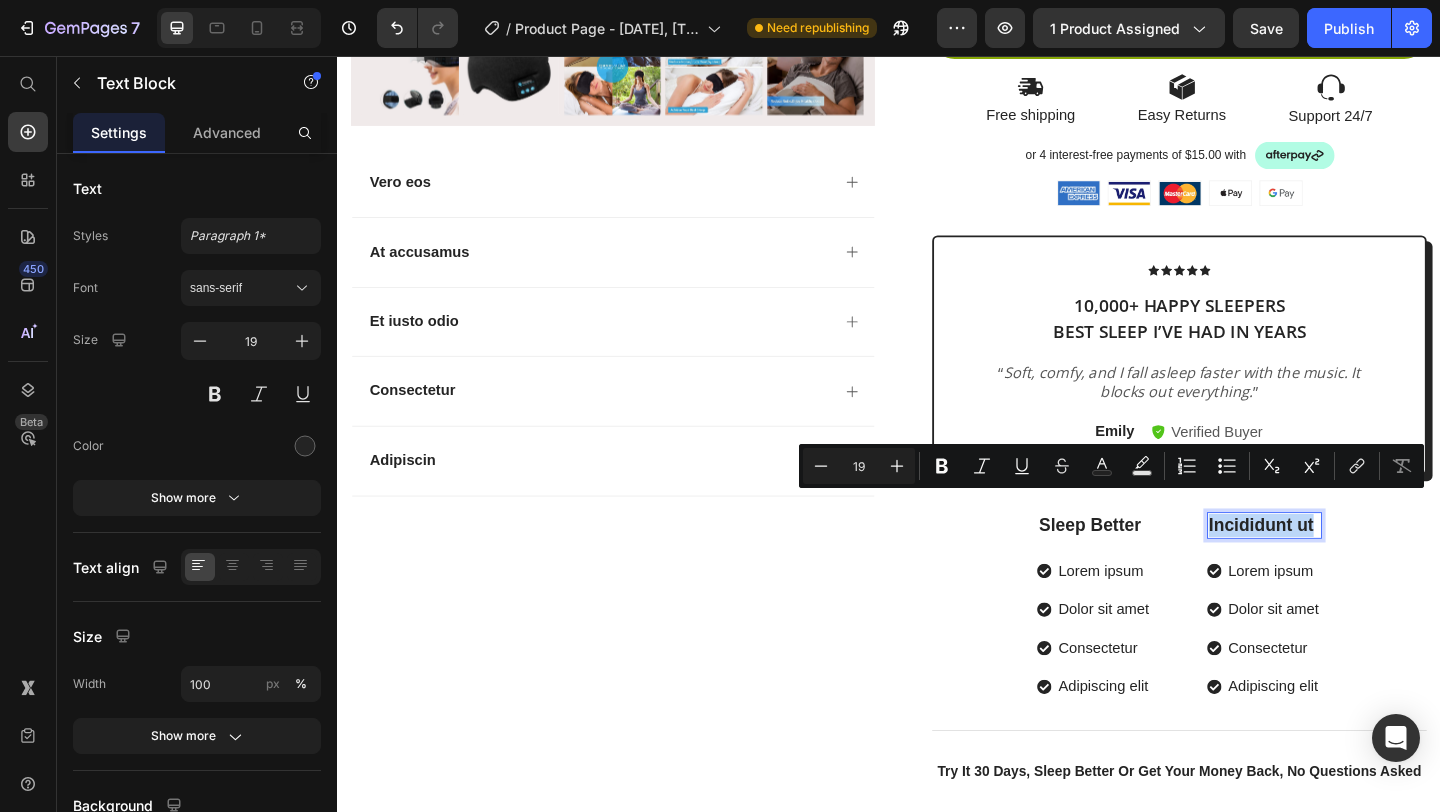 drag, startPoint x: 1399, startPoint y: 544, endPoint x: 1283, endPoint y: 552, distance: 116.275536 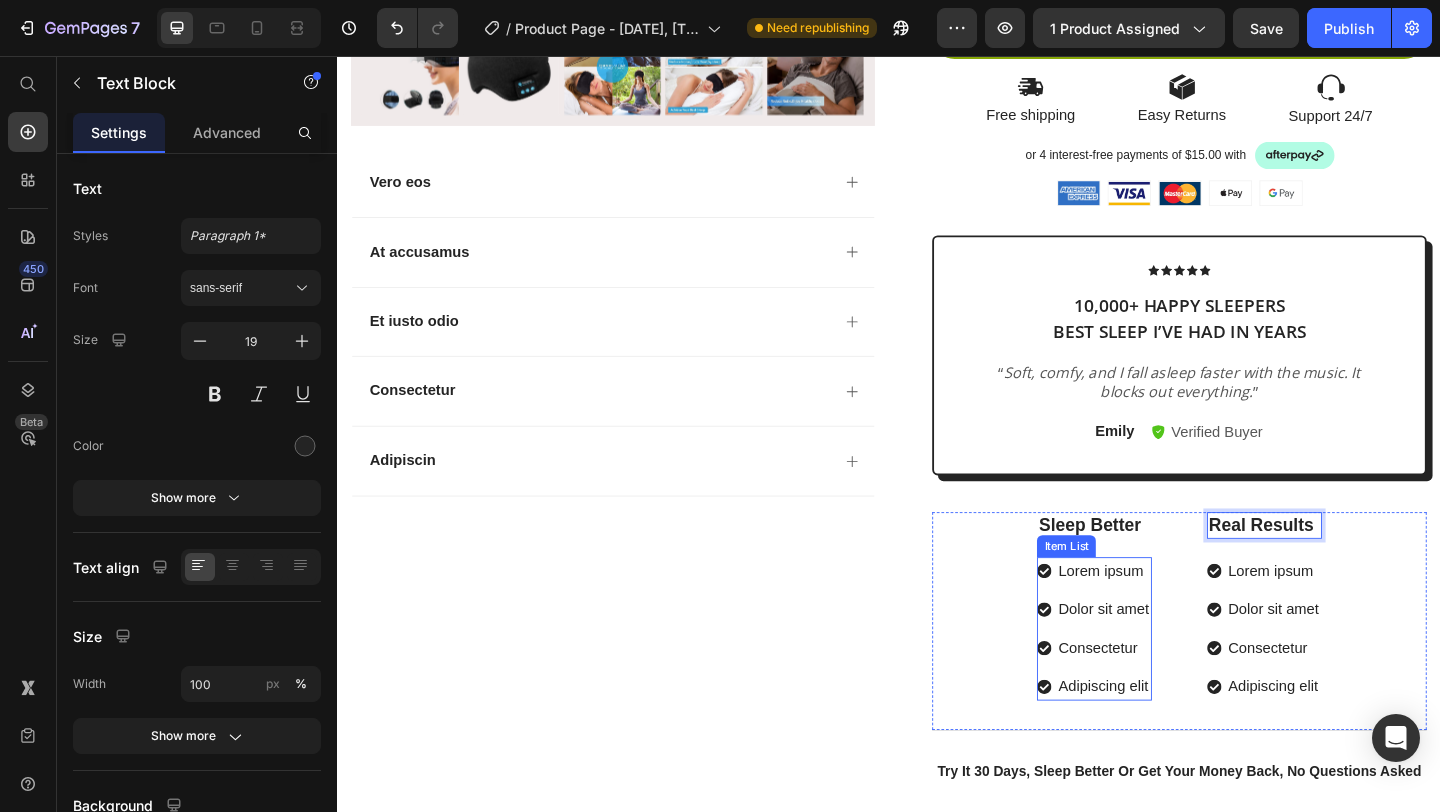 click on "Lorem ipsum" at bounding box center [1170, 616] 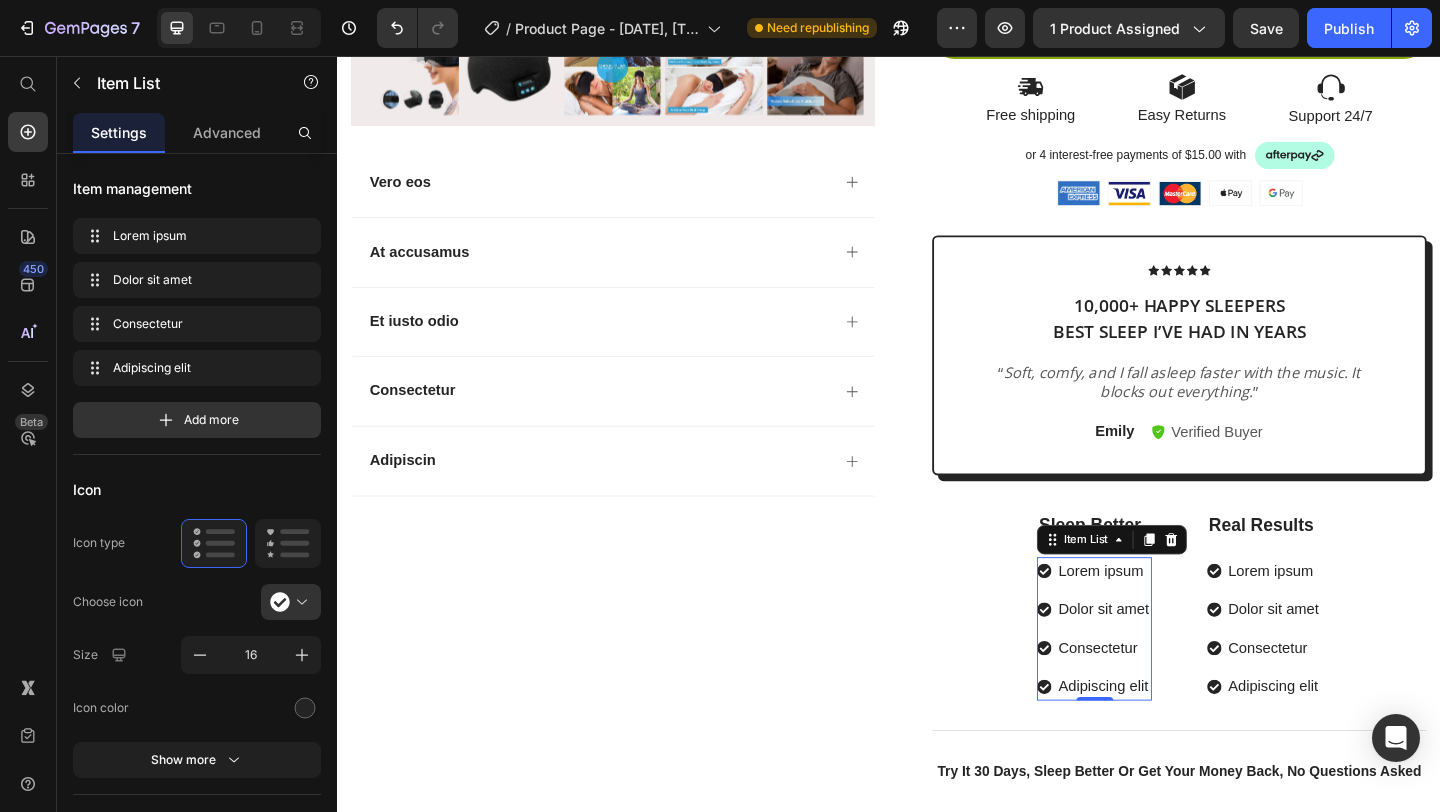 click on "Lorem ipsum" at bounding box center (1170, 616) 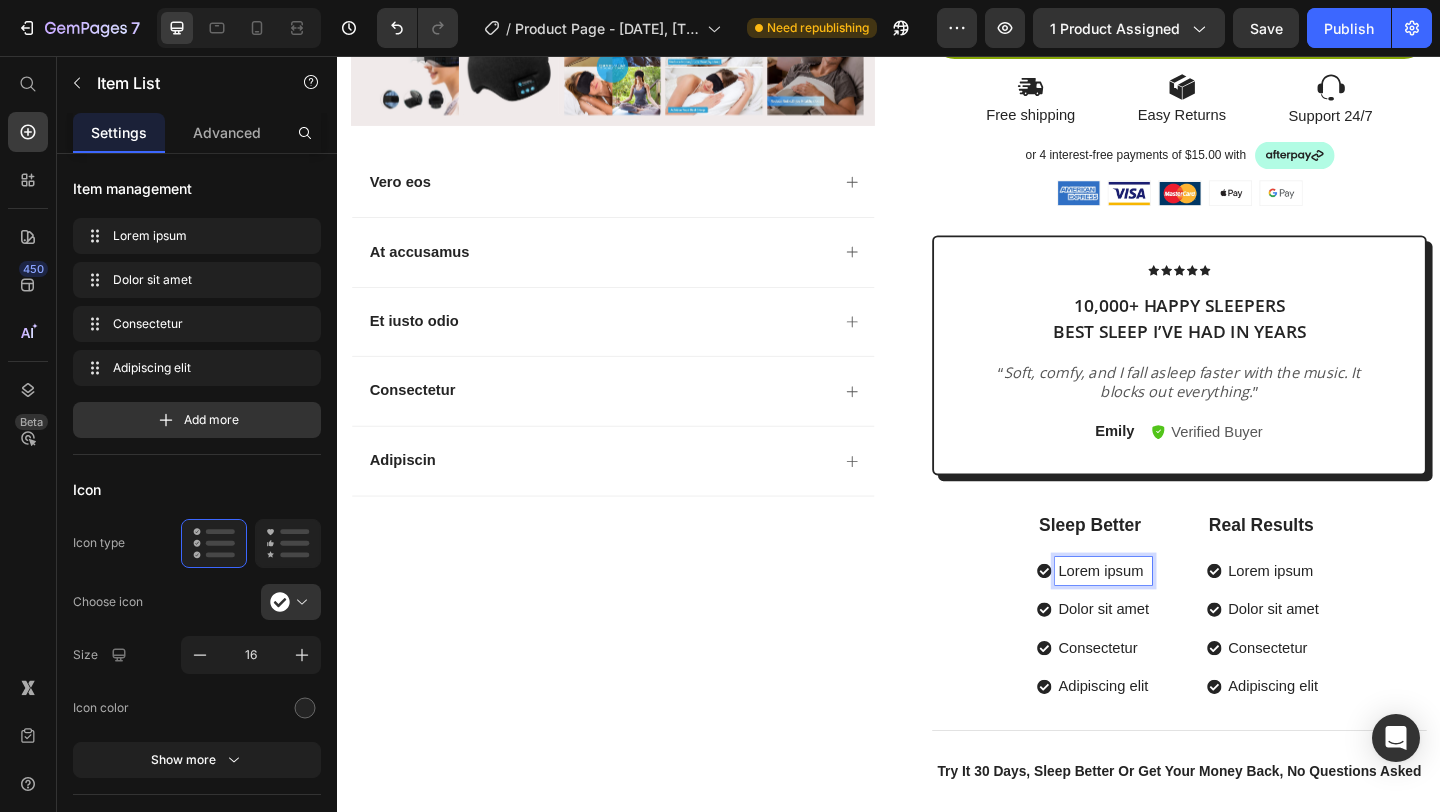 click on "Lorem ipsum" at bounding box center (1170, 616) 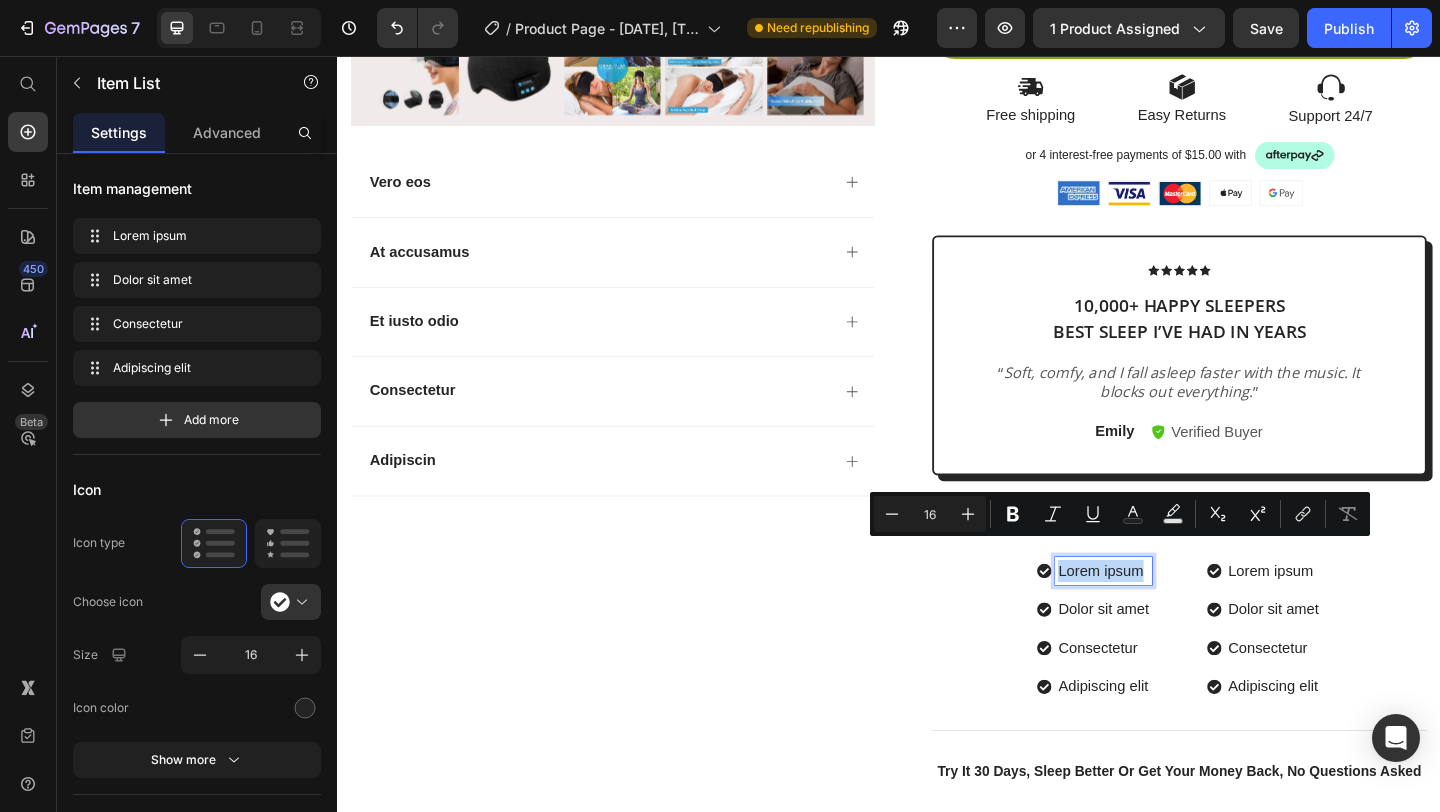 drag, startPoint x: 1214, startPoint y: 593, endPoint x: 1122, endPoint y: 601, distance: 92.34717 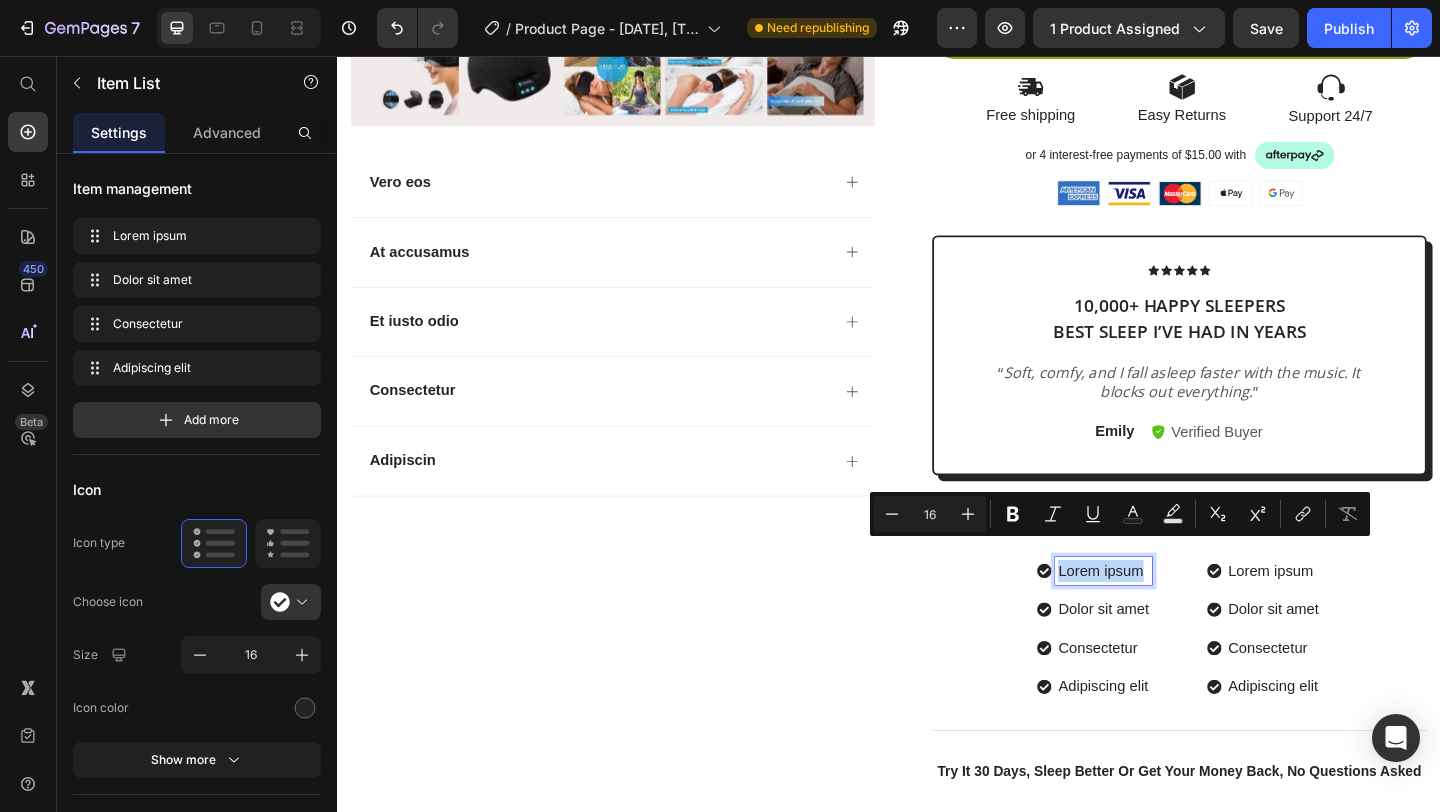 click on "Lorem ipsum" at bounding box center [1170, 616] 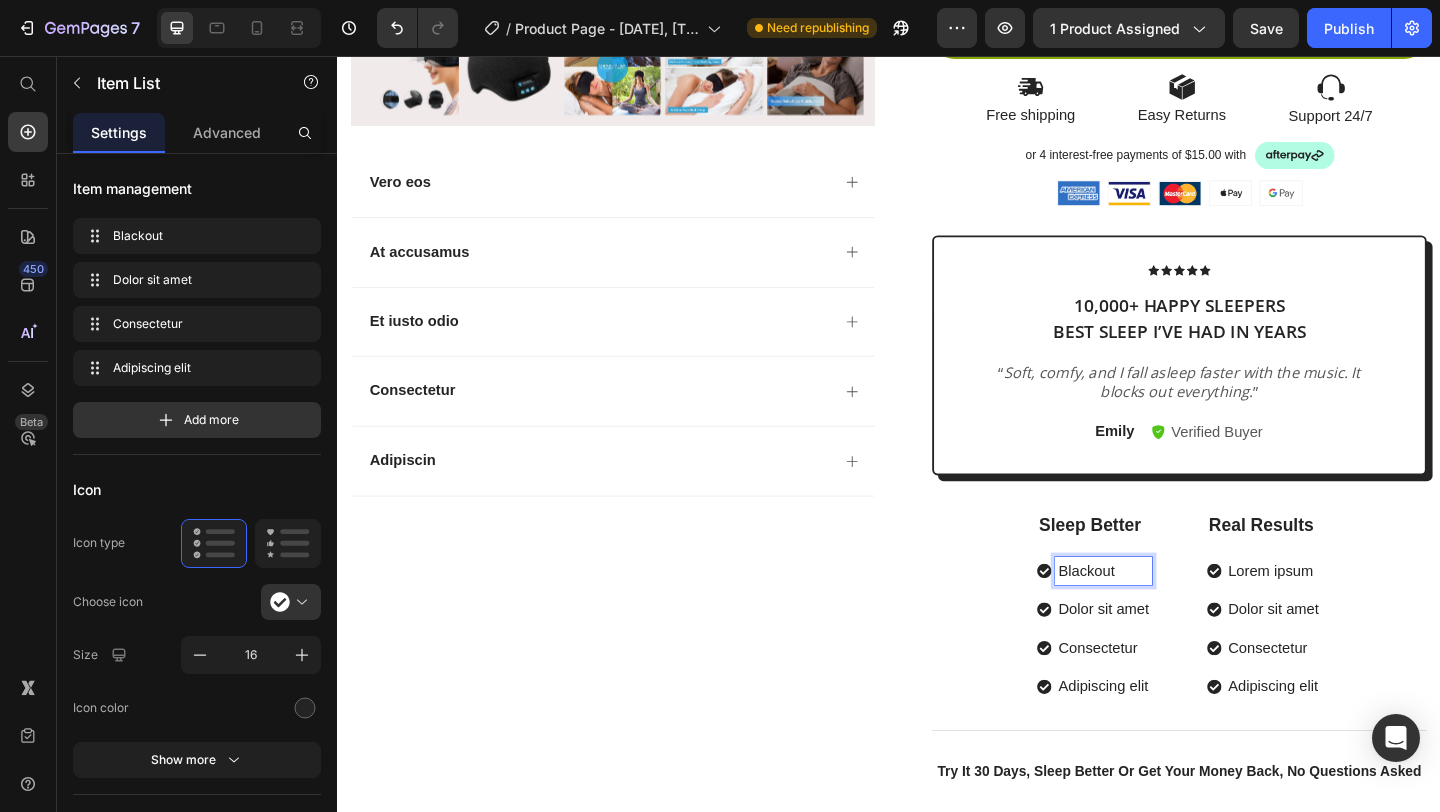 click on "Dolor sit amet" at bounding box center (1170, 658) 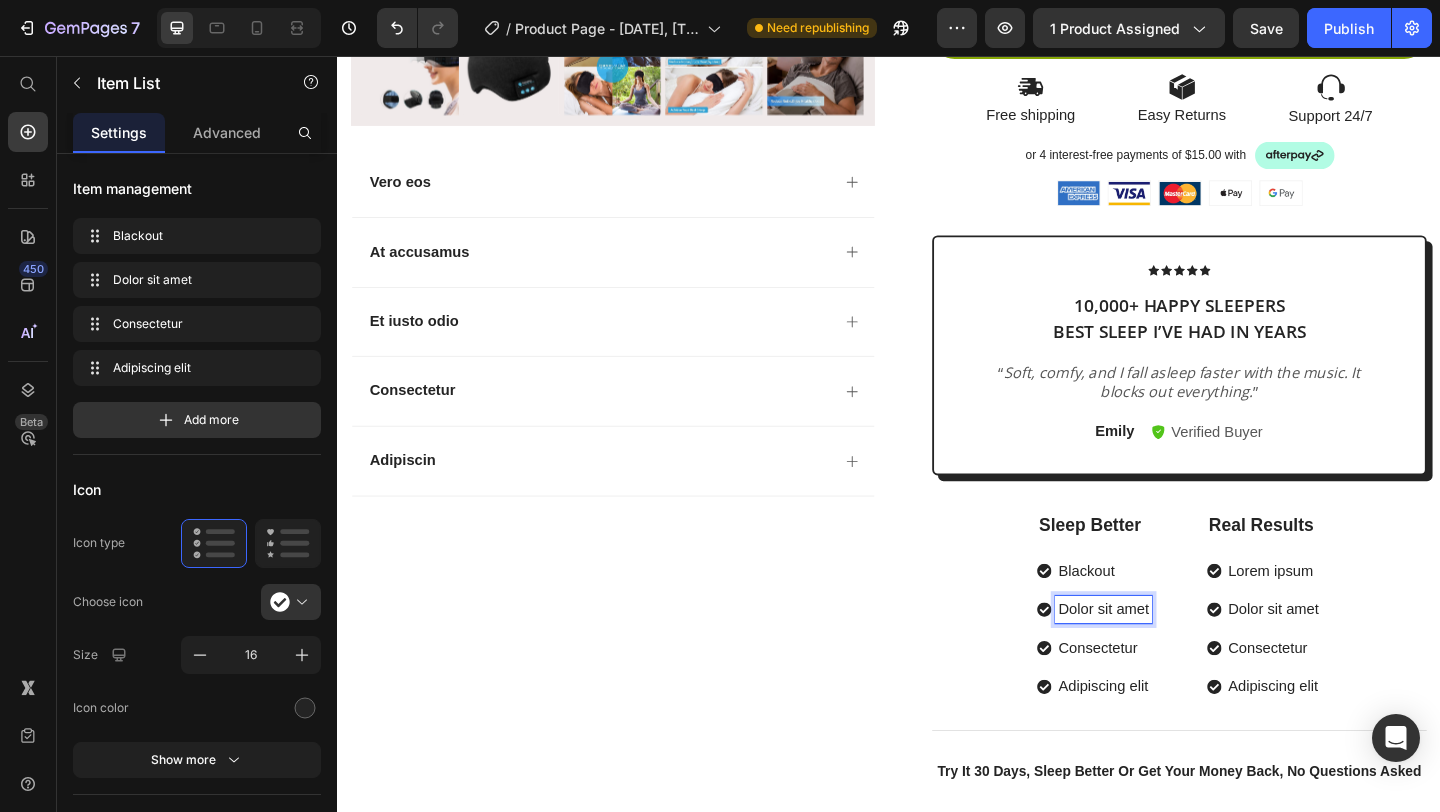 click on "Dolor sit amet" at bounding box center [1170, 658] 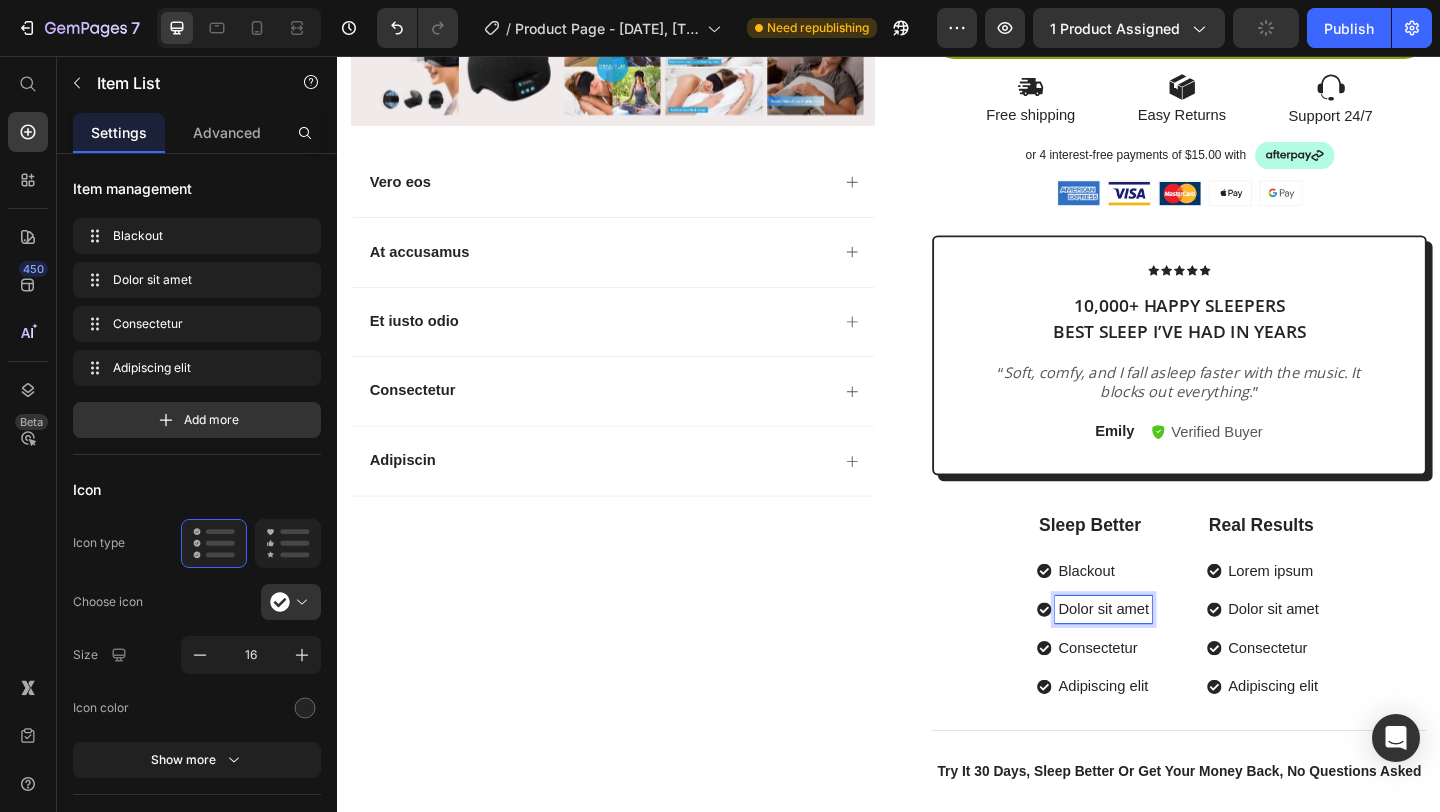 click on "Dolor sit amet" at bounding box center (1170, 658) 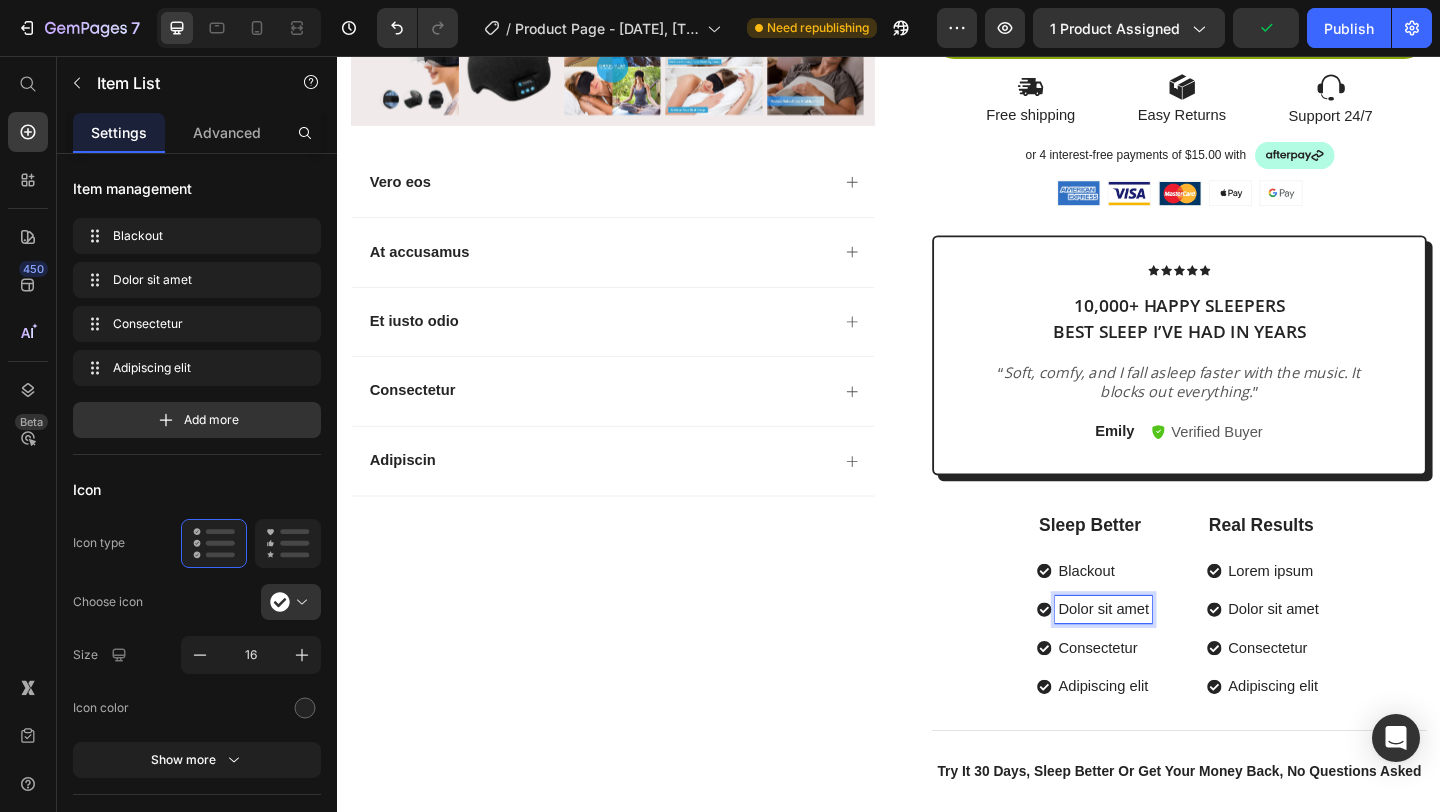 click on "Dolor sit amet" at bounding box center [1170, 658] 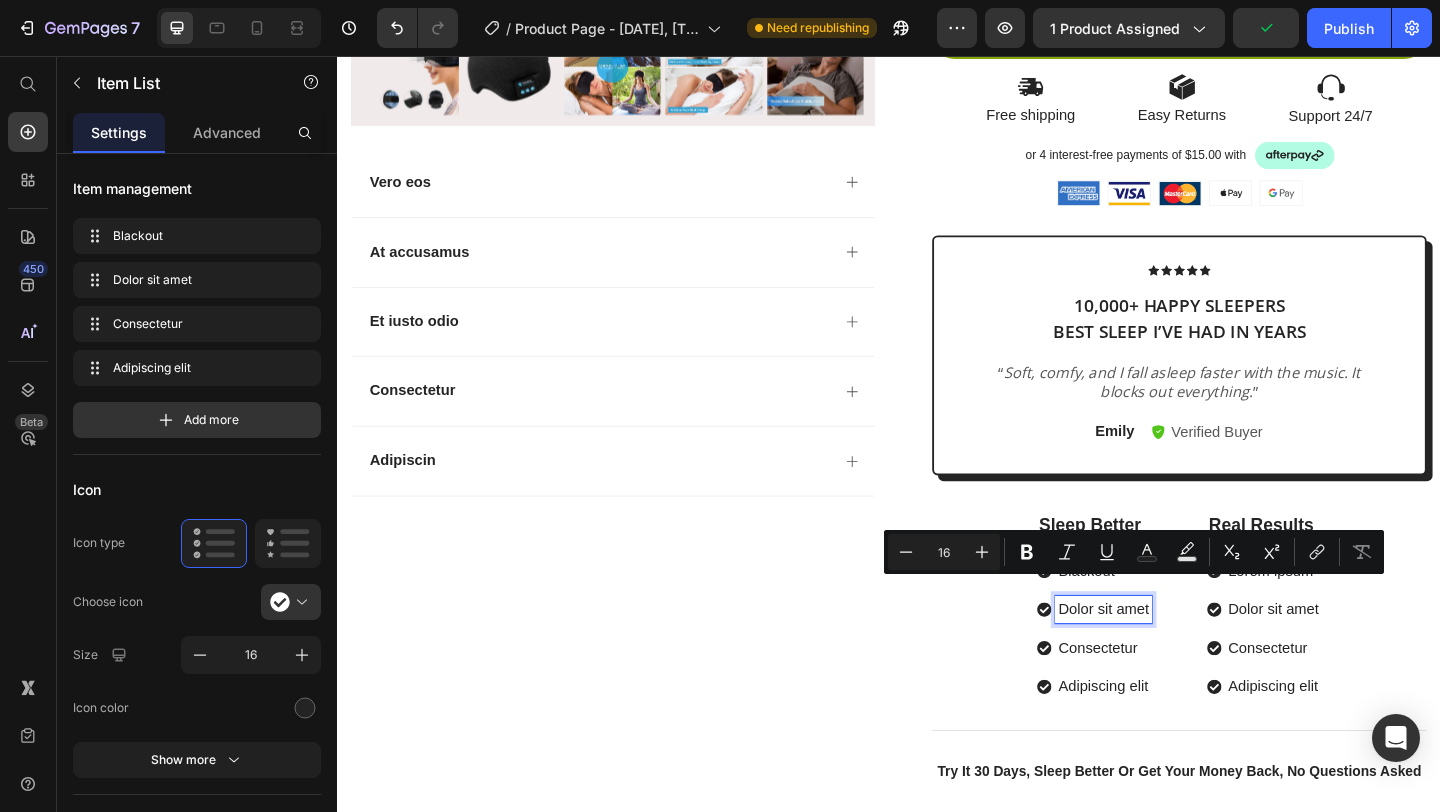 click on "Dolor sit amet" at bounding box center [1170, 658] 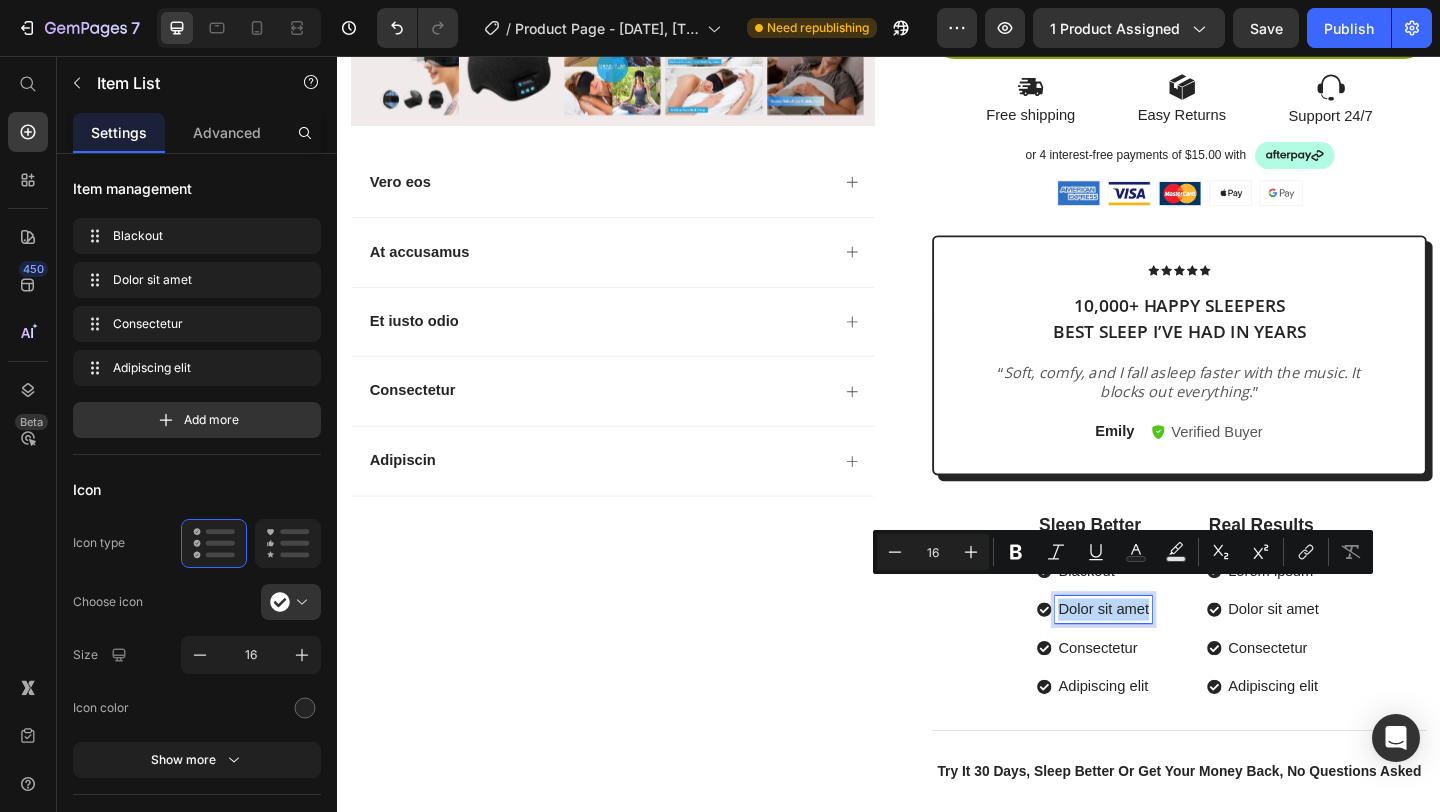 drag, startPoint x: 1122, startPoint y: 637, endPoint x: 1222, endPoint y: 641, distance: 100.07997 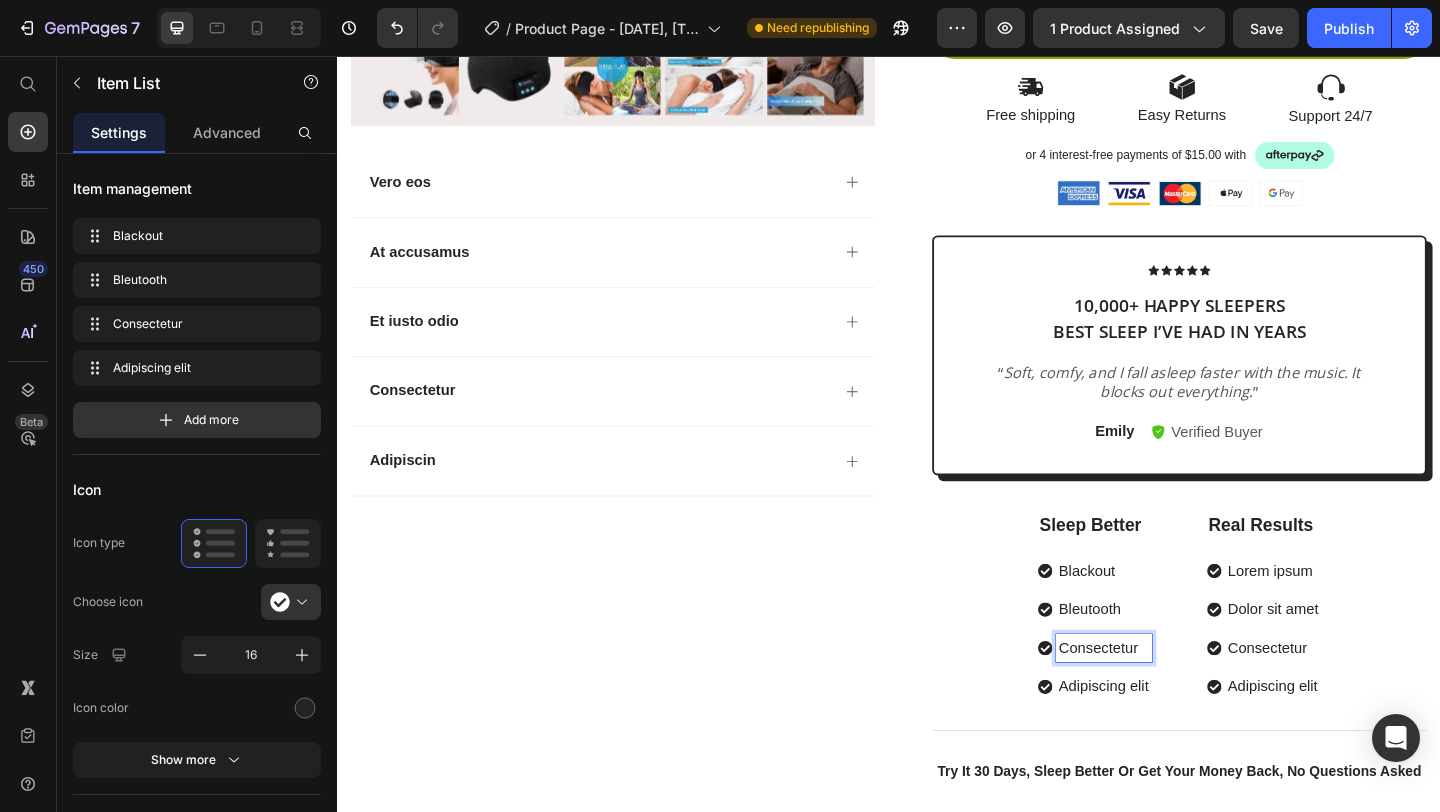 click on "Consectetur" at bounding box center (1171, 700) 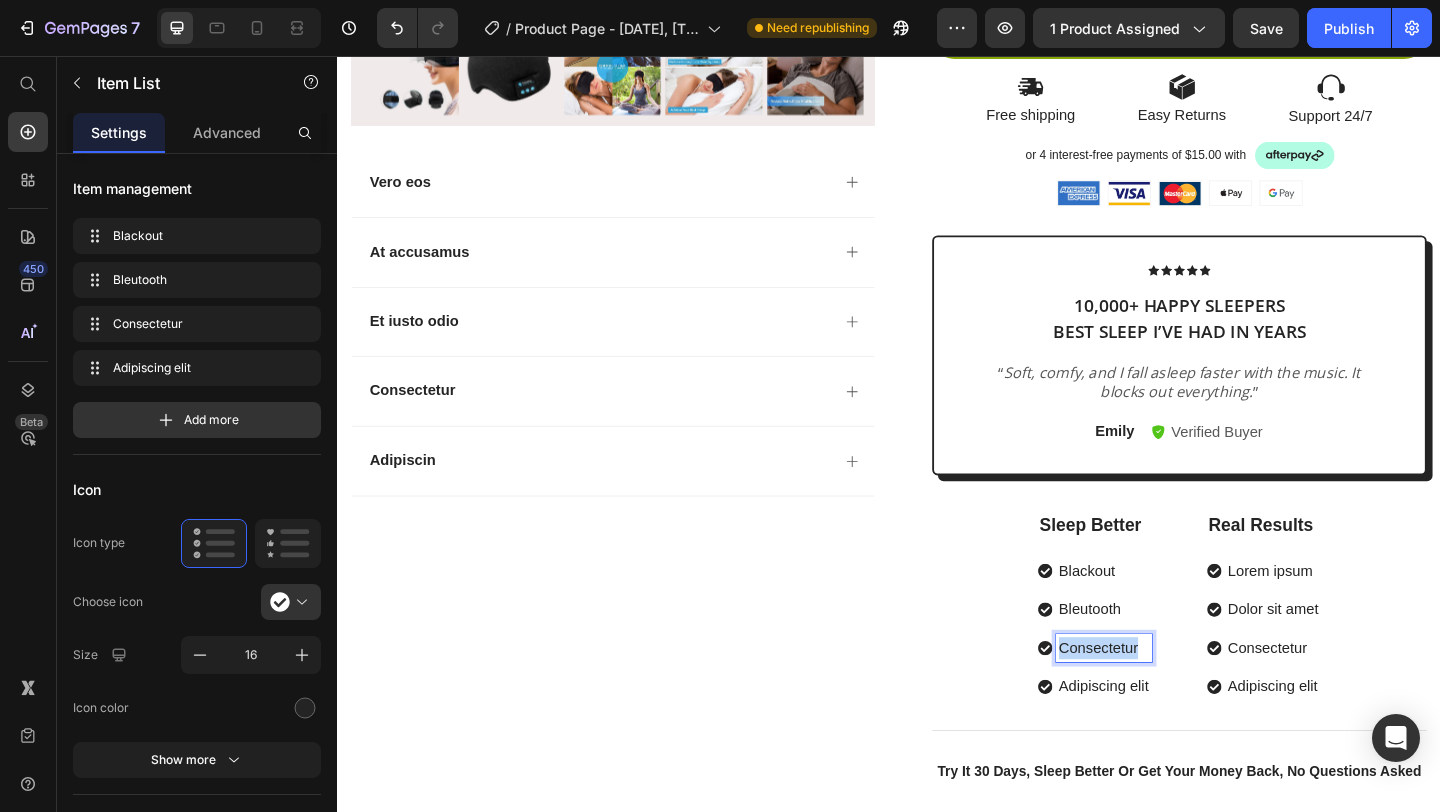 click on "Consectetur" at bounding box center (1171, 700) 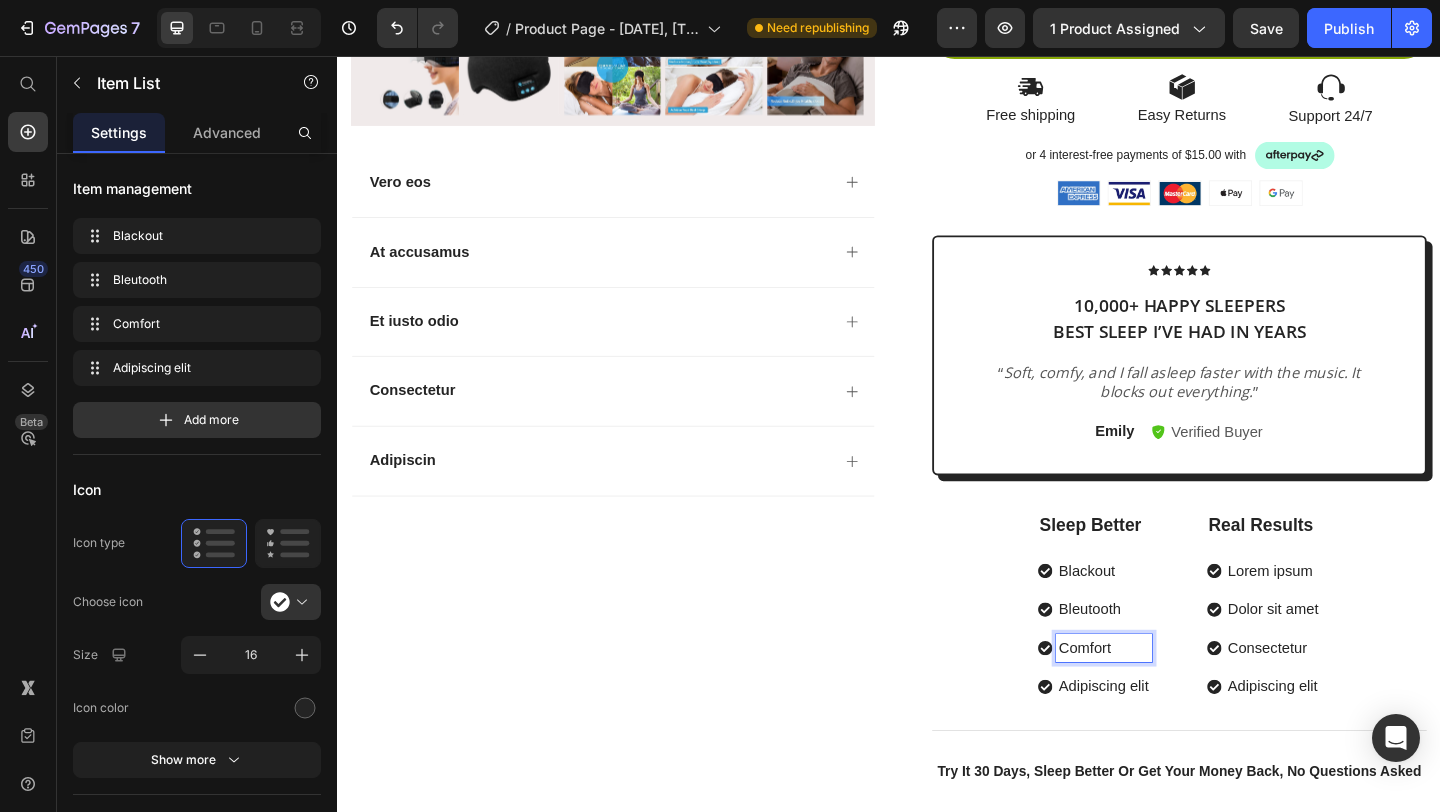 click on "Adipiscing elit" at bounding box center (1171, 742) 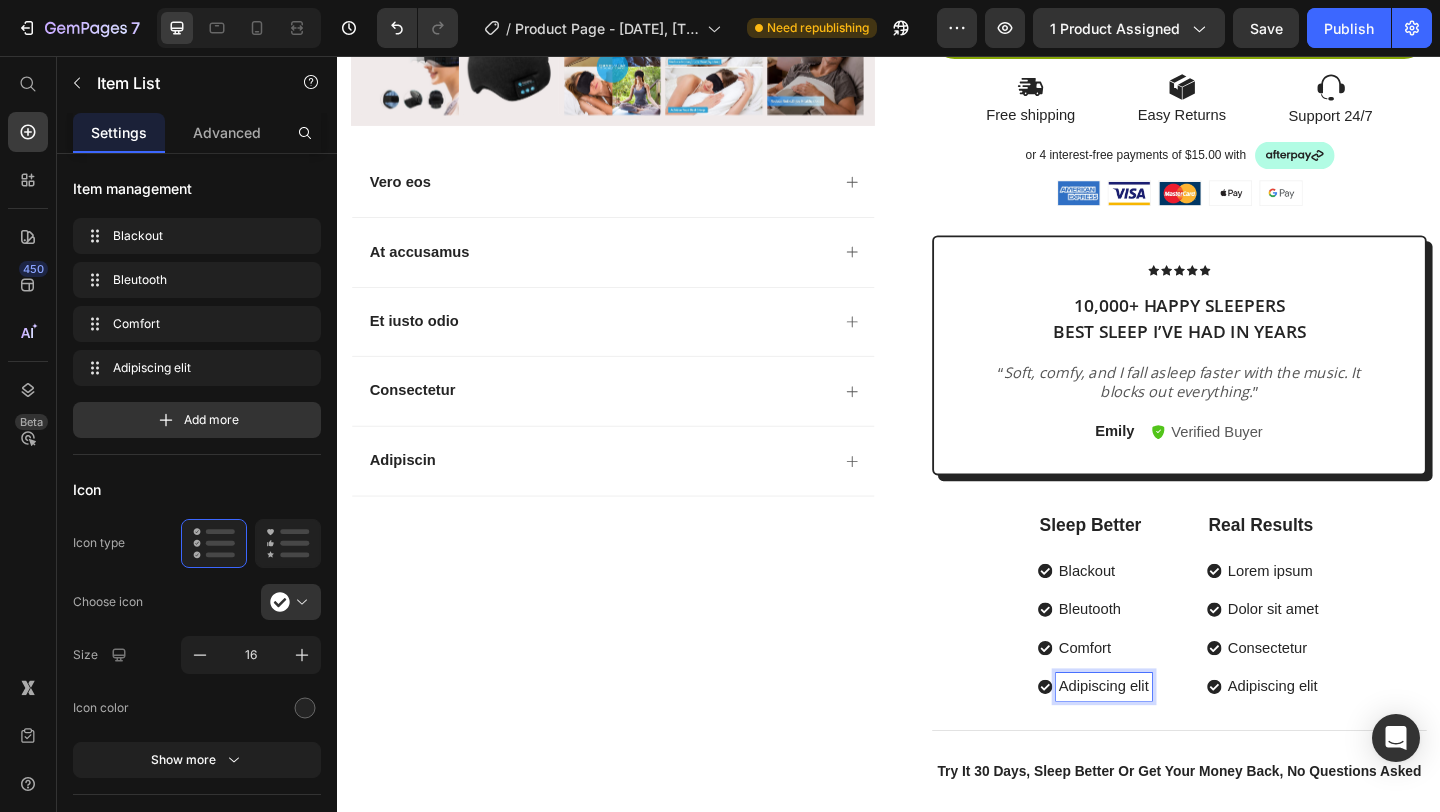 click on "Adipiscing elit" at bounding box center [1171, 742] 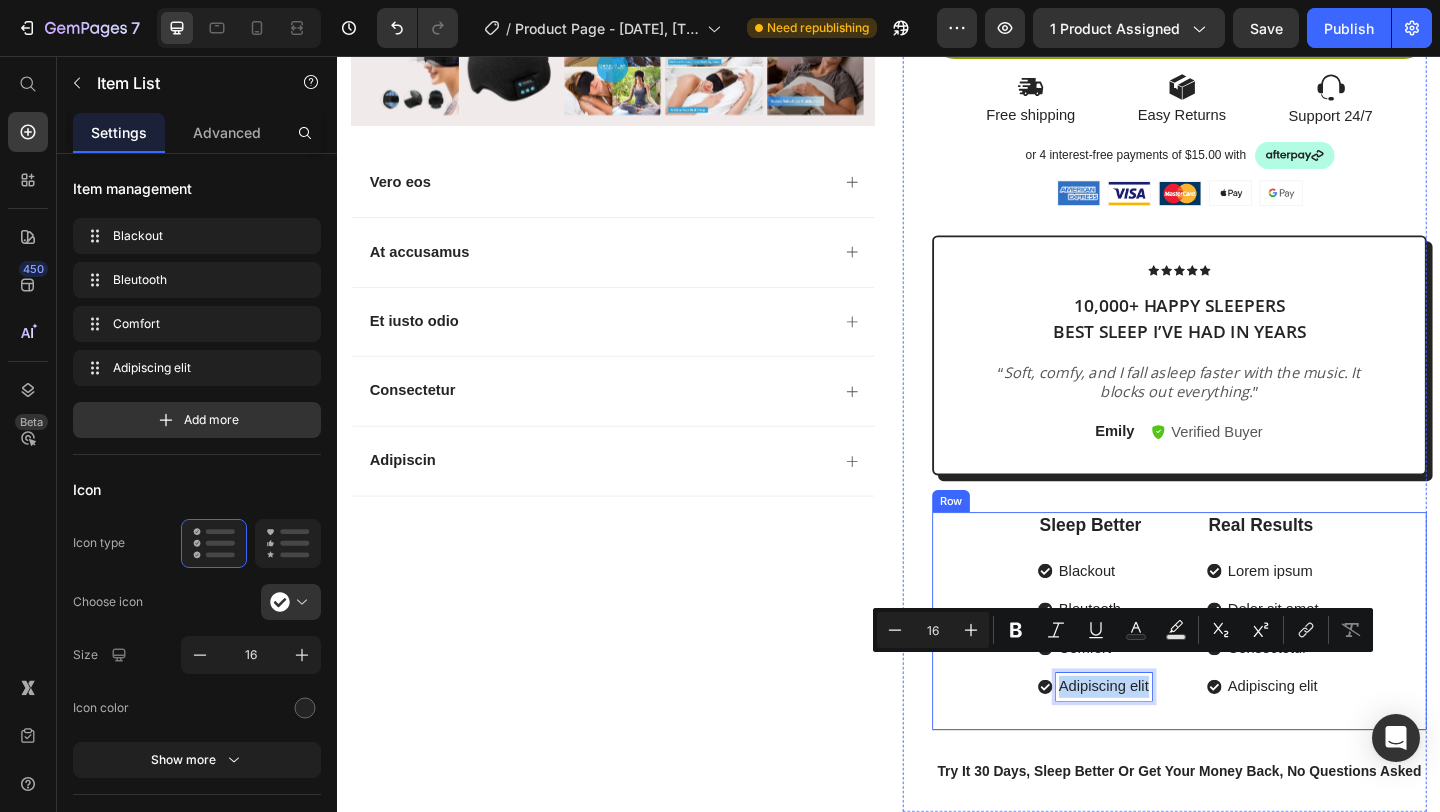 drag, startPoint x: 1125, startPoint y: 716, endPoint x: 1224, endPoint y: 725, distance: 99.40825 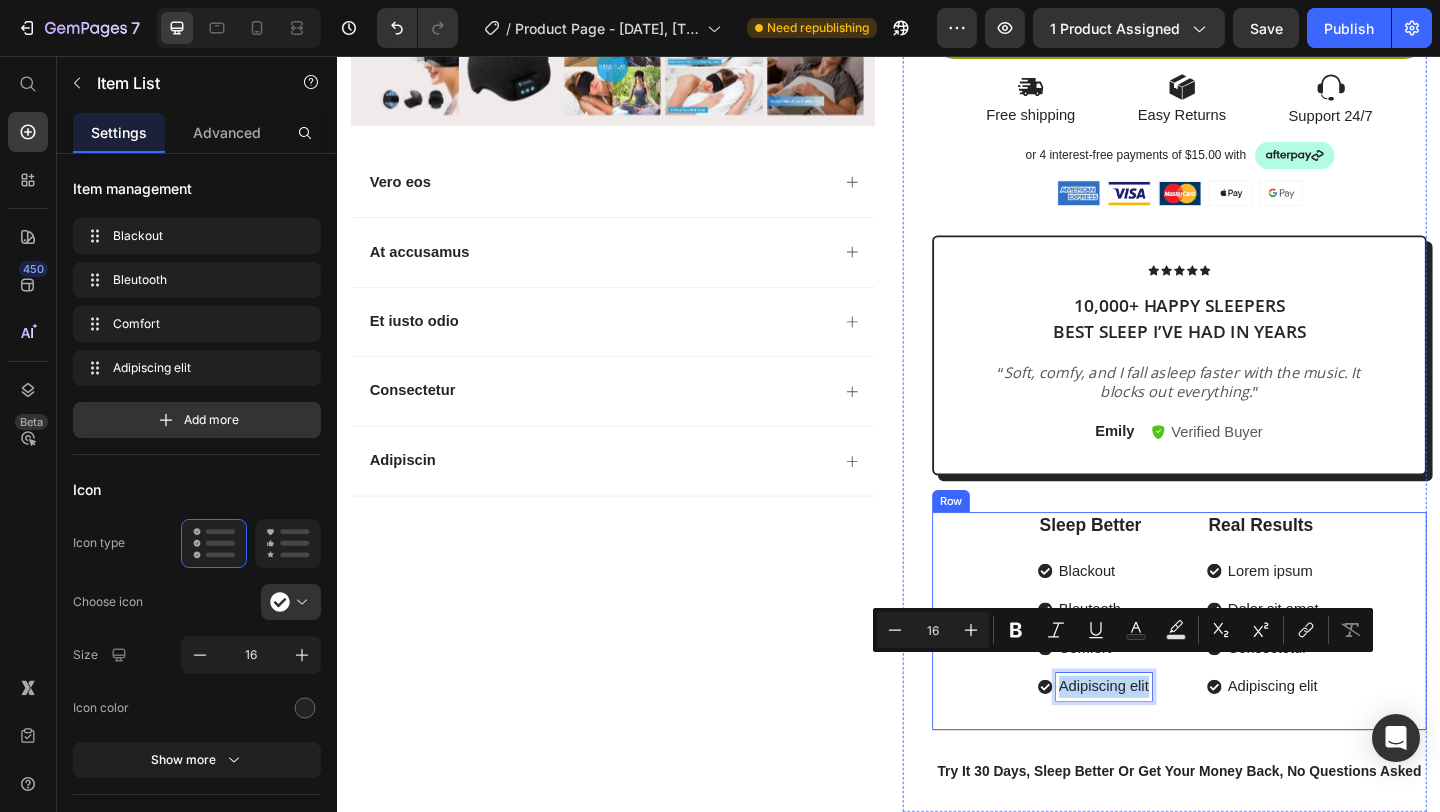 click on "Sleep Better Text Block Blackout Bleutooth Comfort  Adipiscing elit Item List   0 Real Results Text Block Lorem ipsum Dolor sit amet Consectetur  Adipiscing elit Item List Row" at bounding box center (1253, 671) 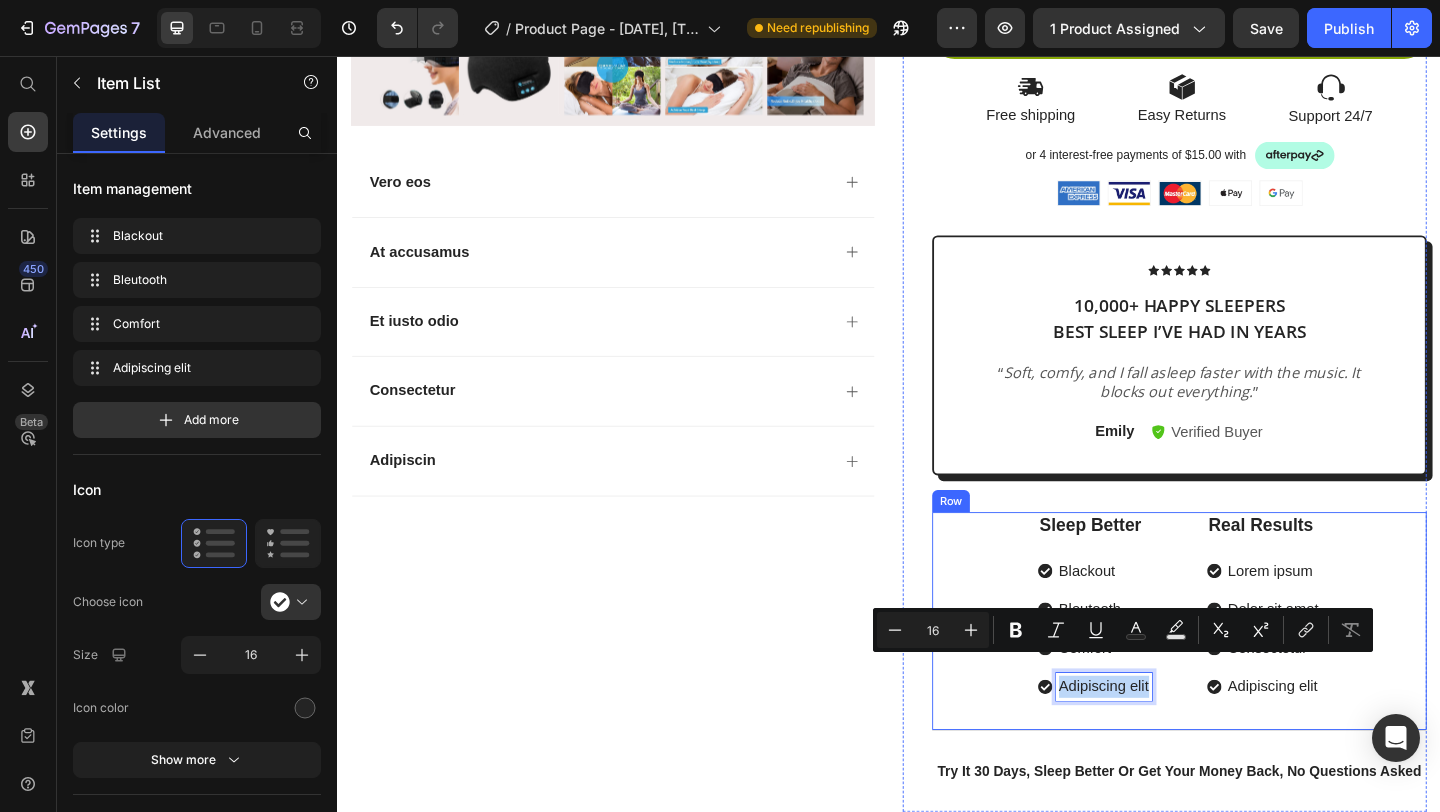 copy on "Adipiscing elit" 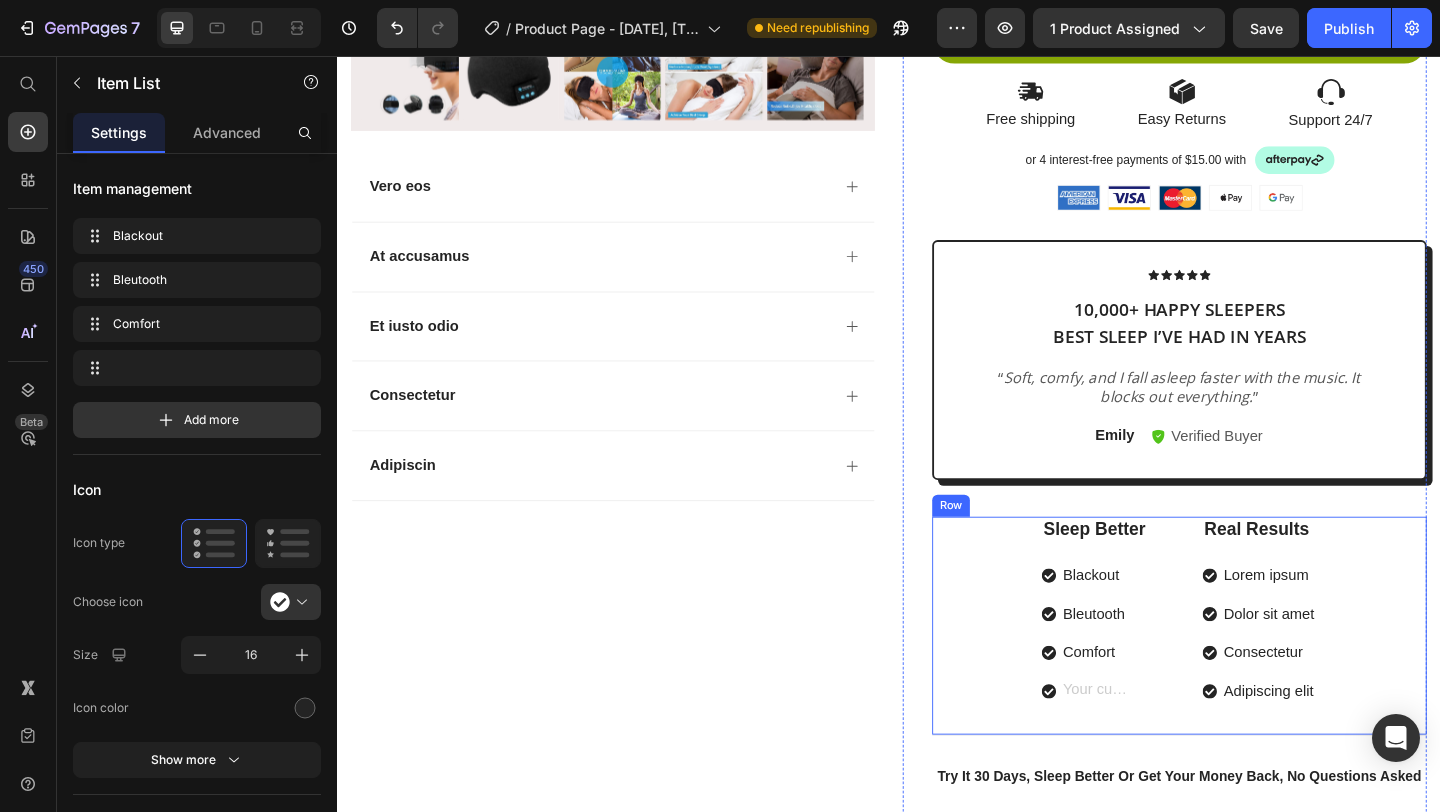scroll, scrollTop: 605, scrollLeft: 0, axis: vertical 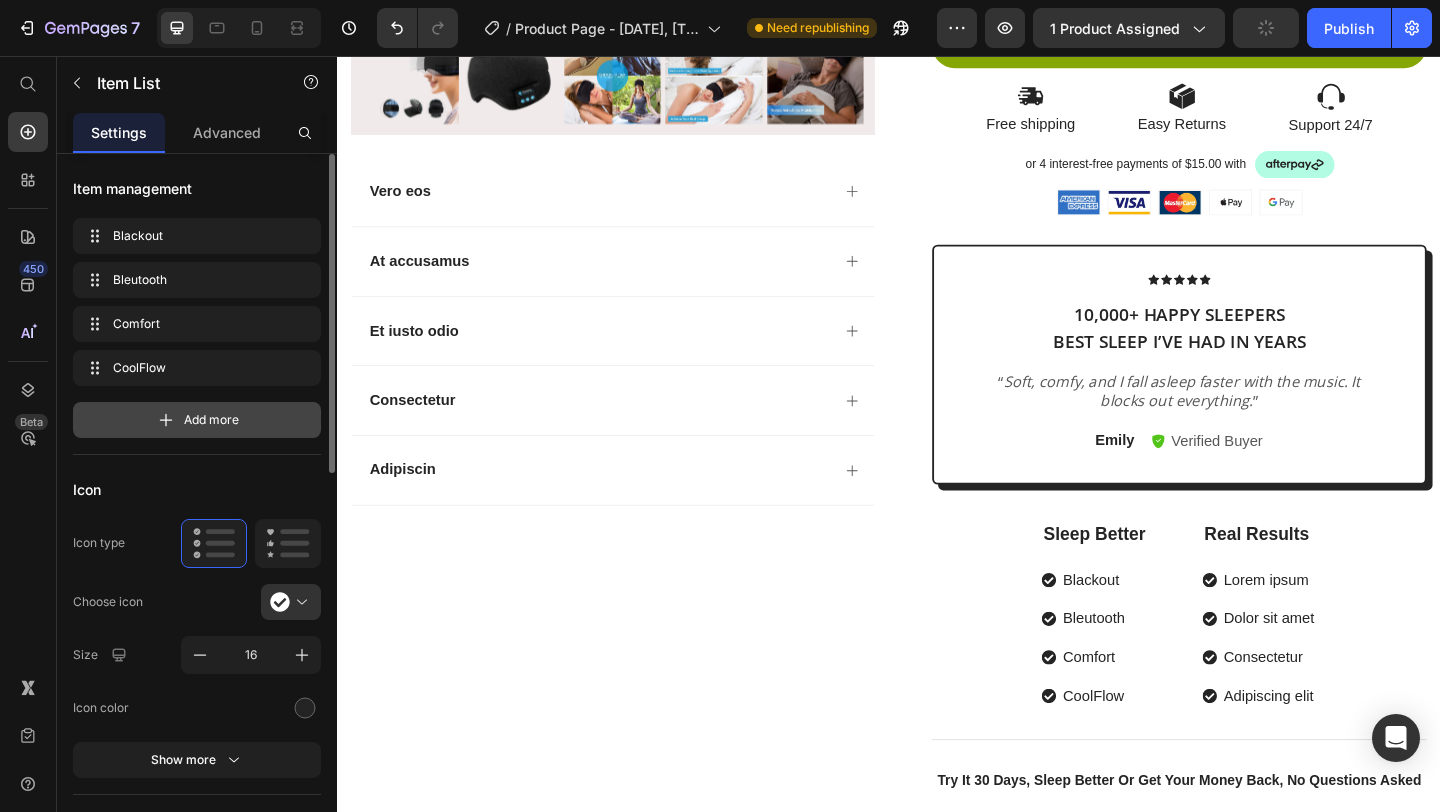 click on "Add more" at bounding box center (211, 420) 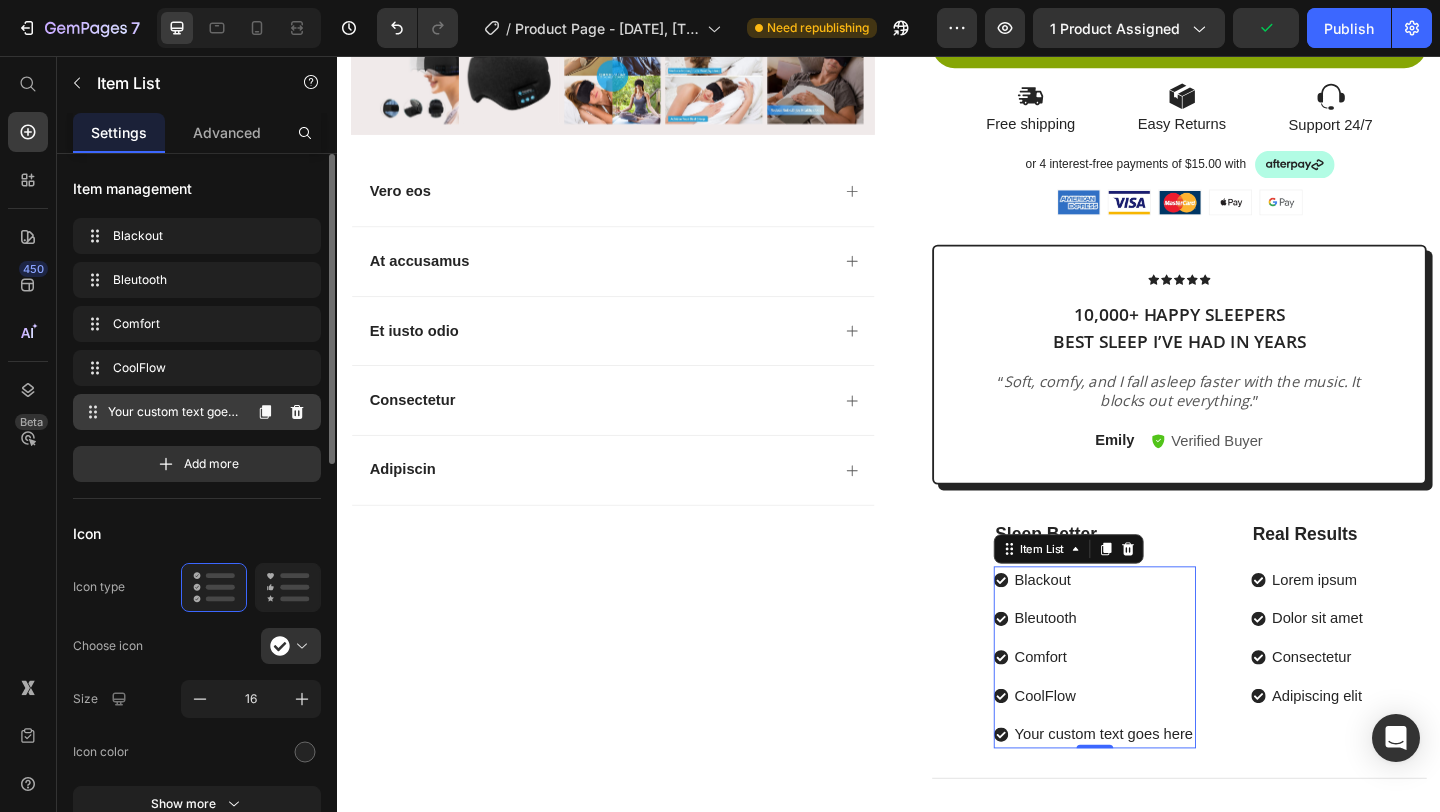 click on "Your custom text goes here" at bounding box center [174, 412] 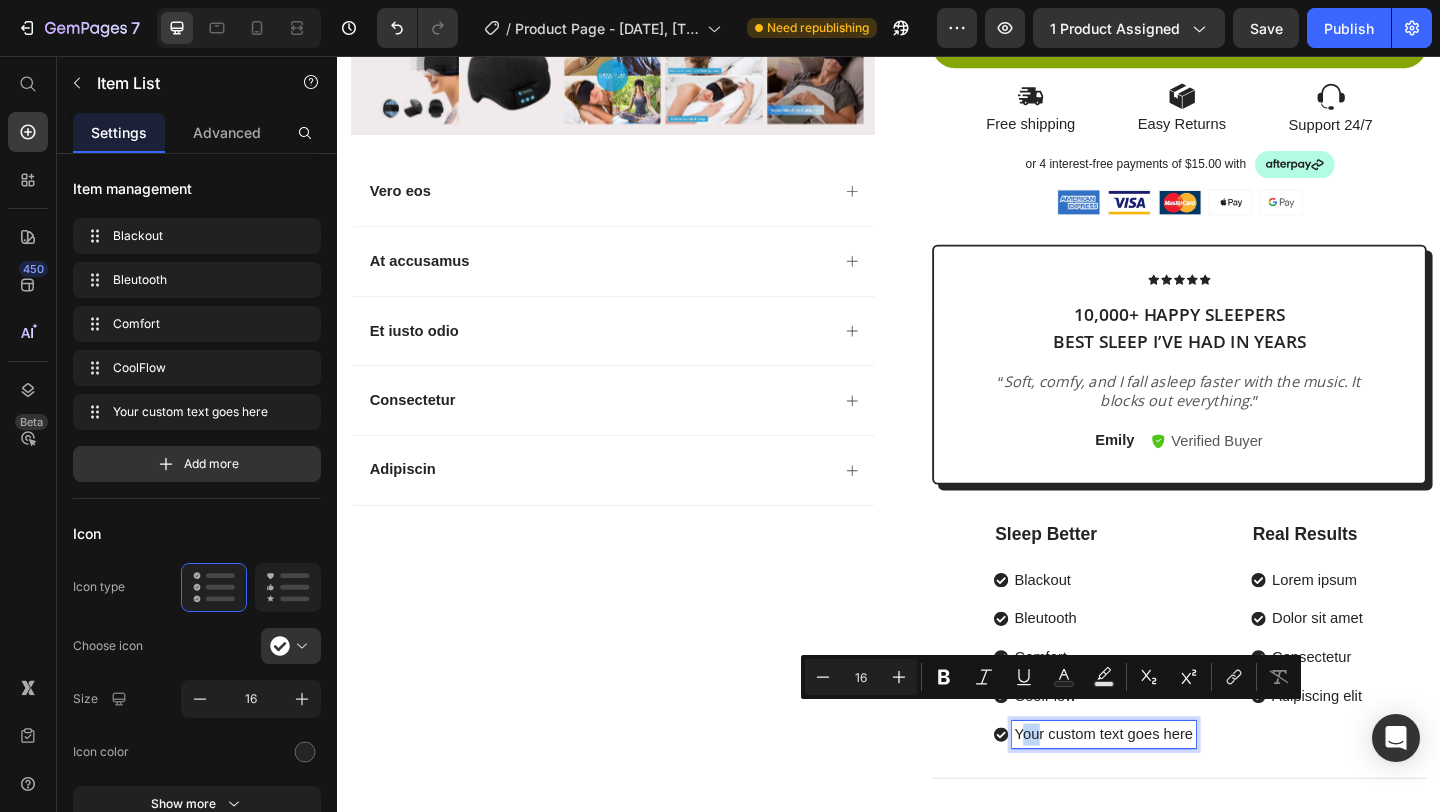 drag, startPoint x: 1079, startPoint y: 771, endPoint x: 1093, endPoint y: 772, distance: 14.035668 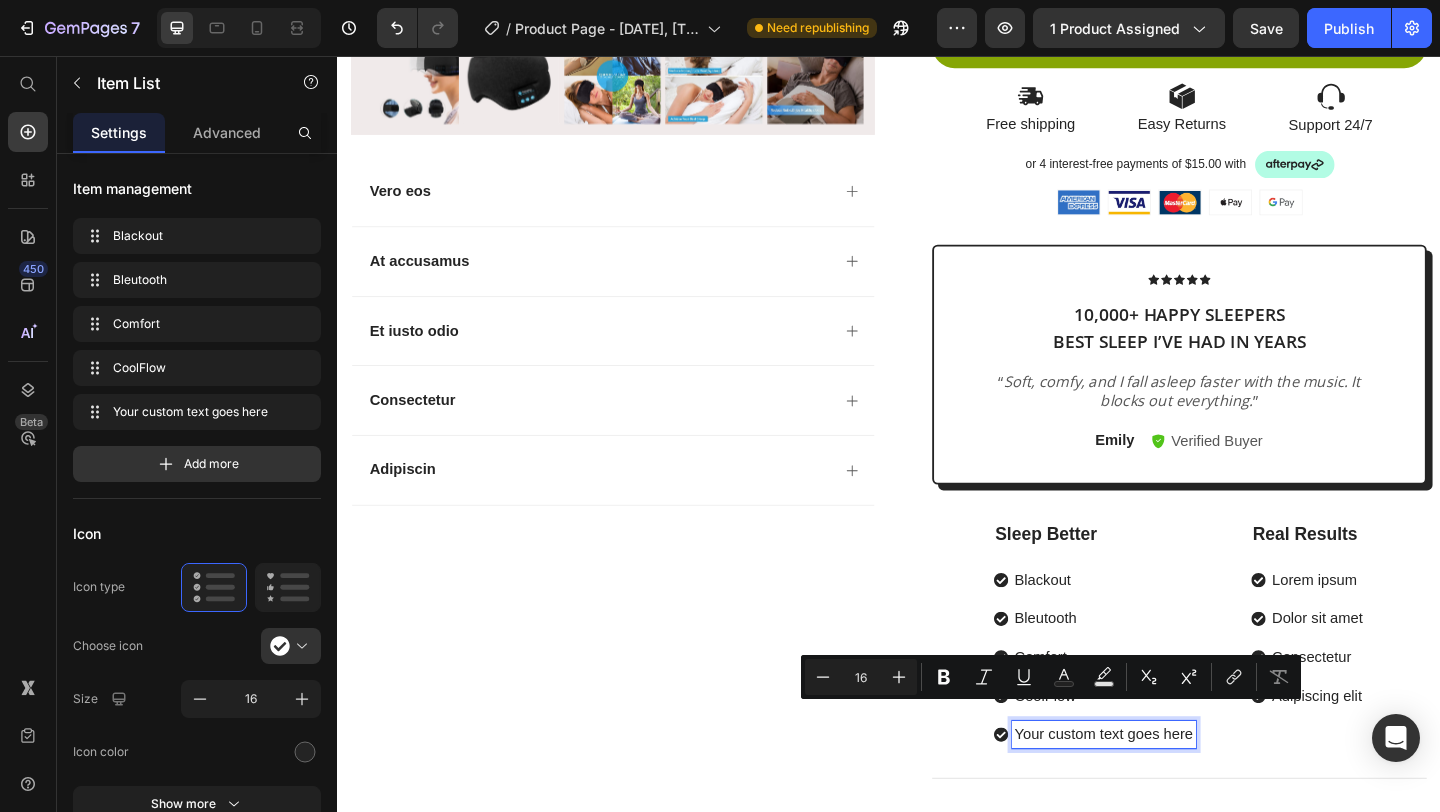 click on "Your custom text goes here" at bounding box center [1171, 794] 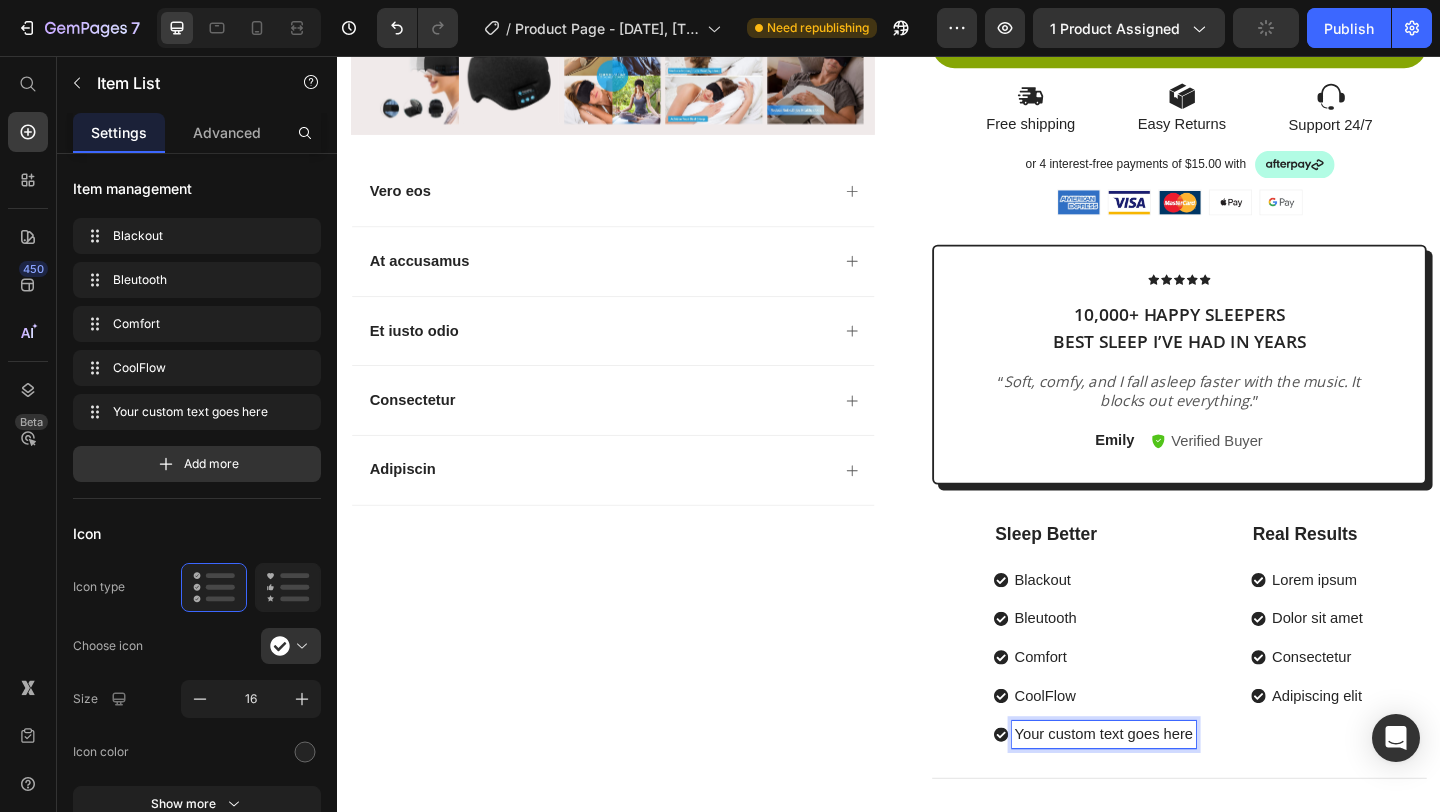 click on "Your custom text goes here" at bounding box center (1171, 794) 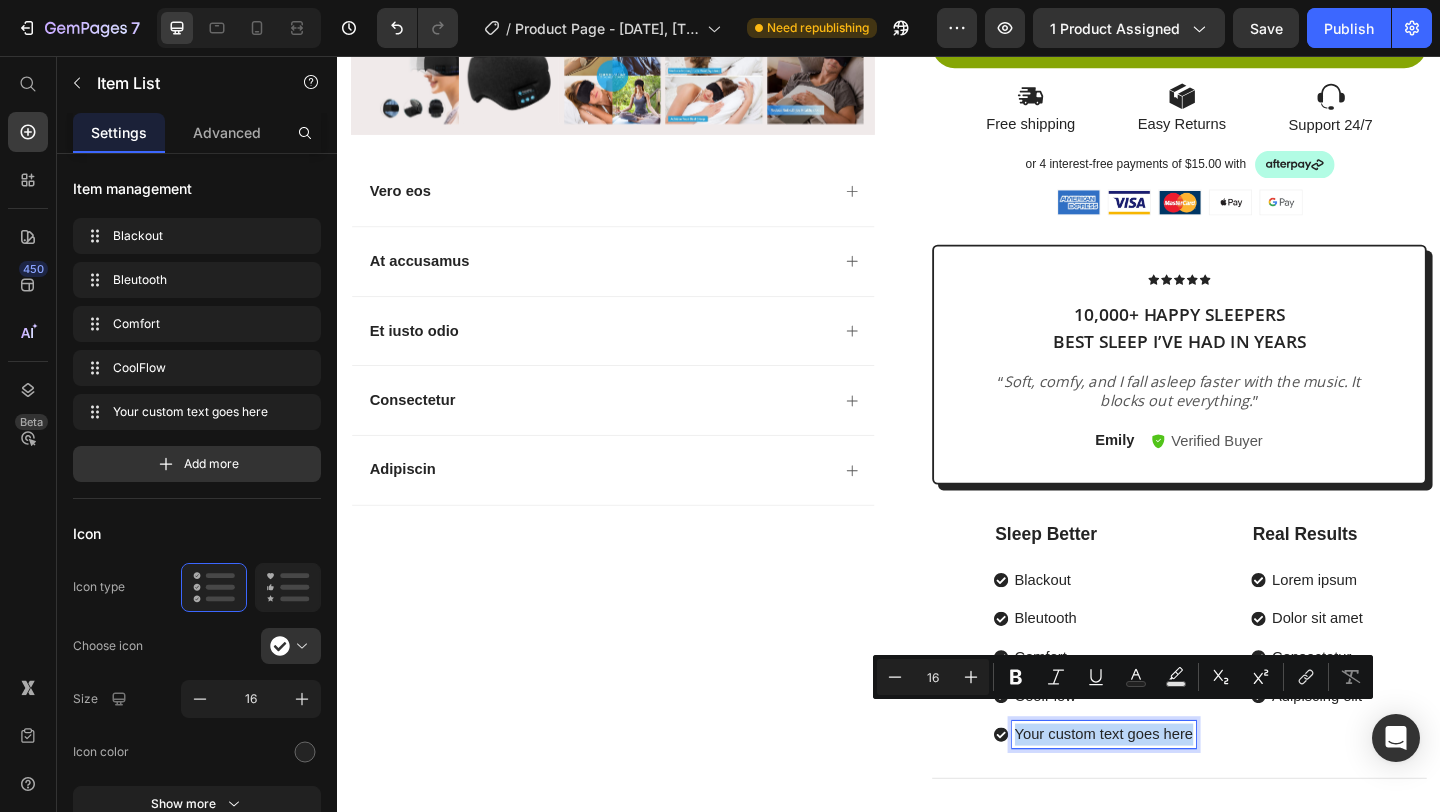 drag, startPoint x: 1266, startPoint y: 771, endPoint x: 1075, endPoint y: 774, distance: 191.02356 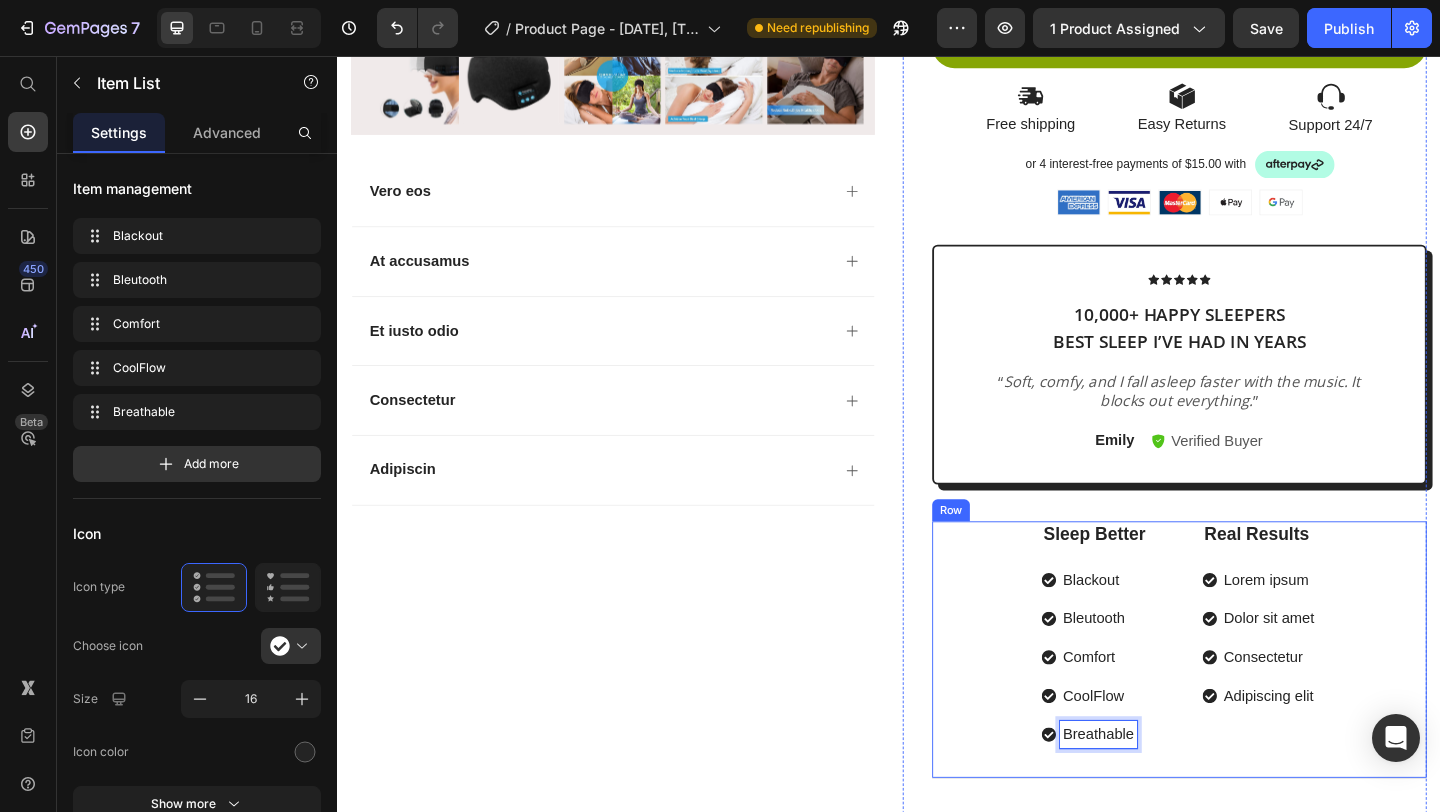 click on "Real Results Text Block Lorem ipsum Dolor sit amet Consectetur  Adipiscing elit Item List" at bounding box center [1340, 685] 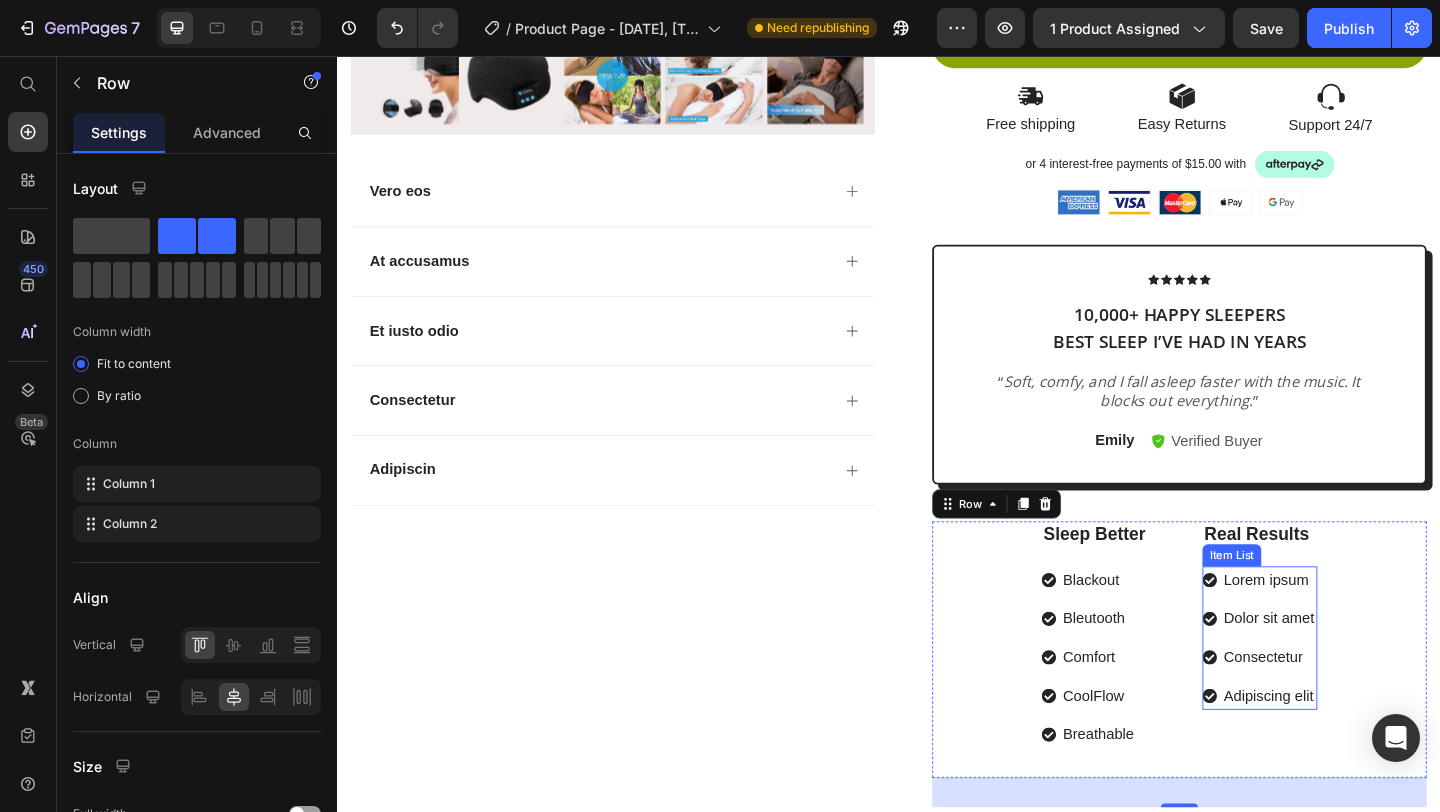 click on "Lorem ipsum Dolor sit amet Consectetur  Adipiscing elit" at bounding box center (1340, 689) 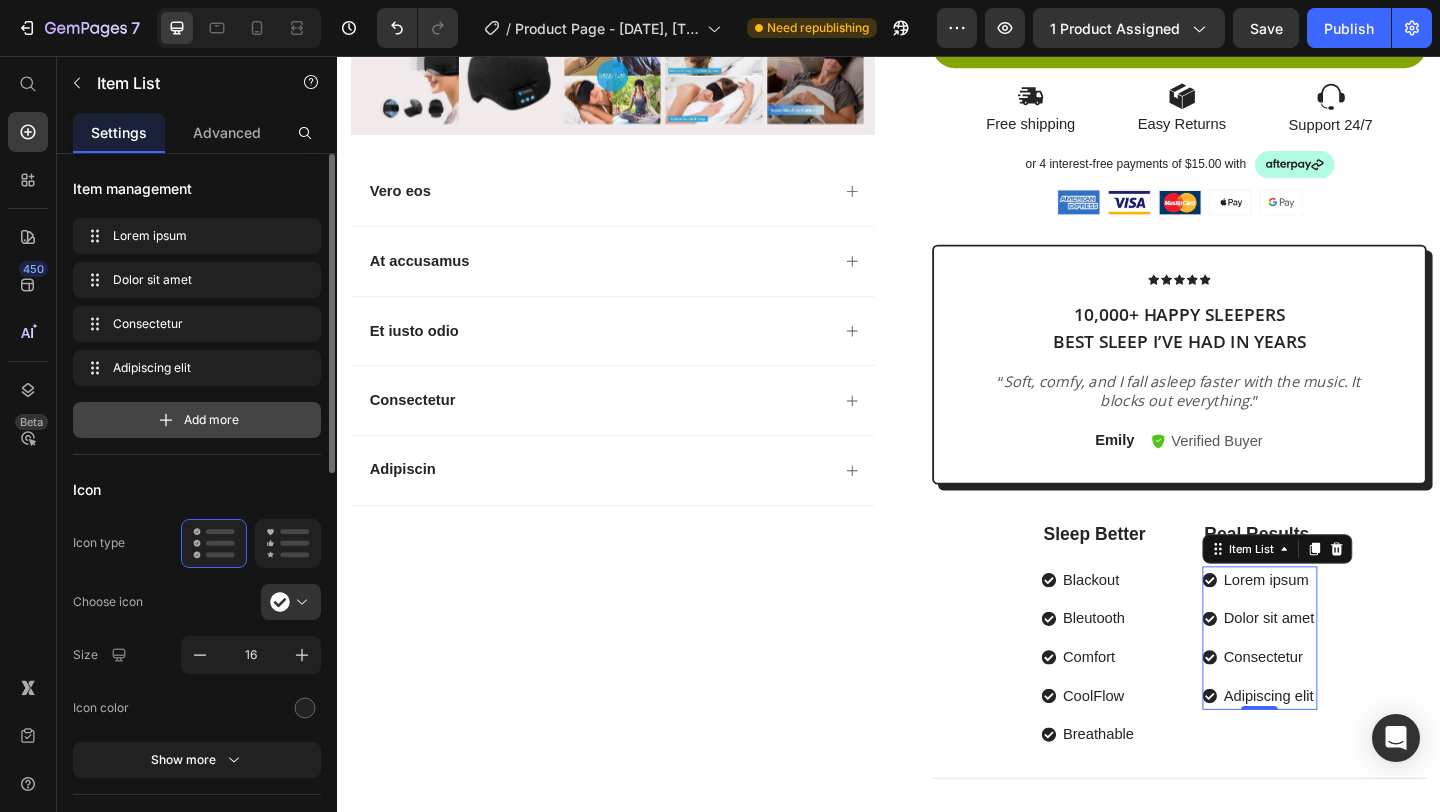 click 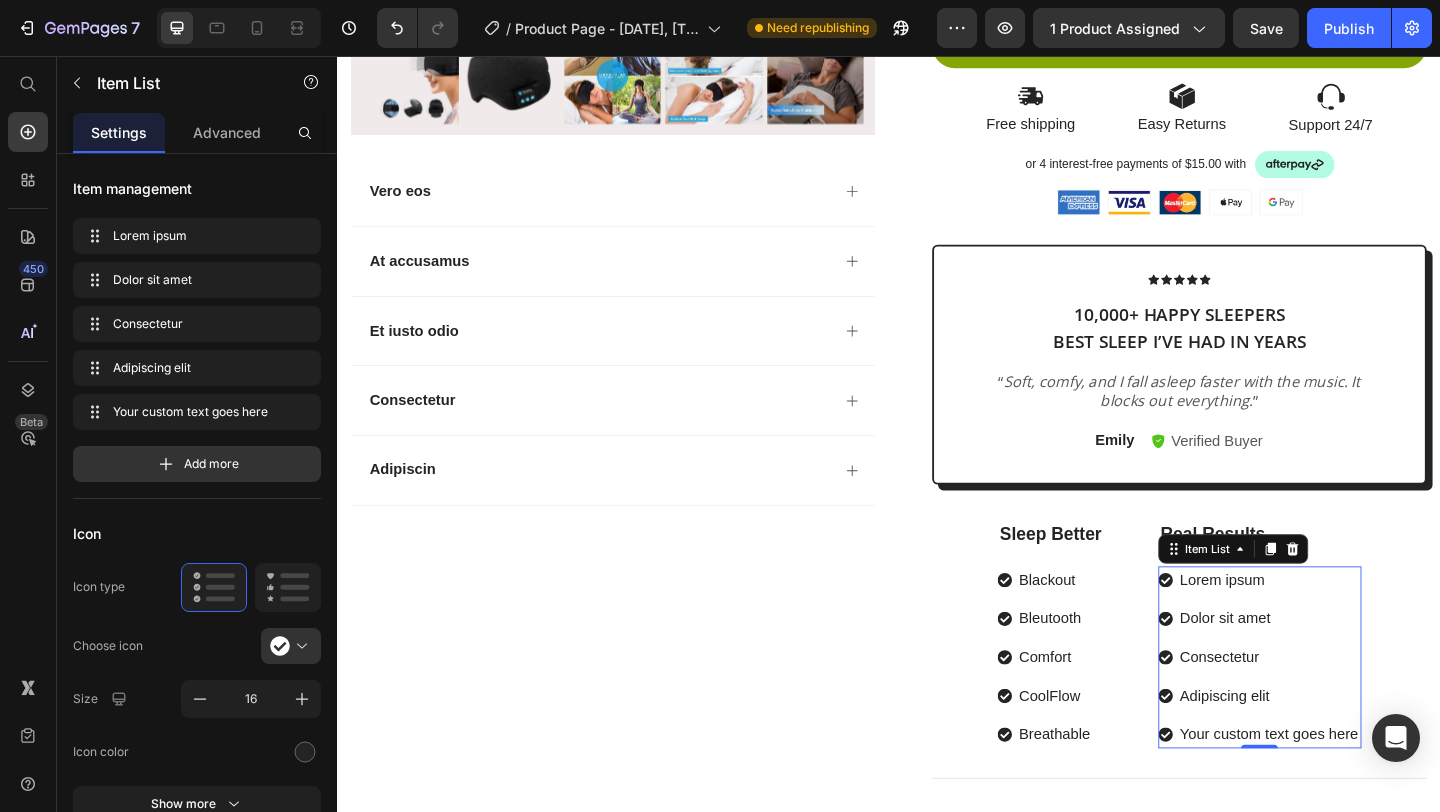 click on "Lorem ipsum" at bounding box center [1350, 626] 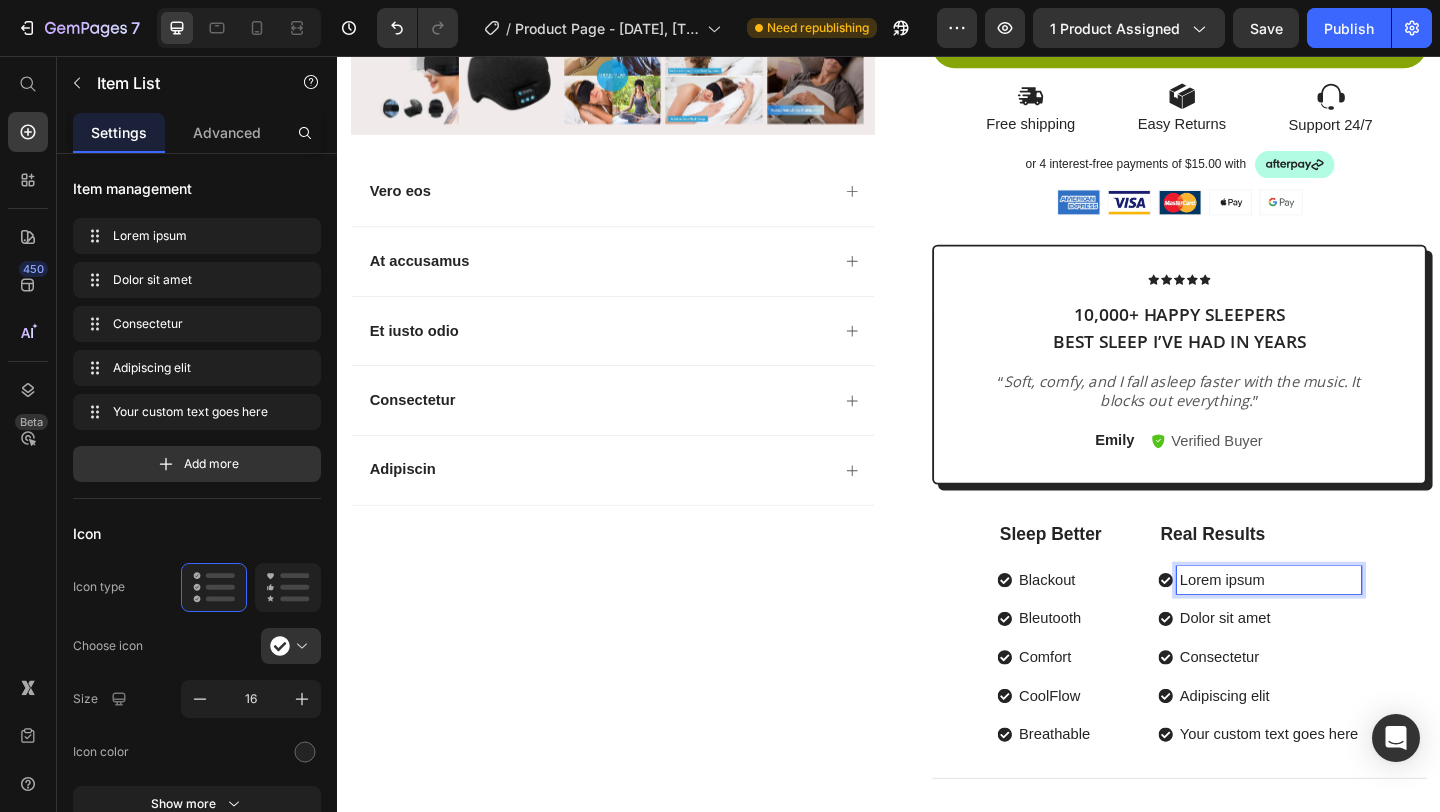 click on "Lorem ipsum" at bounding box center (1350, 626) 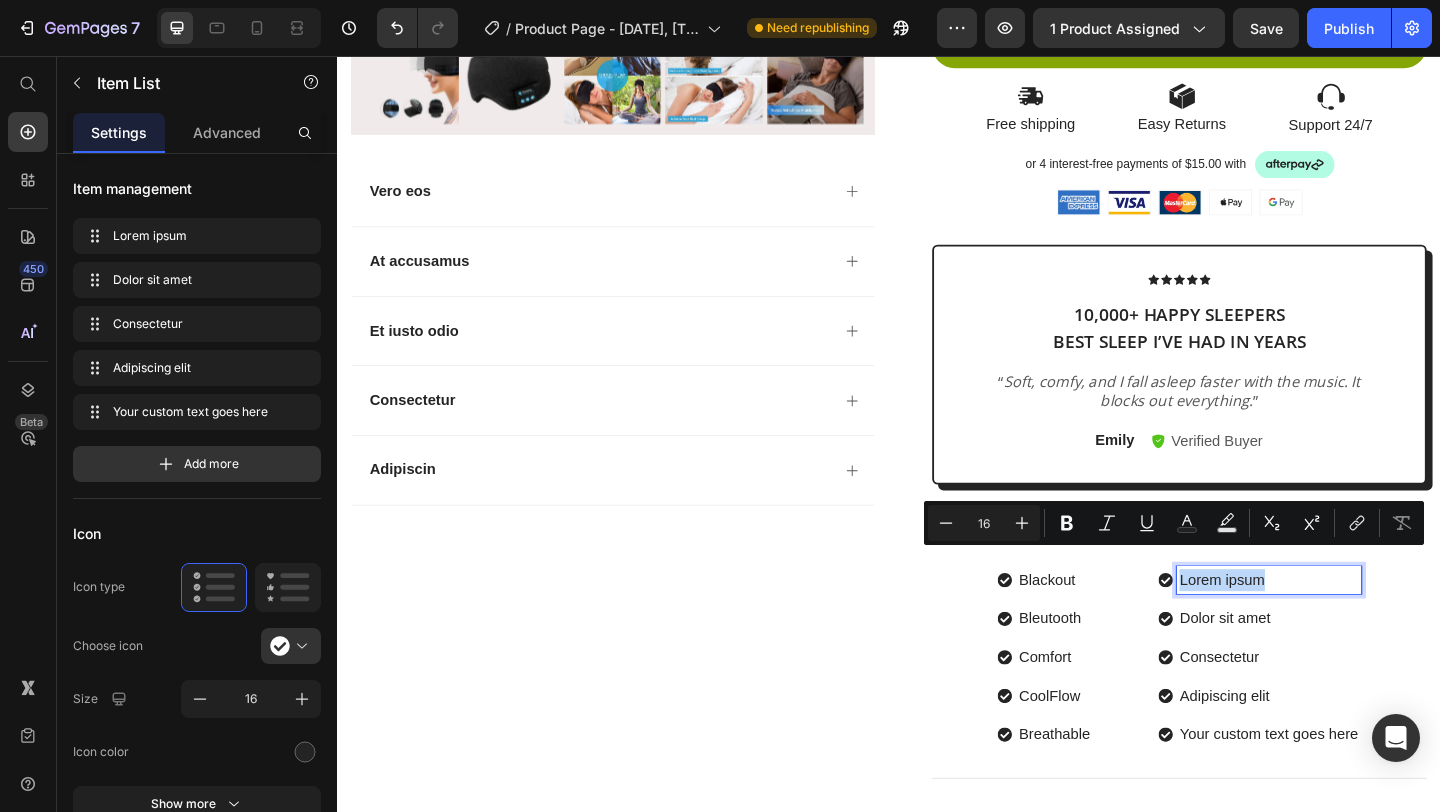 drag, startPoint x: 1355, startPoint y: 609, endPoint x: 1256, endPoint y: 615, distance: 99.18165 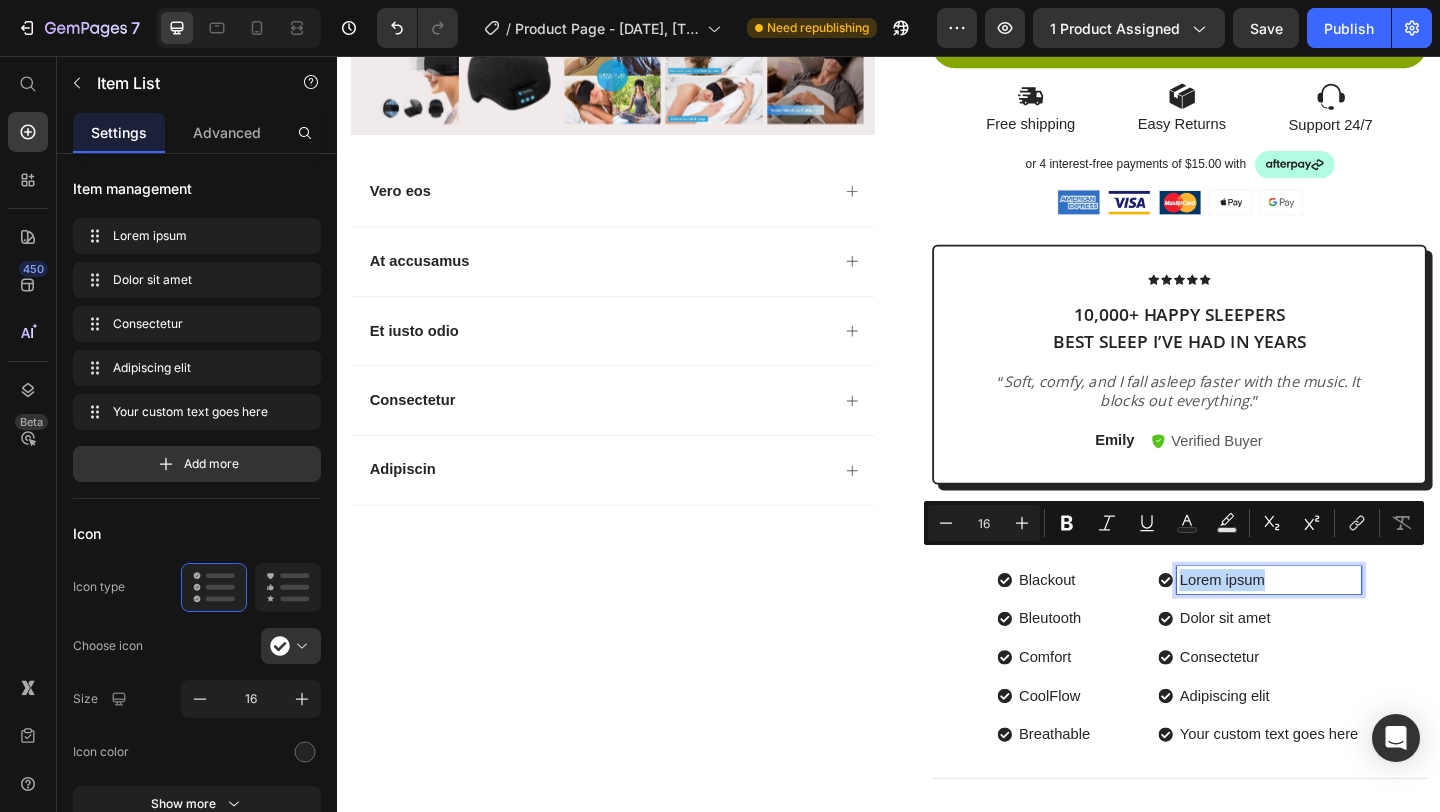 click on "Lorem ipsum" at bounding box center [1350, 626] 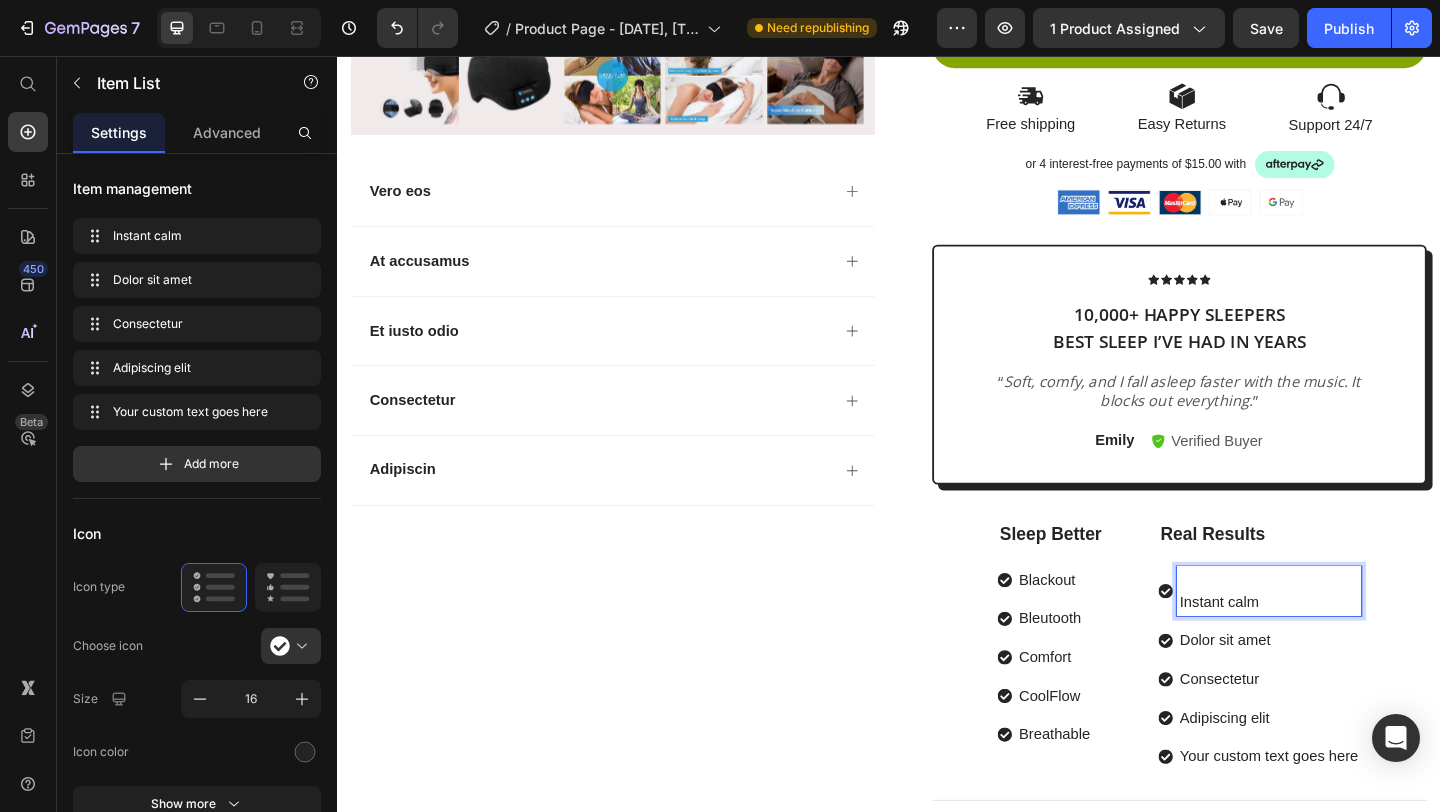 click on "Instant calm" at bounding box center [1350, 650] 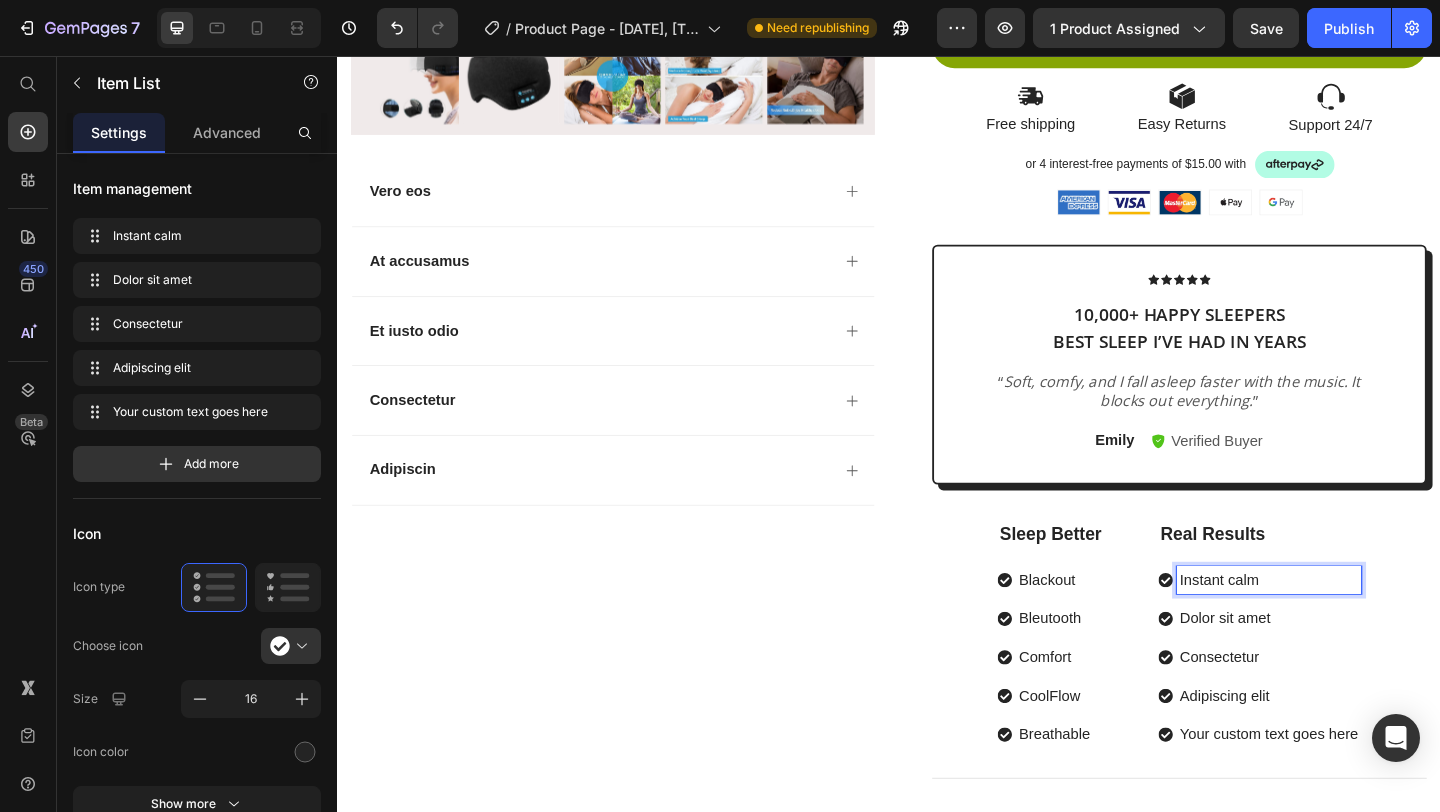 click on "Dolor sit amet" at bounding box center (1350, 668) 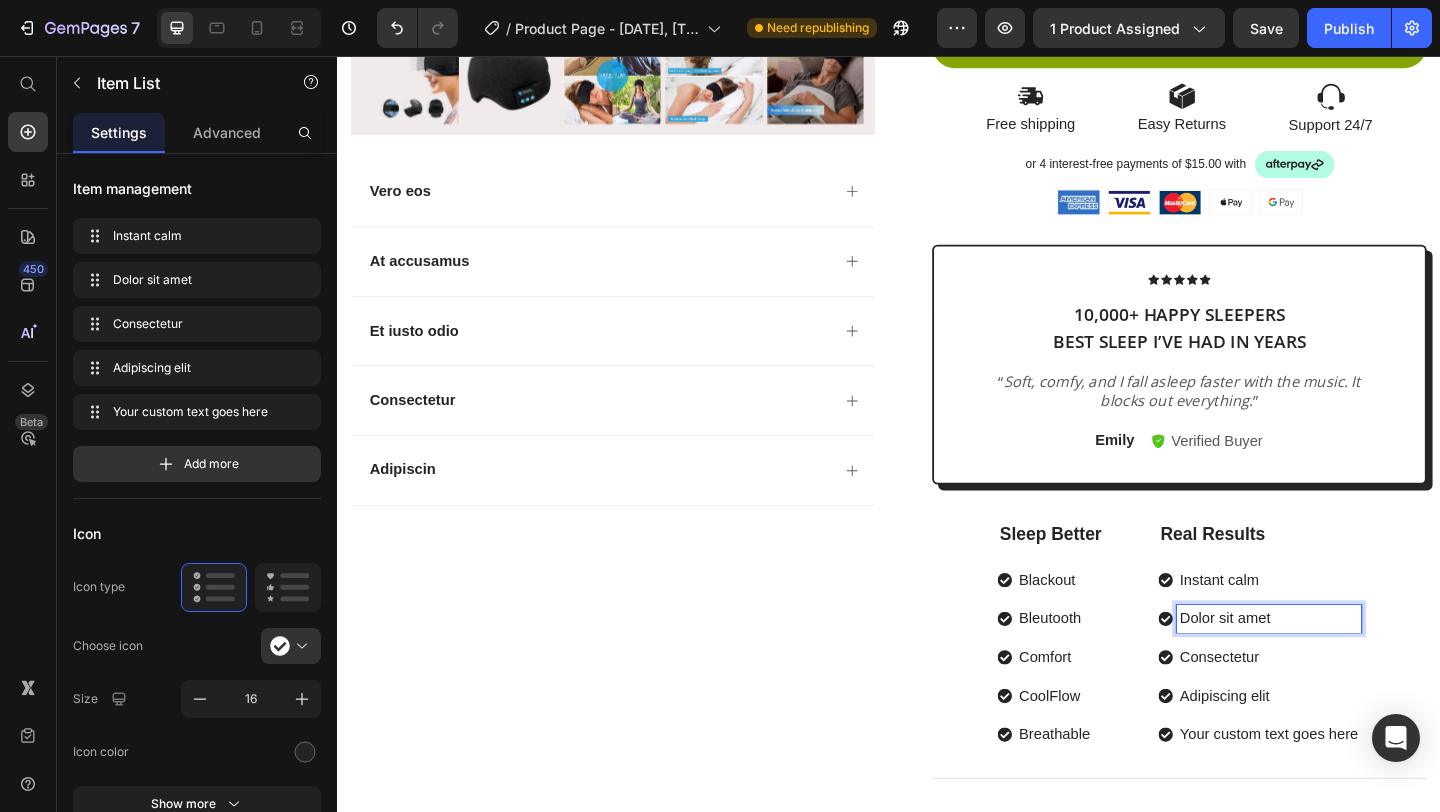 click on "Dolor sit amet" at bounding box center [1350, 668] 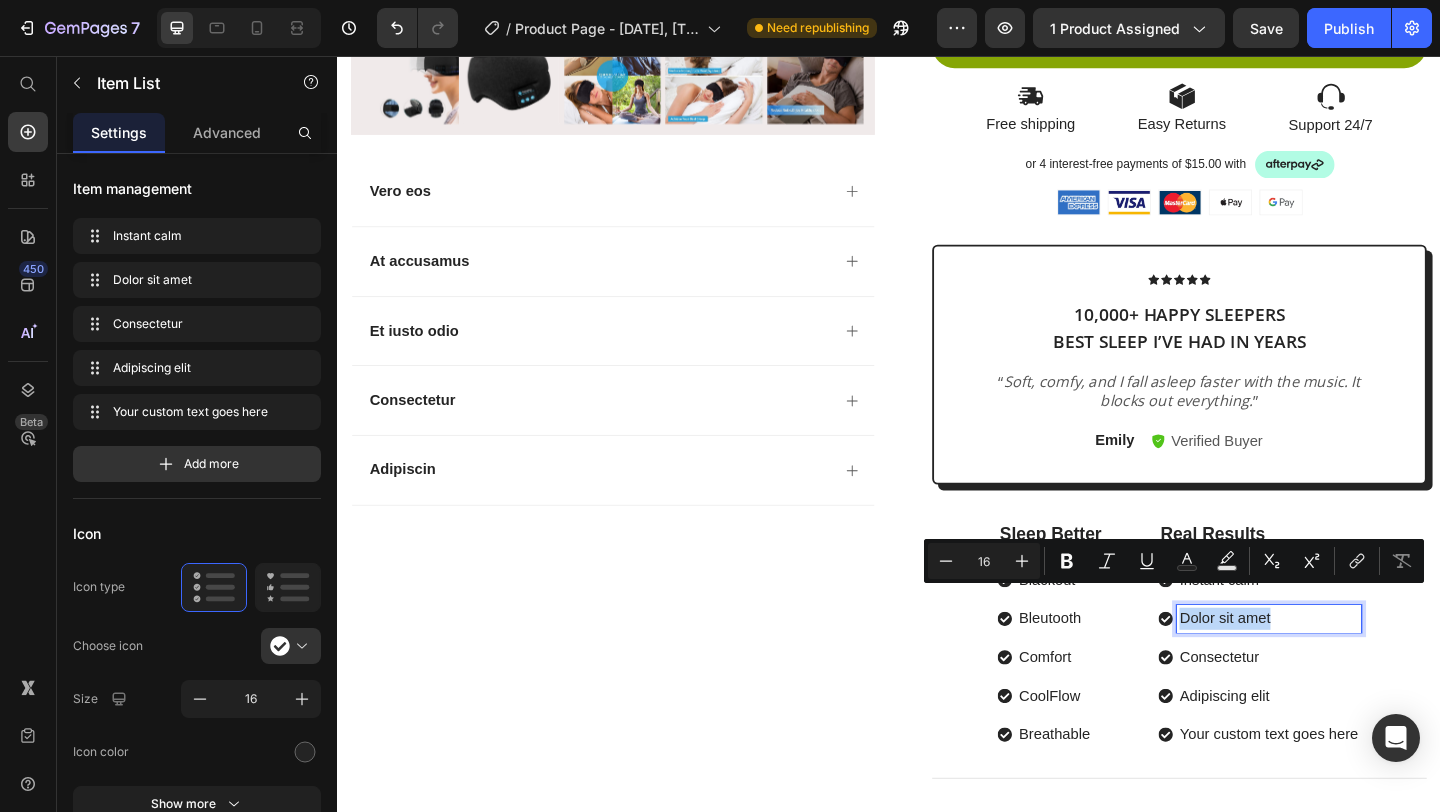 drag, startPoint x: 1356, startPoint y: 647, endPoint x: 1252, endPoint y: 646, distance: 104.00481 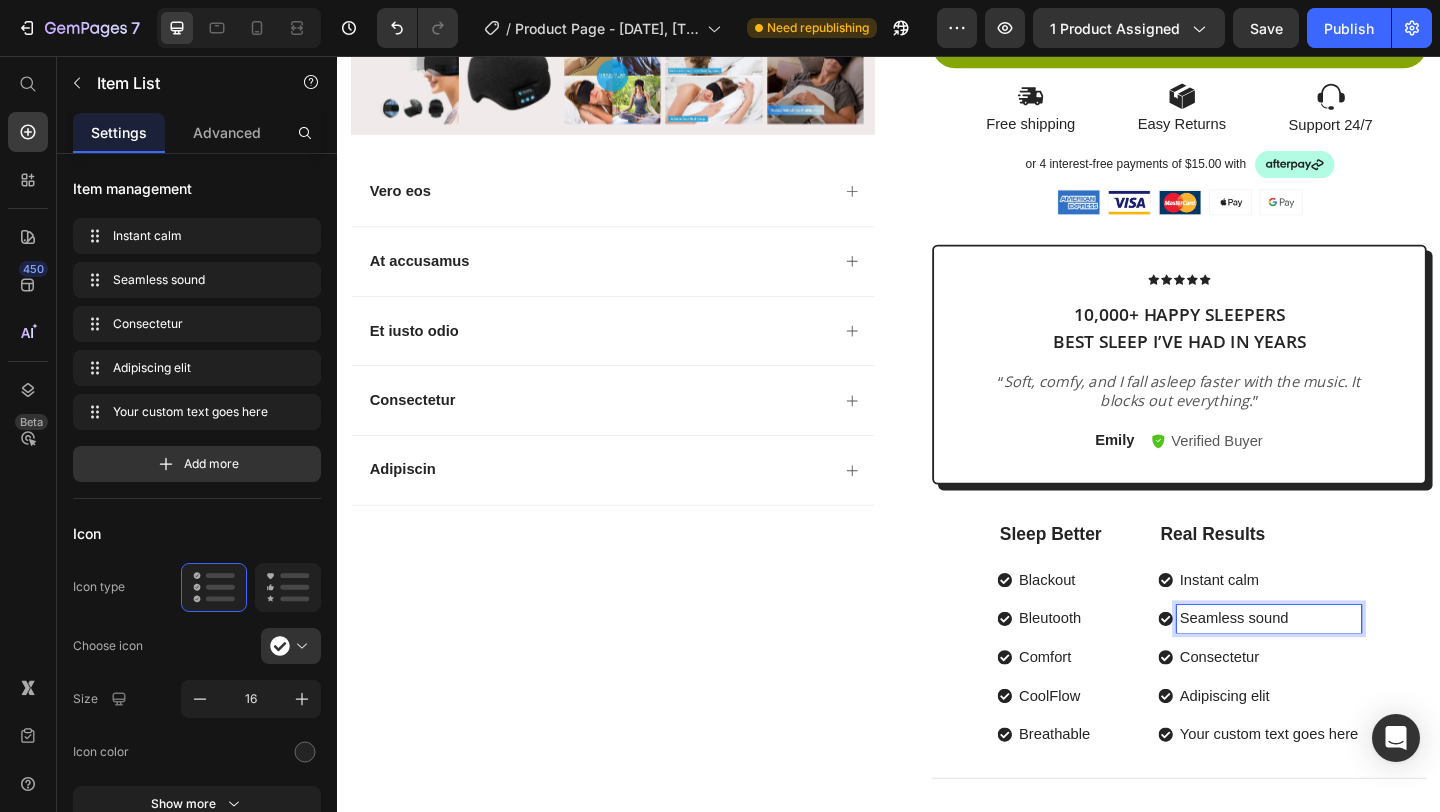 click on "Consectetur" at bounding box center (1350, 710) 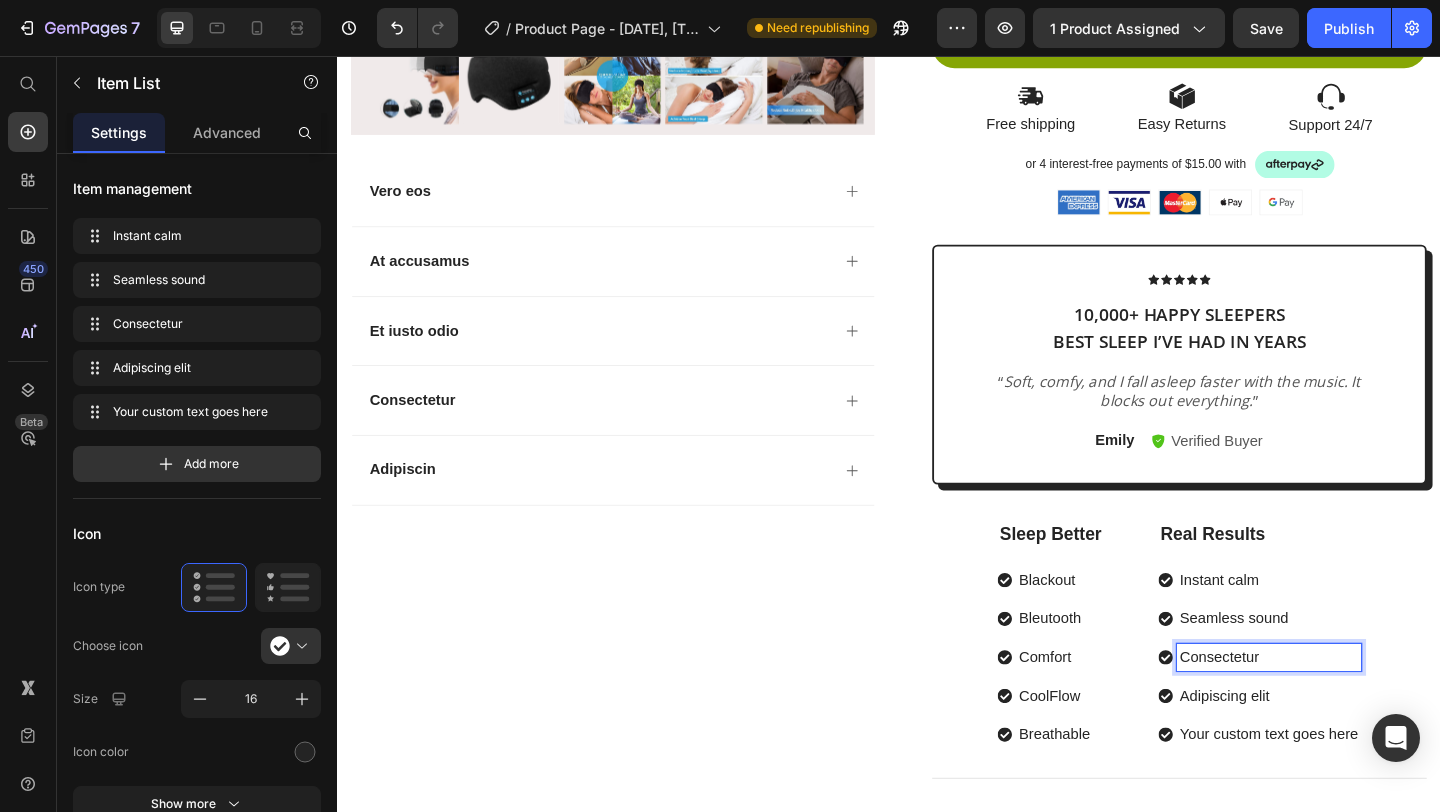 click on "Consectetur" at bounding box center [1350, 710] 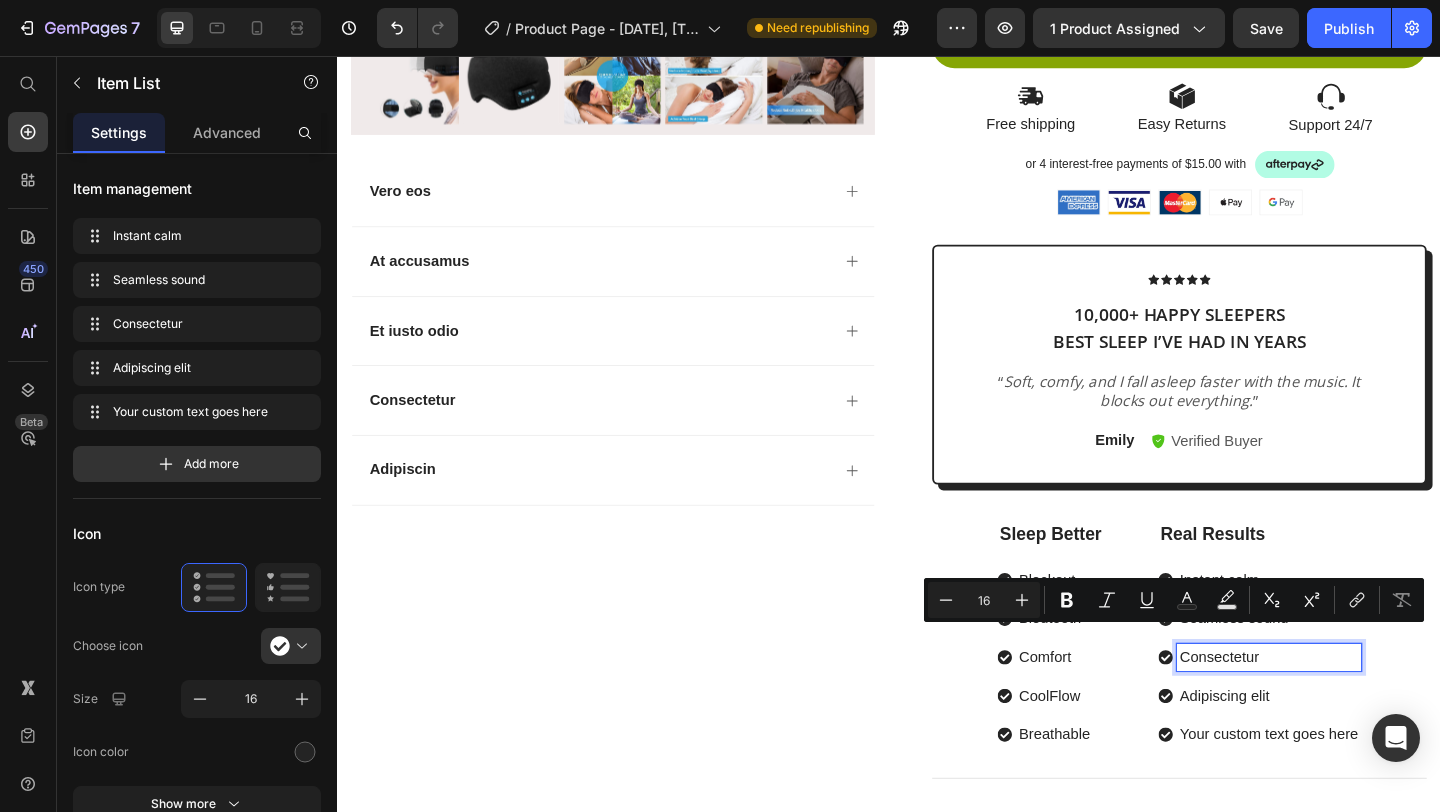 drag, startPoint x: 1341, startPoint y: 693, endPoint x: 1256, endPoint y: 696, distance: 85.052925 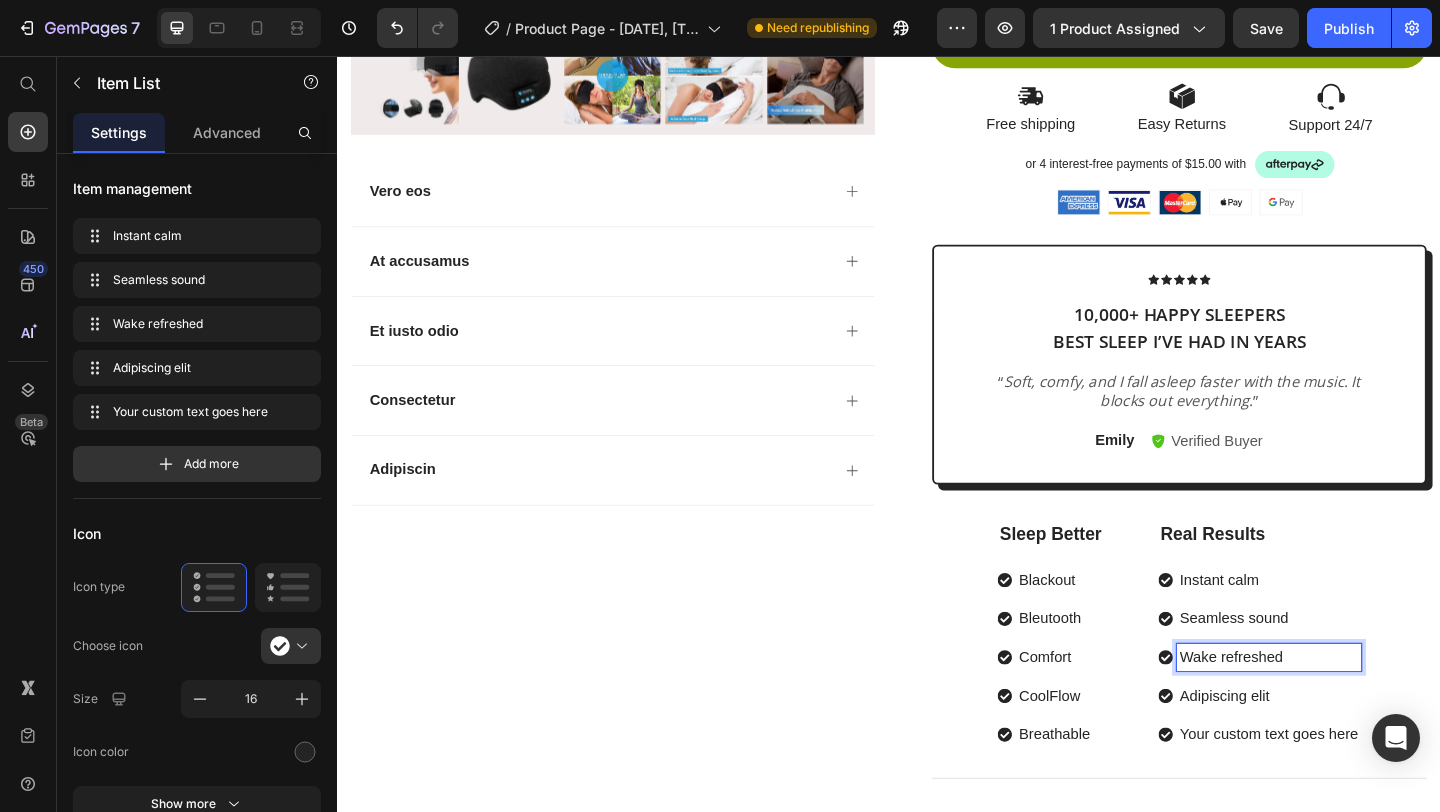 click on "Adipiscing elit" at bounding box center [1350, 752] 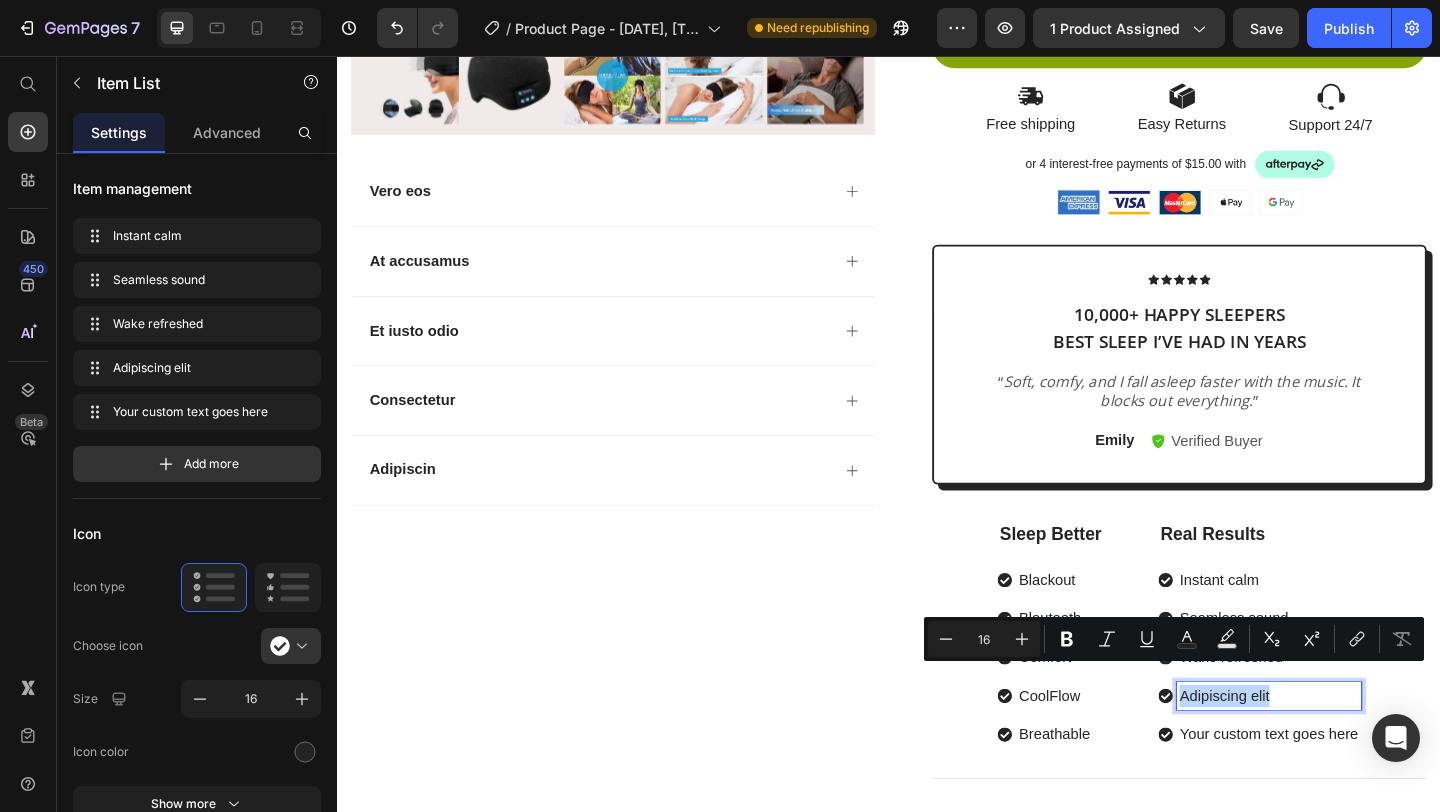 drag, startPoint x: 1359, startPoint y: 731, endPoint x: 1255, endPoint y: 732, distance: 104.00481 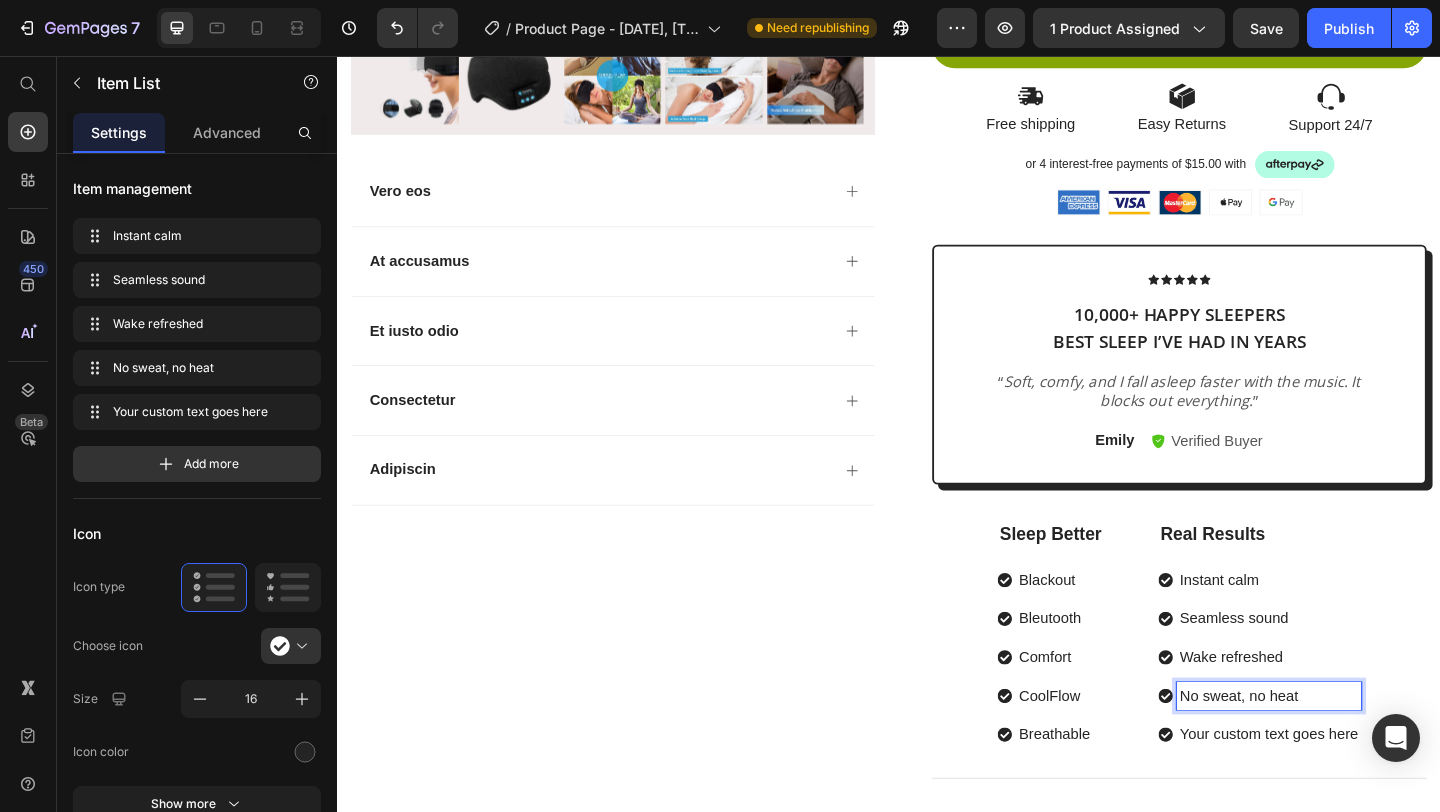 click on "No sweat, no heat" at bounding box center [1350, 752] 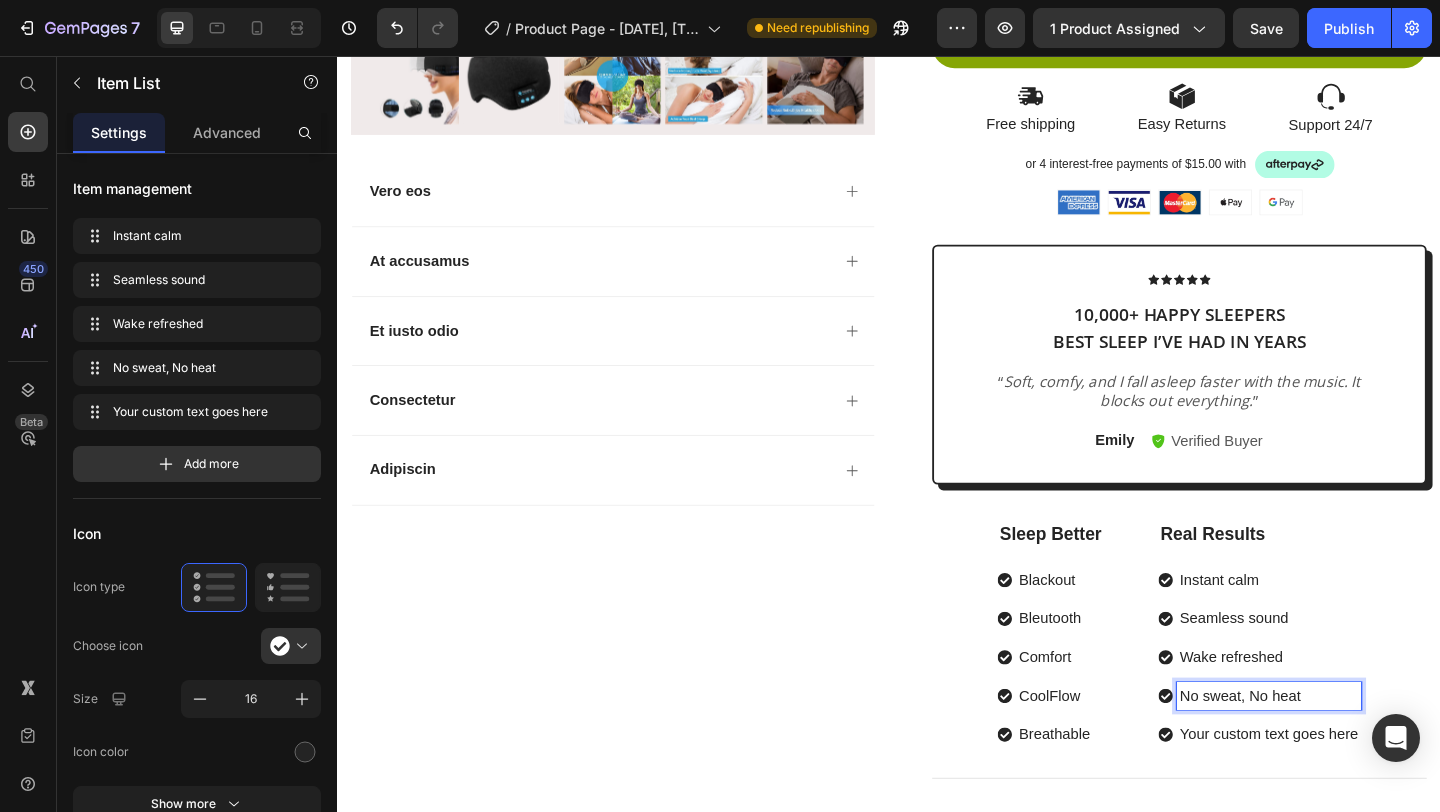 click on "Your custom text goes here" at bounding box center (1350, 794) 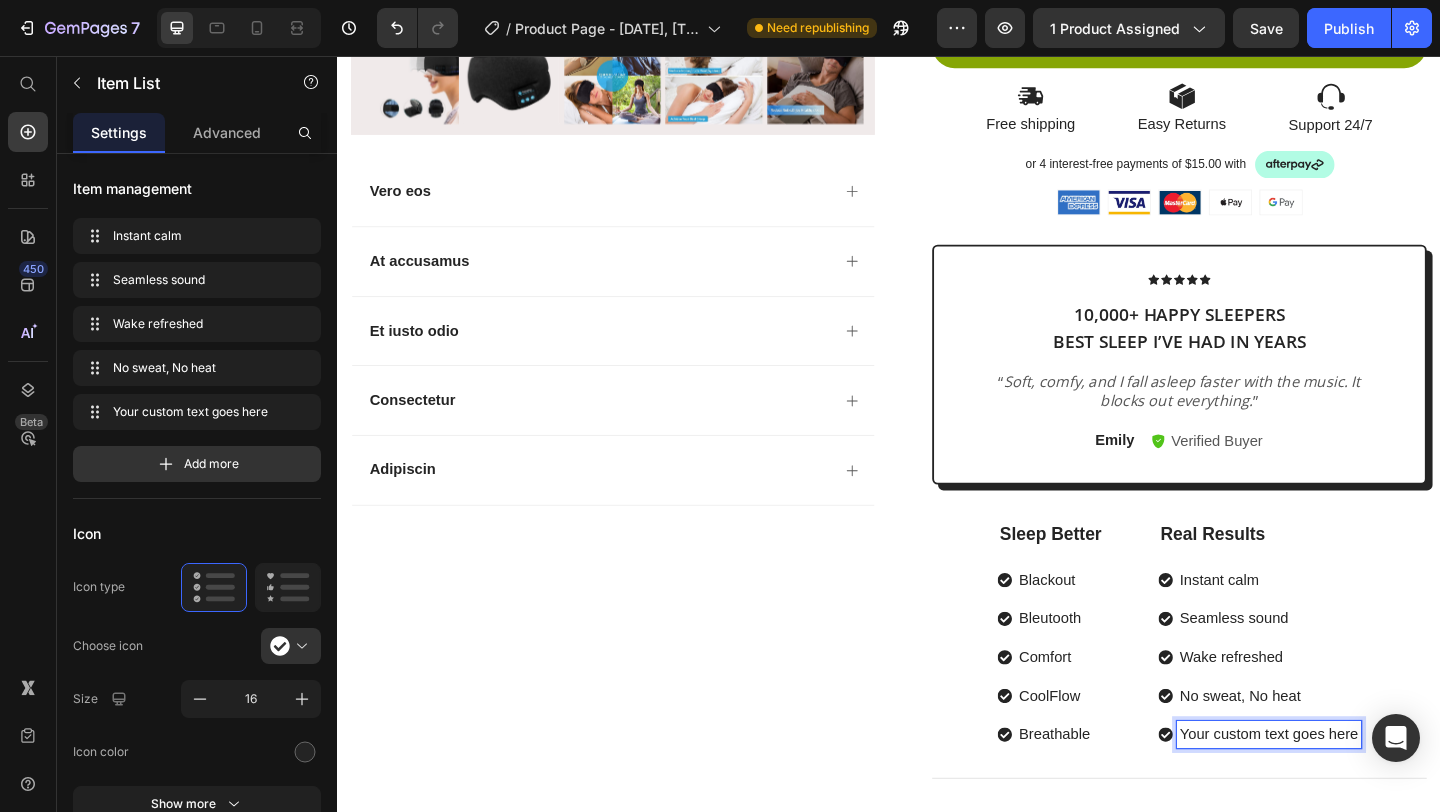 click on "Your custom text goes here" at bounding box center [1350, 794] 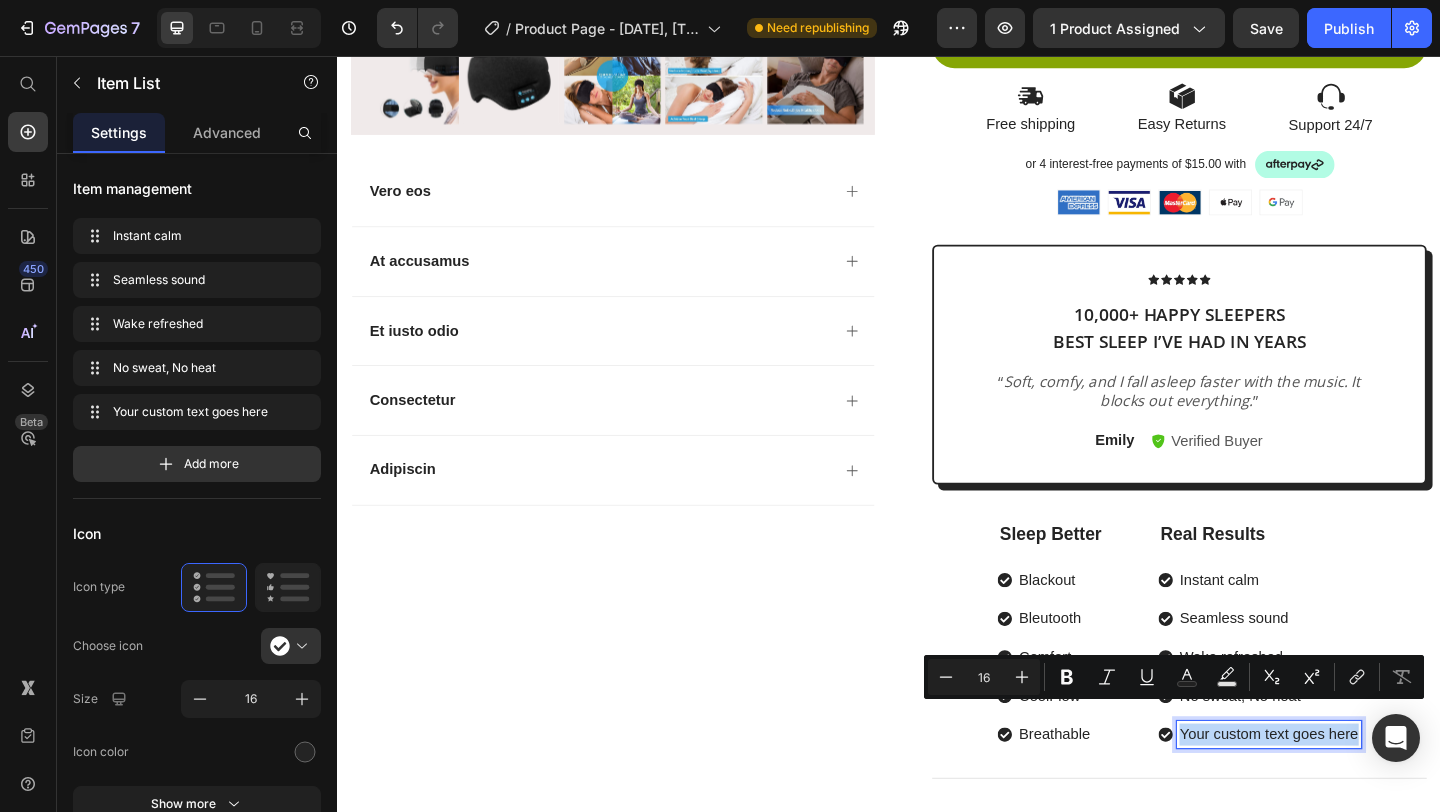 drag, startPoint x: 1255, startPoint y: 772, endPoint x: 1304, endPoint y: 787, distance: 51.24451 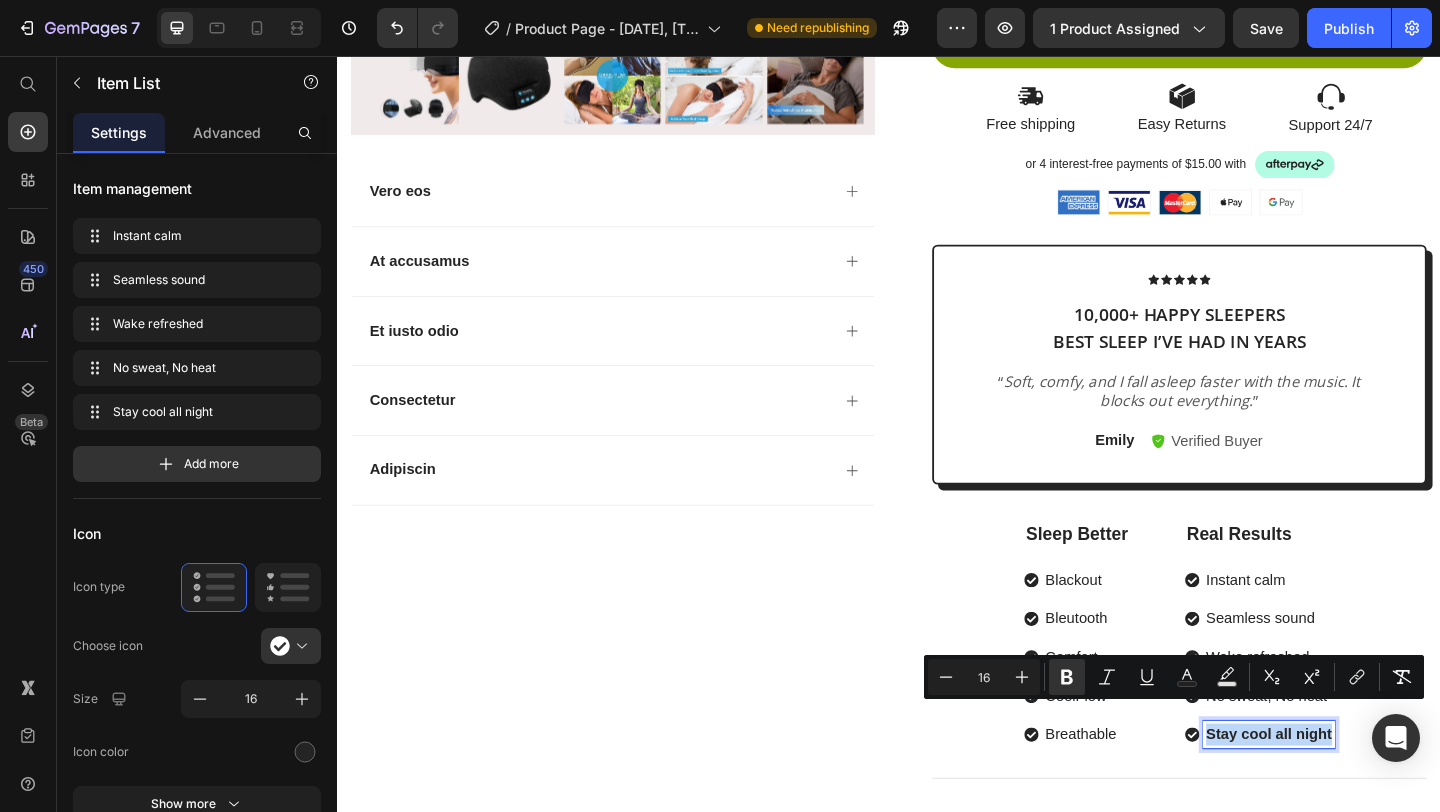drag, startPoint x: 1285, startPoint y: 769, endPoint x: 1407, endPoint y: 776, distance: 122.20065 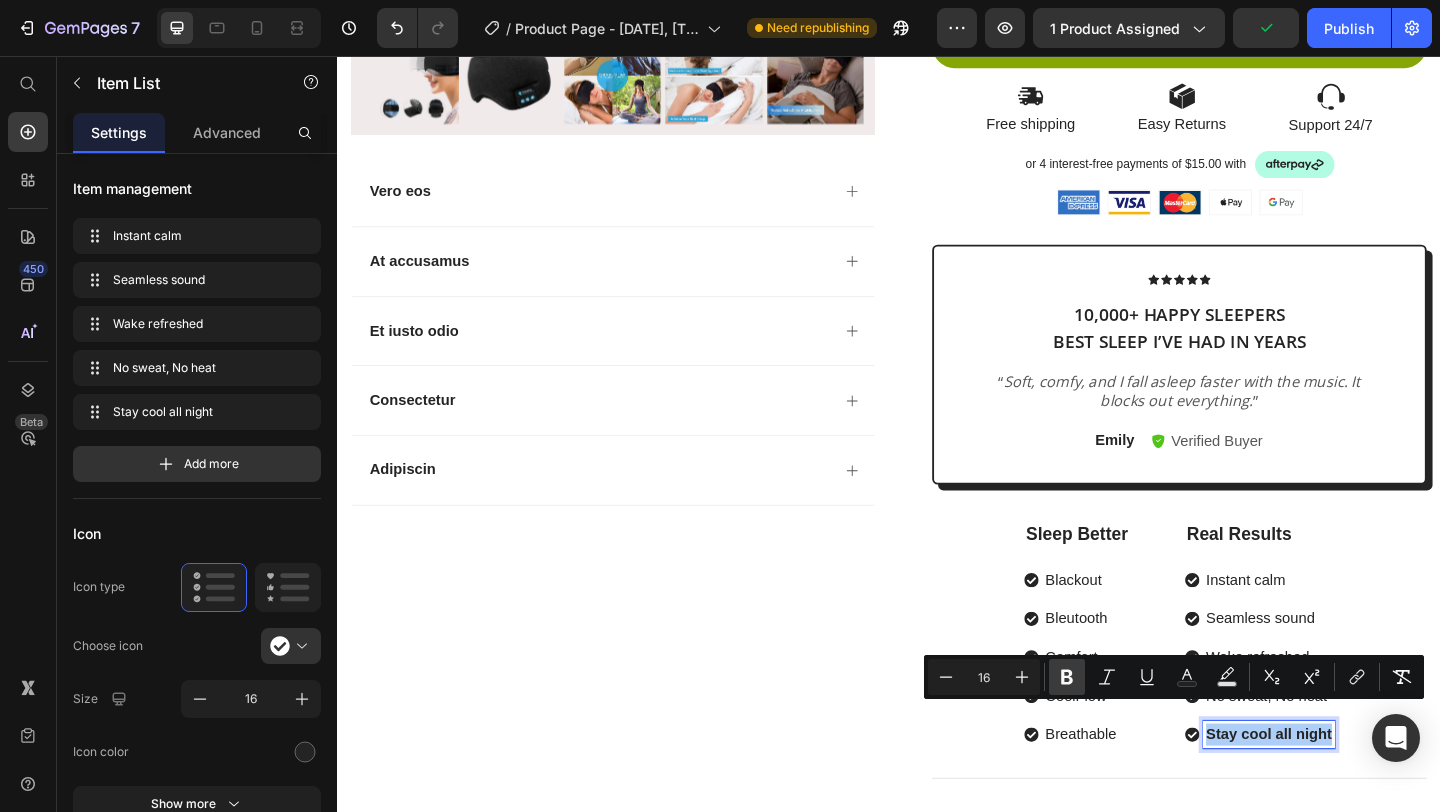 click 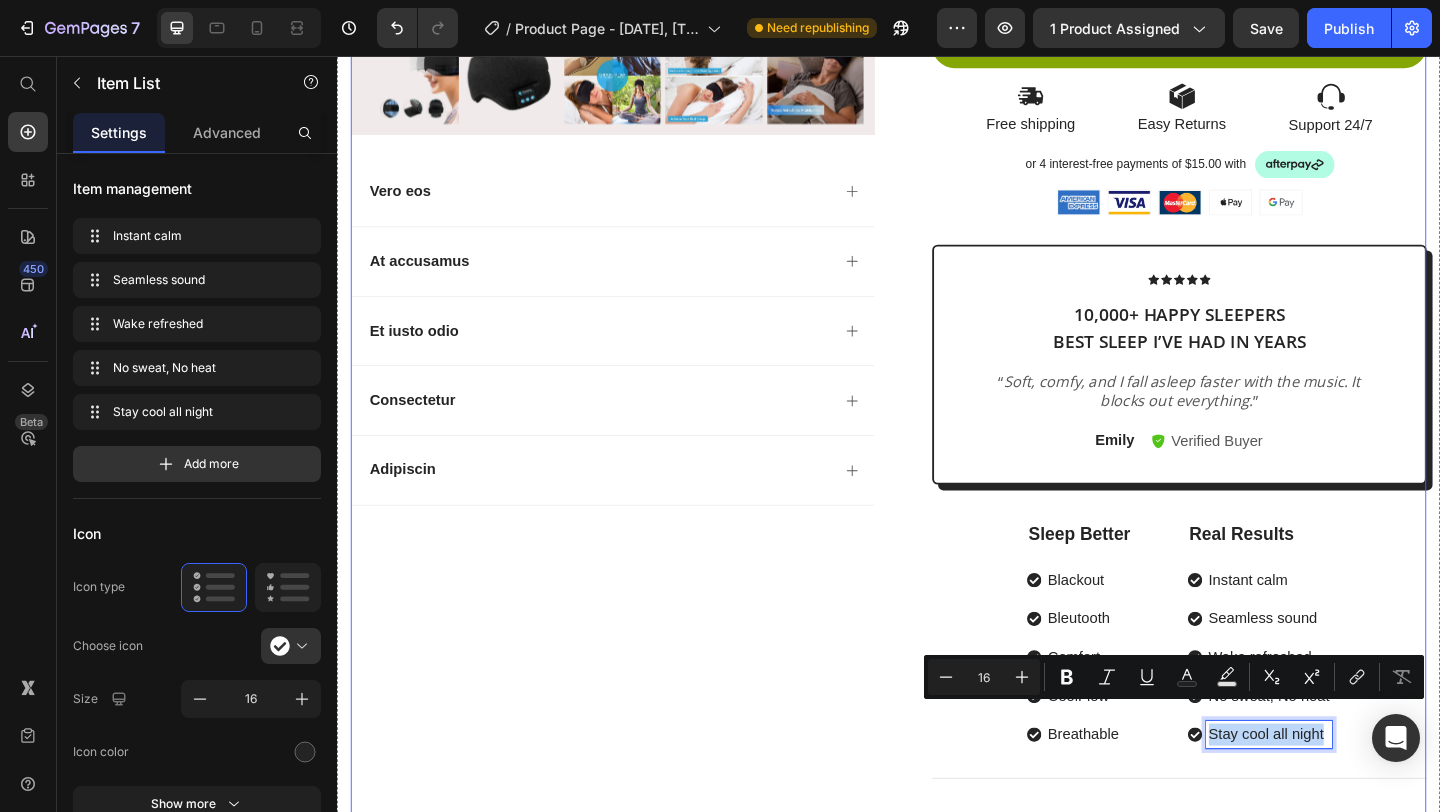 click on "Product Images
Vero eos
At accusamus
Et iusto odio
Consectetur
Adipiscin Accordion" at bounding box center (637, 251) 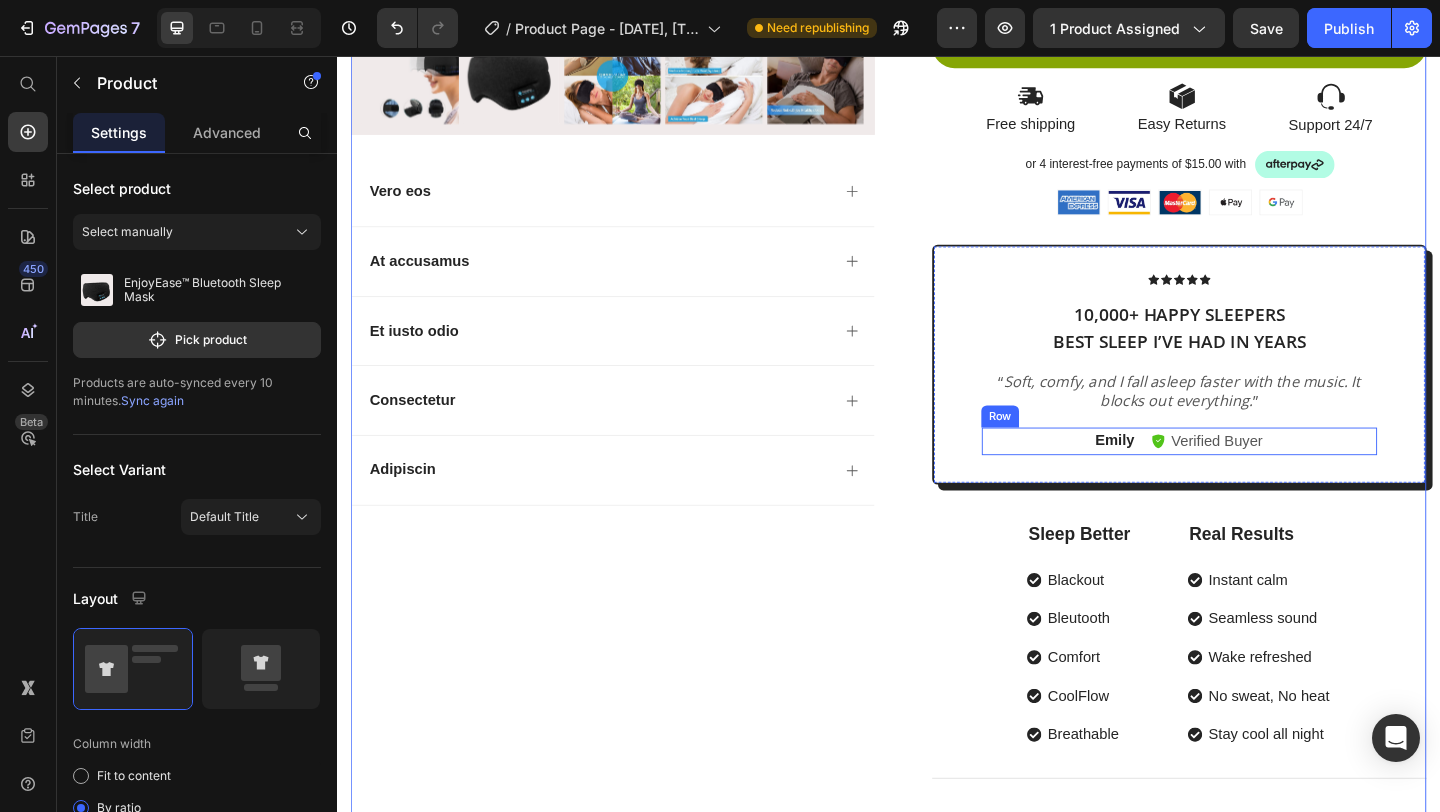 scroll, scrollTop: 396, scrollLeft: 0, axis: vertical 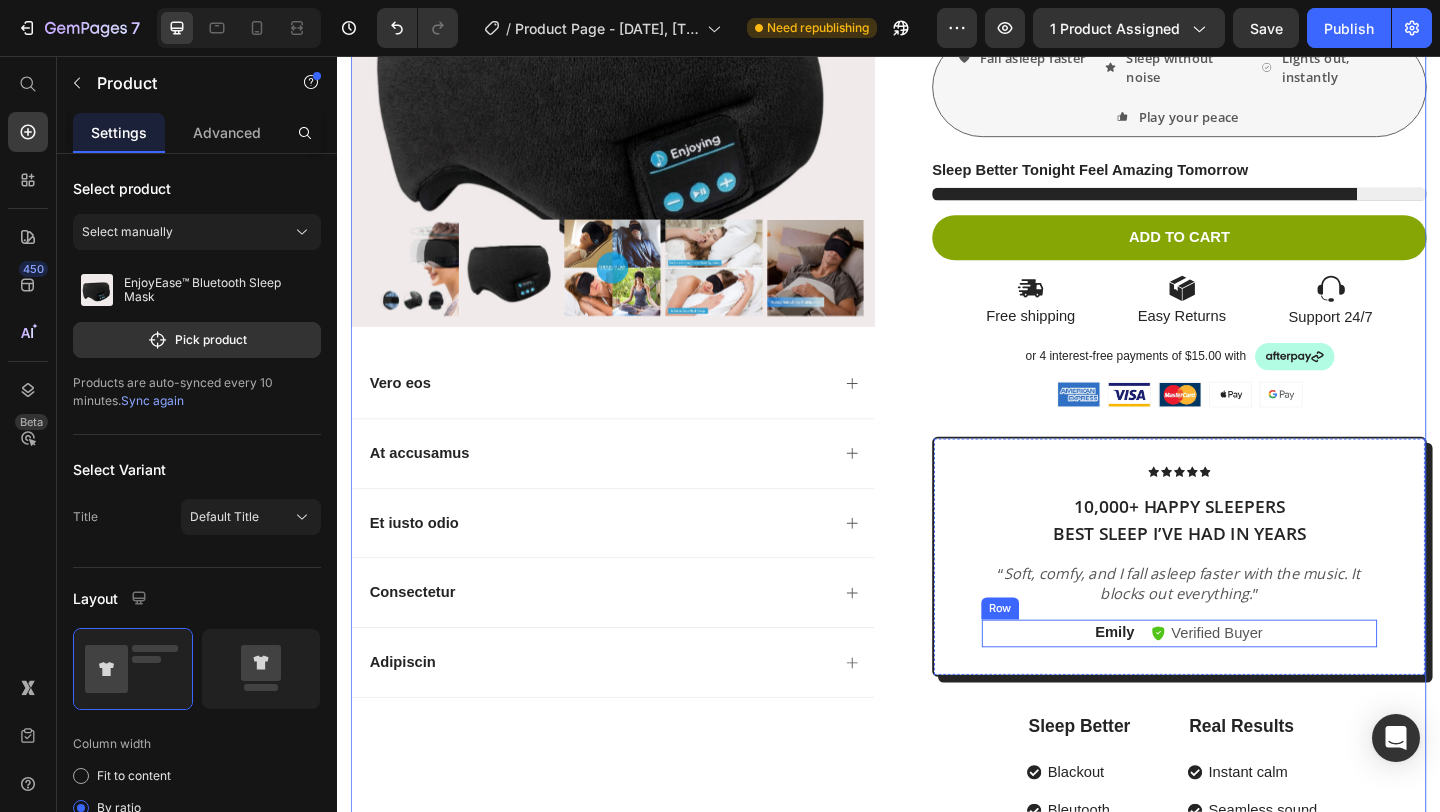 click on "Save" at bounding box center [1266, 28] 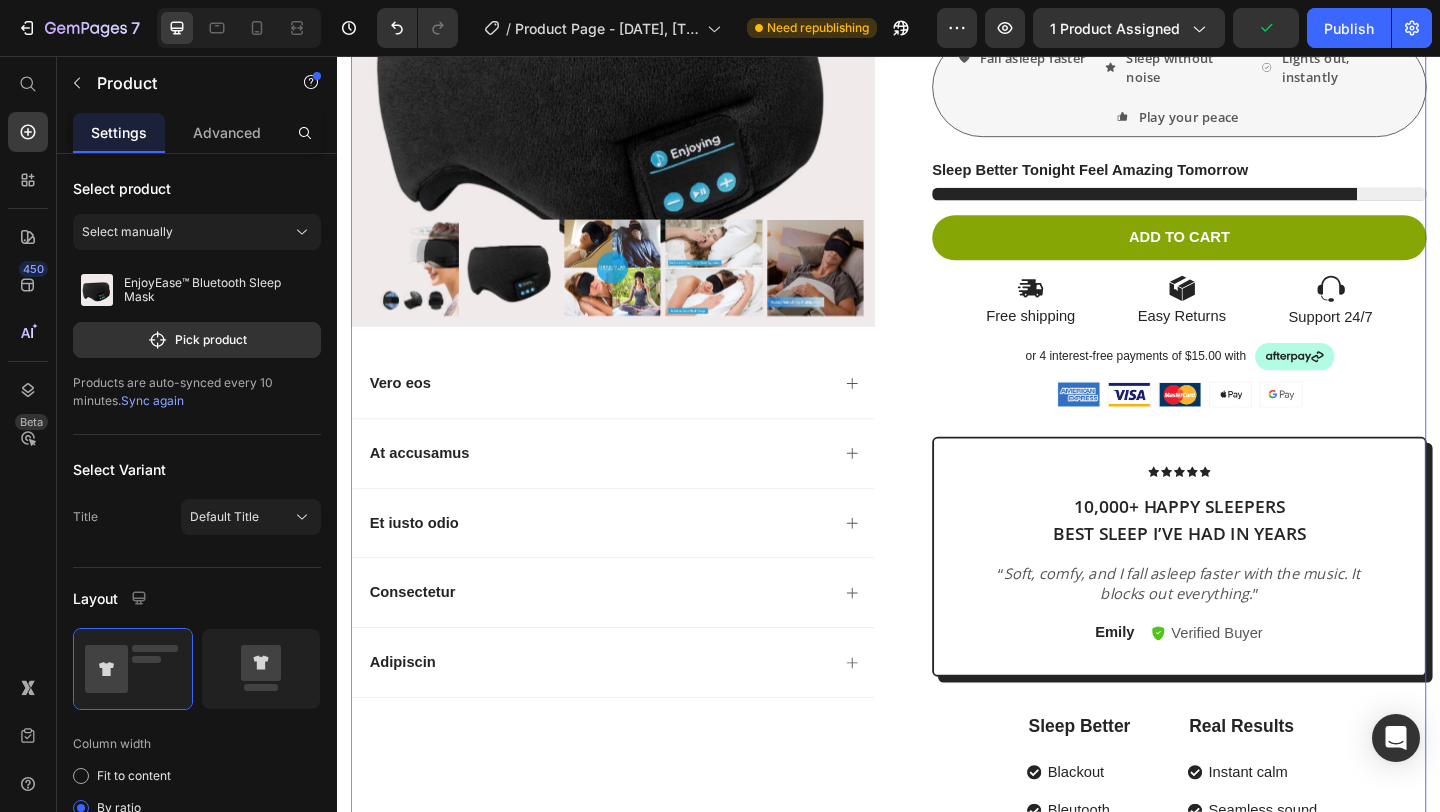 scroll, scrollTop: 0, scrollLeft: 0, axis: both 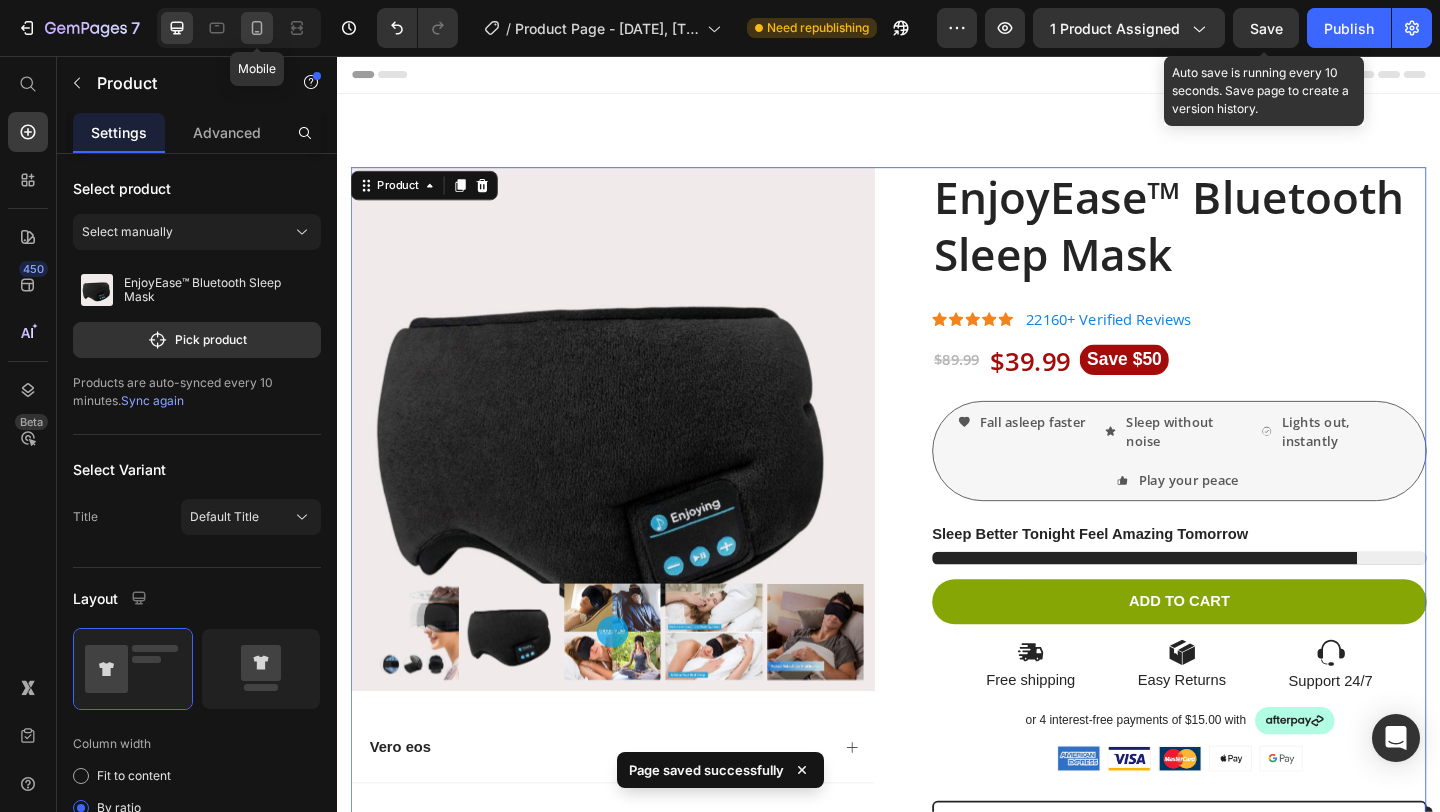 click 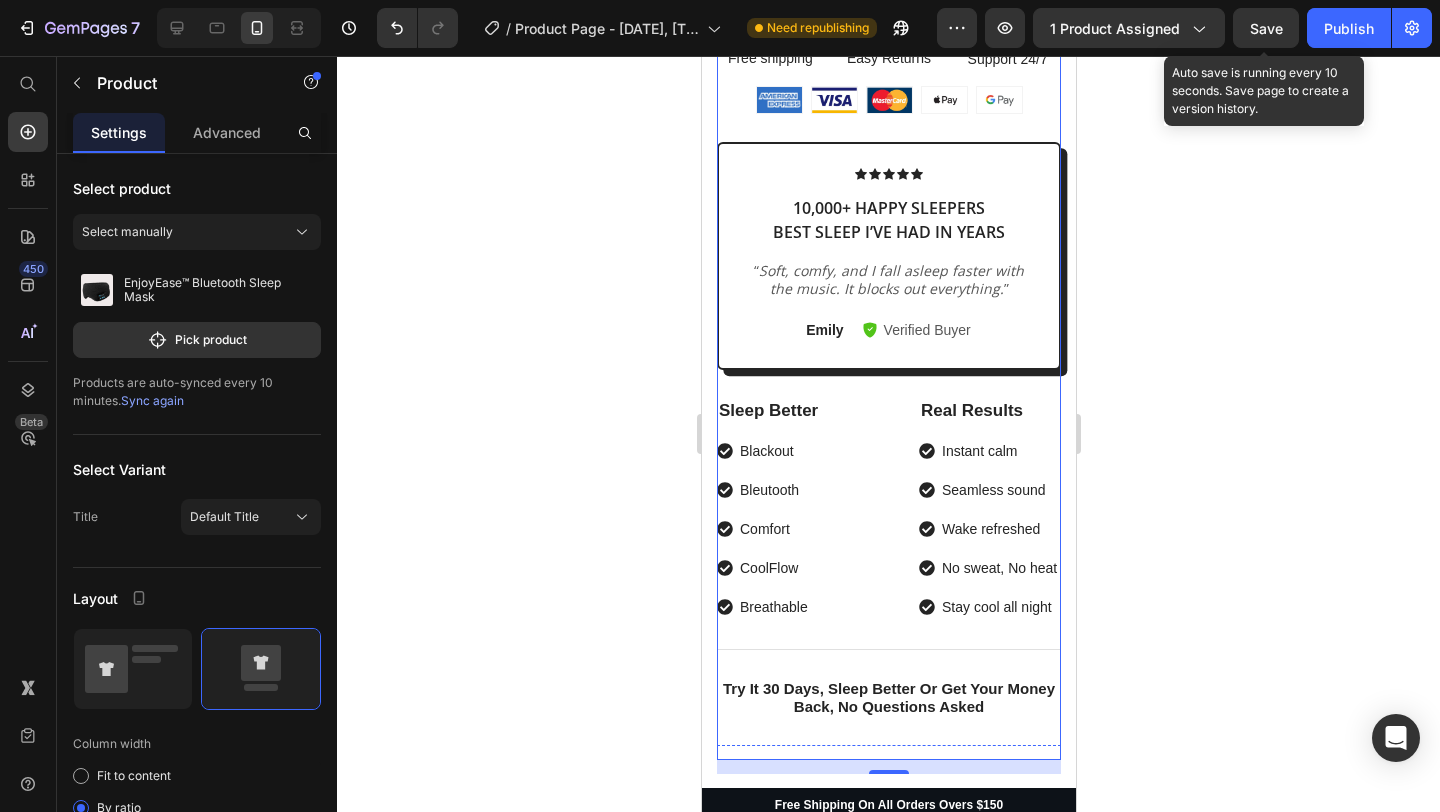 scroll, scrollTop: 882, scrollLeft: 0, axis: vertical 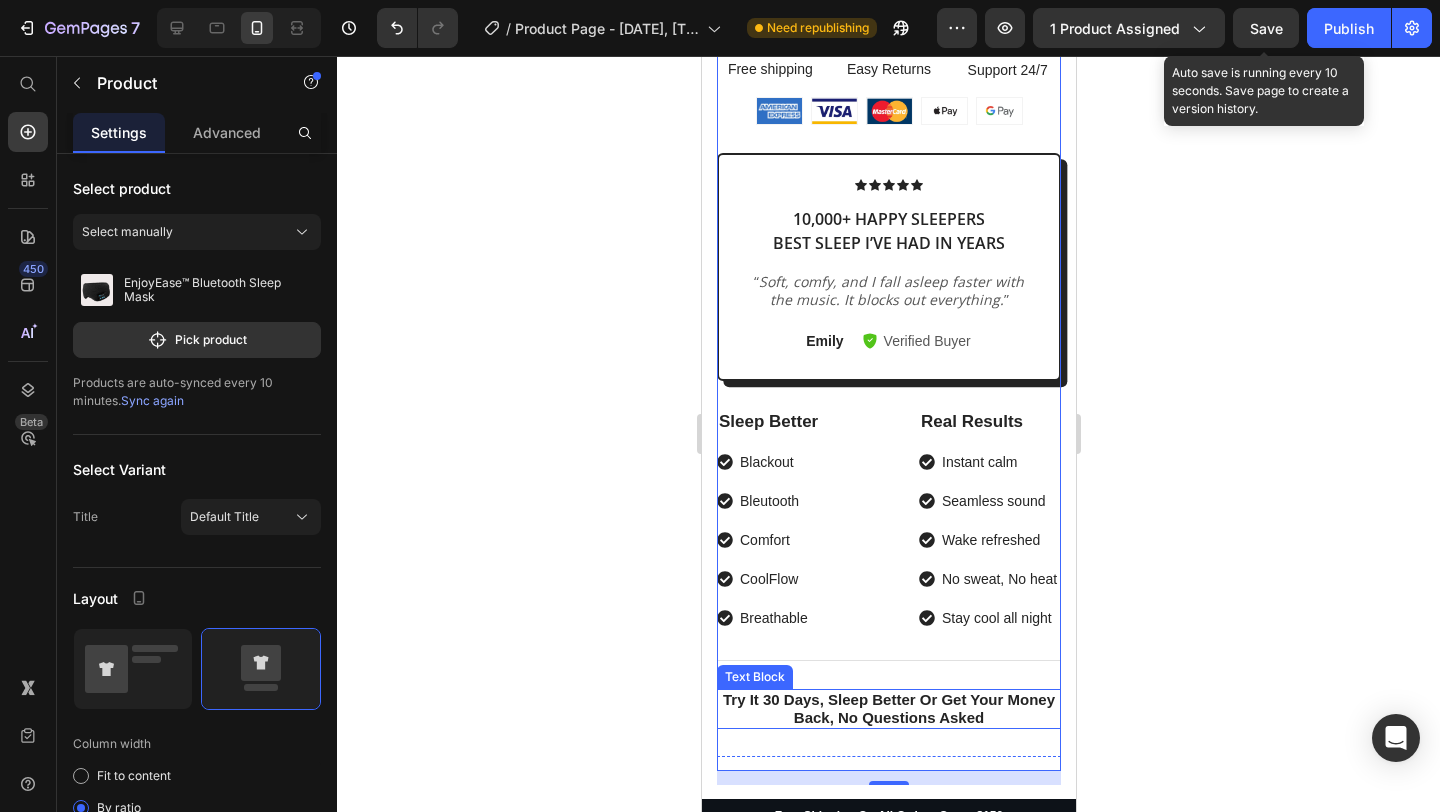 click on "Try It 30 Days, Sleep Better Or Get Your Money Back, No Questions Asked" at bounding box center [888, 708] 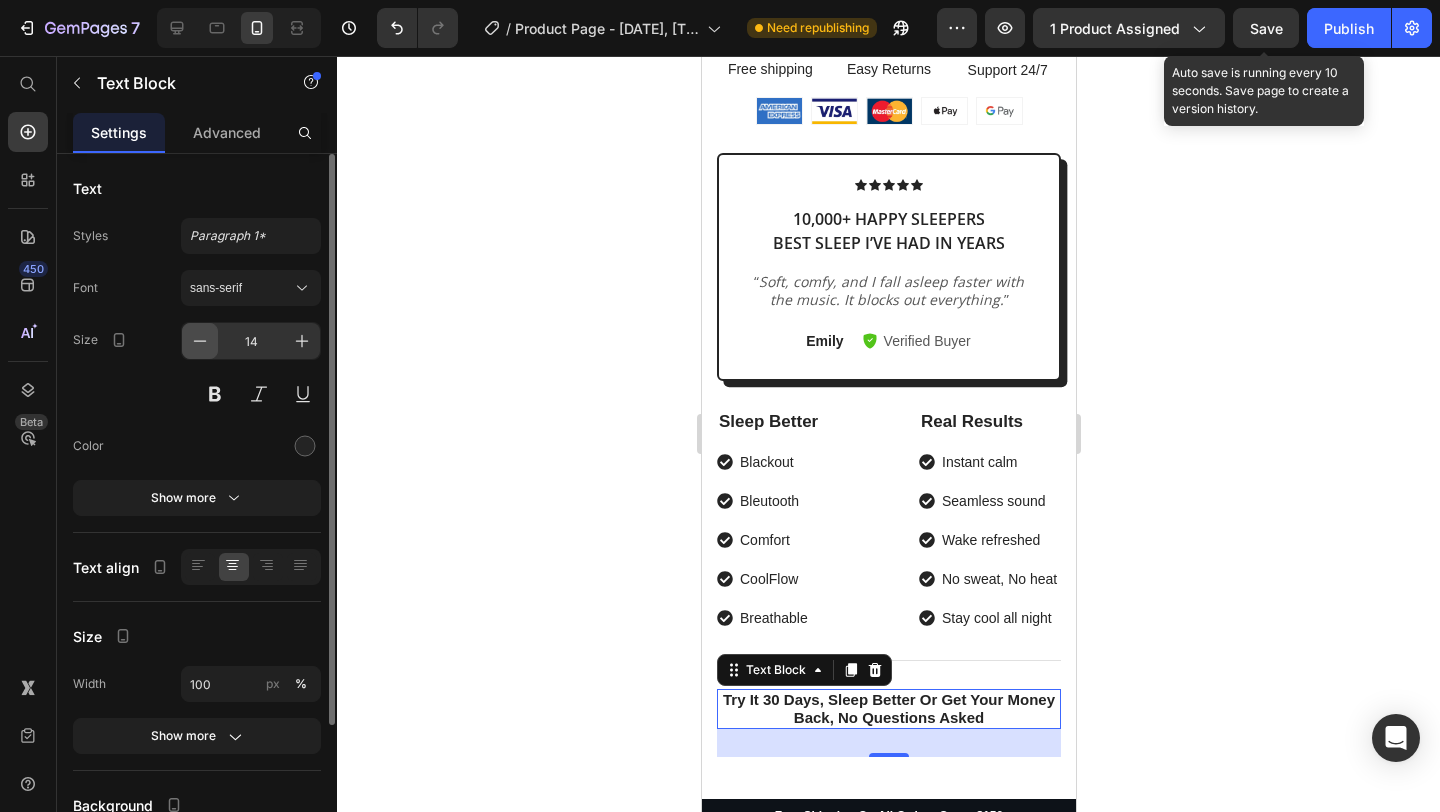 click at bounding box center (200, 341) 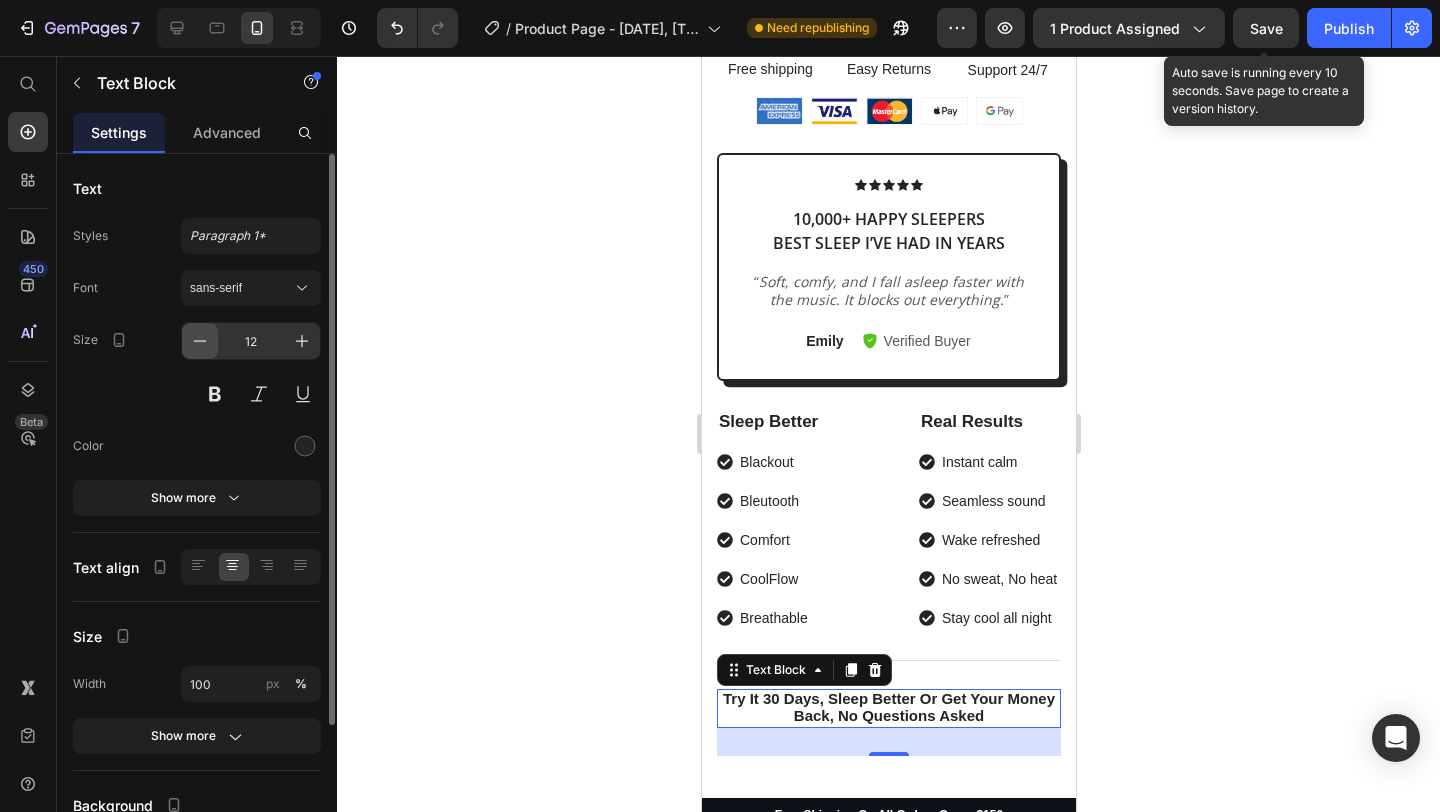 click at bounding box center (200, 341) 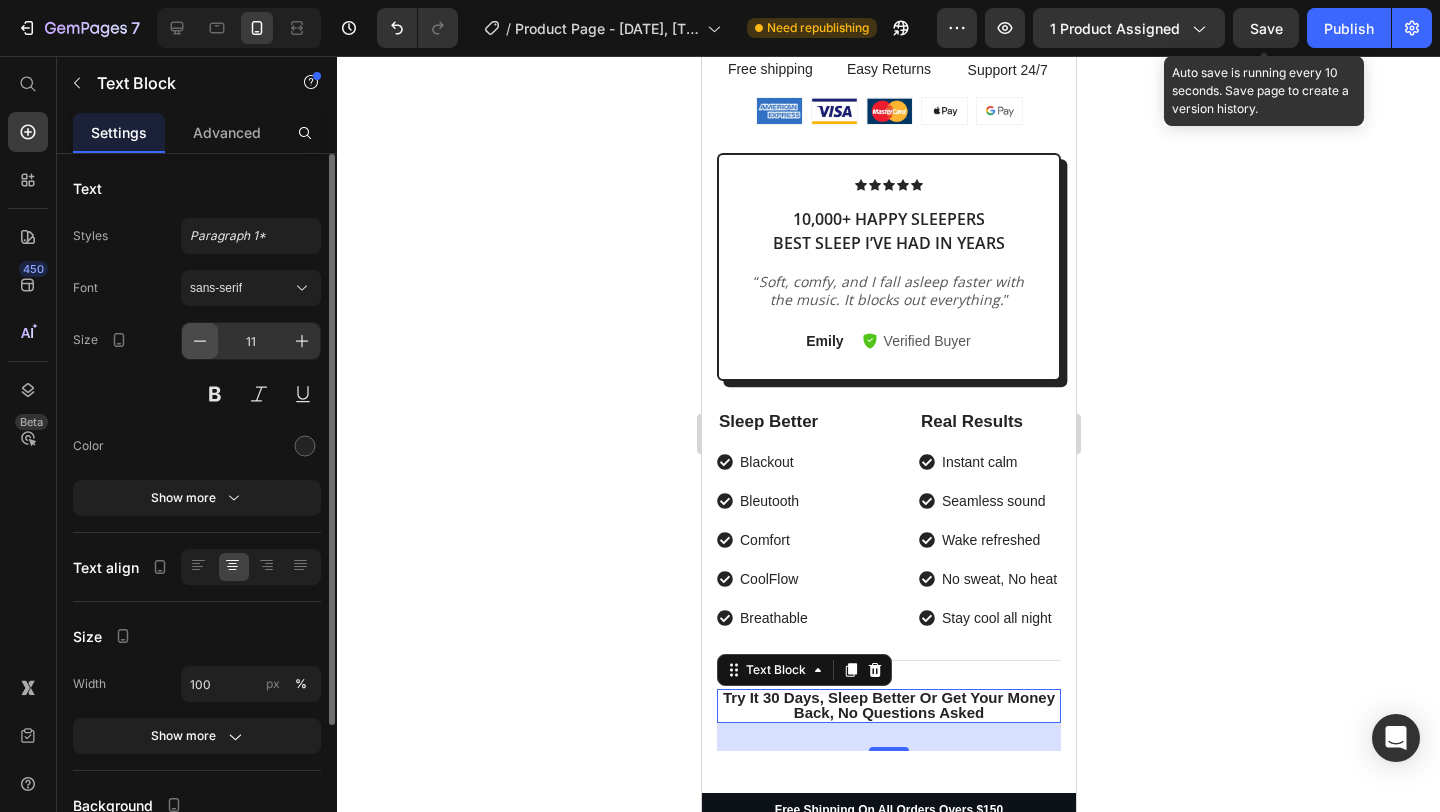 click at bounding box center (200, 341) 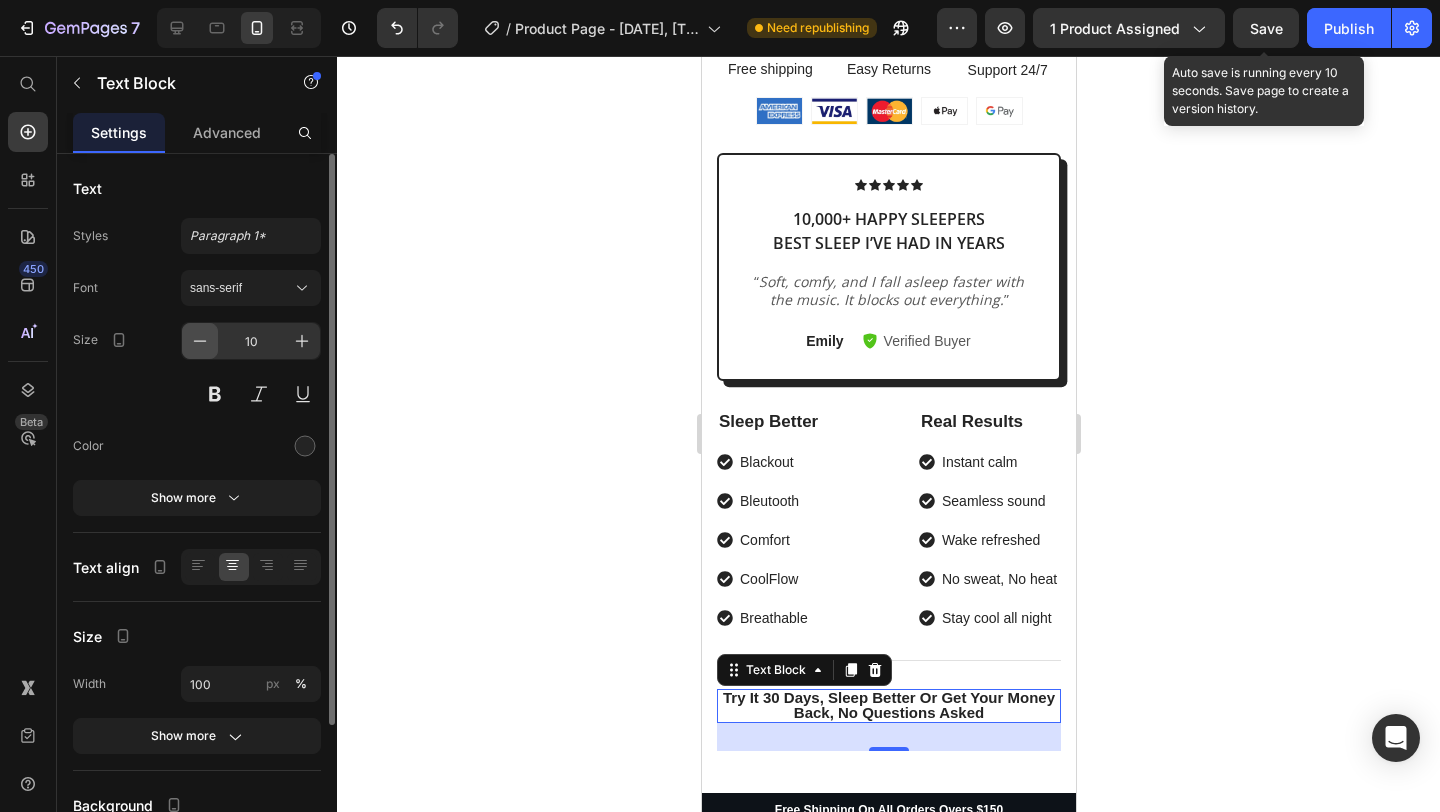 click at bounding box center (200, 341) 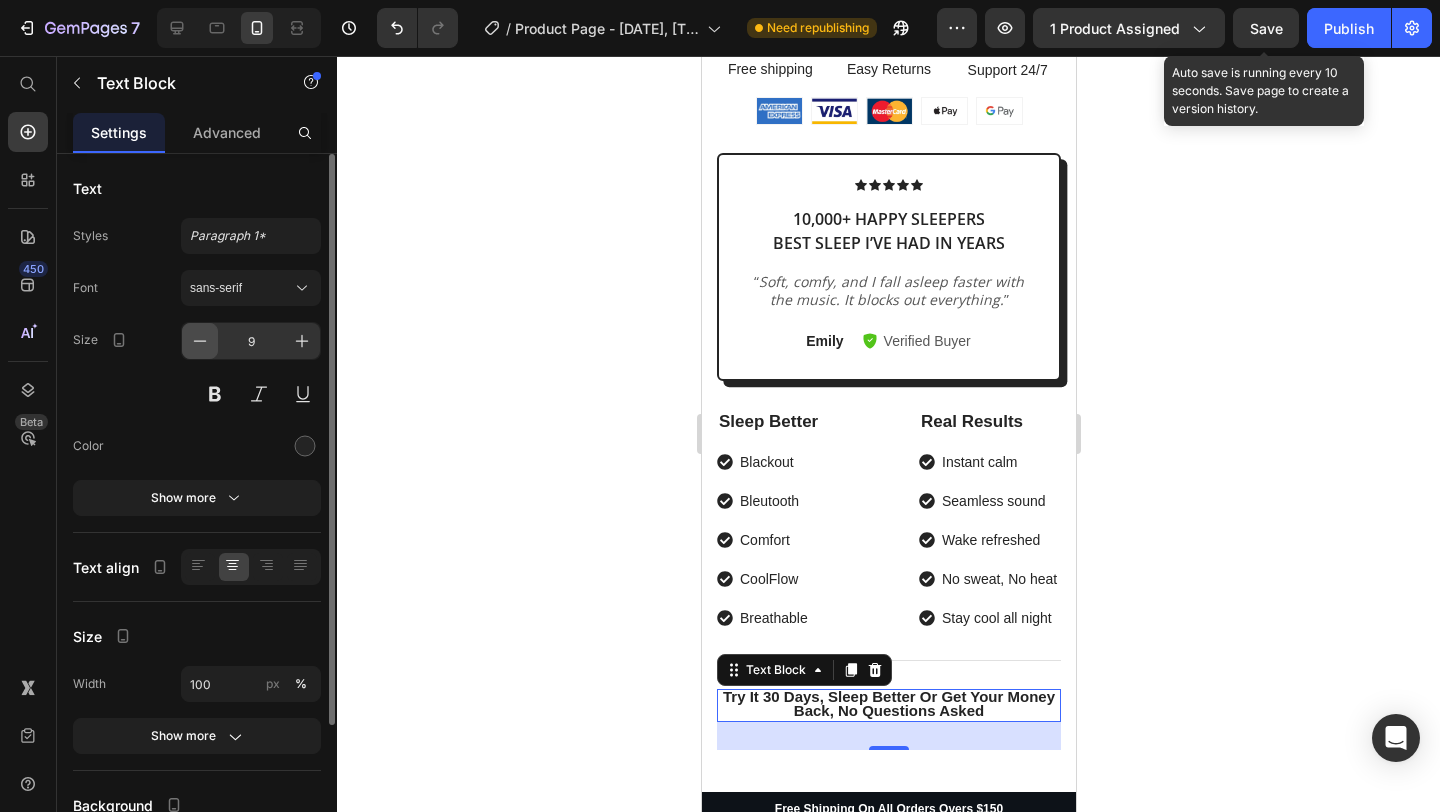 click at bounding box center (200, 341) 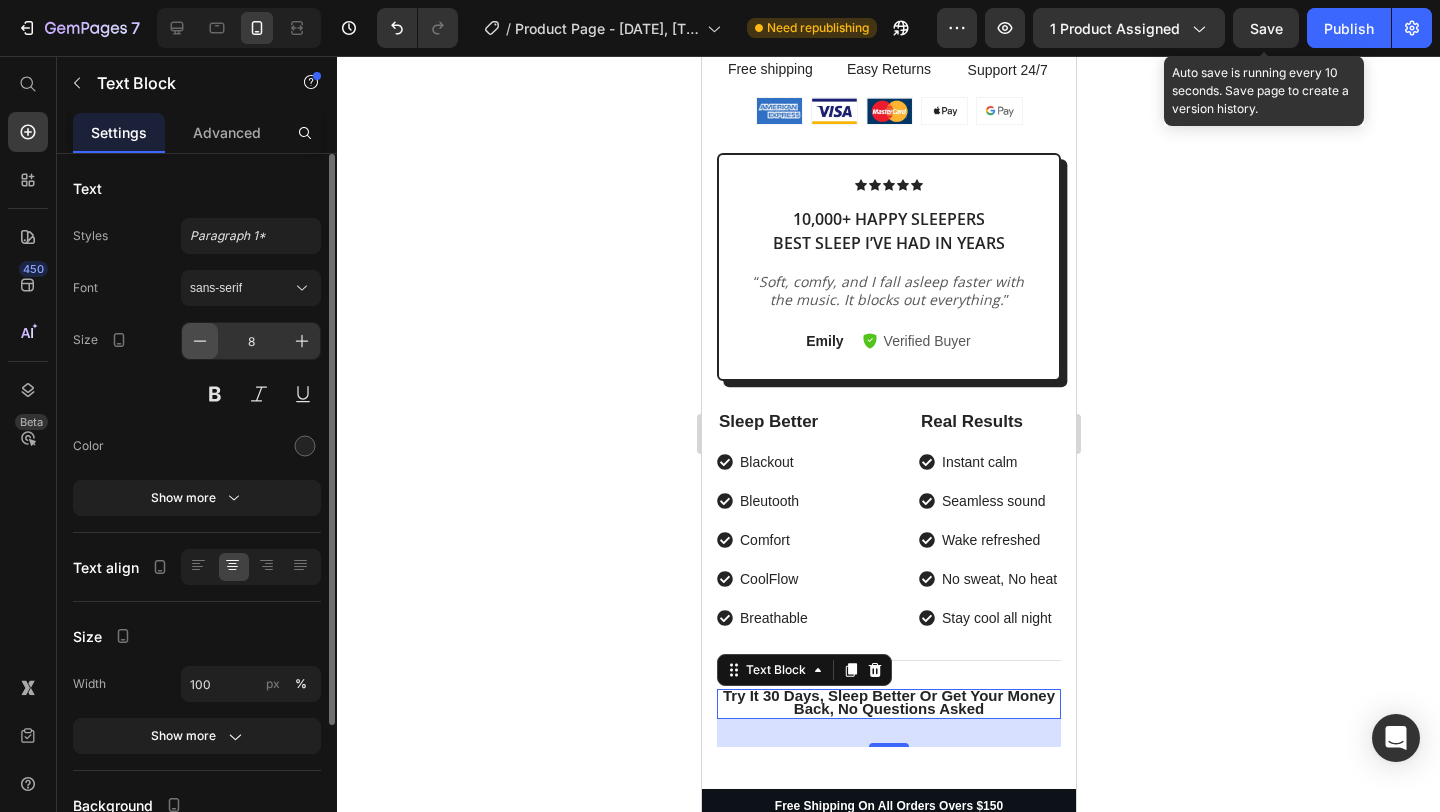 click at bounding box center [200, 341] 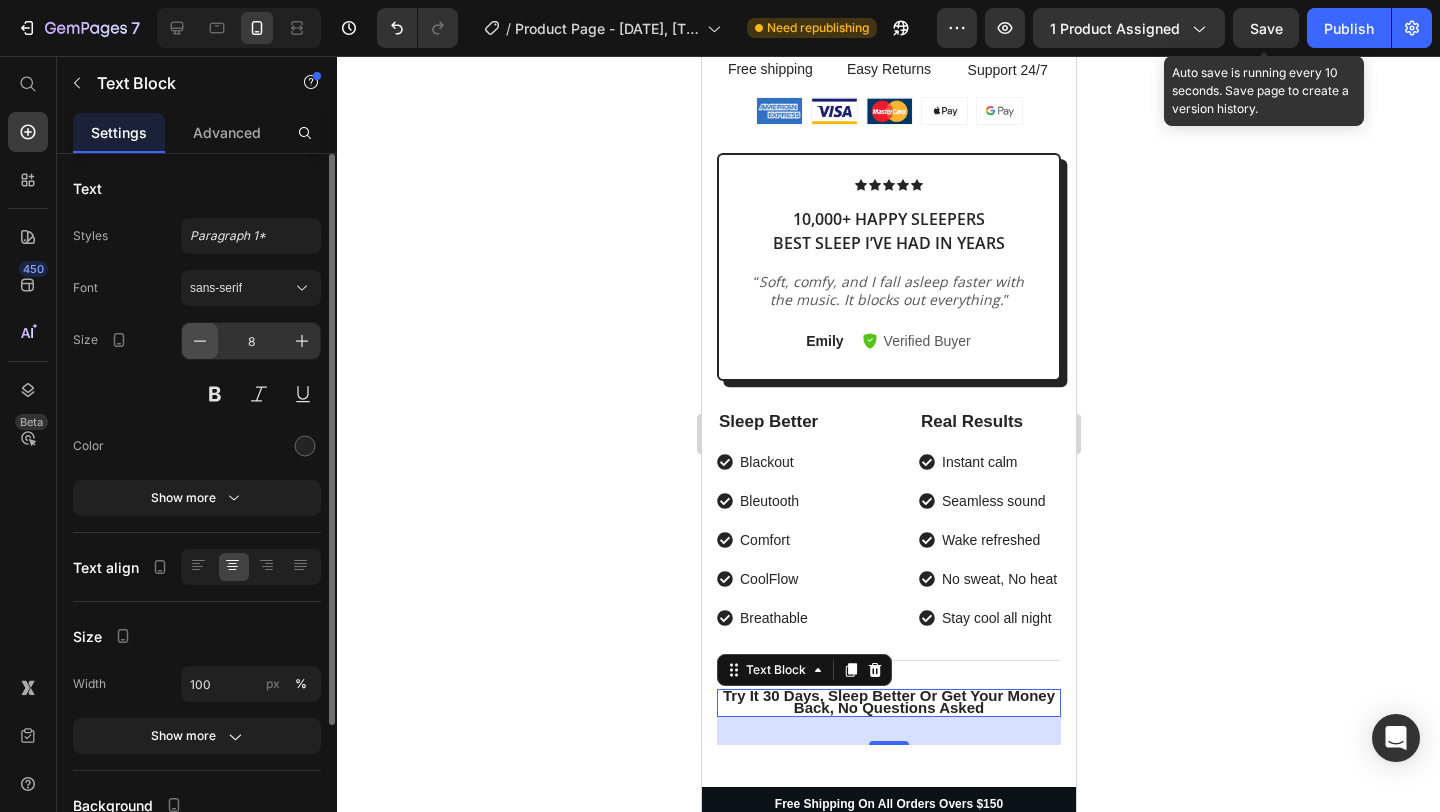 type on "7" 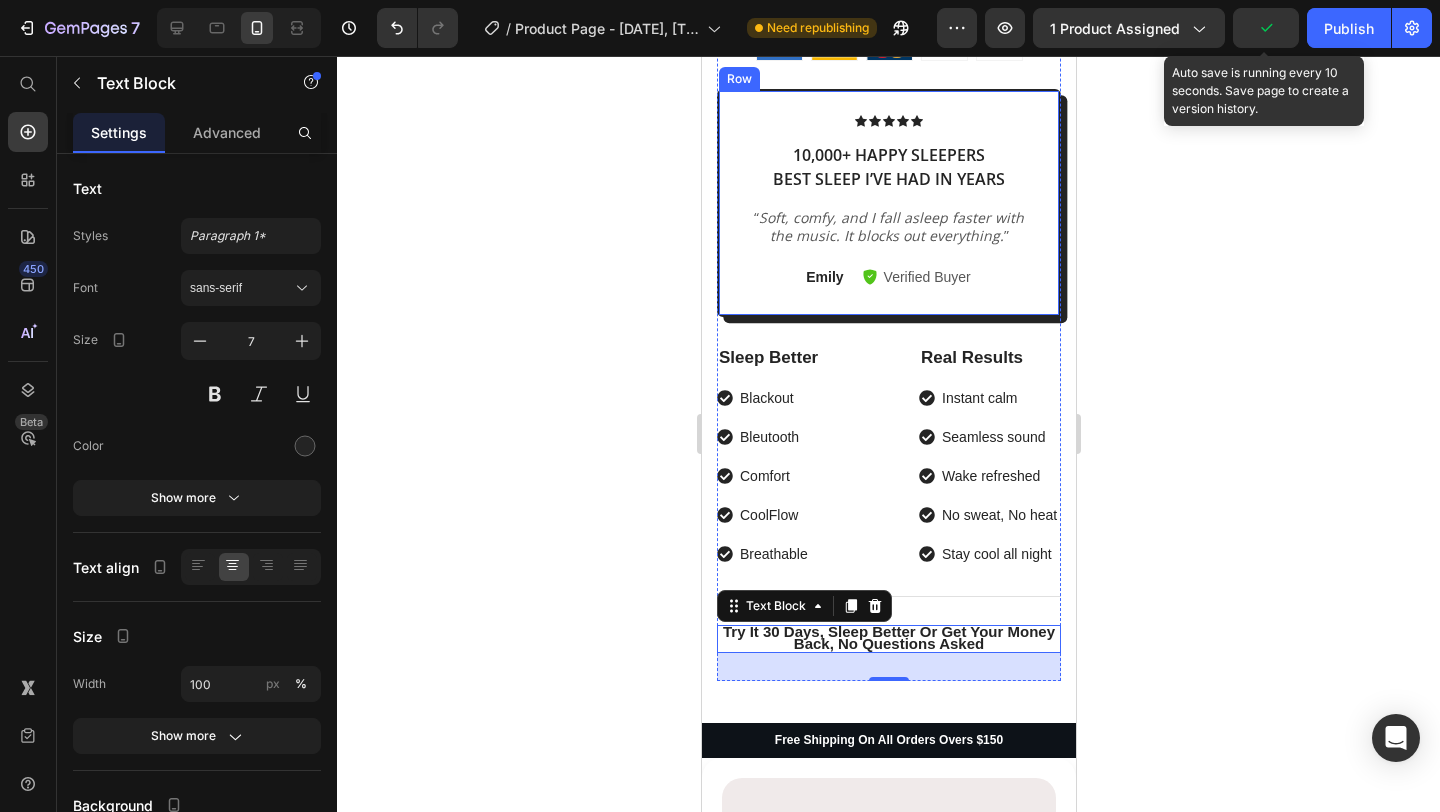 scroll, scrollTop: 715, scrollLeft: 0, axis: vertical 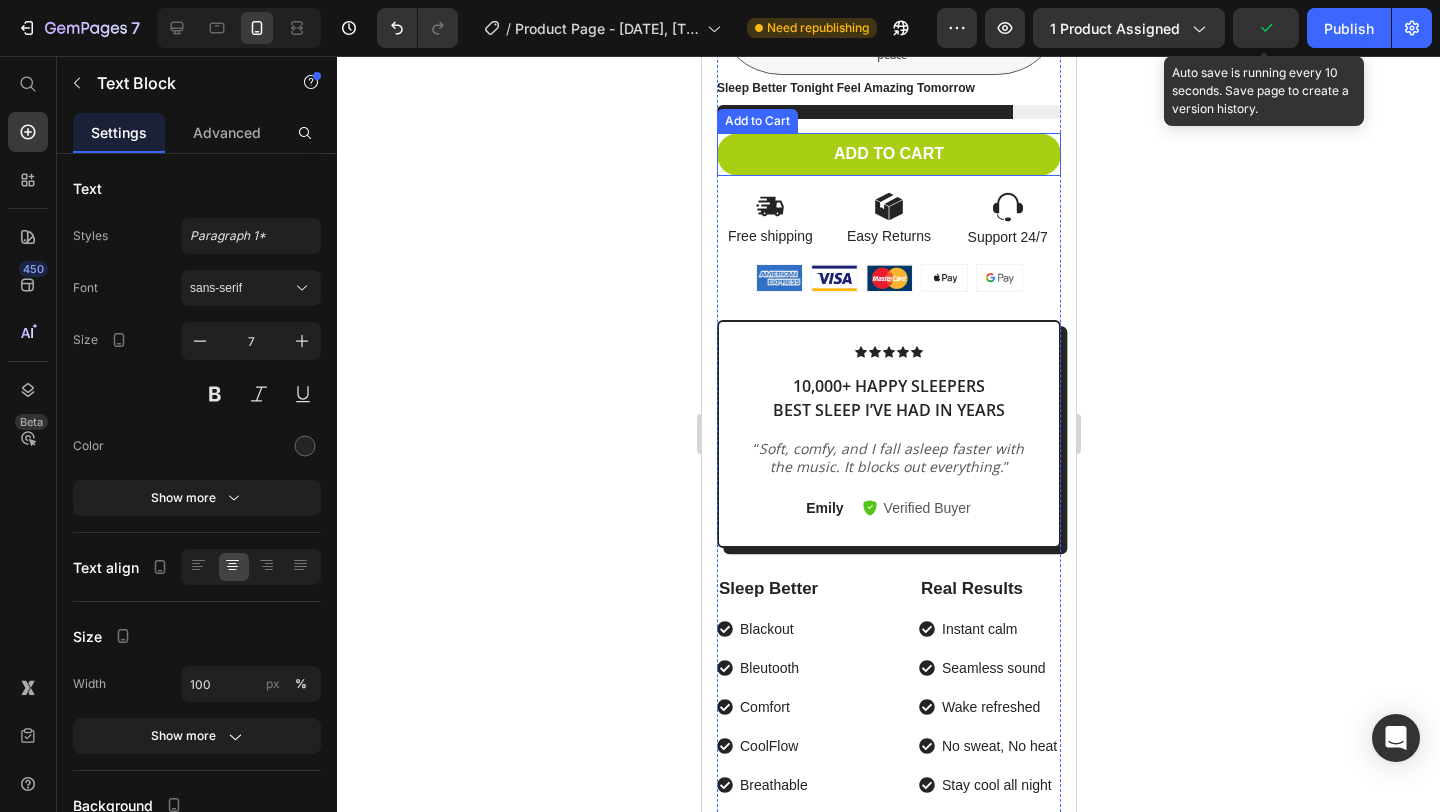 click on "Add to cart" at bounding box center (888, 154) 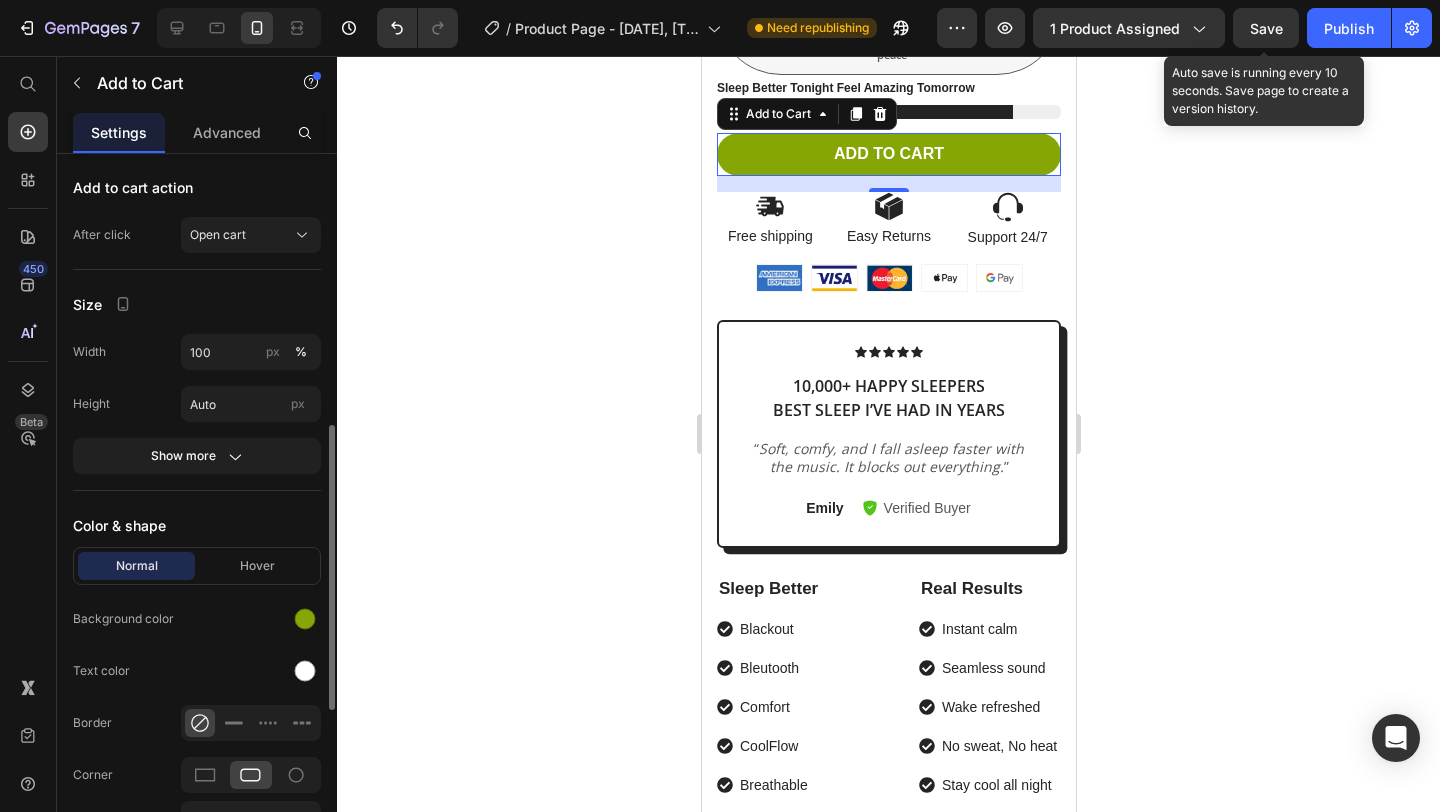 scroll, scrollTop: 794, scrollLeft: 0, axis: vertical 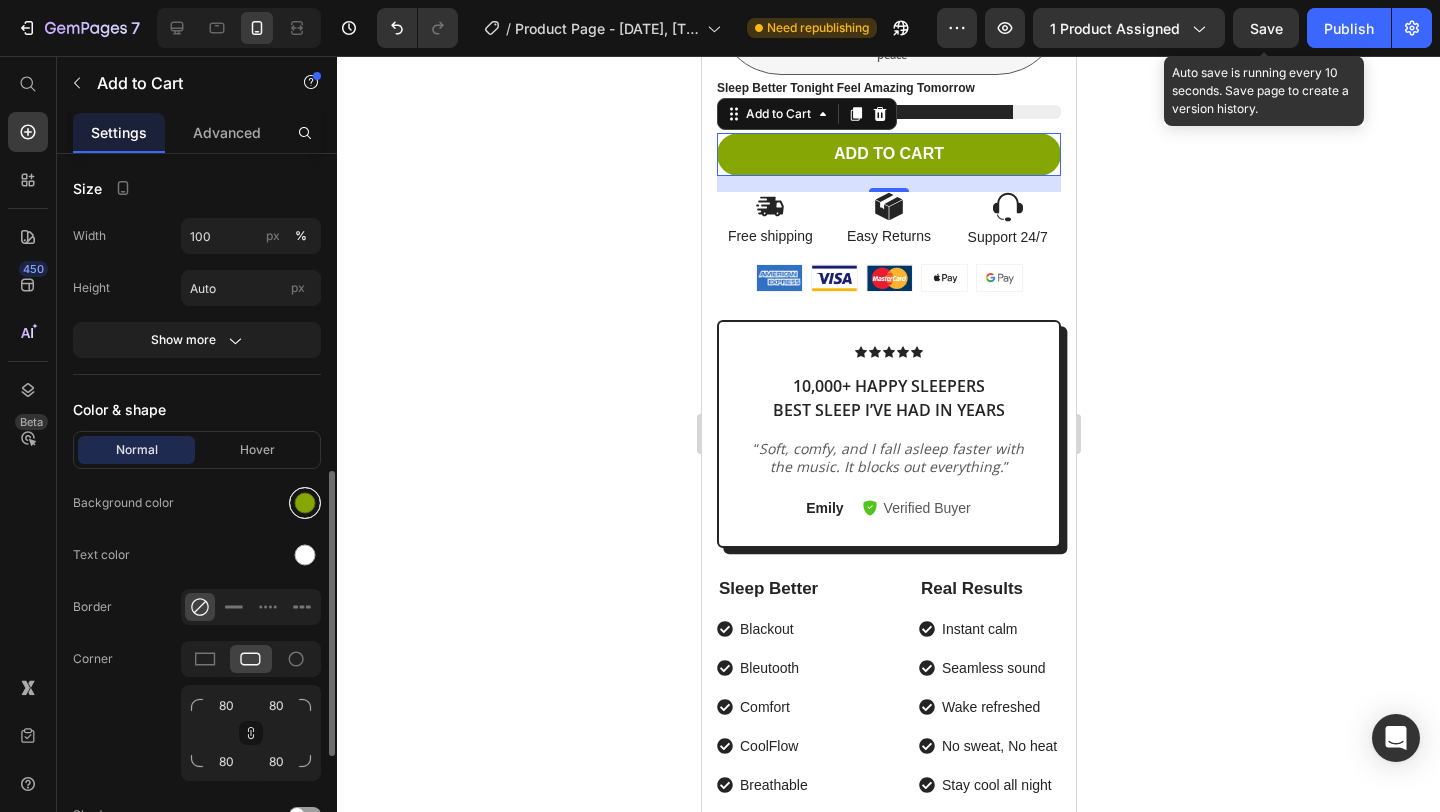 click at bounding box center [305, 503] 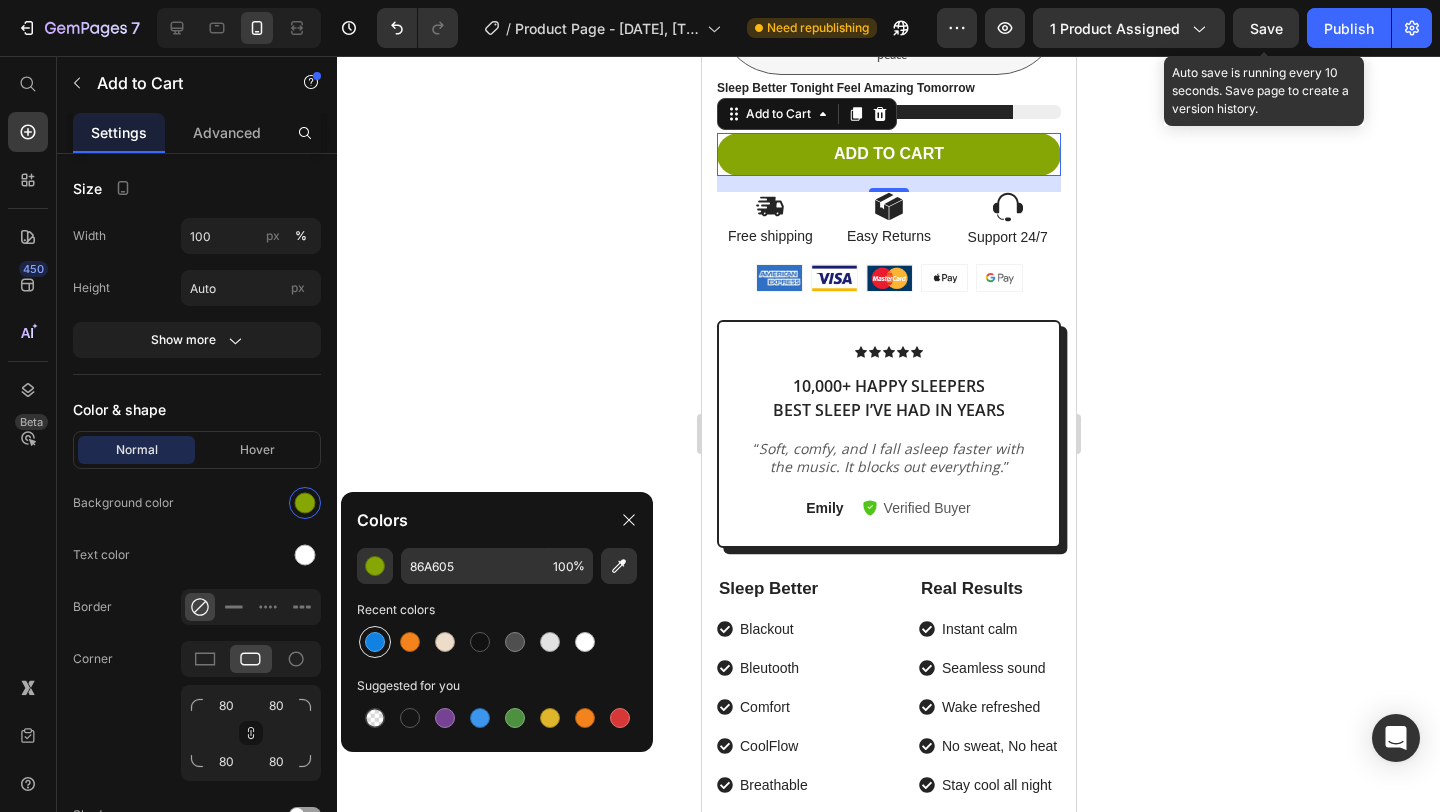 click at bounding box center [375, 642] 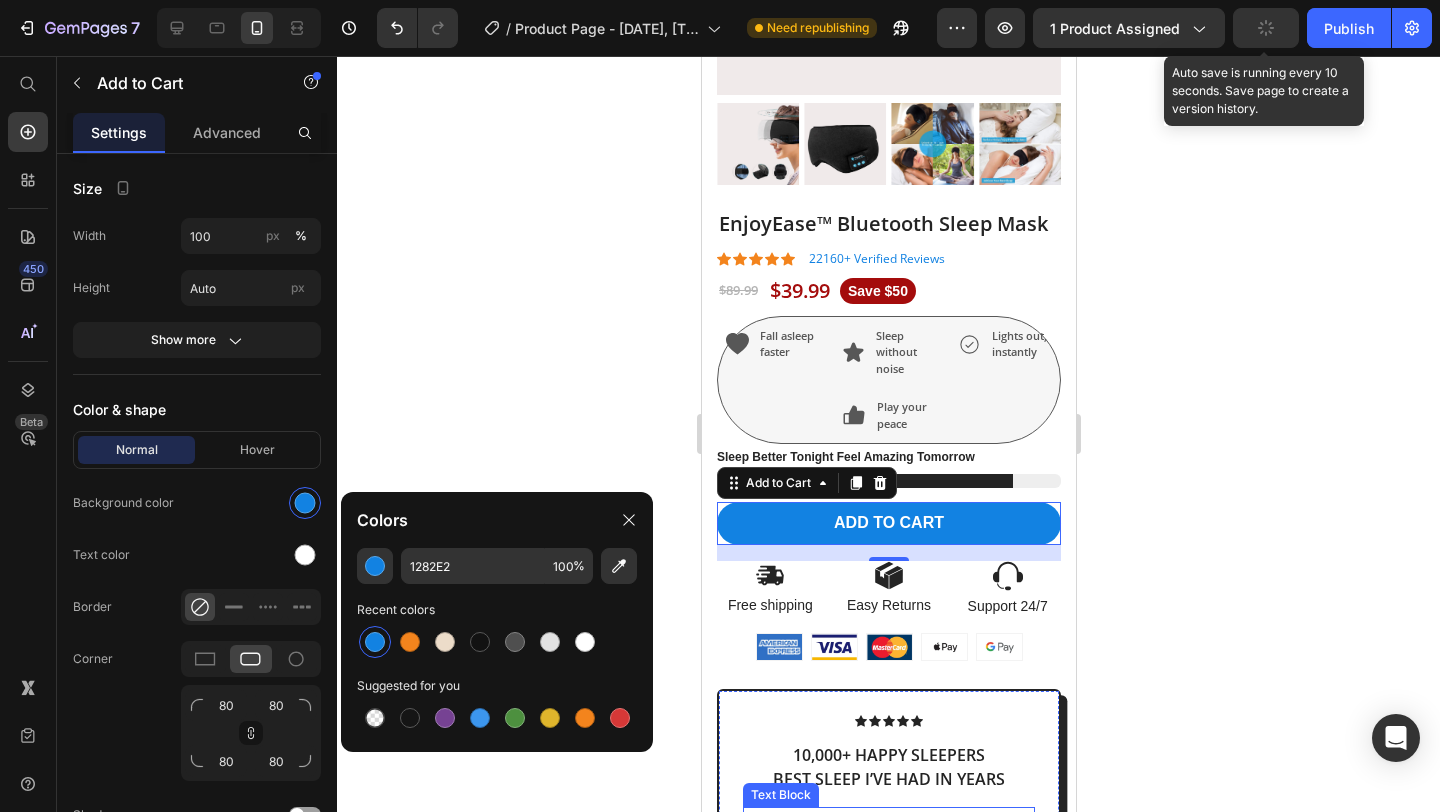 scroll, scrollTop: 549, scrollLeft: 0, axis: vertical 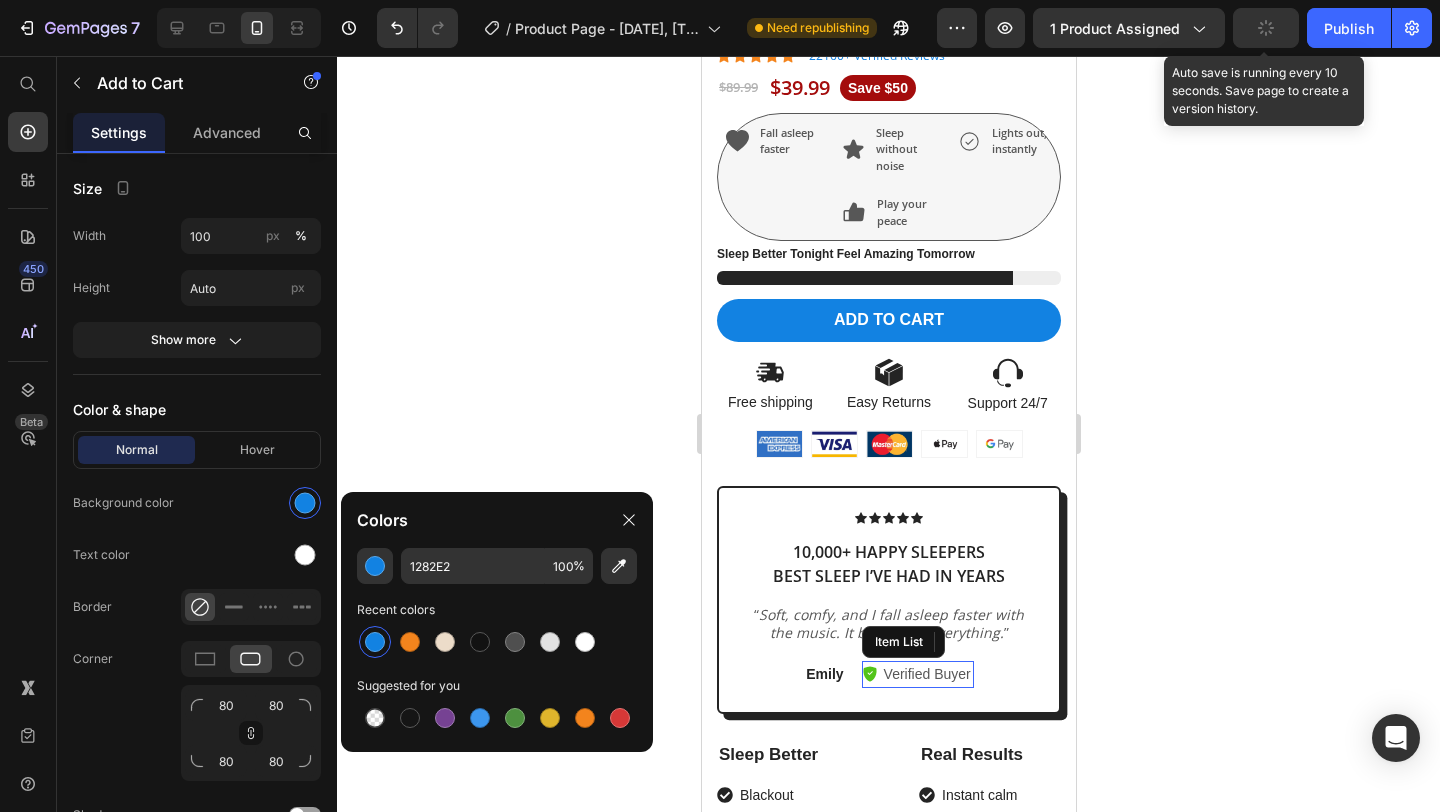 click 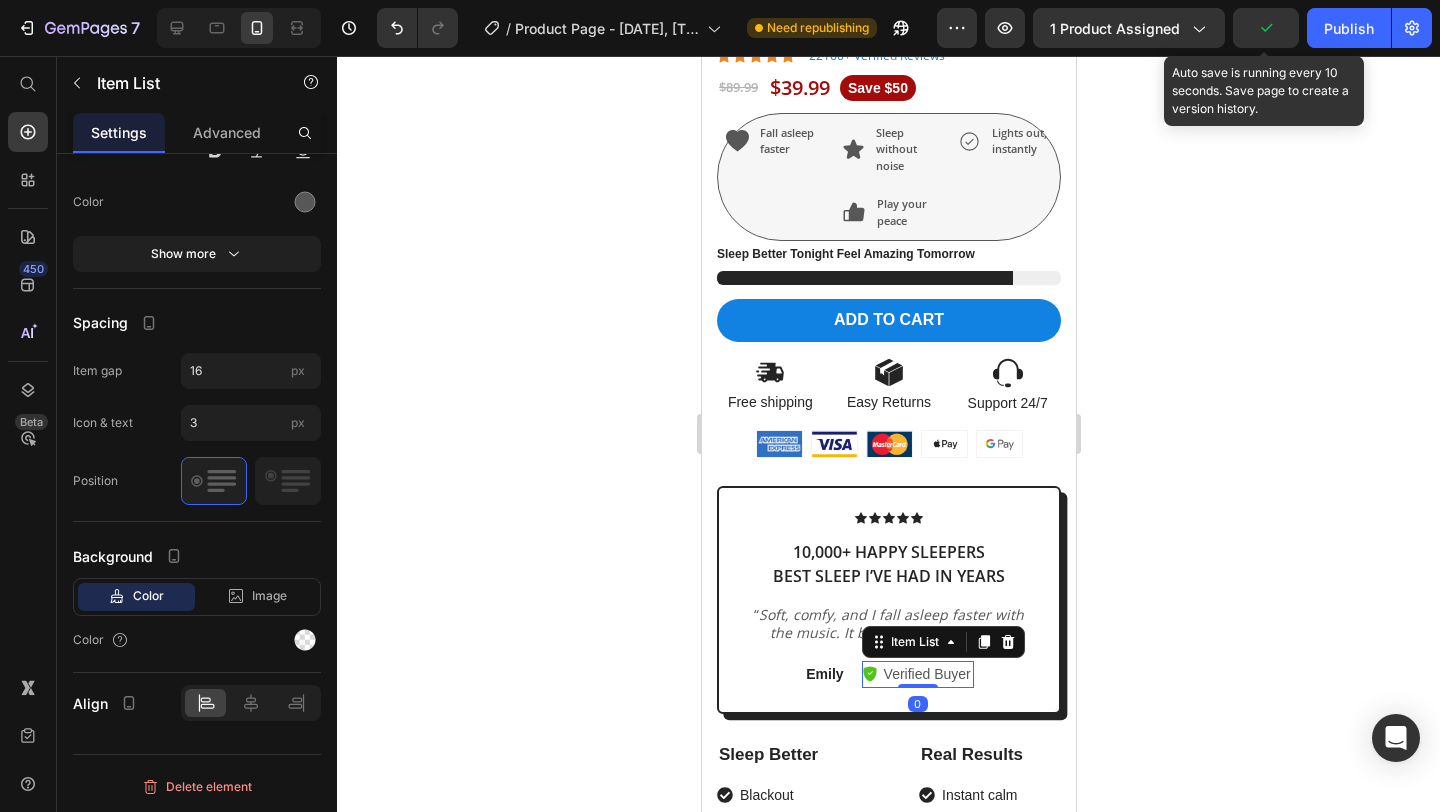 scroll, scrollTop: 0, scrollLeft: 0, axis: both 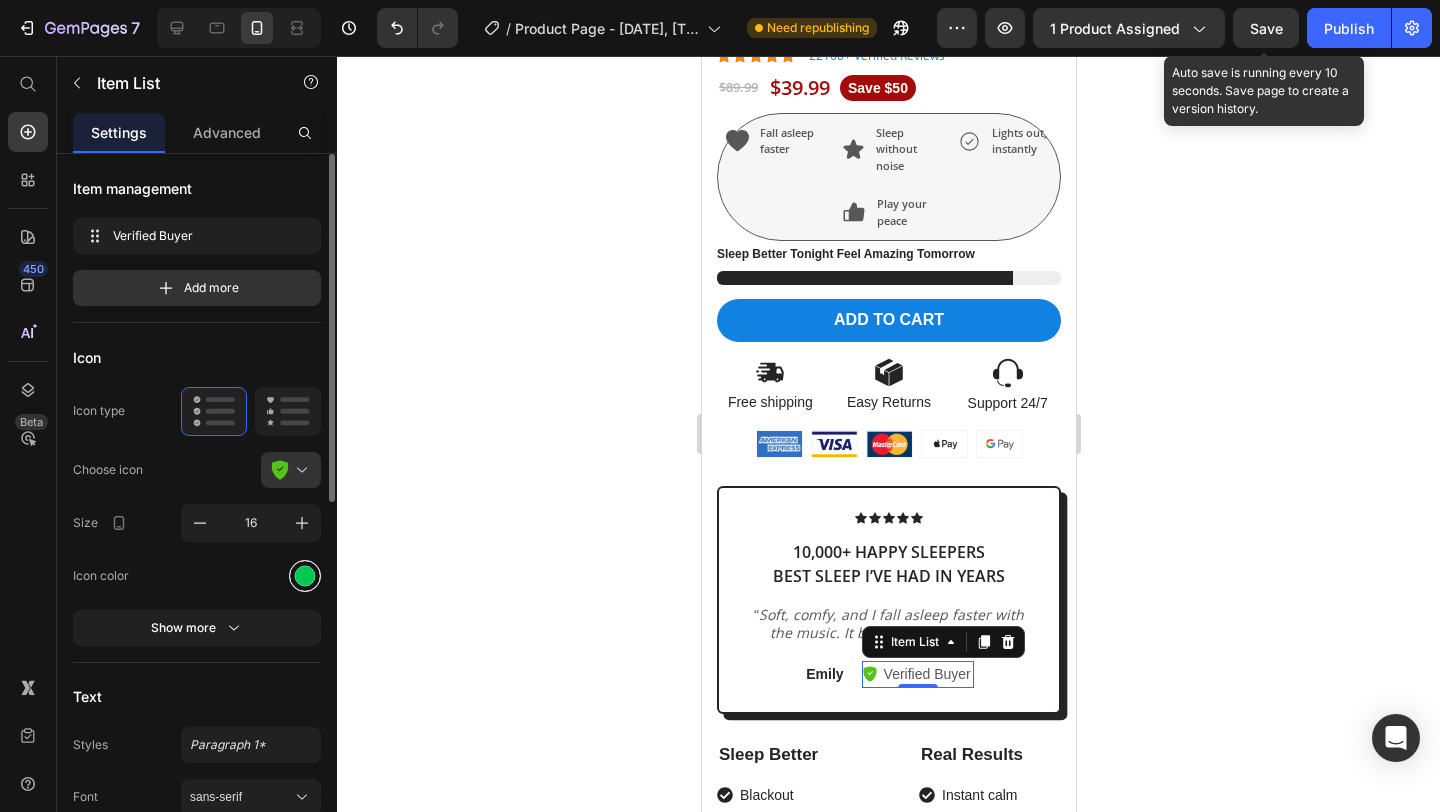 click at bounding box center (305, 575) 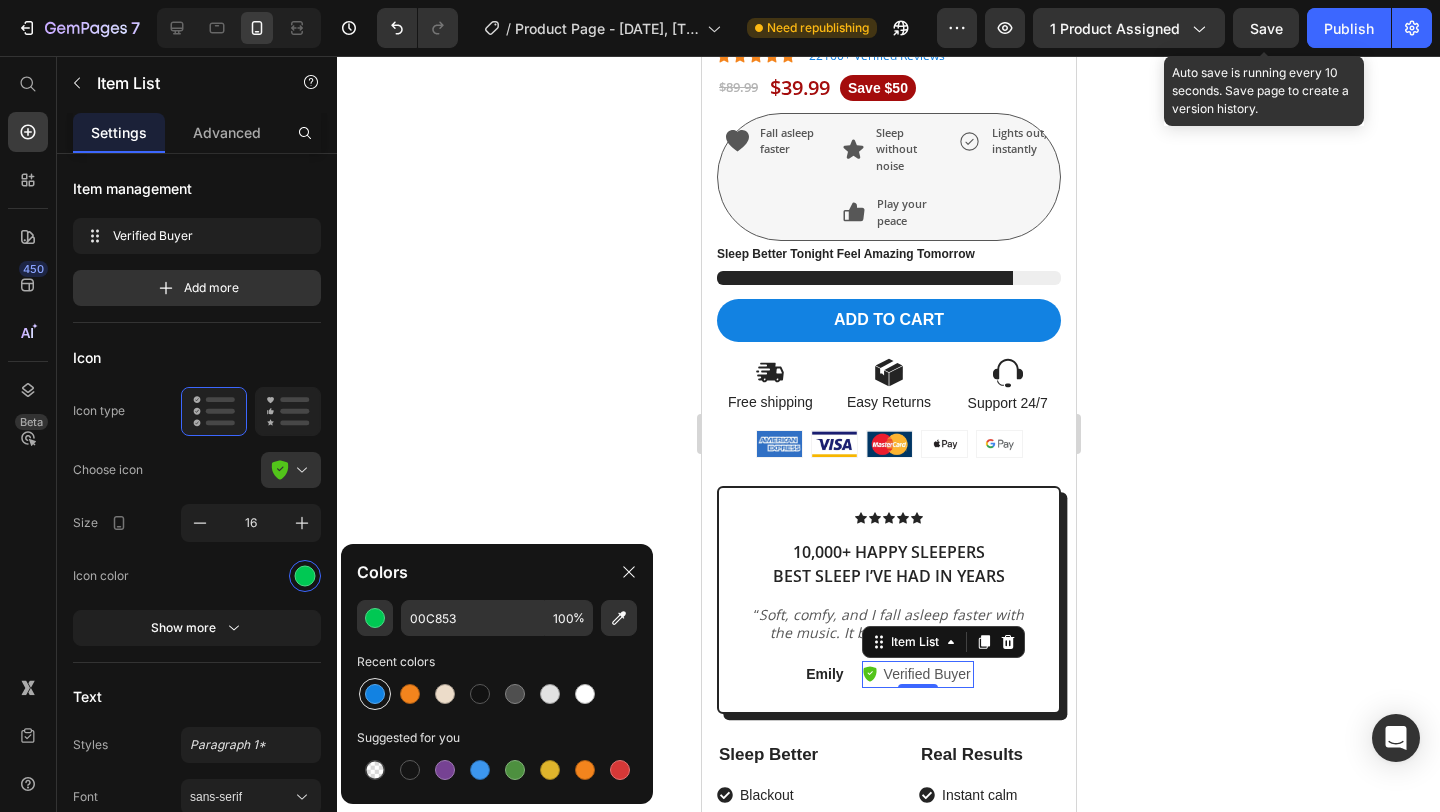 click at bounding box center (375, 694) 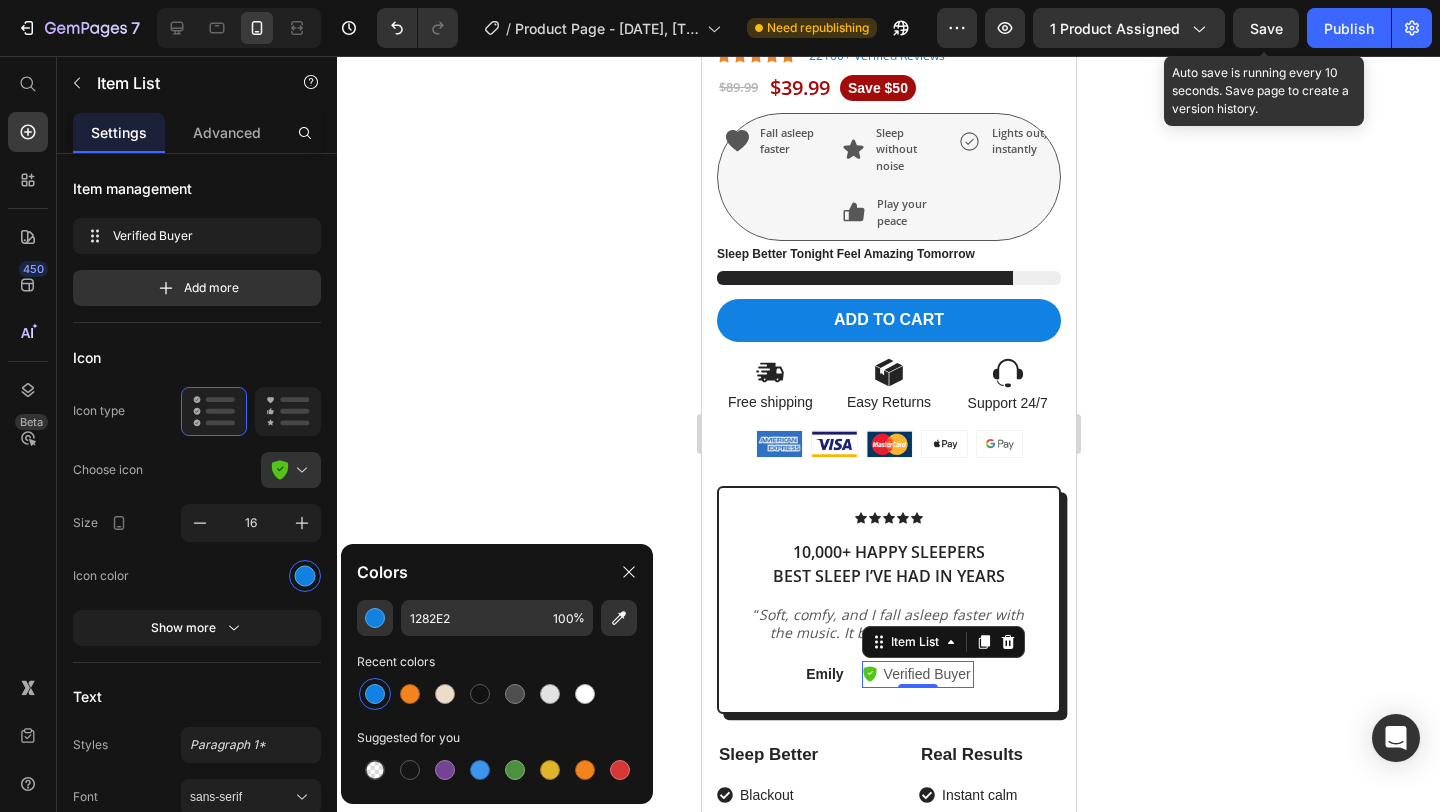 click 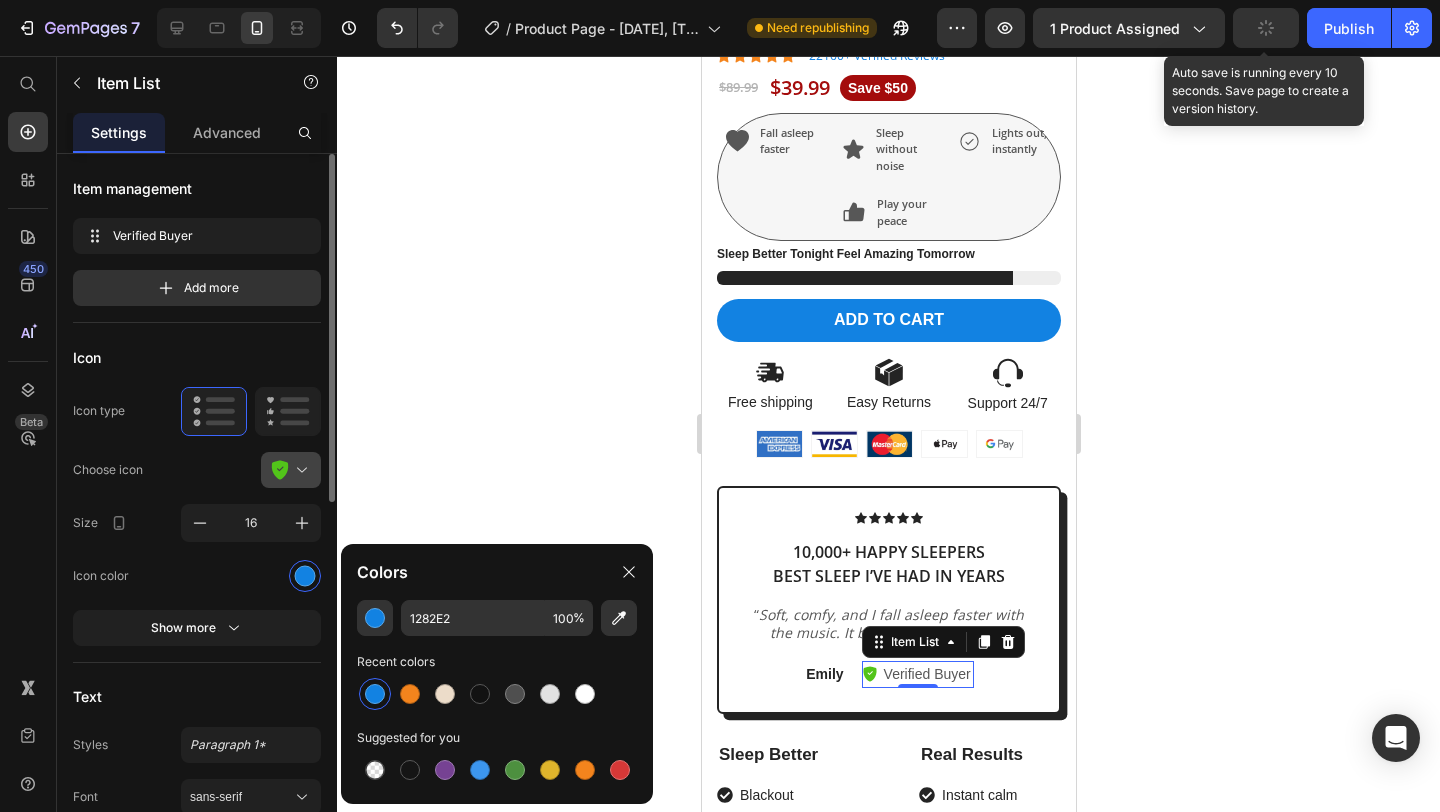 click at bounding box center [299, 470] 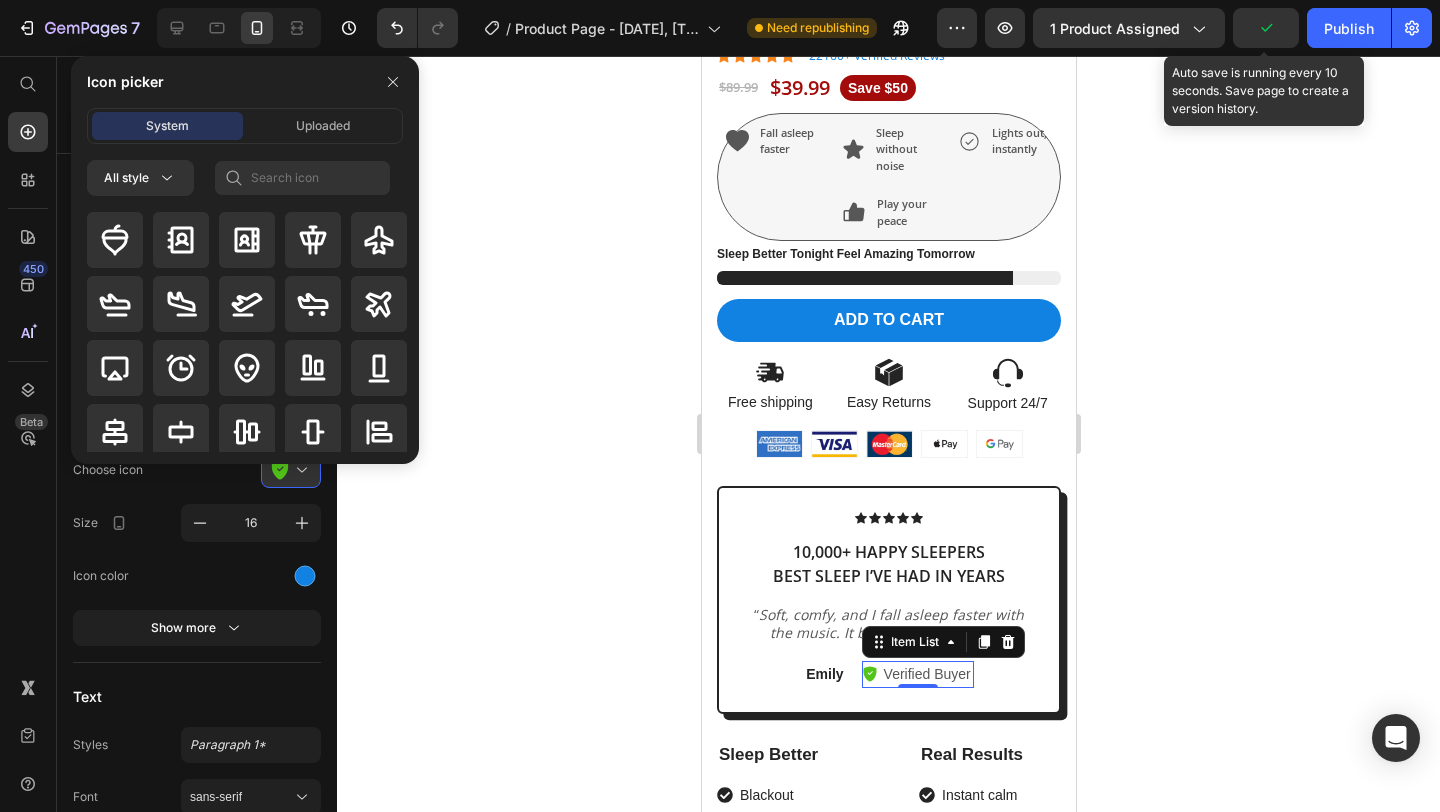 click 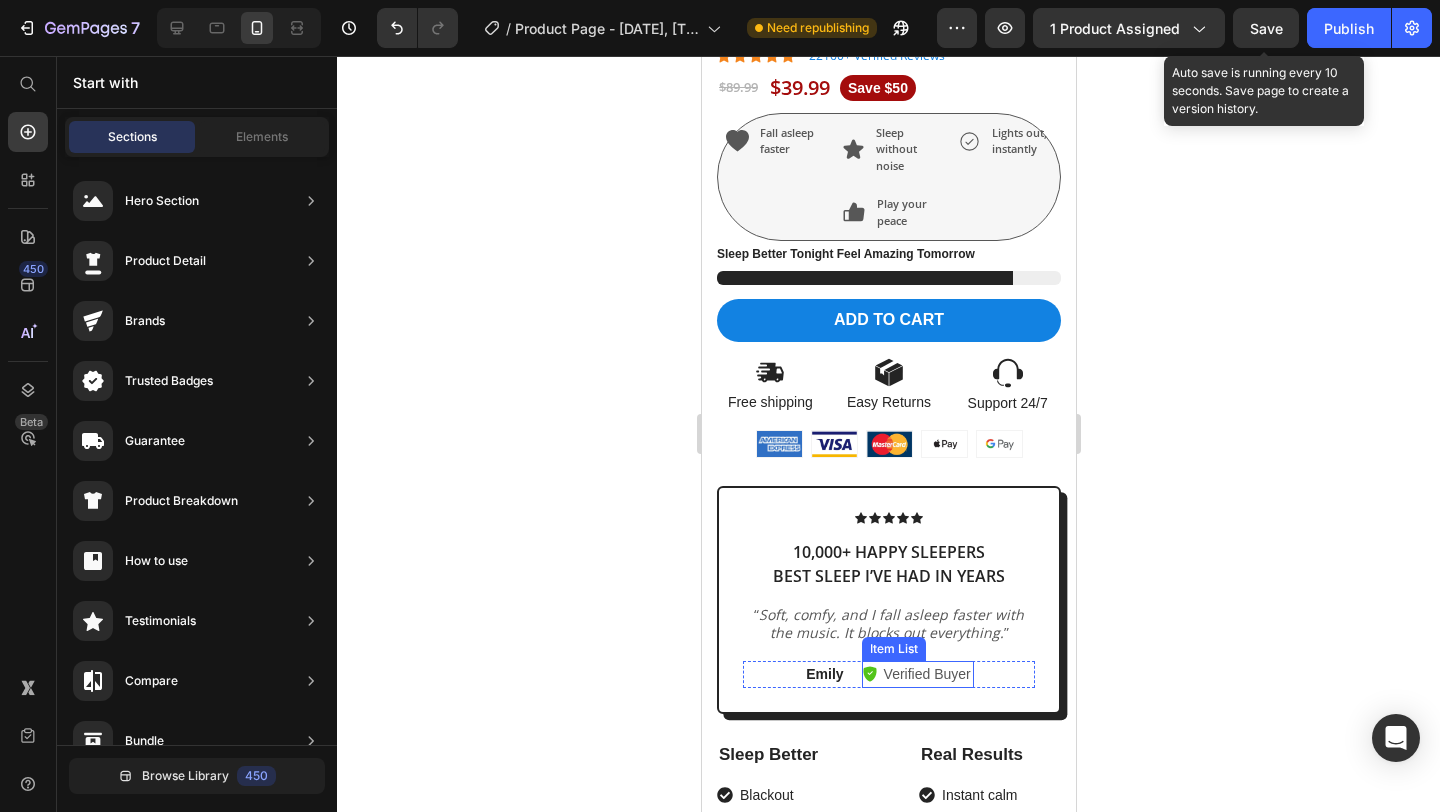 click 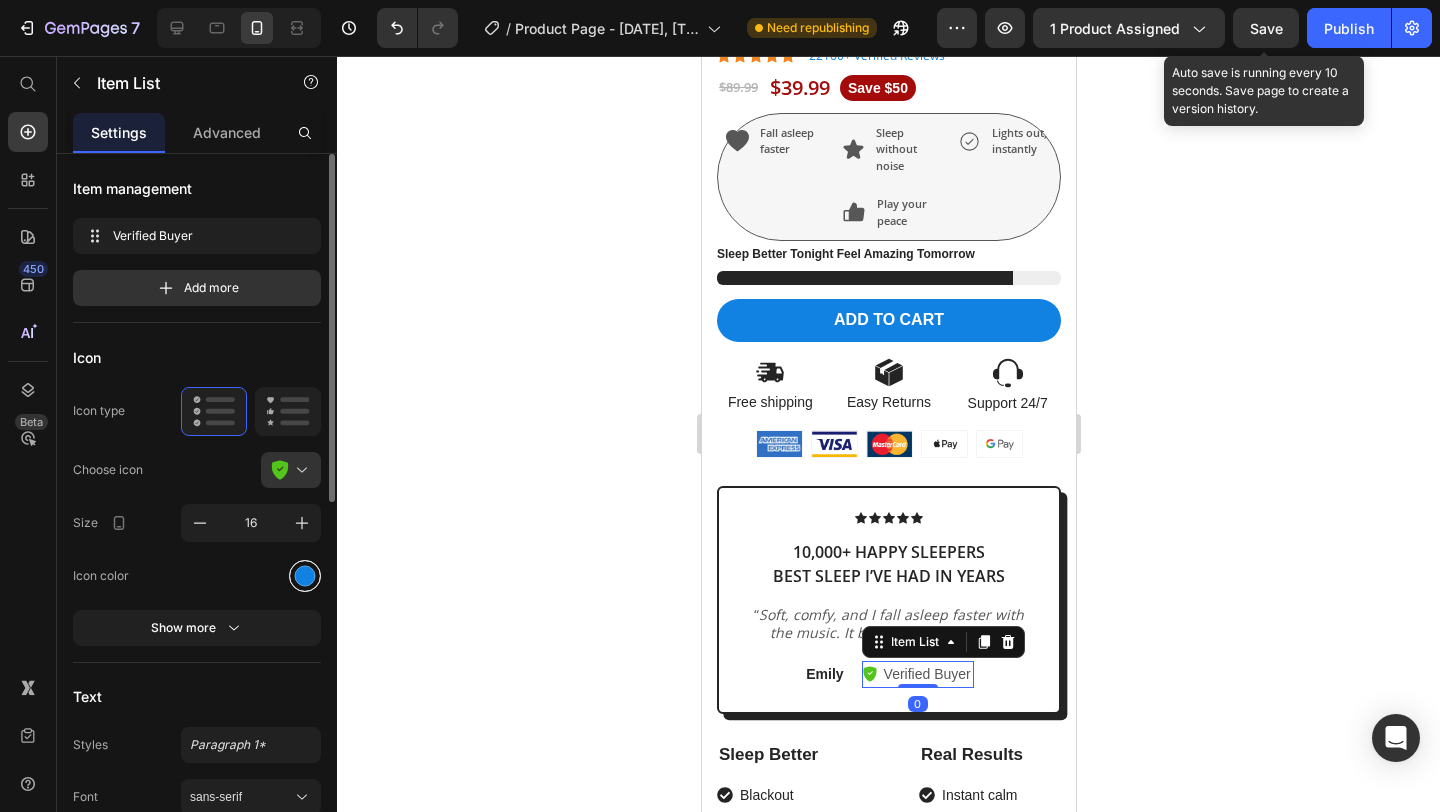 click at bounding box center [305, 575] 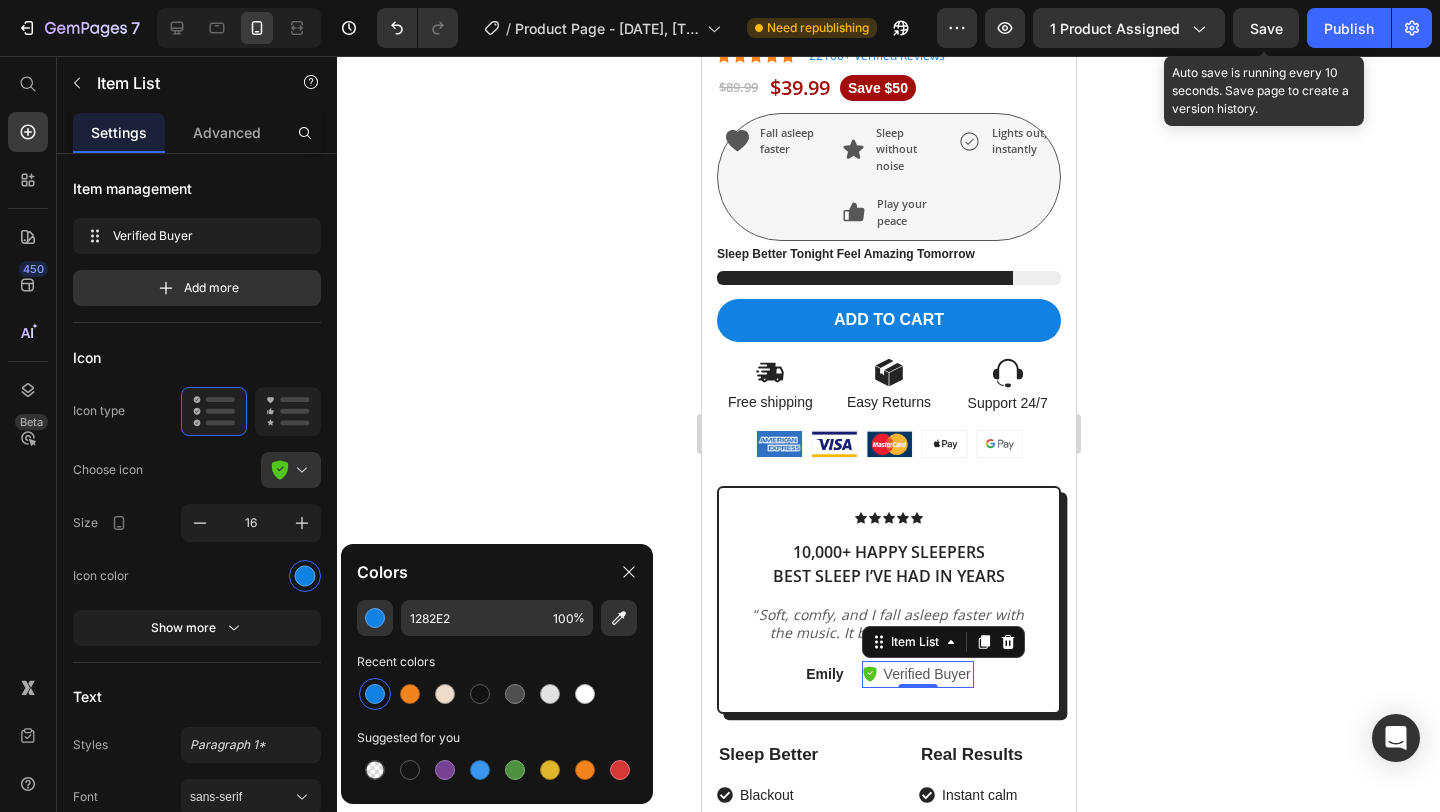 click at bounding box center (375, 694) 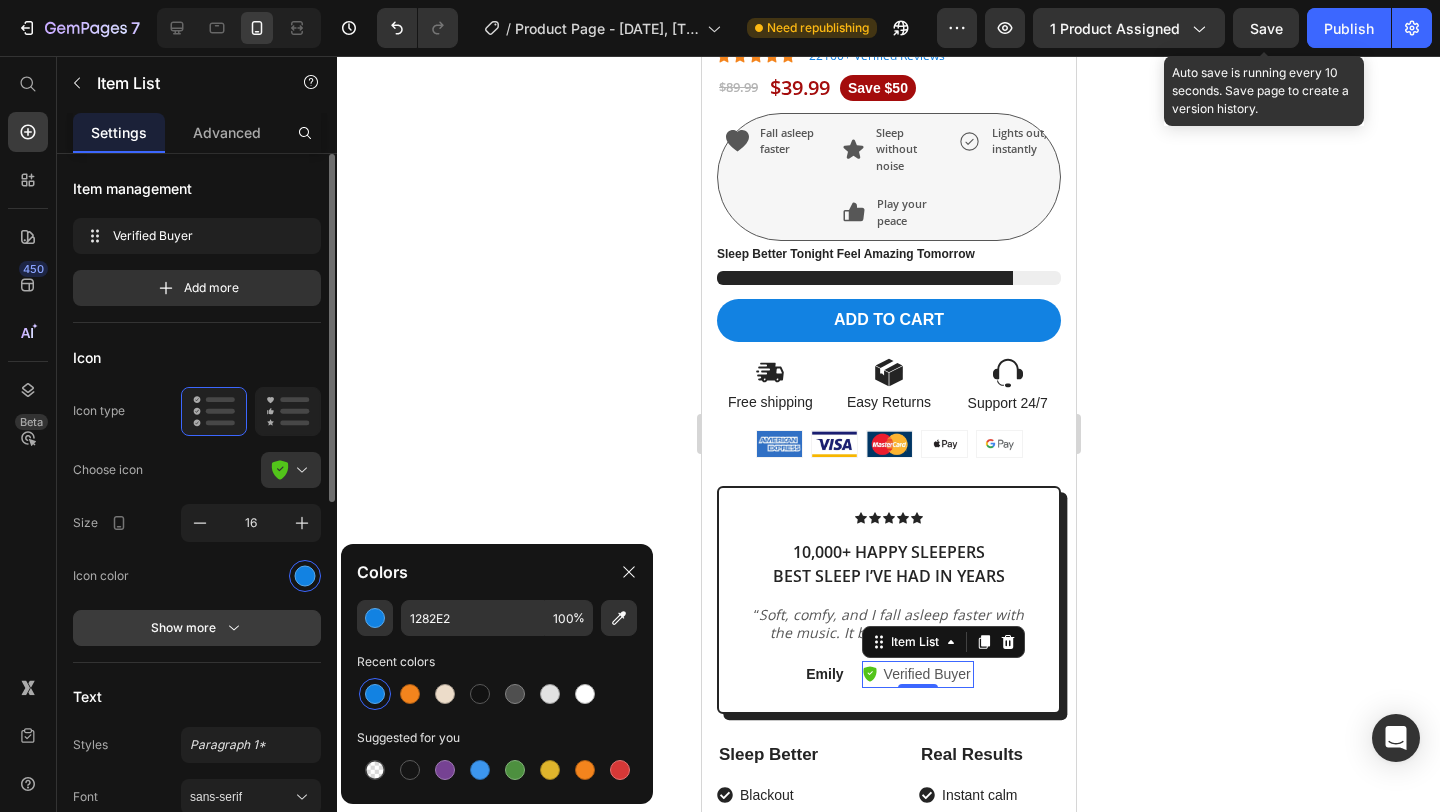 click on "Show more" at bounding box center [197, 628] 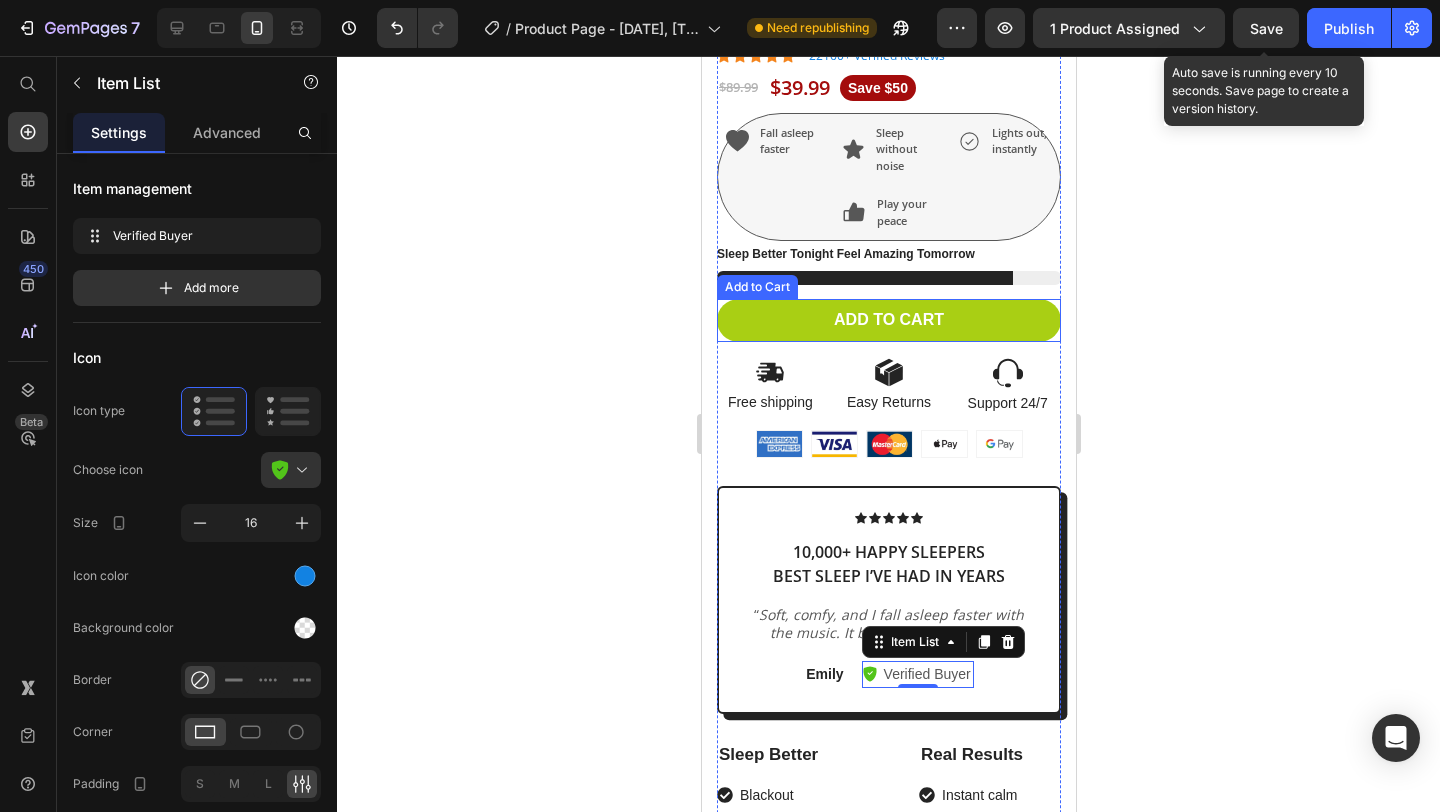 scroll, scrollTop: 0, scrollLeft: 0, axis: both 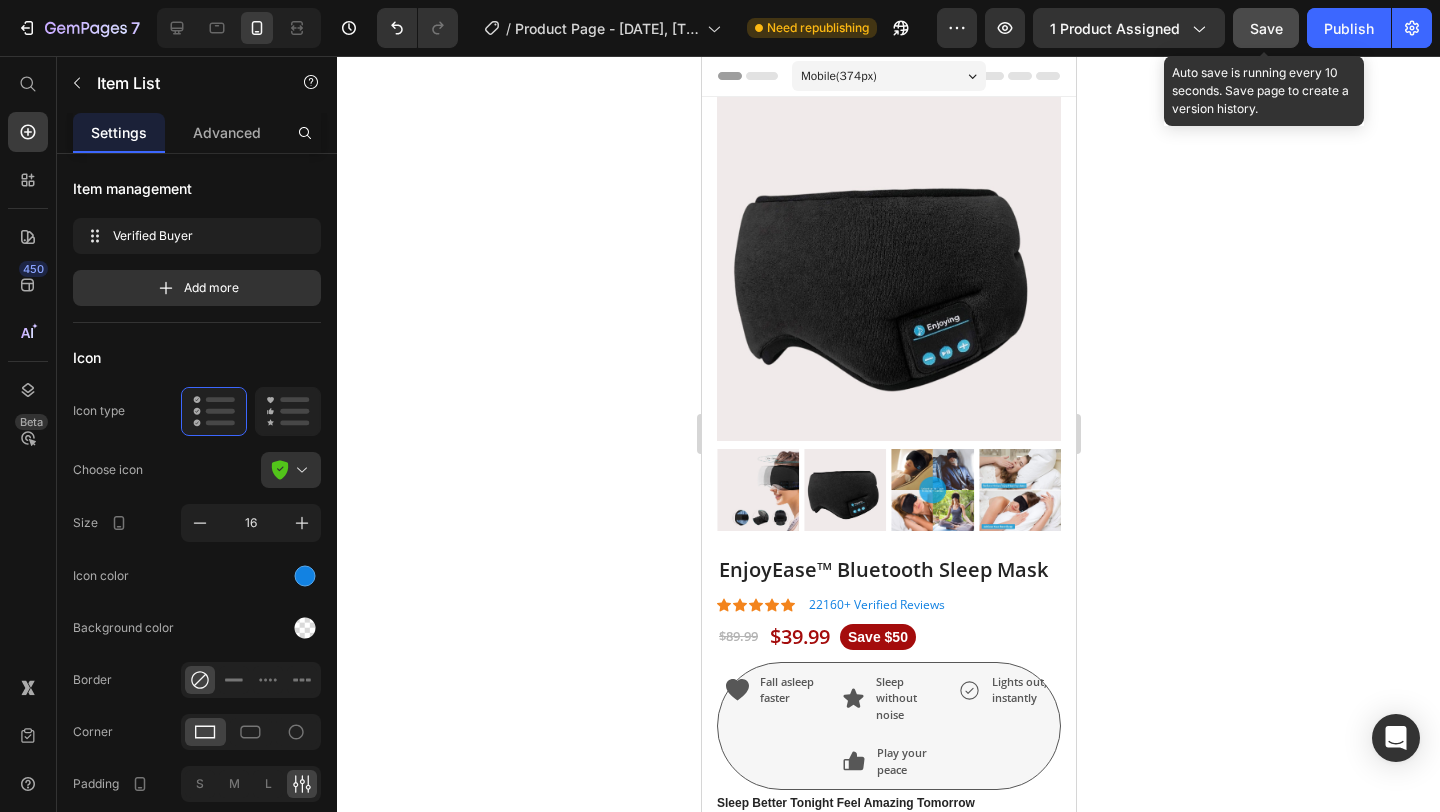 click on "Save" 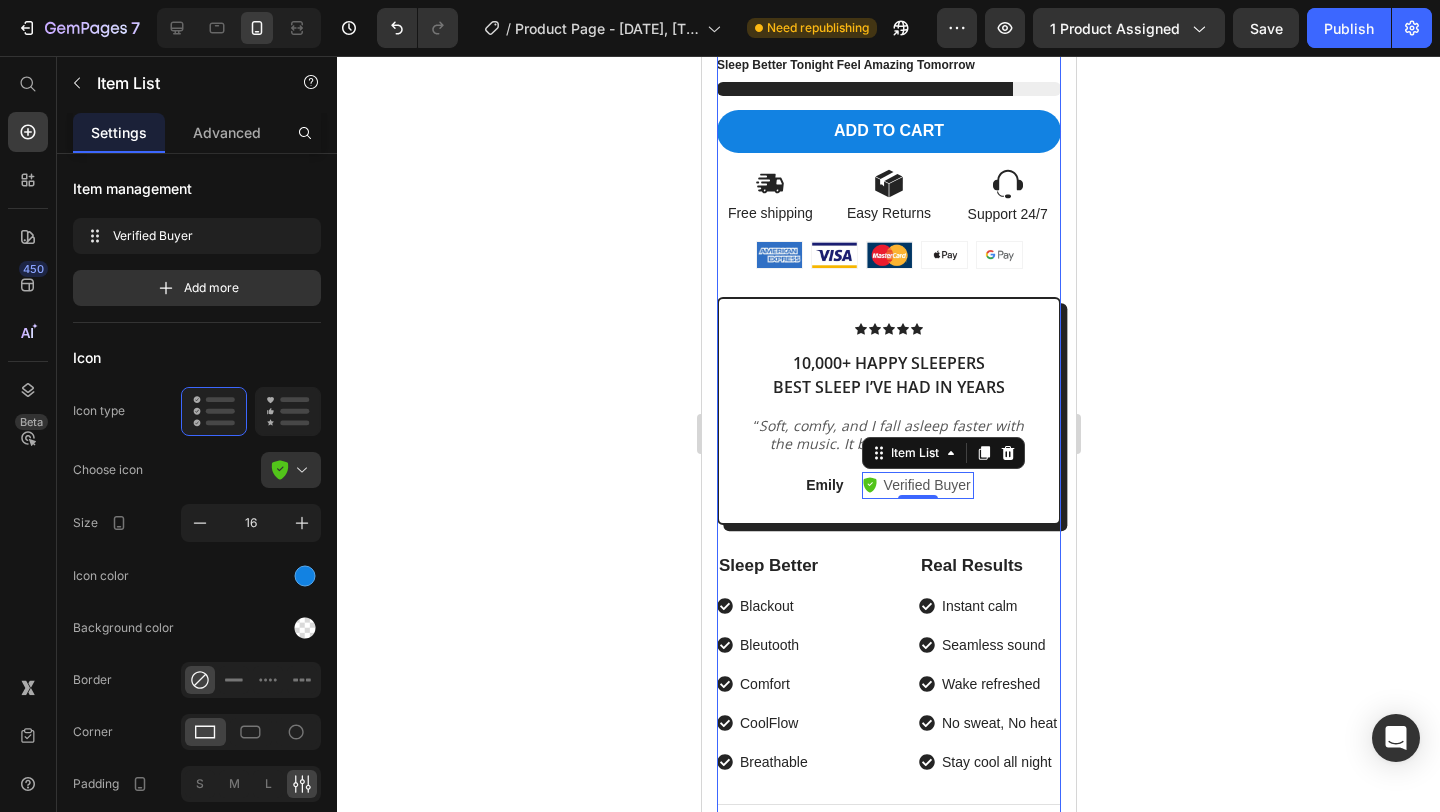 scroll, scrollTop: 847, scrollLeft: 0, axis: vertical 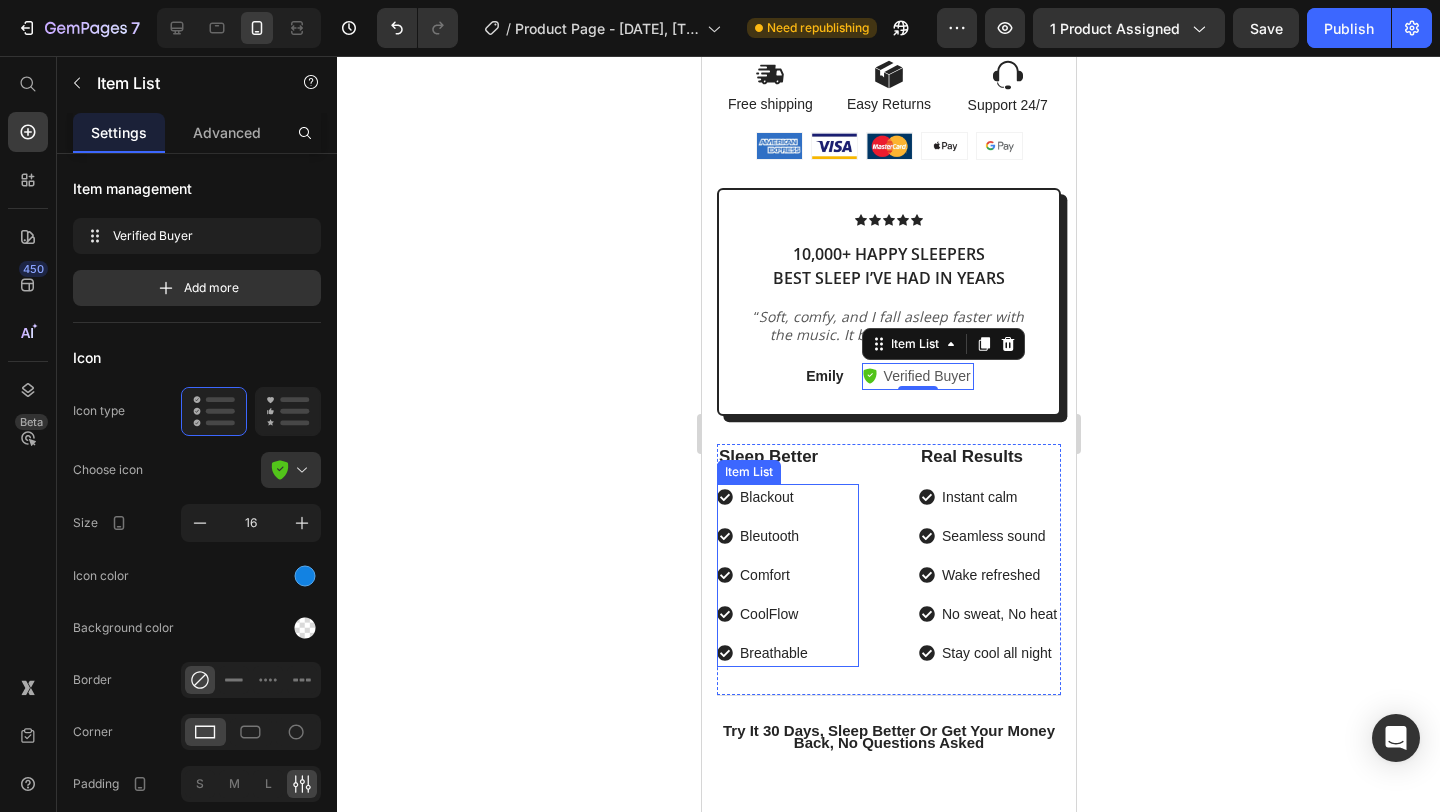 click on "Blackout" at bounding box center (773, 497) 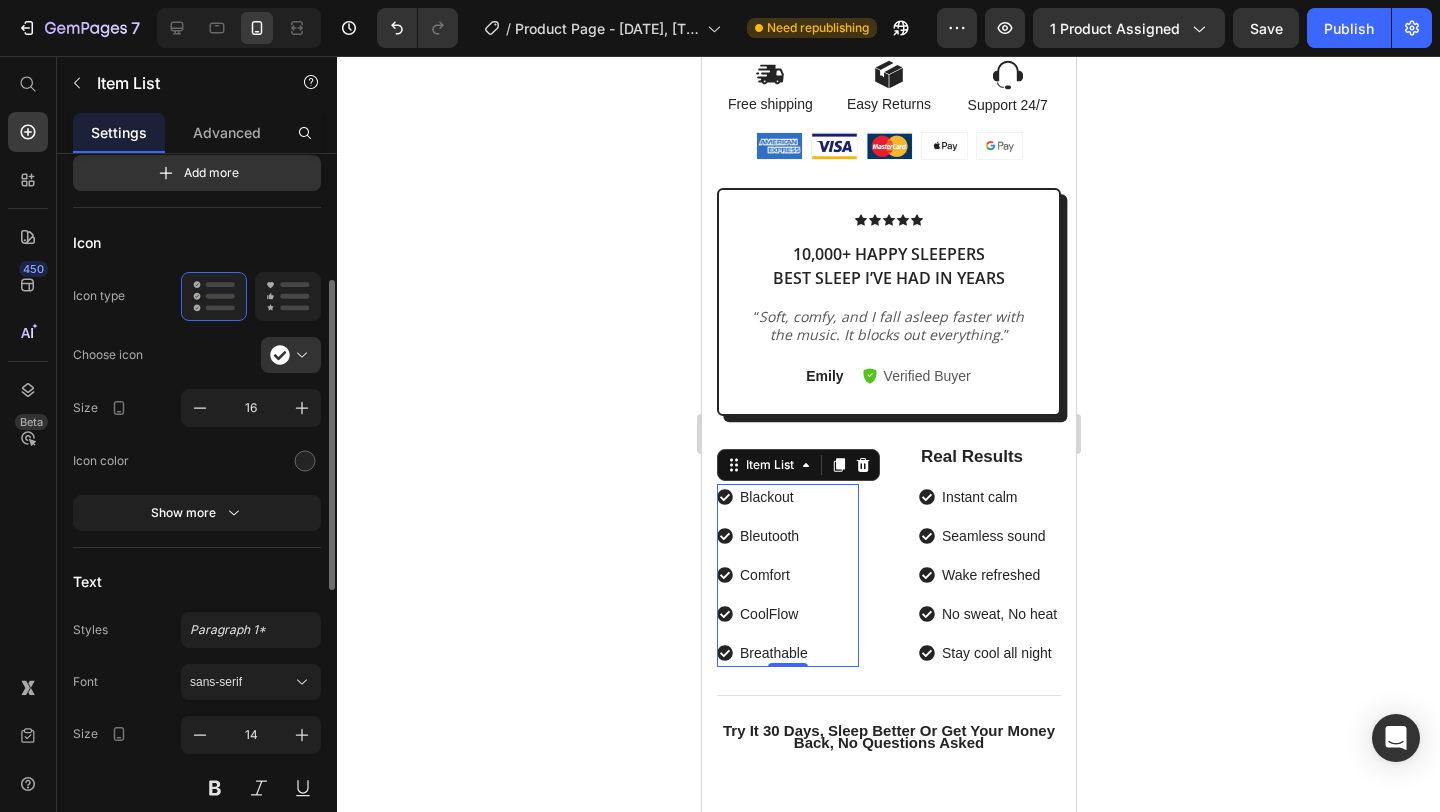 scroll, scrollTop: 295, scrollLeft: 0, axis: vertical 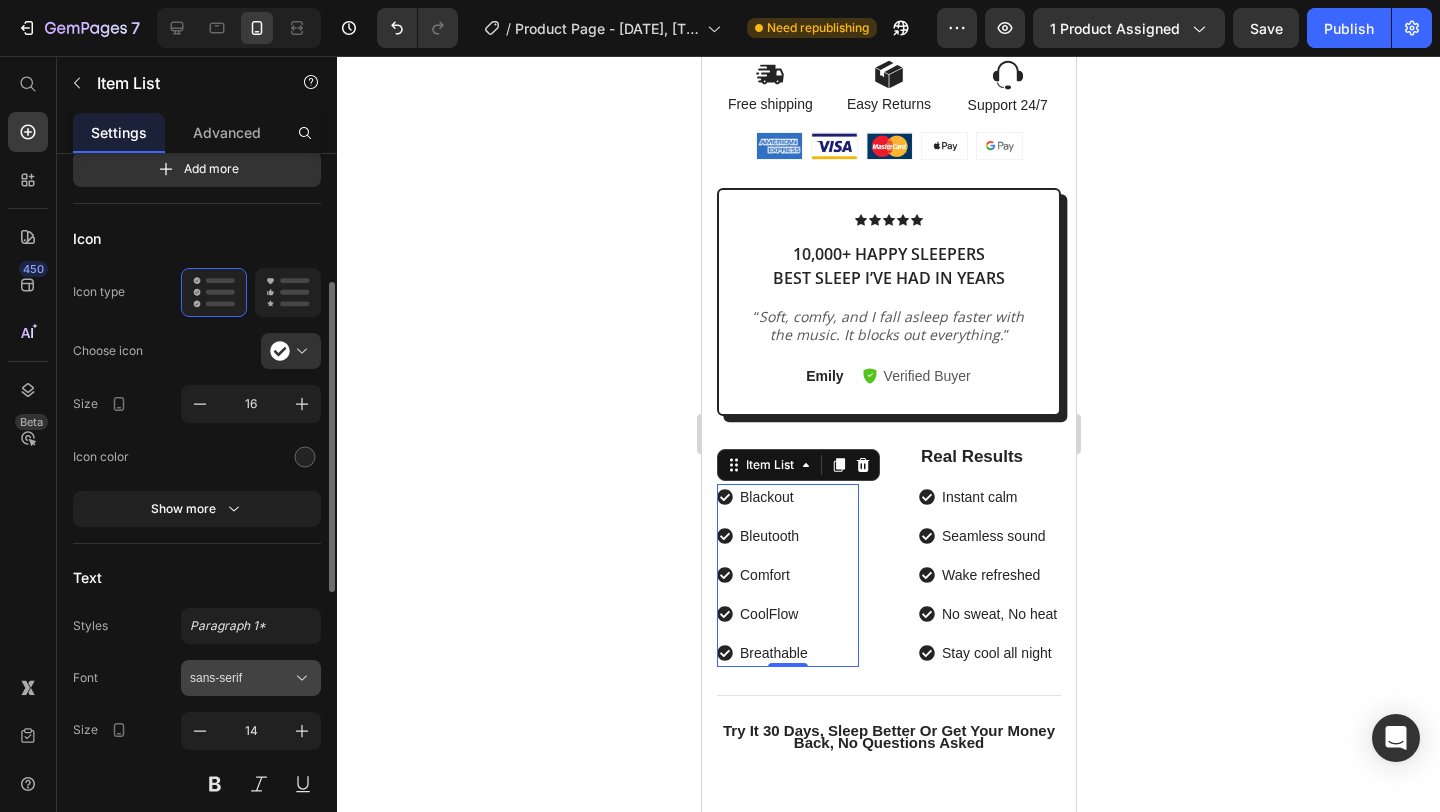 click on "sans-serif" at bounding box center (241, 678) 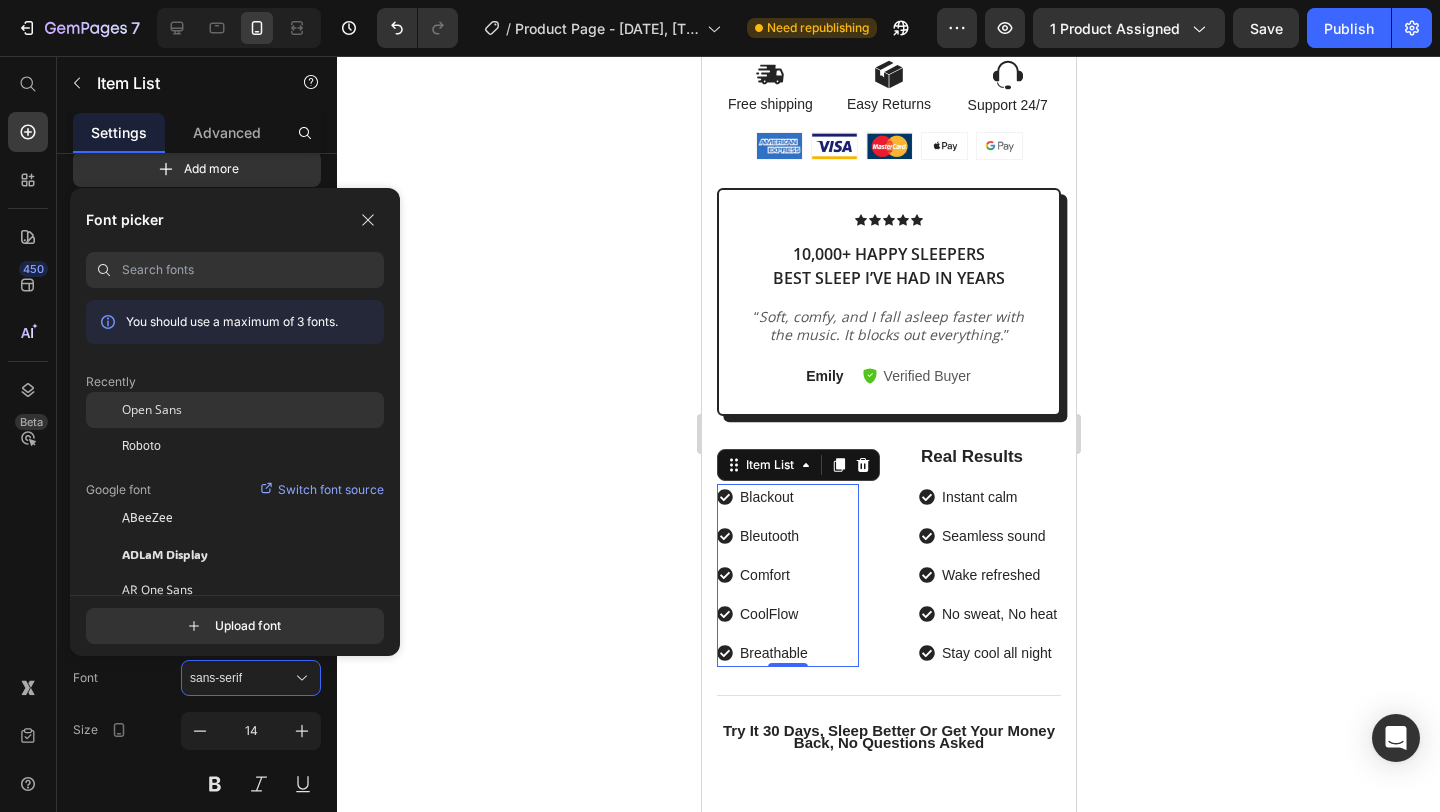click on "Open Sans" 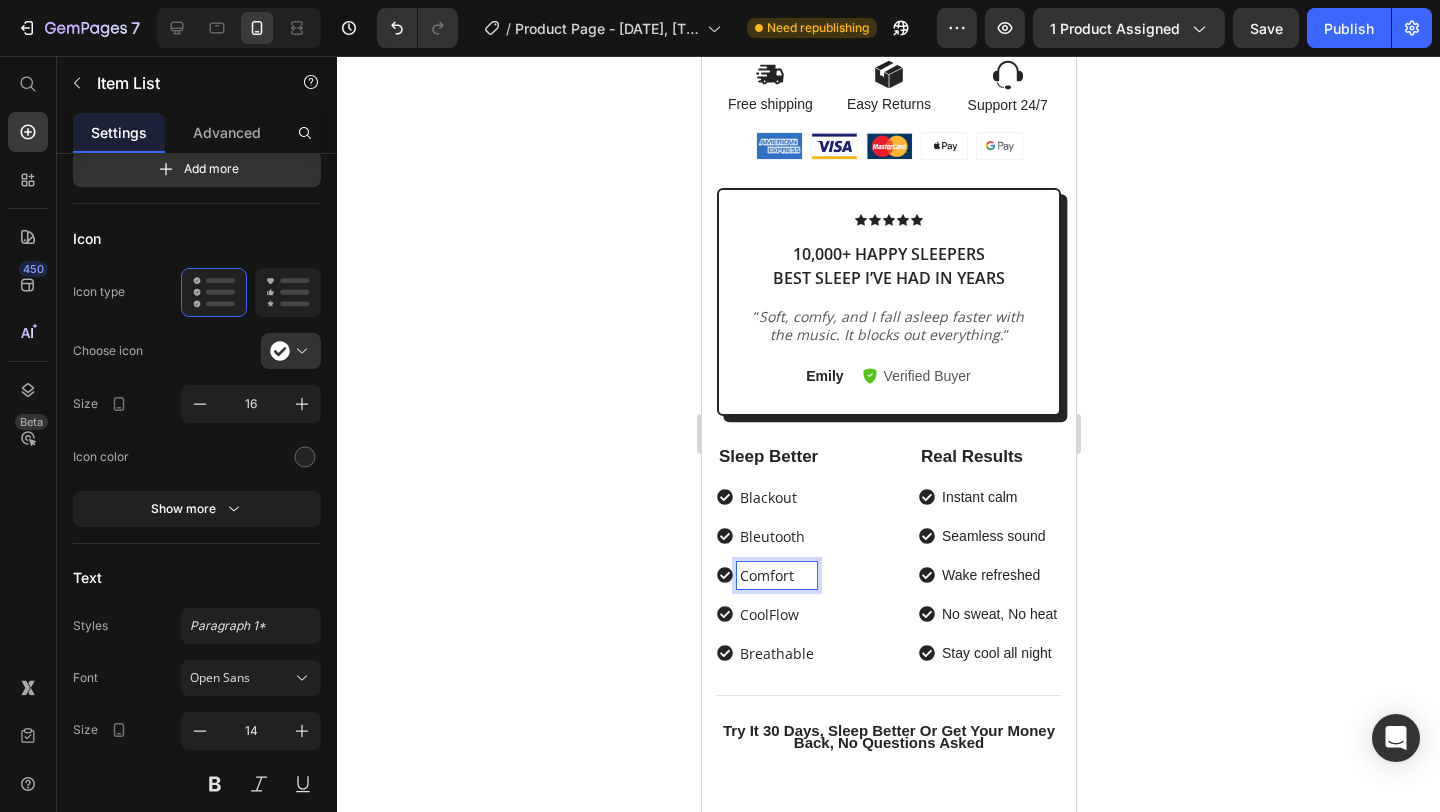 click on "Comfort" at bounding box center (776, 575) 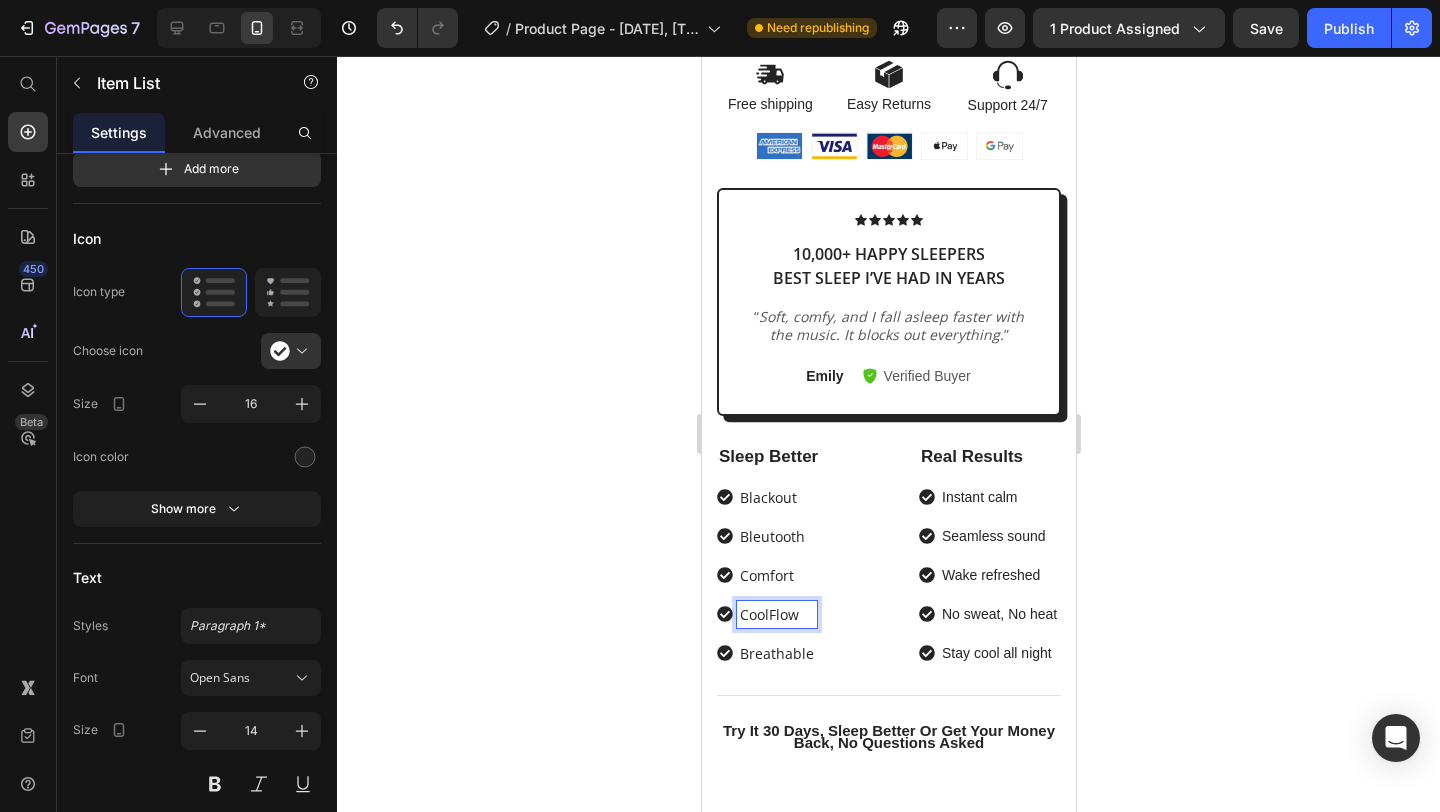 click on "CoolFlow" at bounding box center [776, 614] 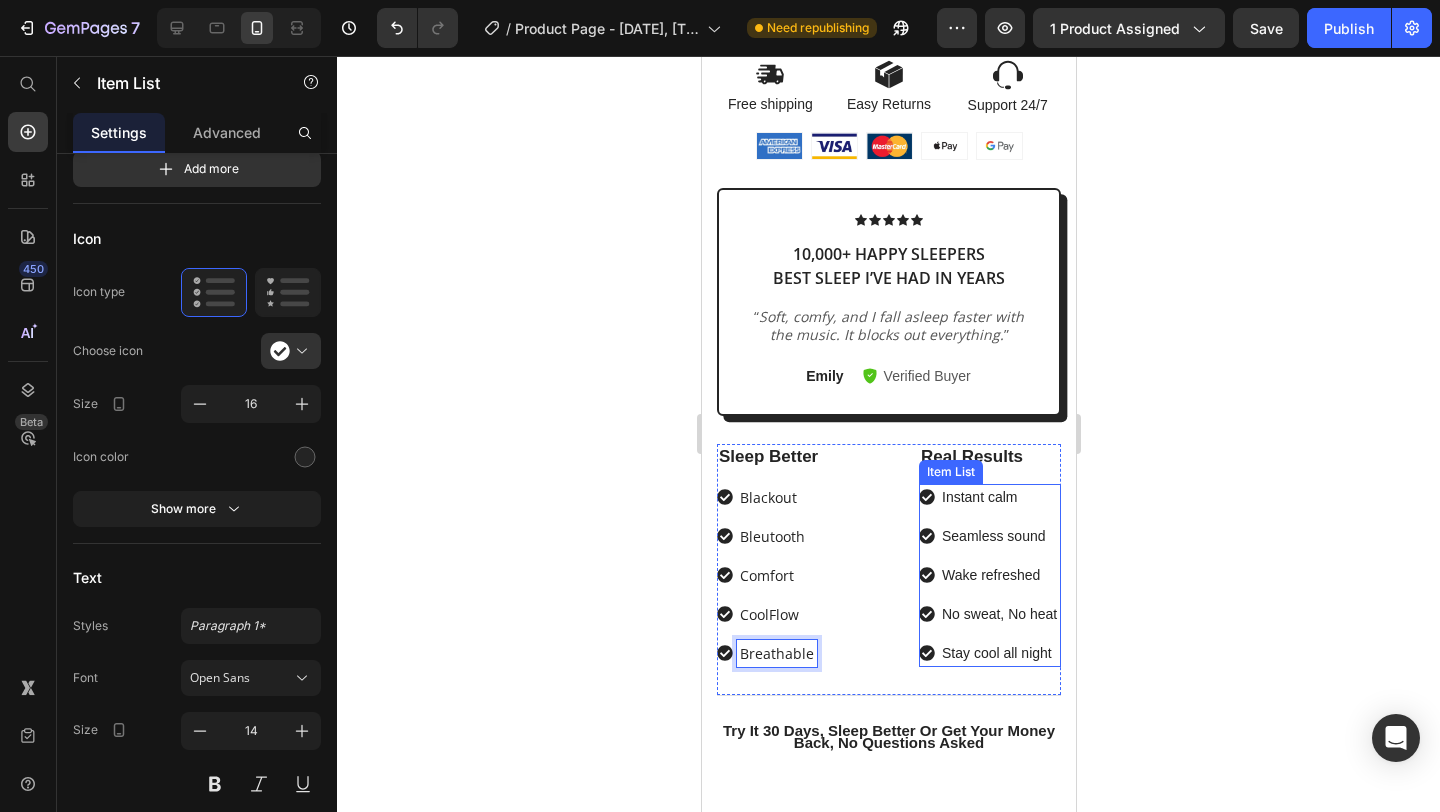 click on "Instant calm" at bounding box center [998, 497] 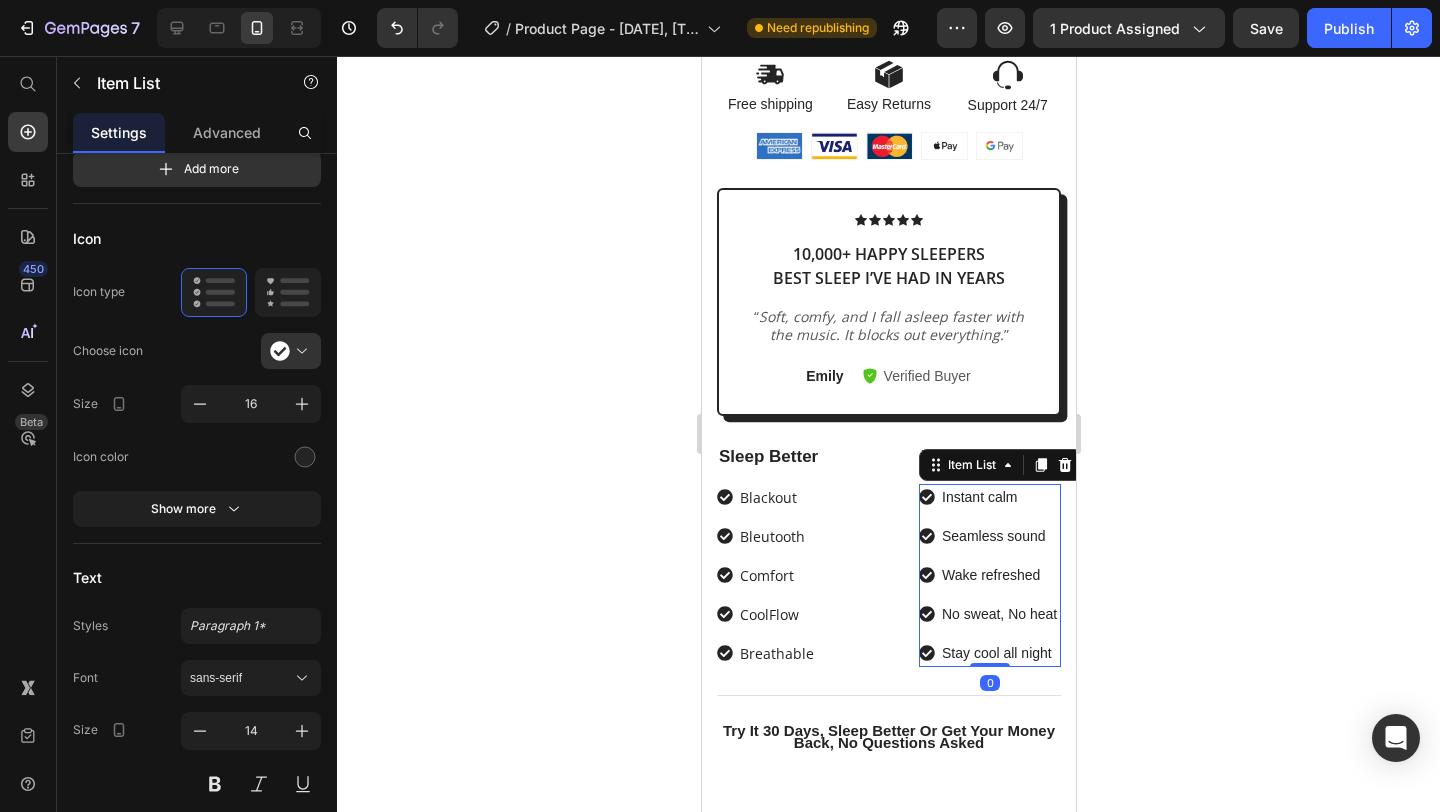 click on "Instant calm Seamless sound Wake refreshed No sweat, No heat Stay cool all night" at bounding box center (988, 575) 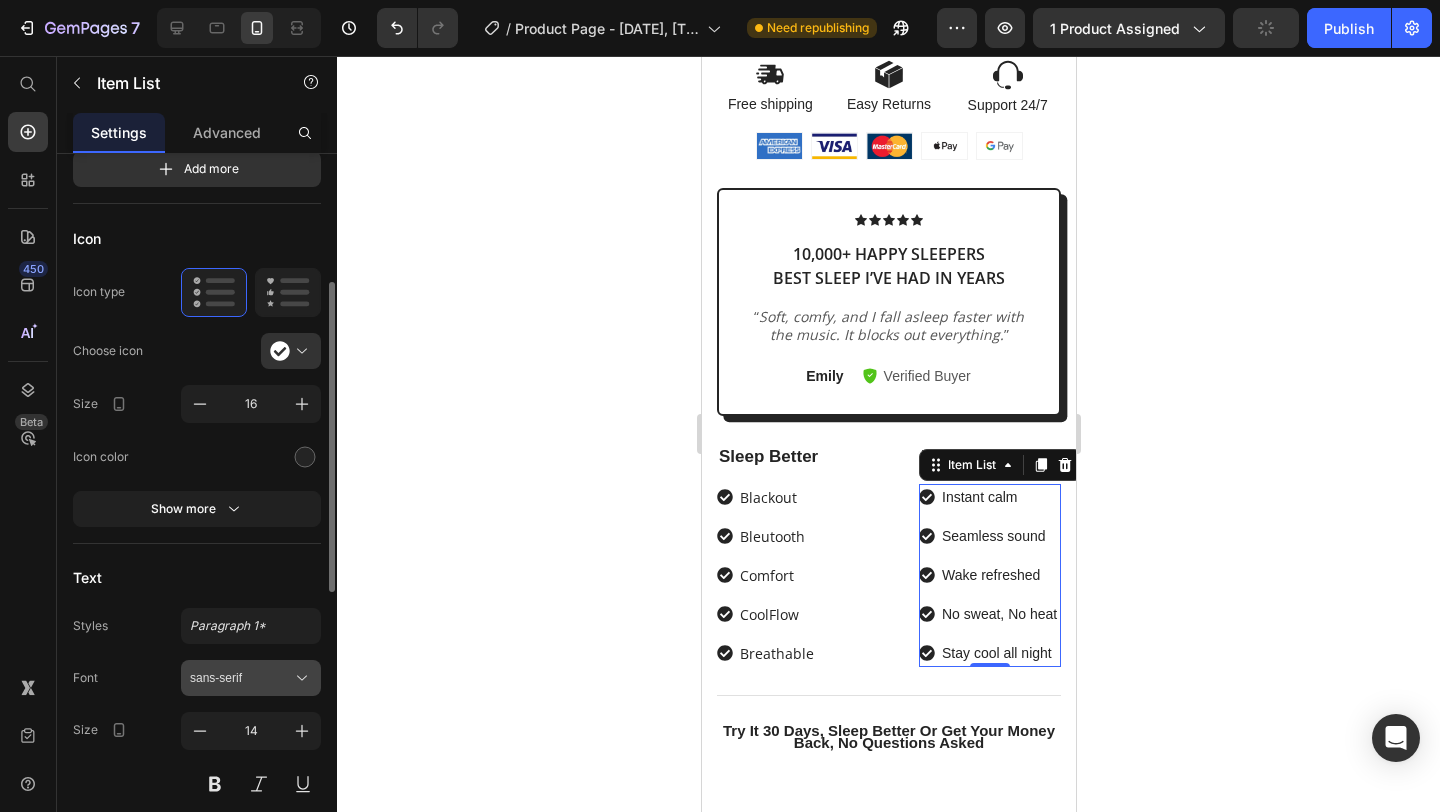 click on "sans-serif" at bounding box center (251, 678) 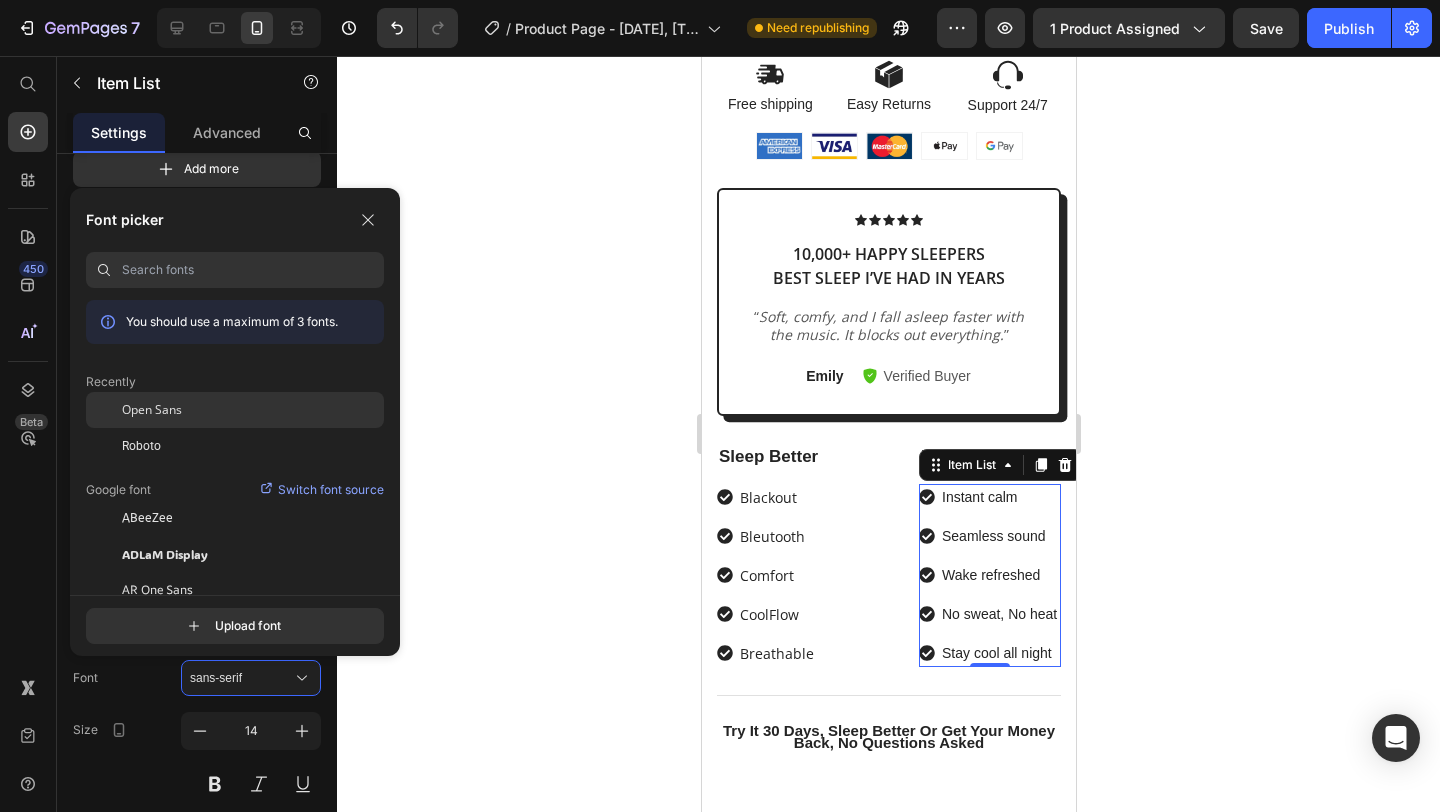 click on "Open Sans" 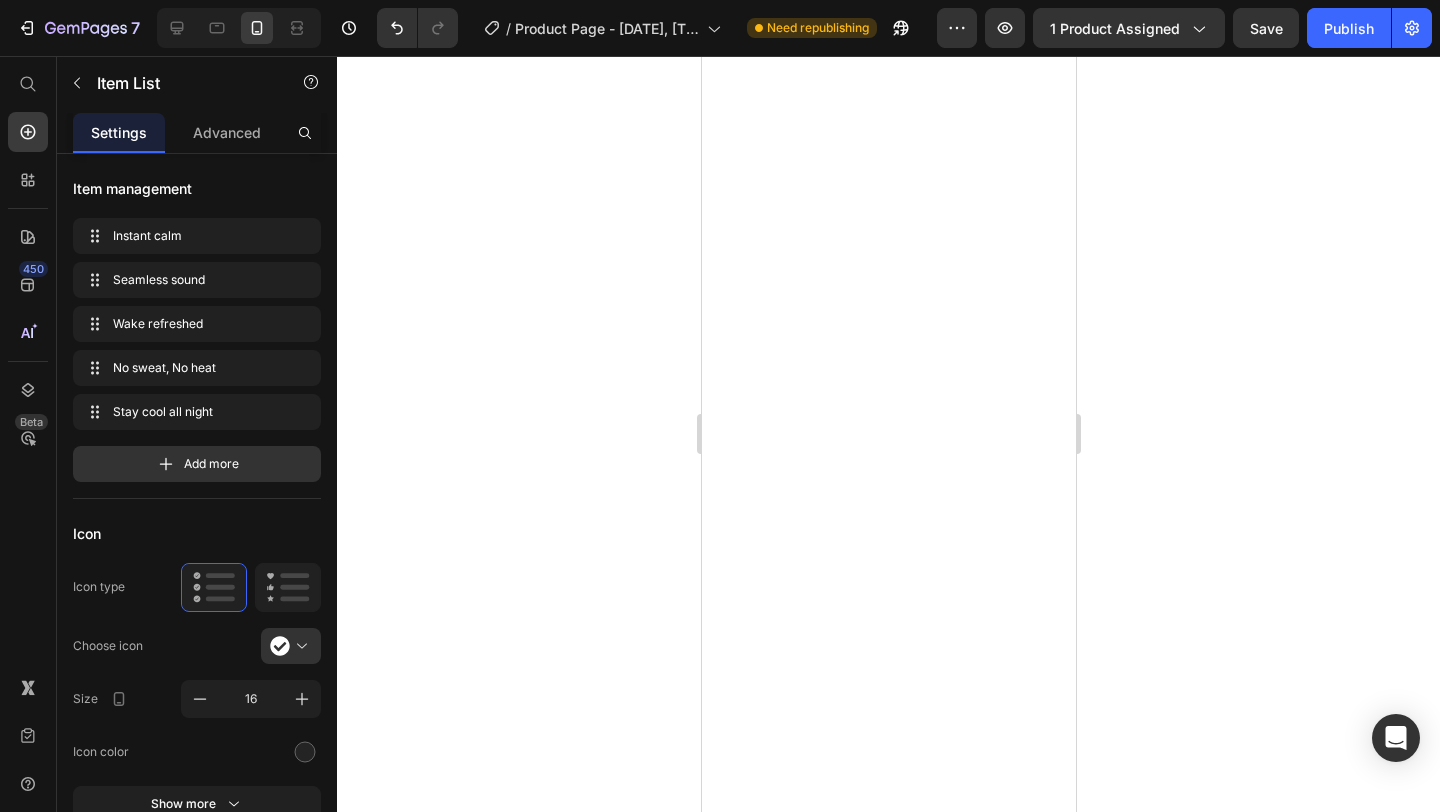 scroll, scrollTop: 0, scrollLeft: 0, axis: both 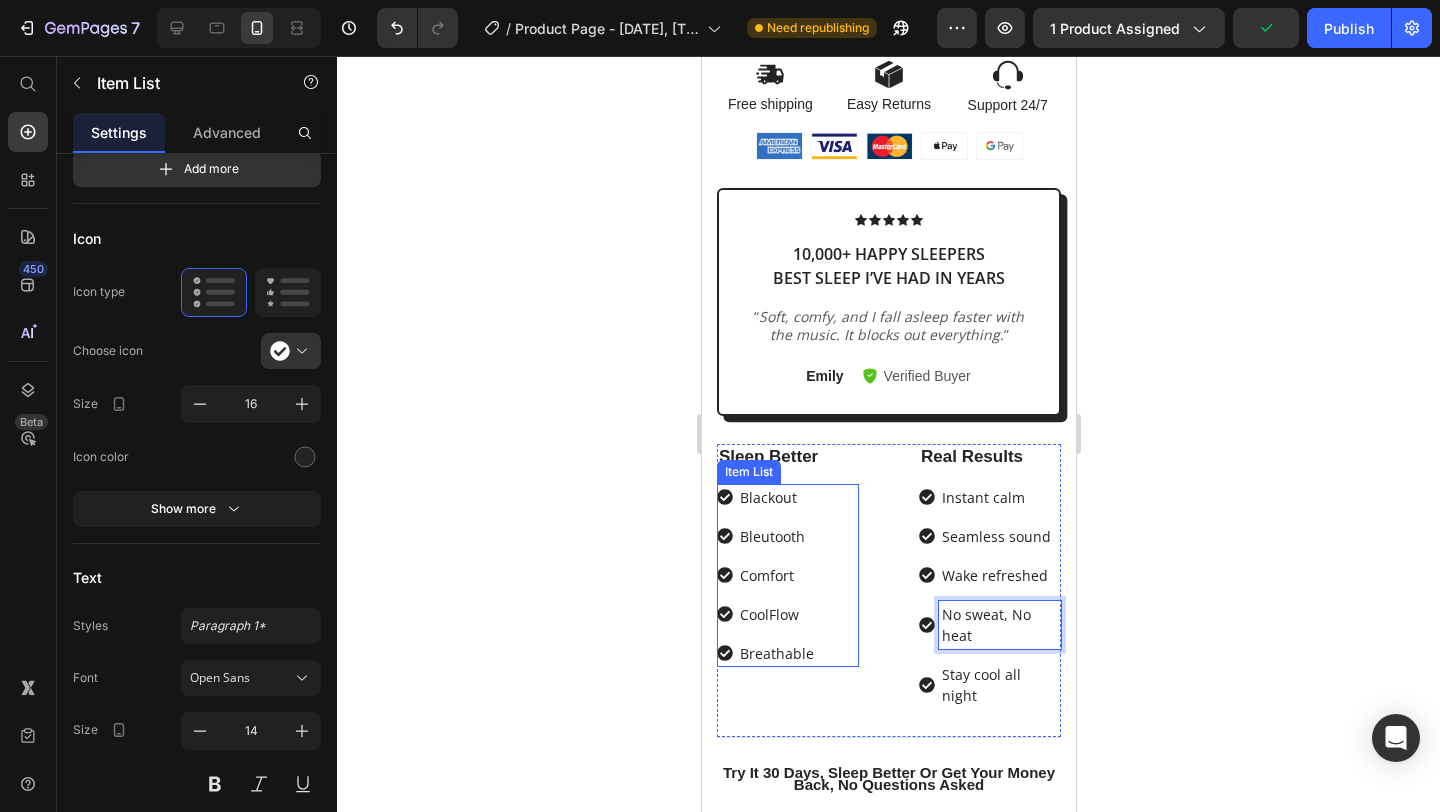click on "Blackout" at bounding box center (776, 497) 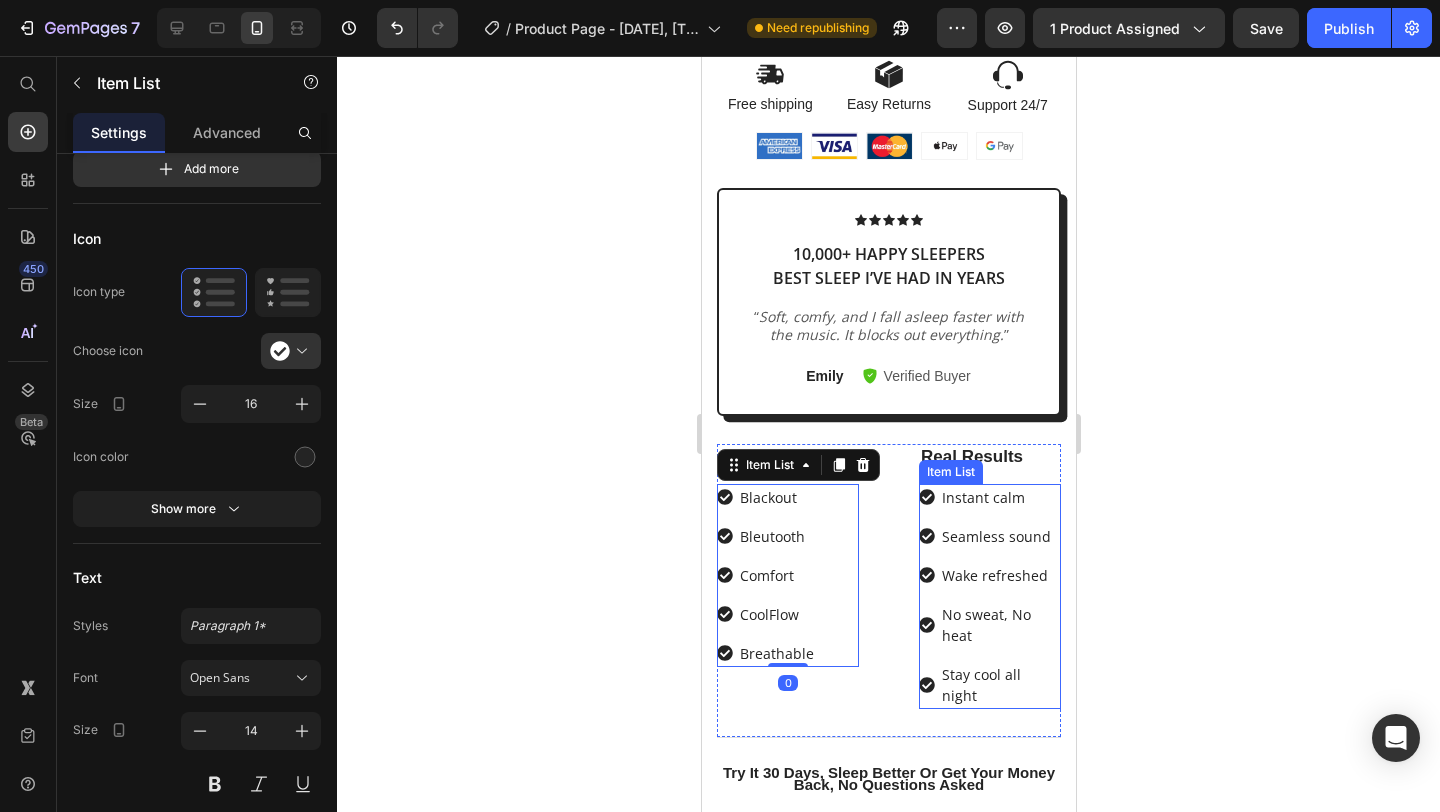 click on "No sweat, No heat" at bounding box center (999, 625) 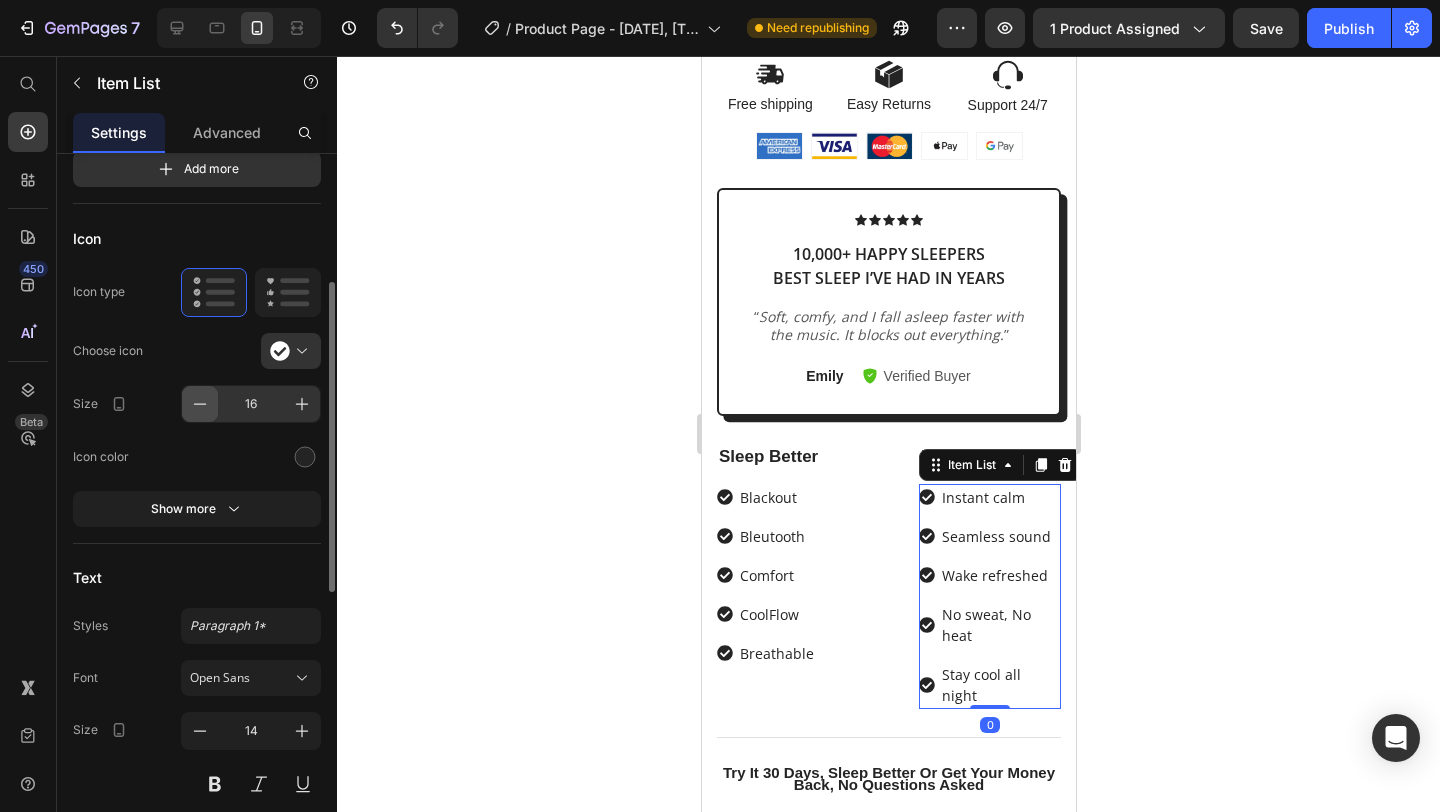 click at bounding box center [200, 404] 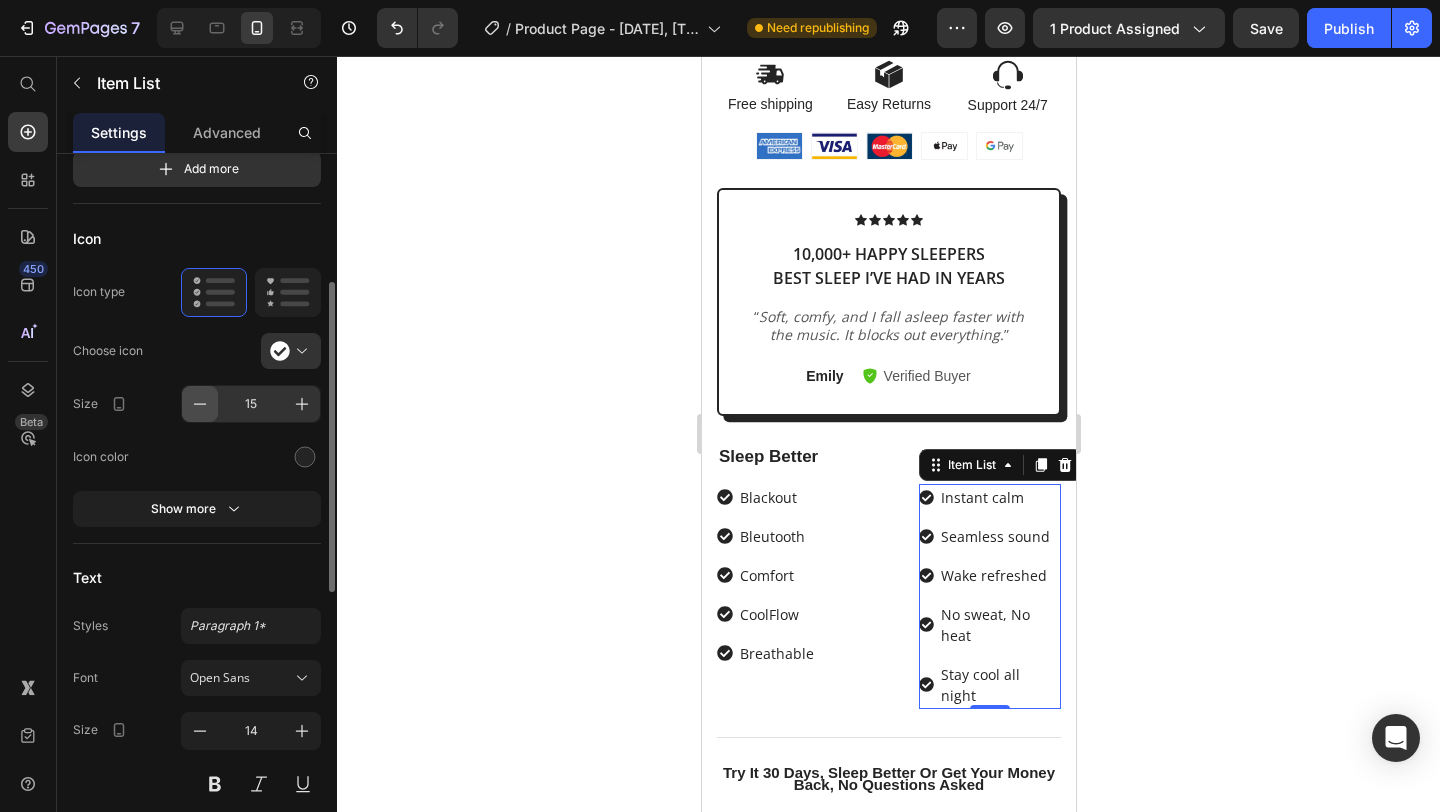 click at bounding box center (200, 404) 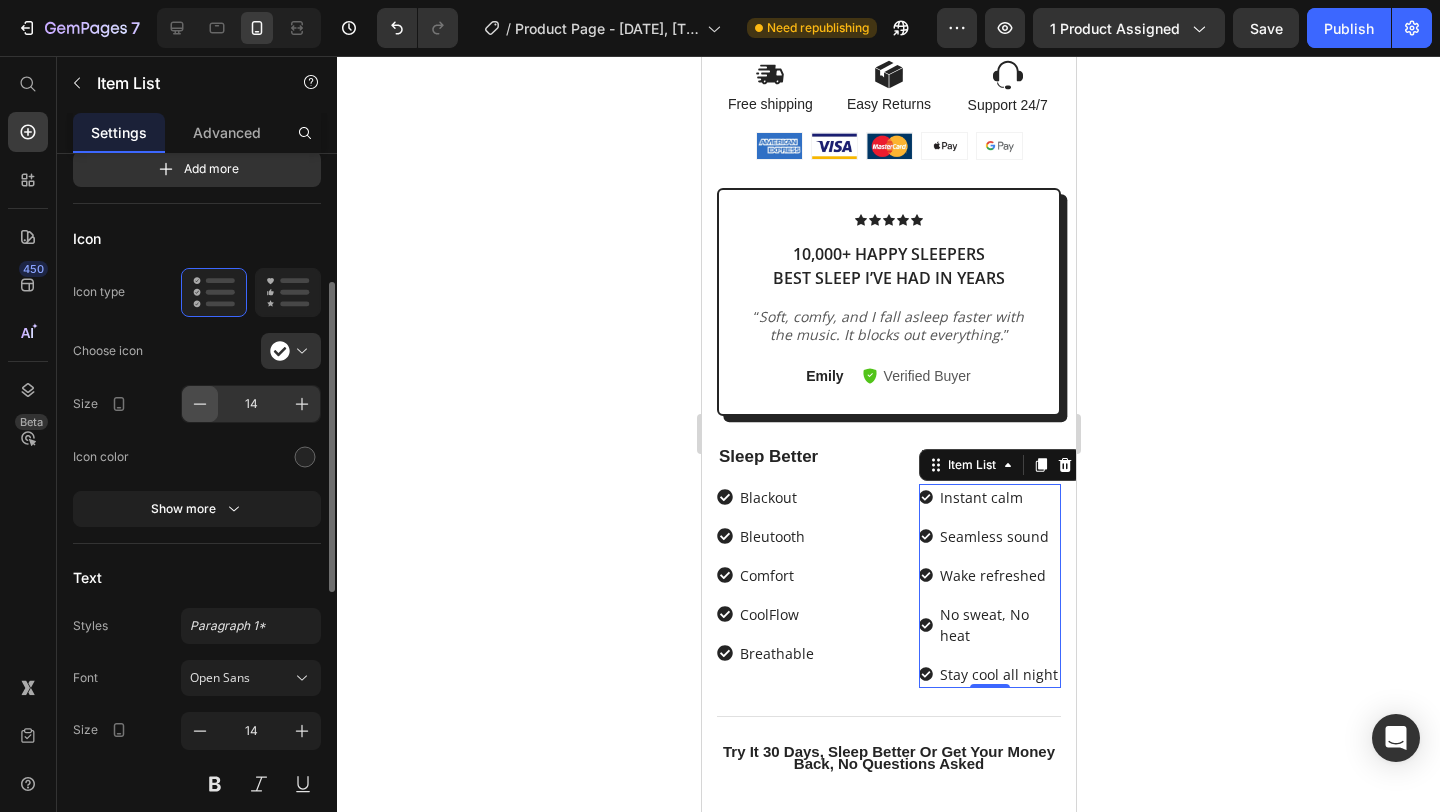 click at bounding box center [200, 404] 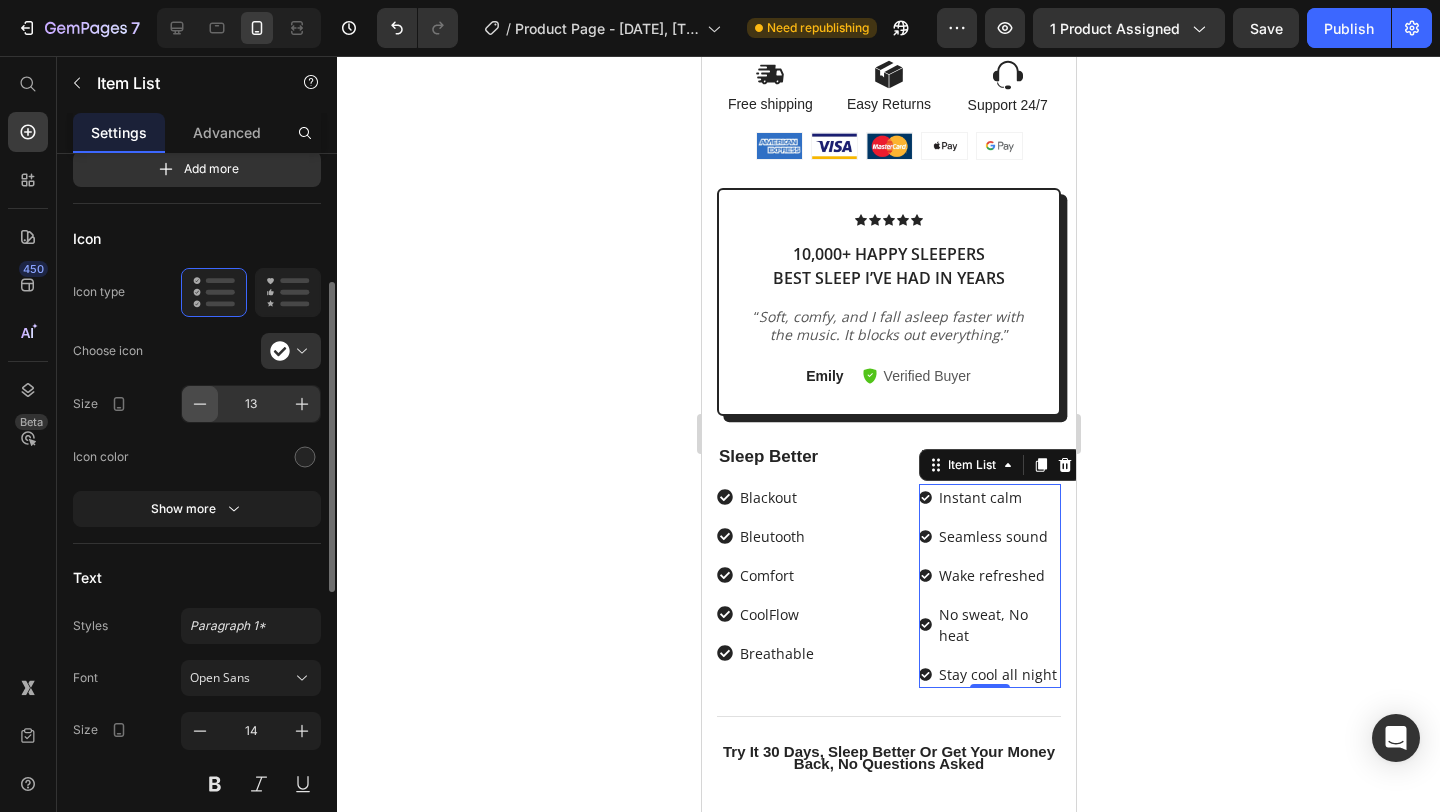 click at bounding box center [200, 404] 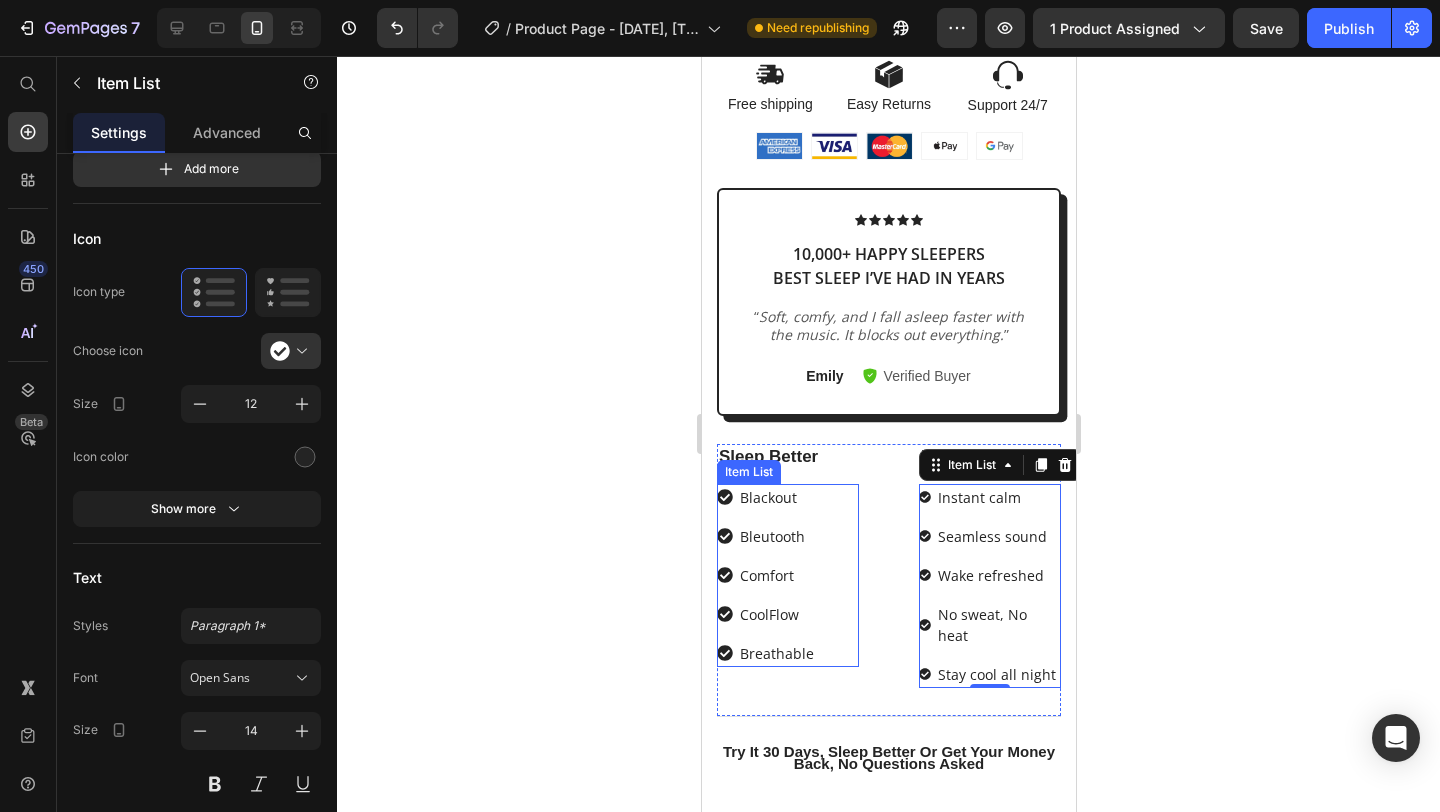 click on "Blackout Bleutooth Comfort  CoolFlow Breathable" at bounding box center (787, 575) 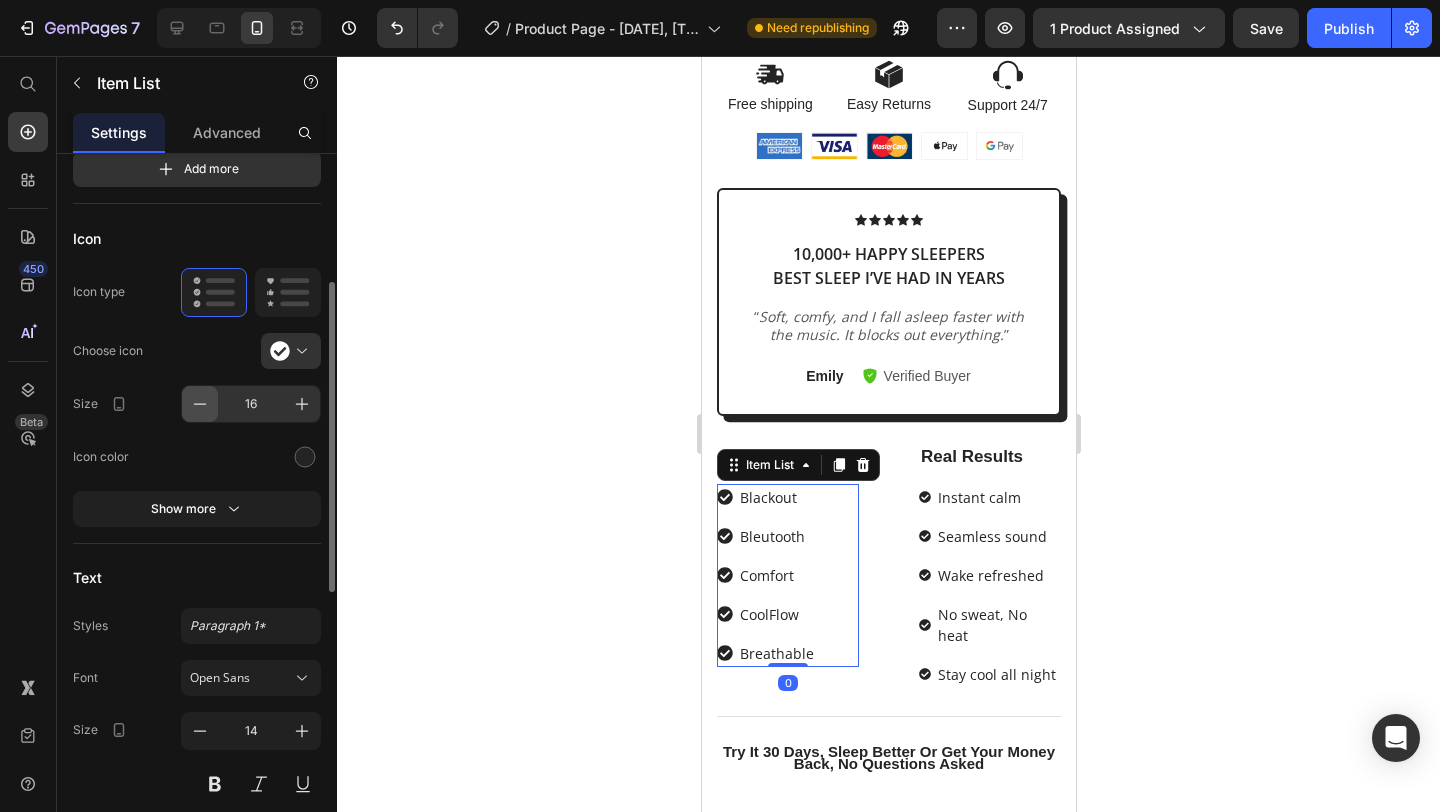 click 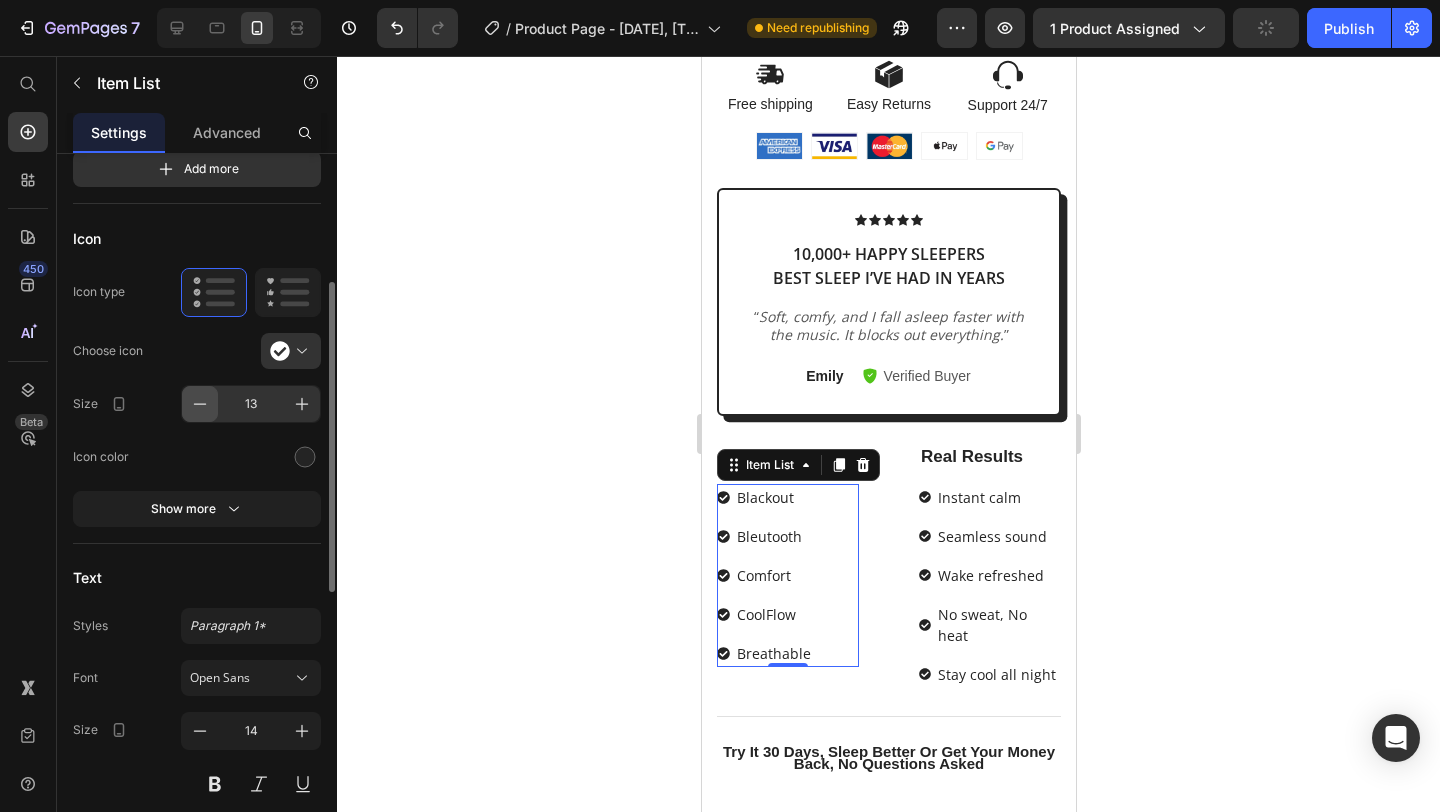 click 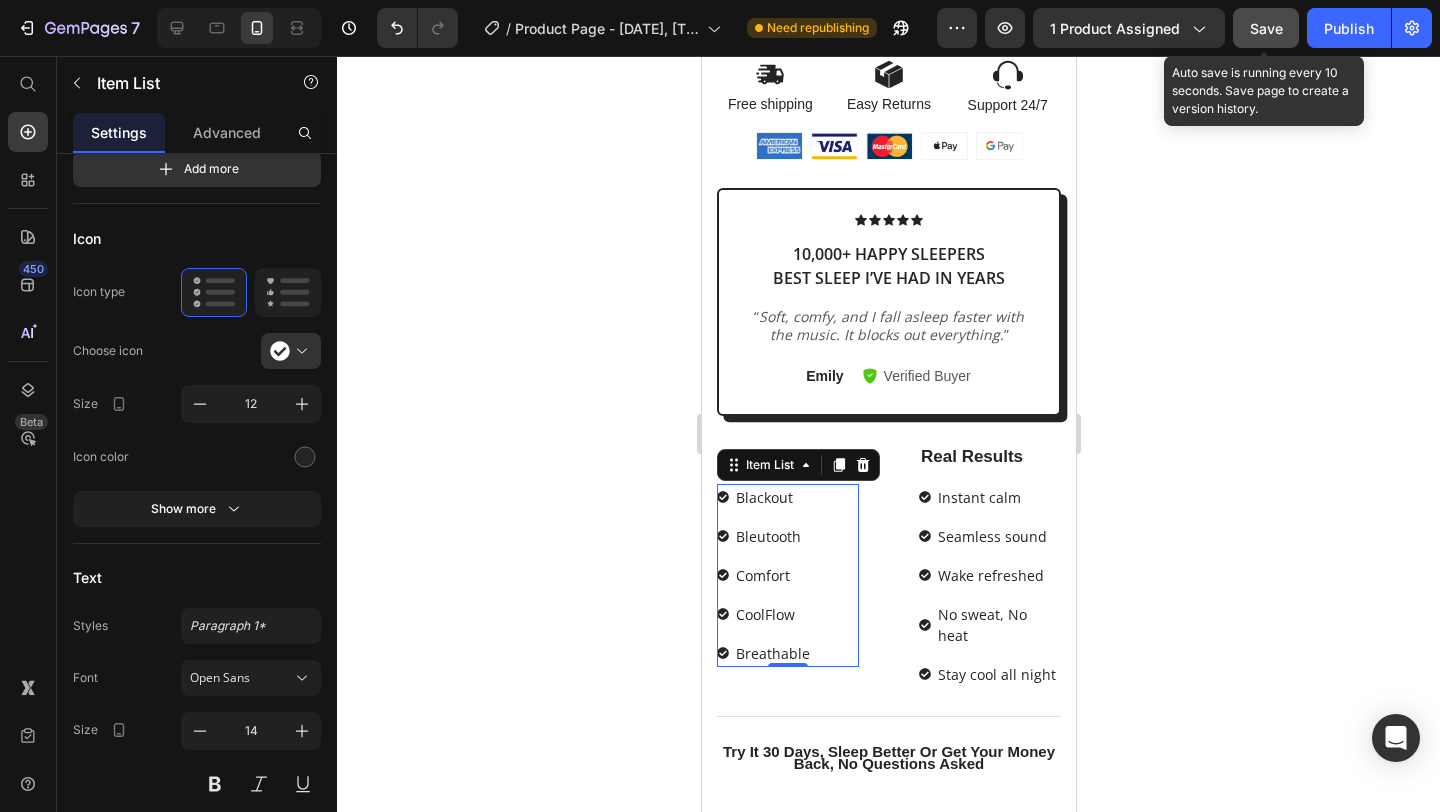 click on "Save" at bounding box center (1266, 28) 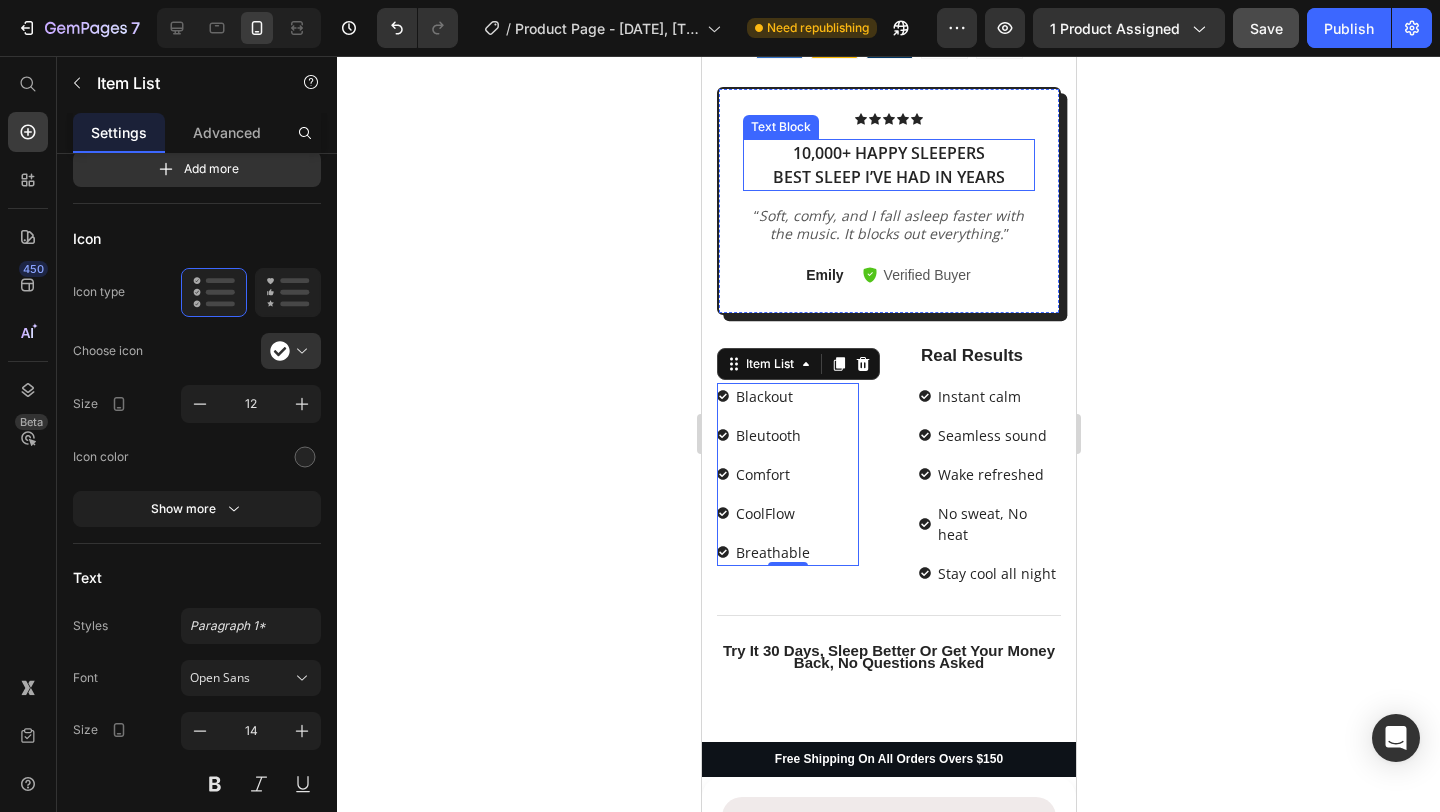 scroll, scrollTop: 997, scrollLeft: 0, axis: vertical 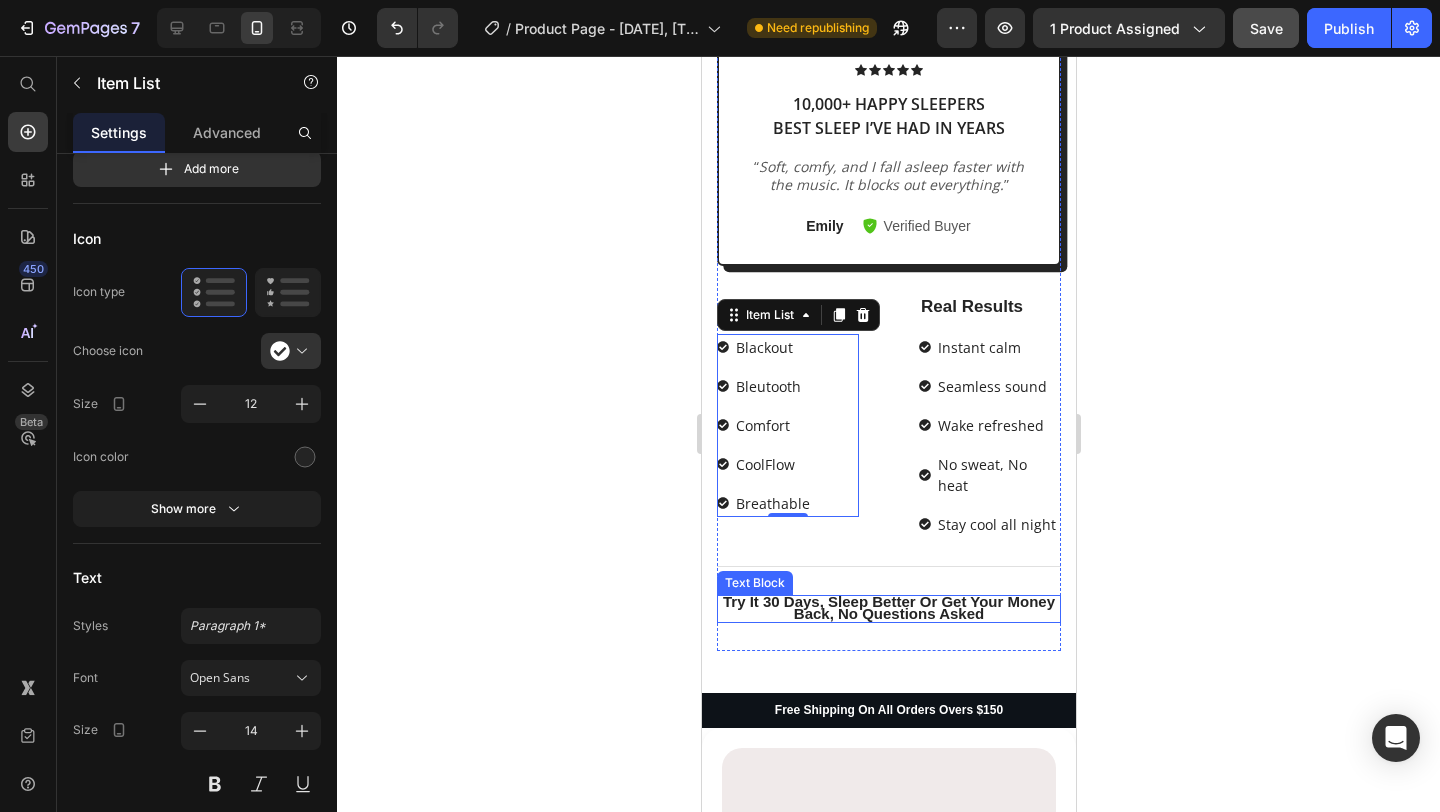 click on "Try It 30 Days, Sleep Better Or Get Your Money Back, No Questions Asked" at bounding box center (888, 607) 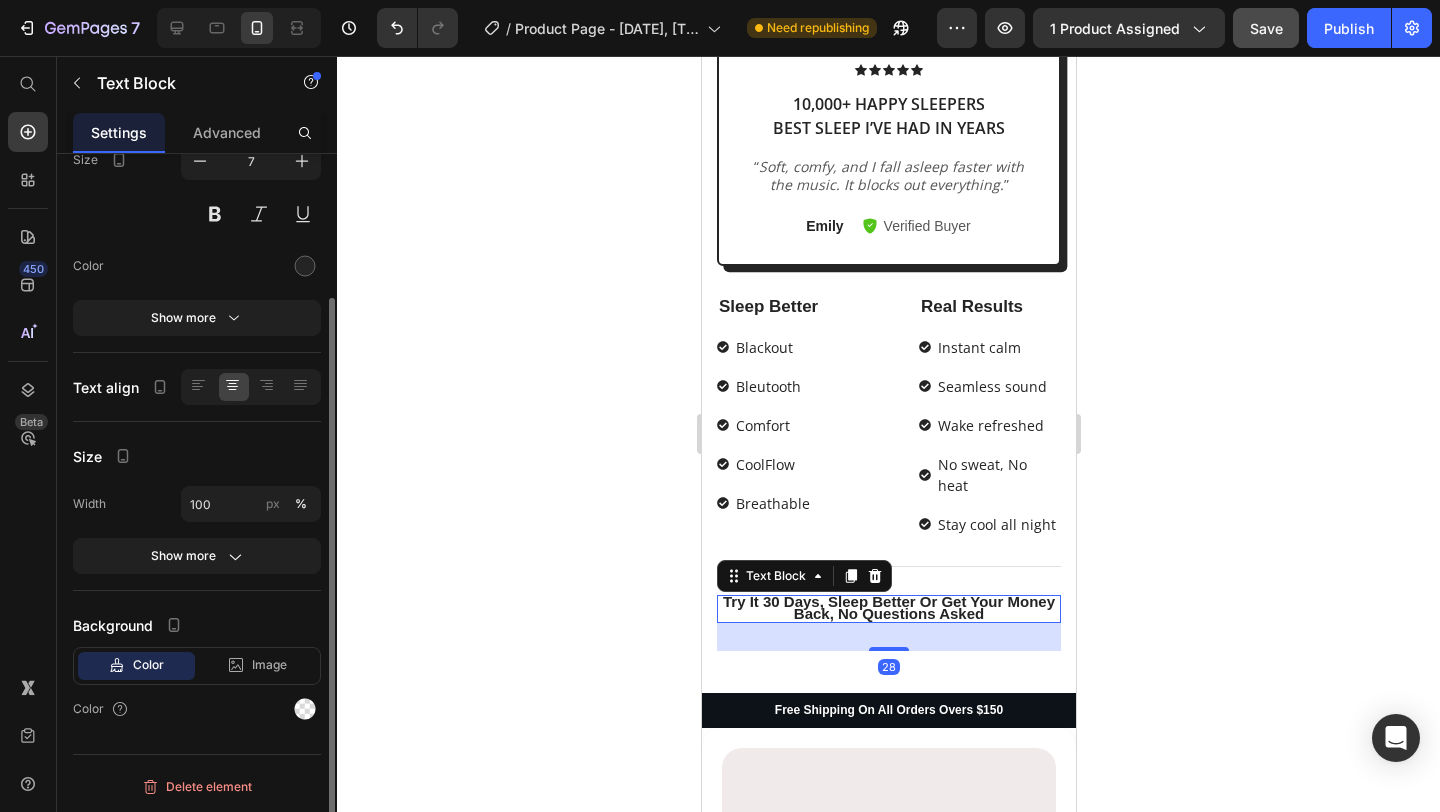 scroll, scrollTop: 0, scrollLeft: 0, axis: both 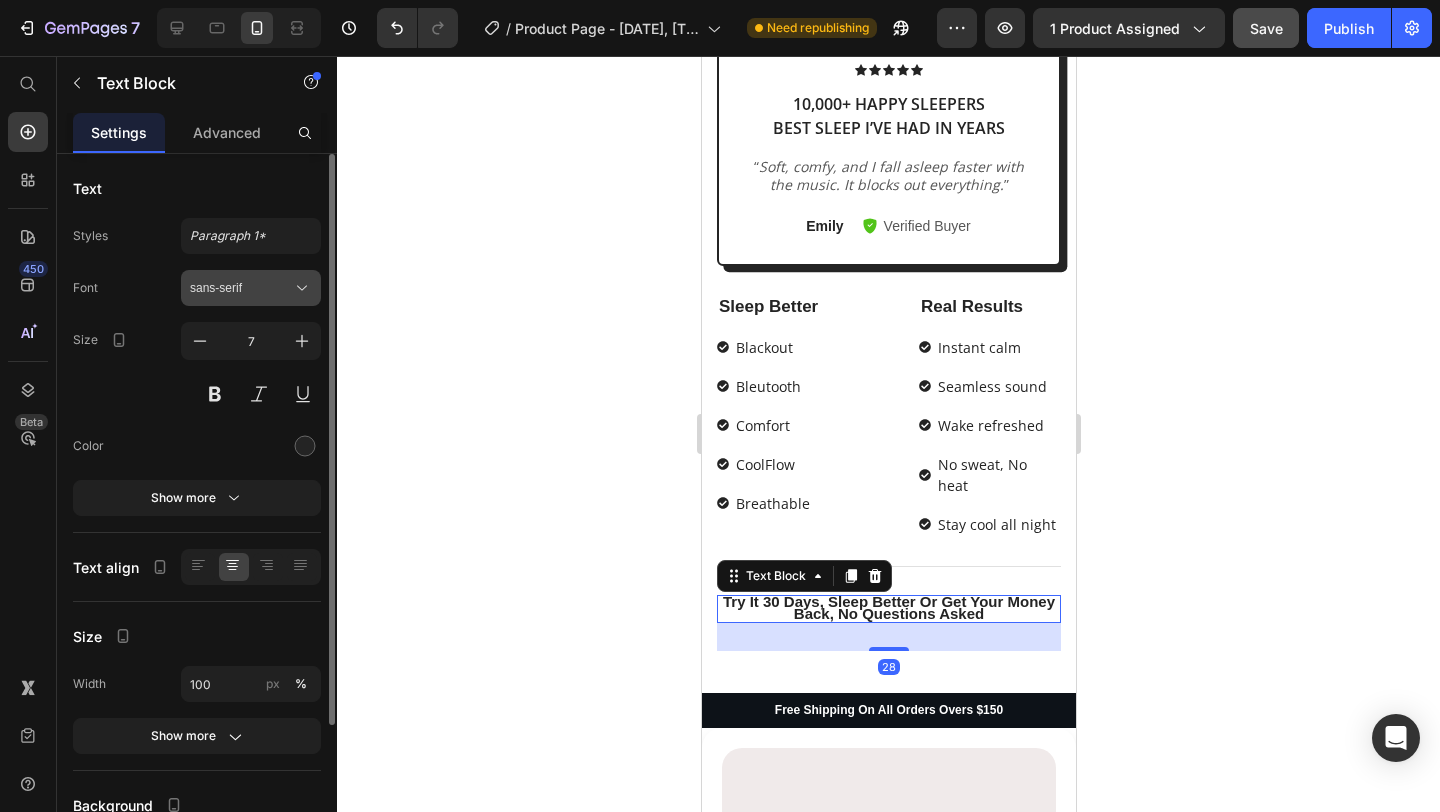 click on "sans-serif" at bounding box center (241, 288) 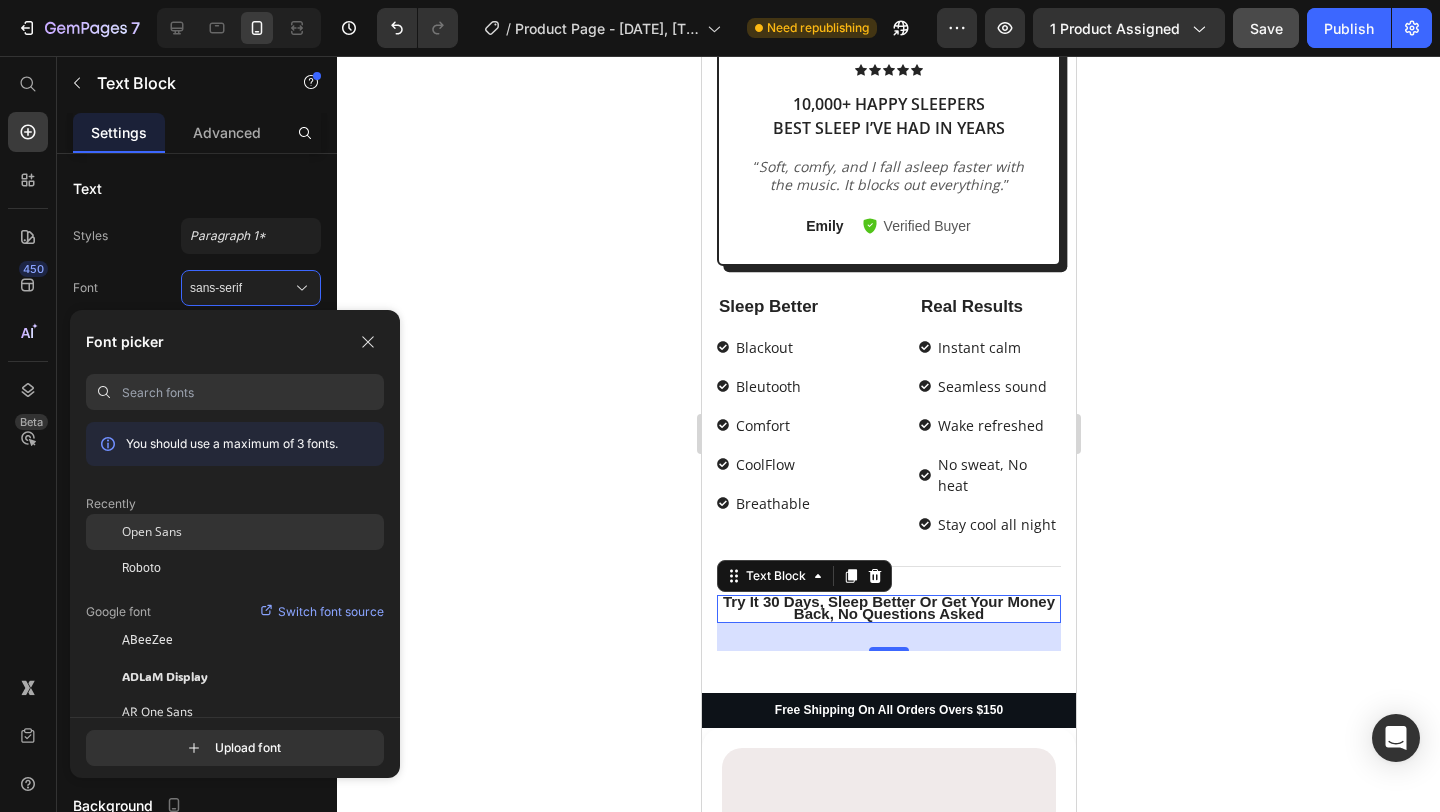 click on "Open Sans" 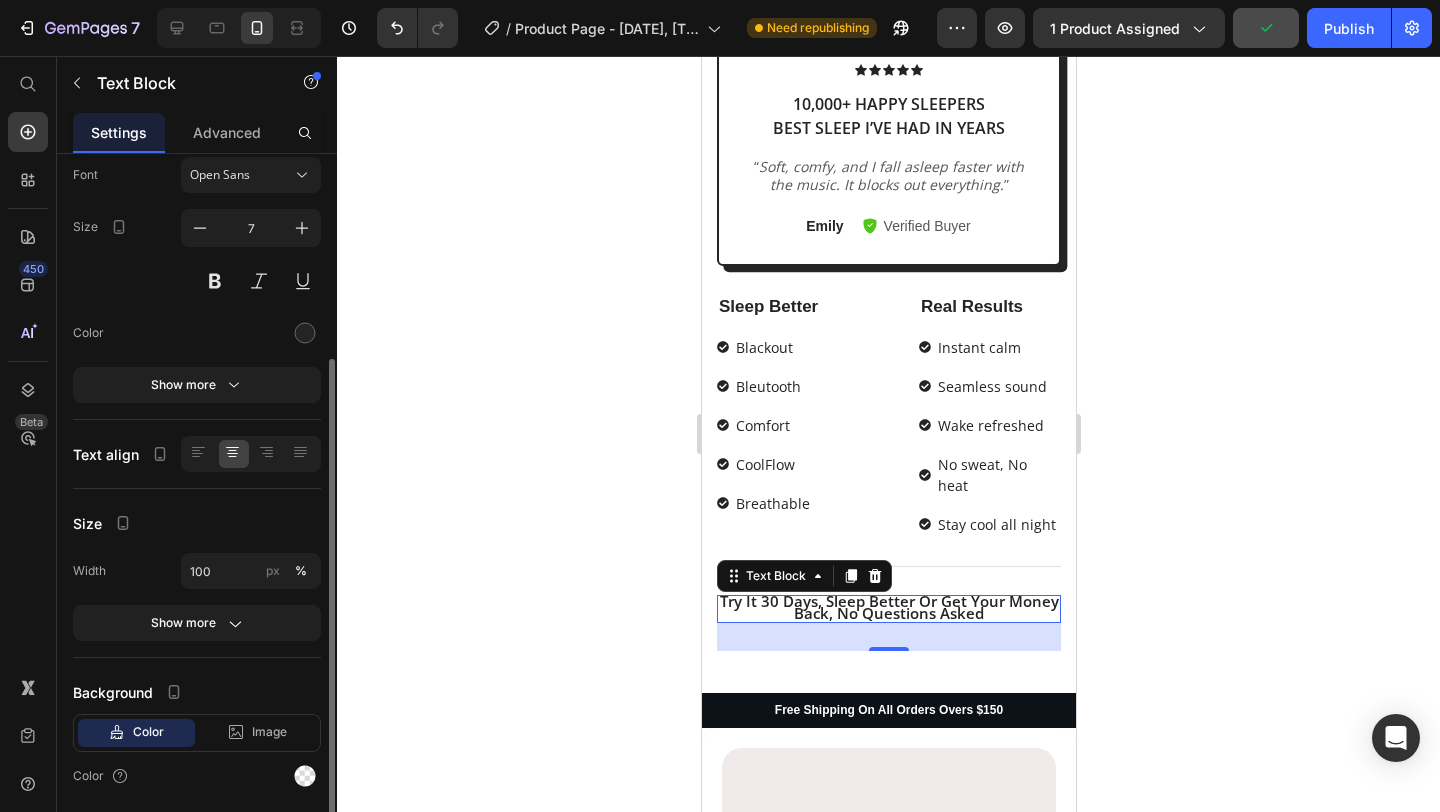 scroll, scrollTop: 180, scrollLeft: 0, axis: vertical 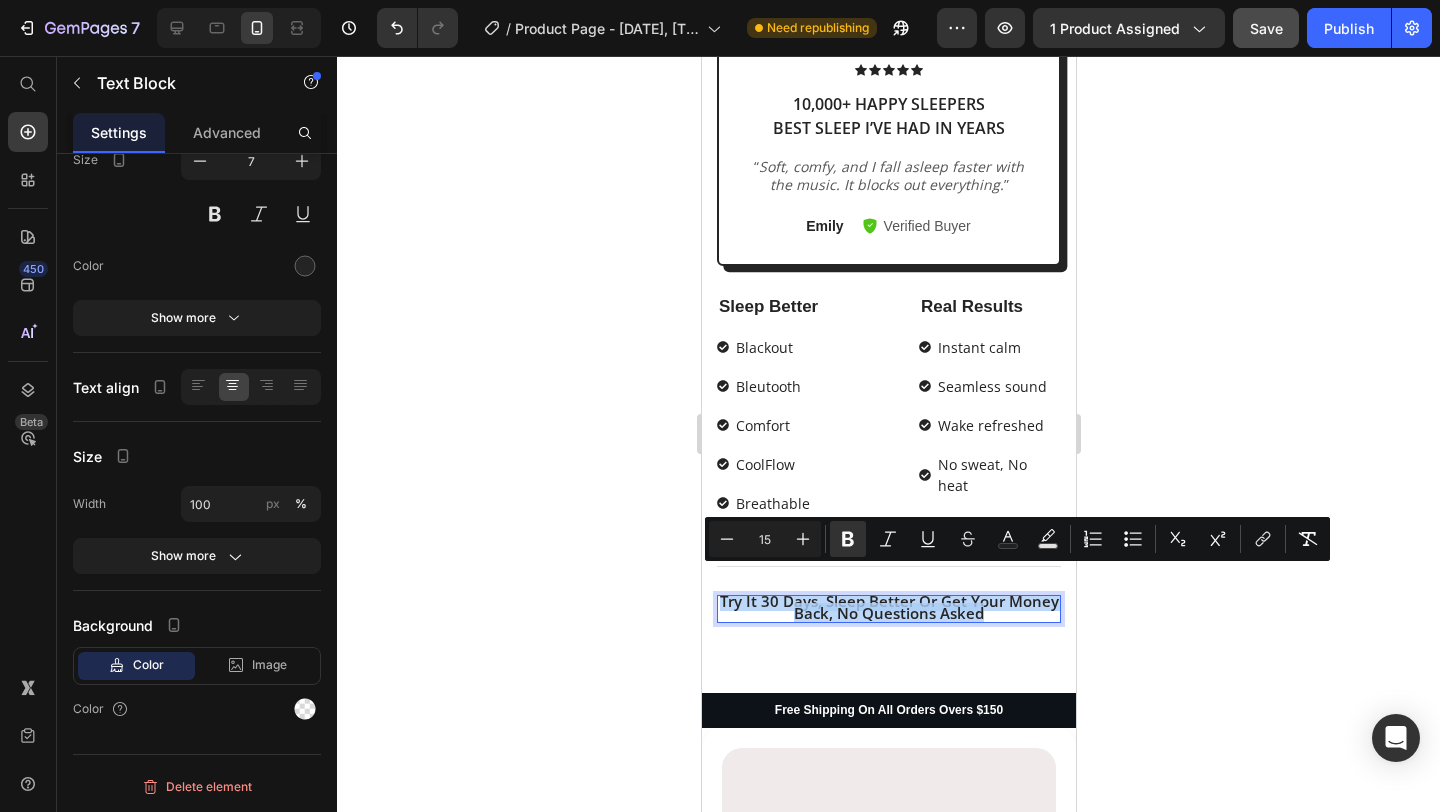 drag, startPoint x: 723, startPoint y: 578, endPoint x: 983, endPoint y: 592, distance: 260.37665 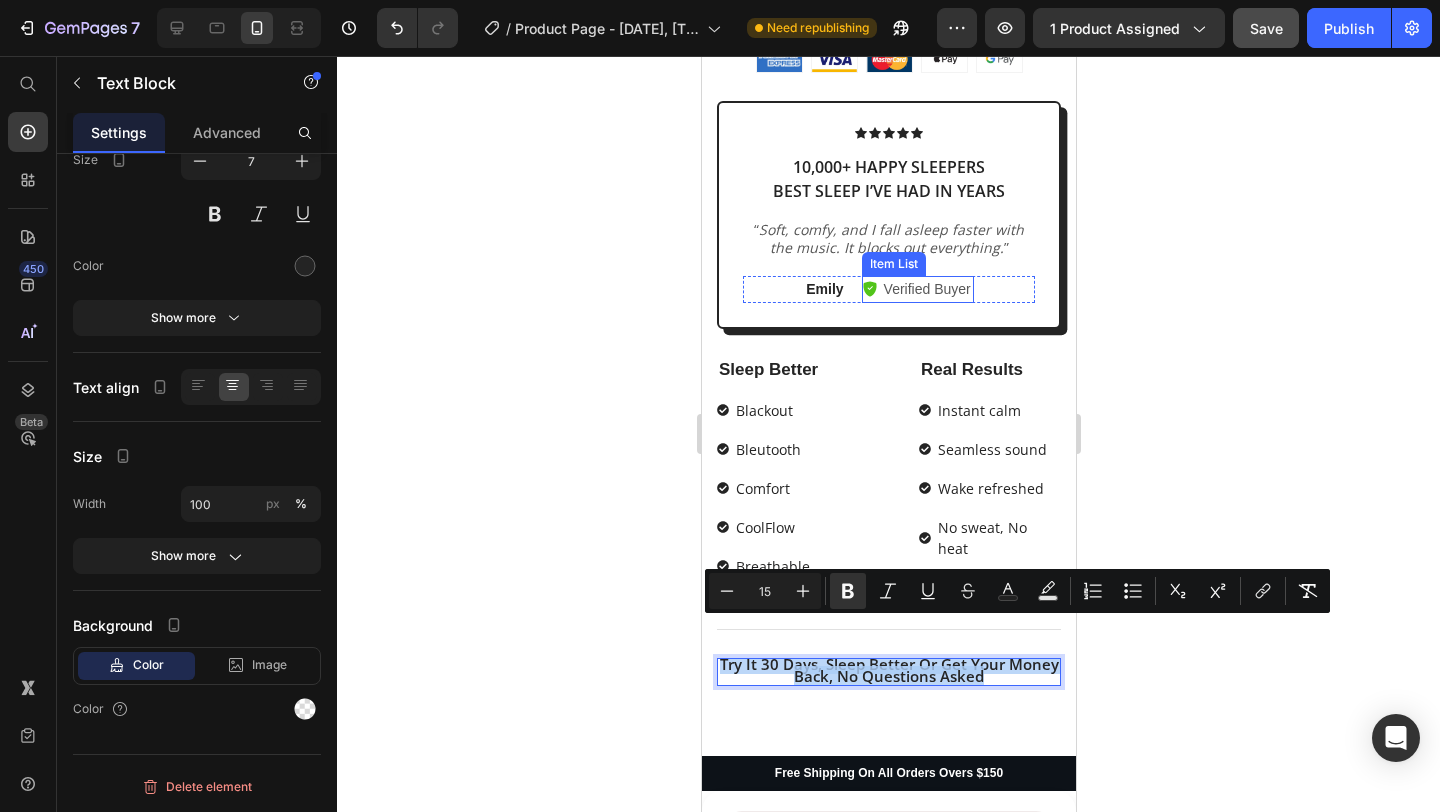 scroll, scrollTop: 948, scrollLeft: 0, axis: vertical 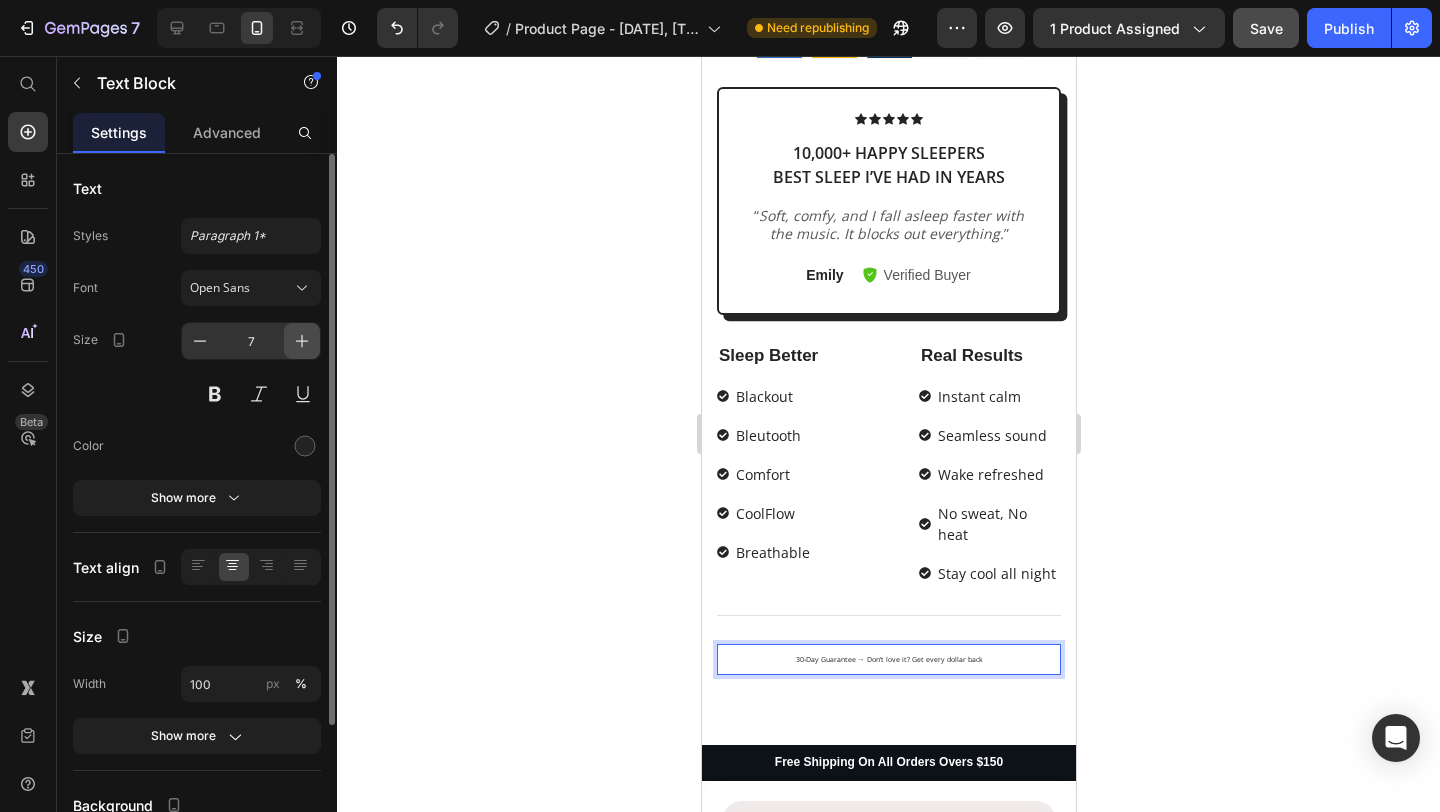 click 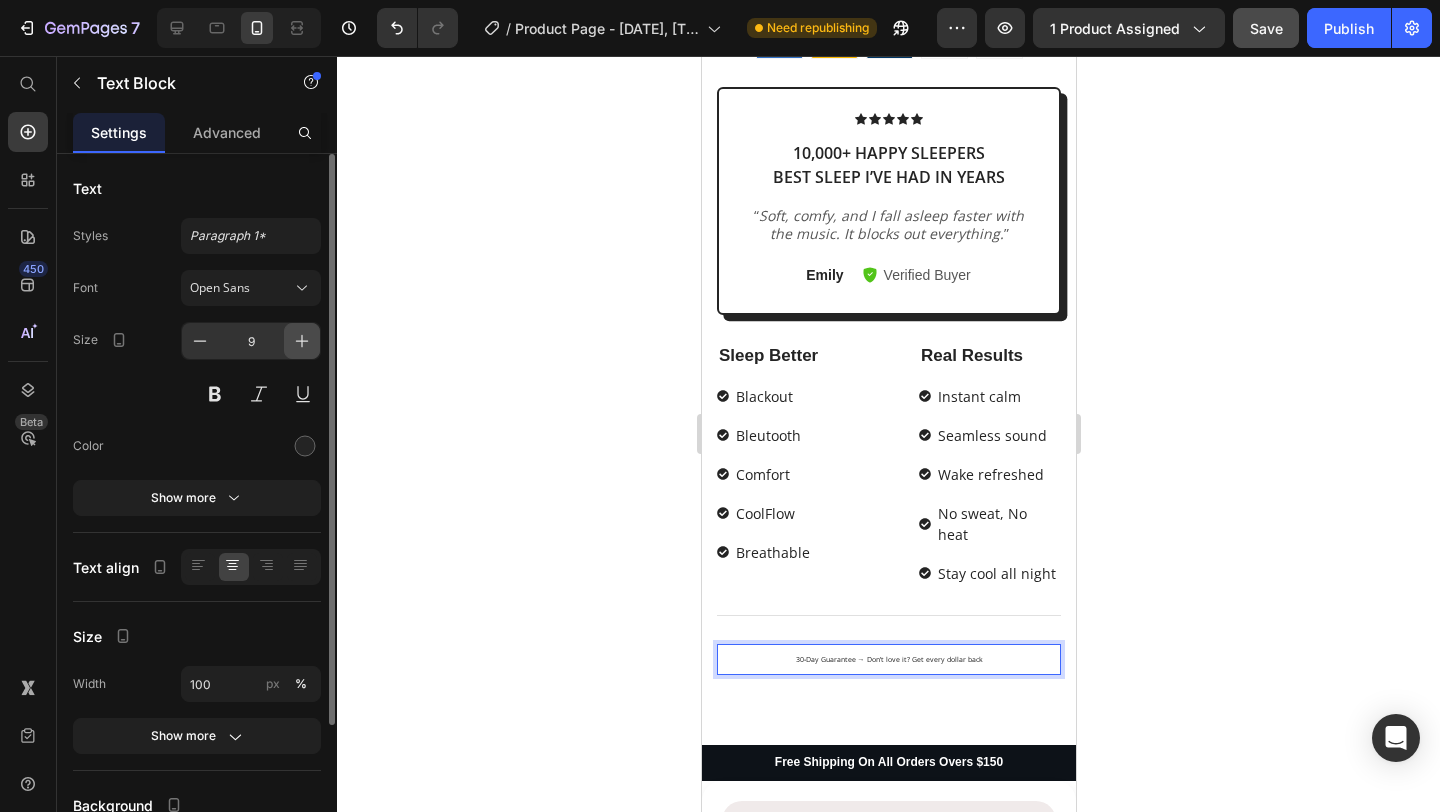 click 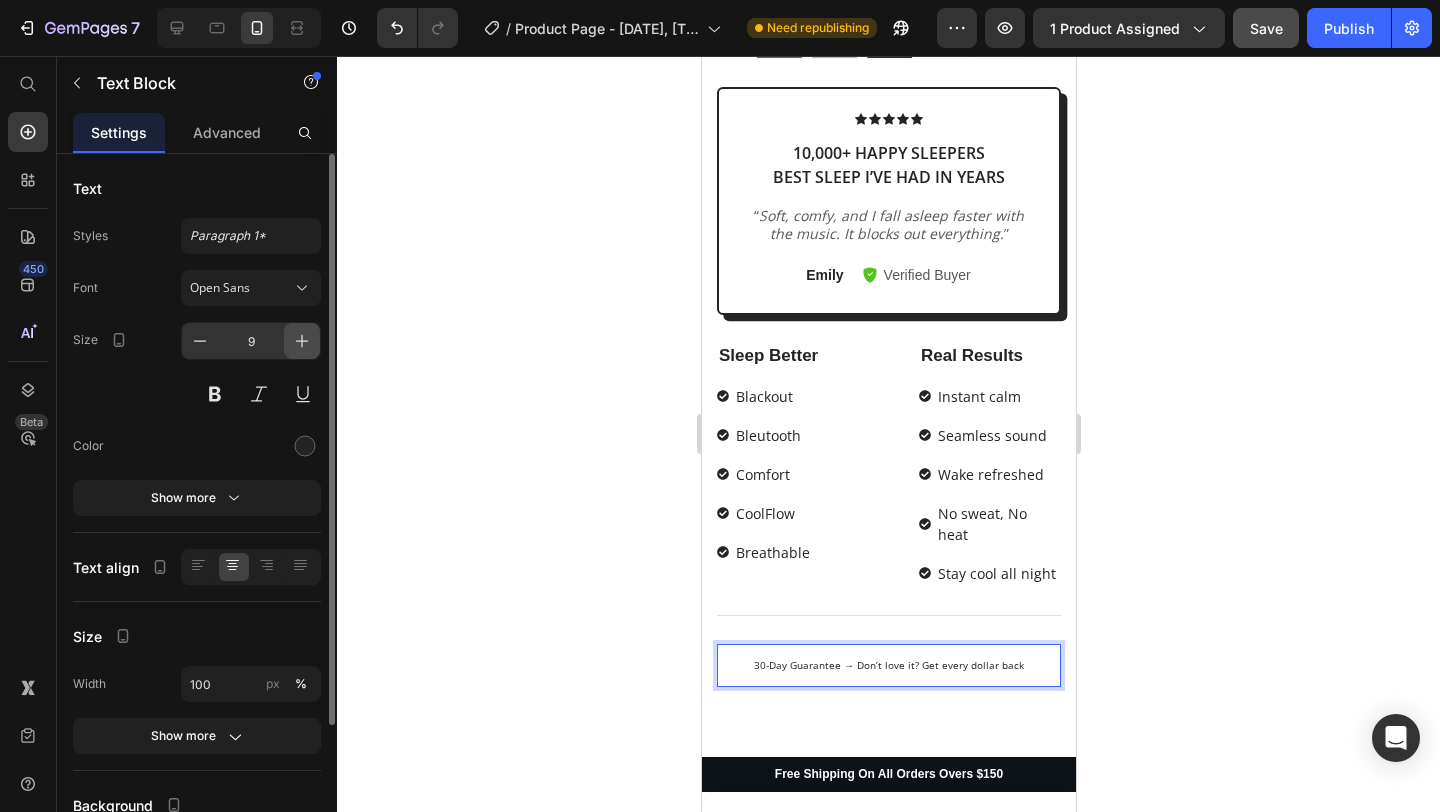 click 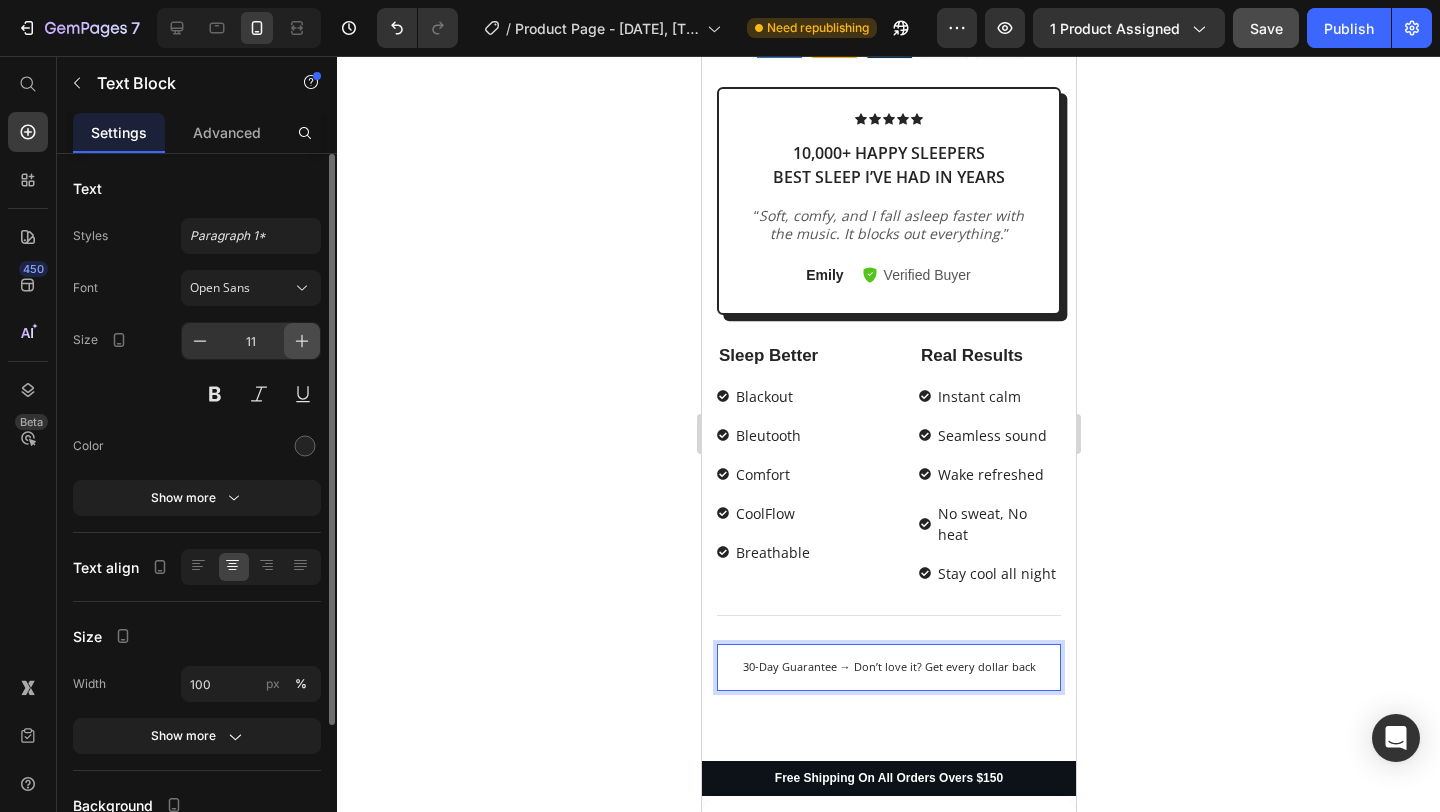 click 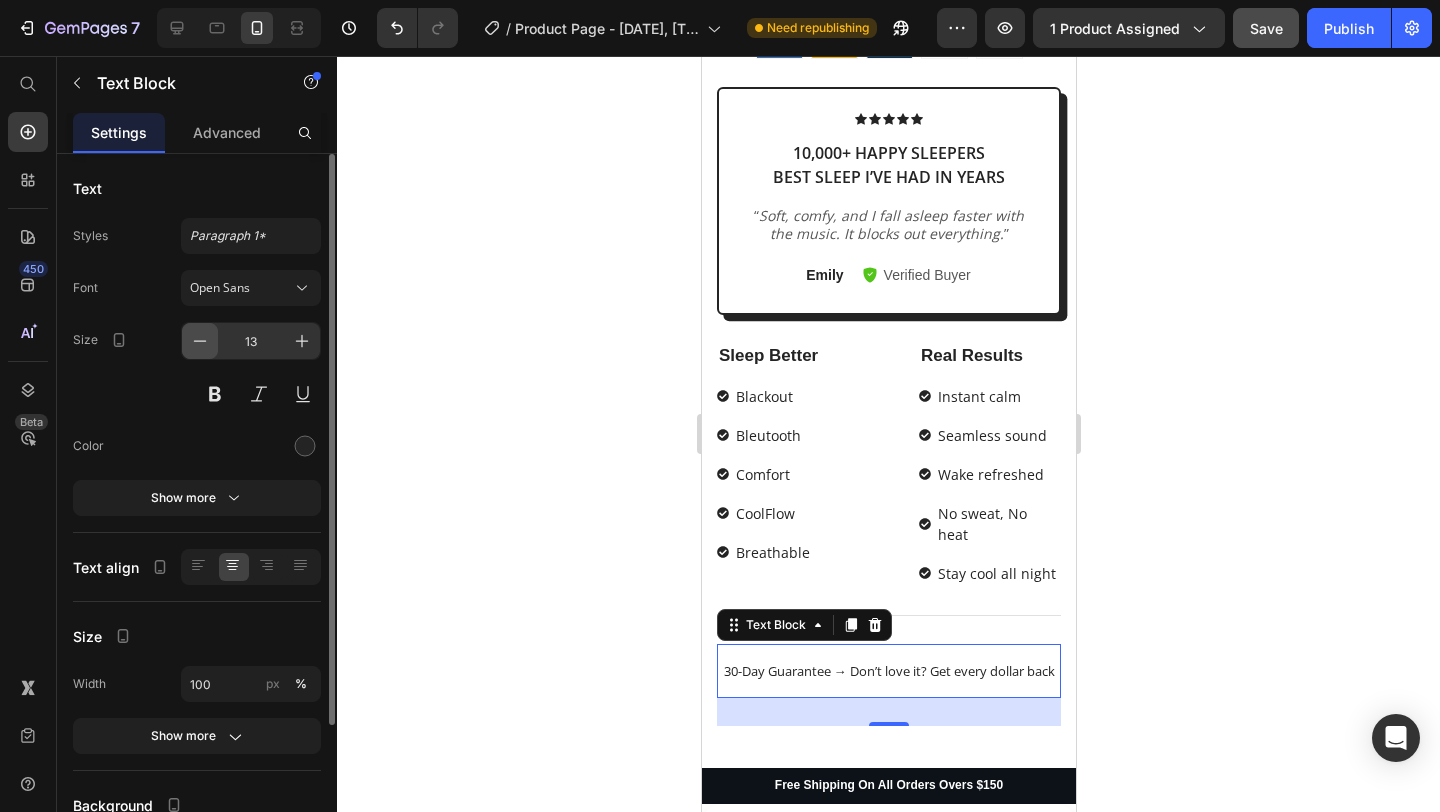 click at bounding box center [200, 341] 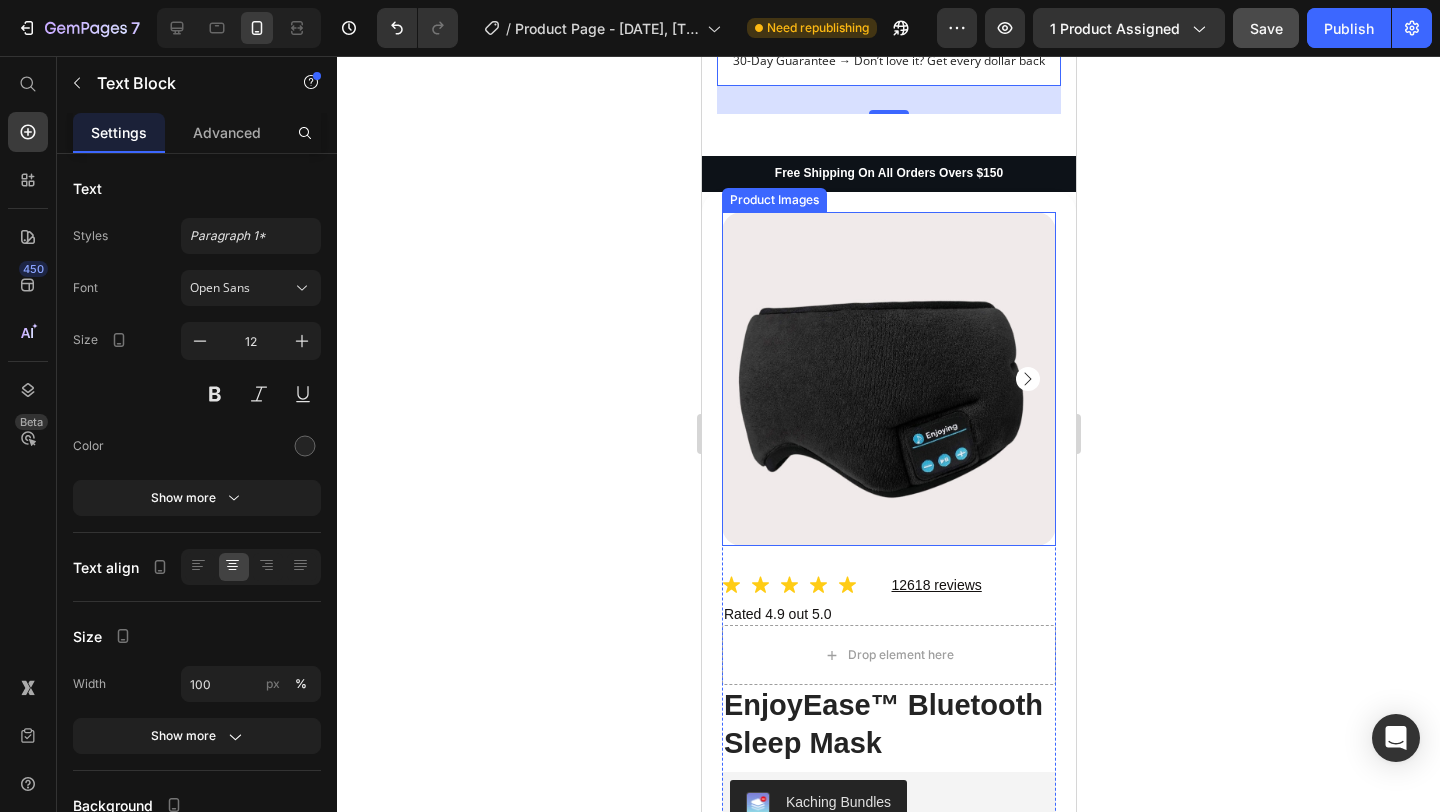 scroll, scrollTop: 1590, scrollLeft: 0, axis: vertical 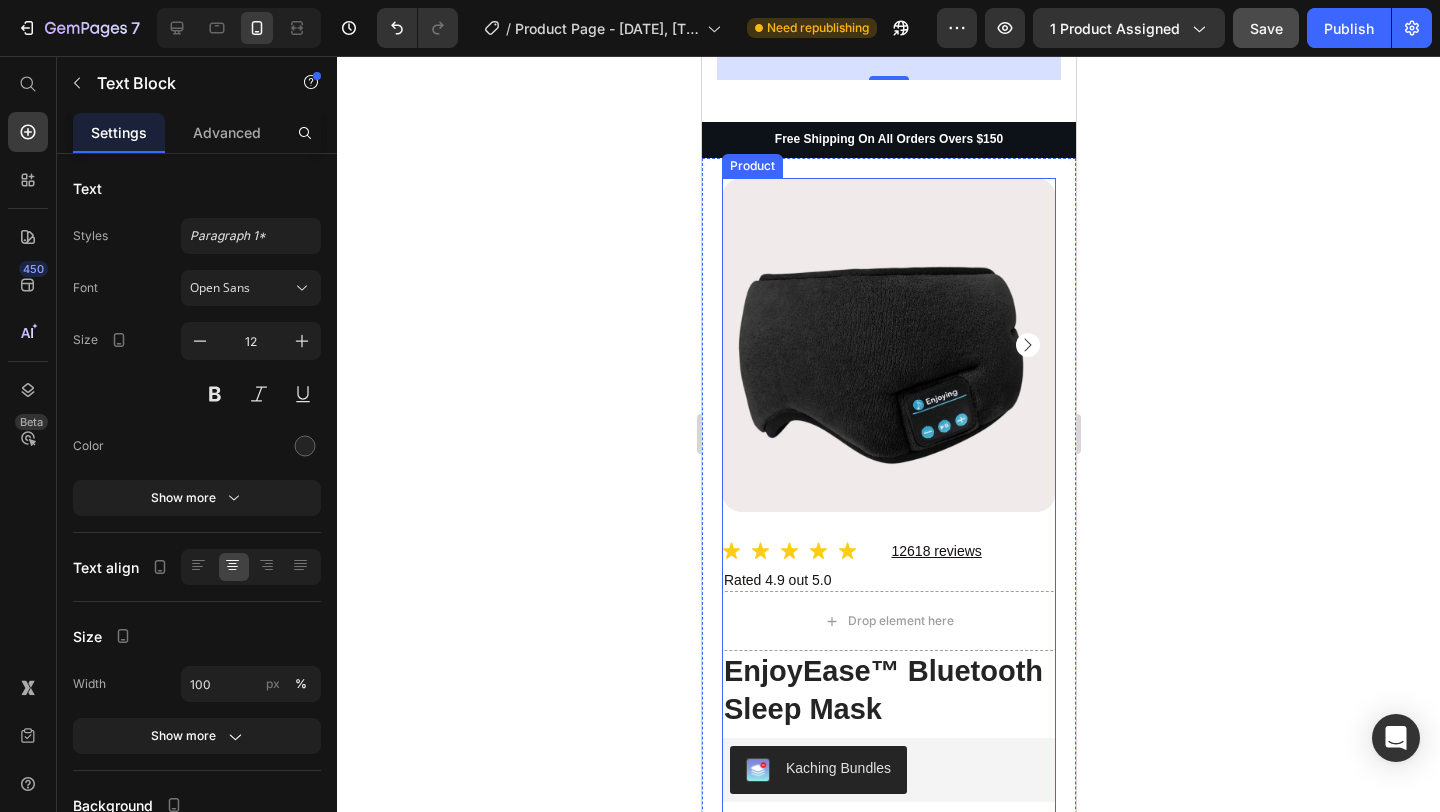 click on "Product Images" at bounding box center (888, 359) 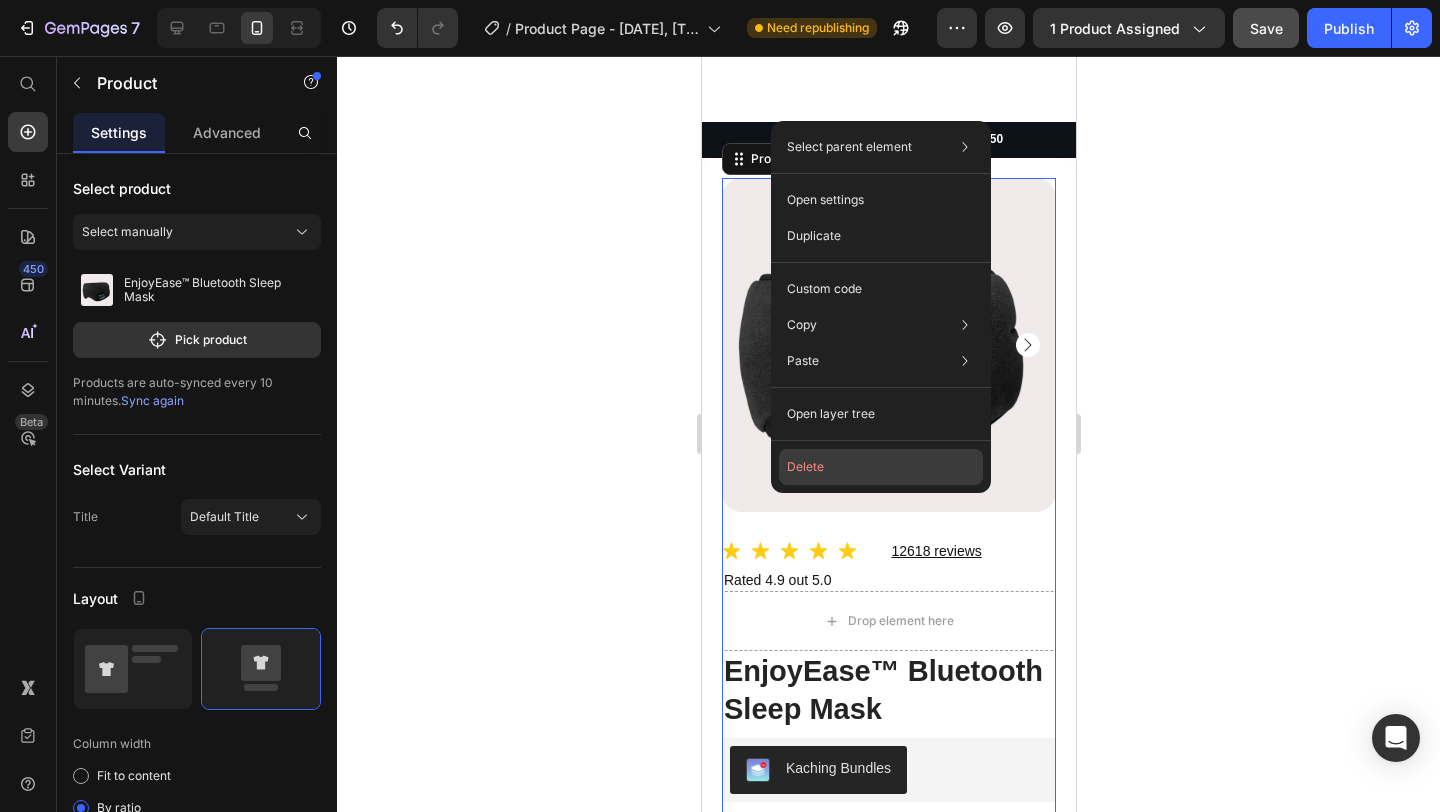 click on "Delete" 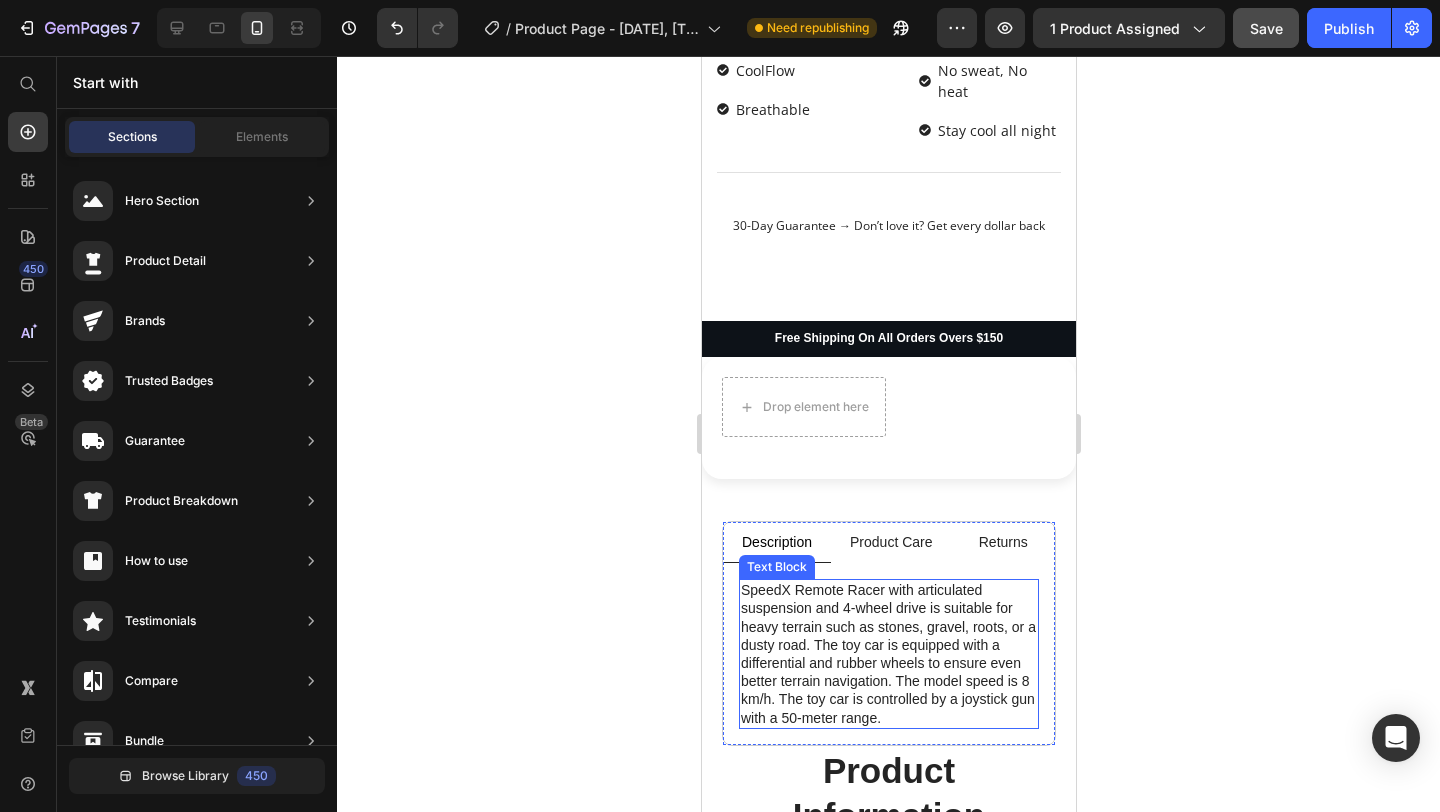 scroll, scrollTop: 1368, scrollLeft: 0, axis: vertical 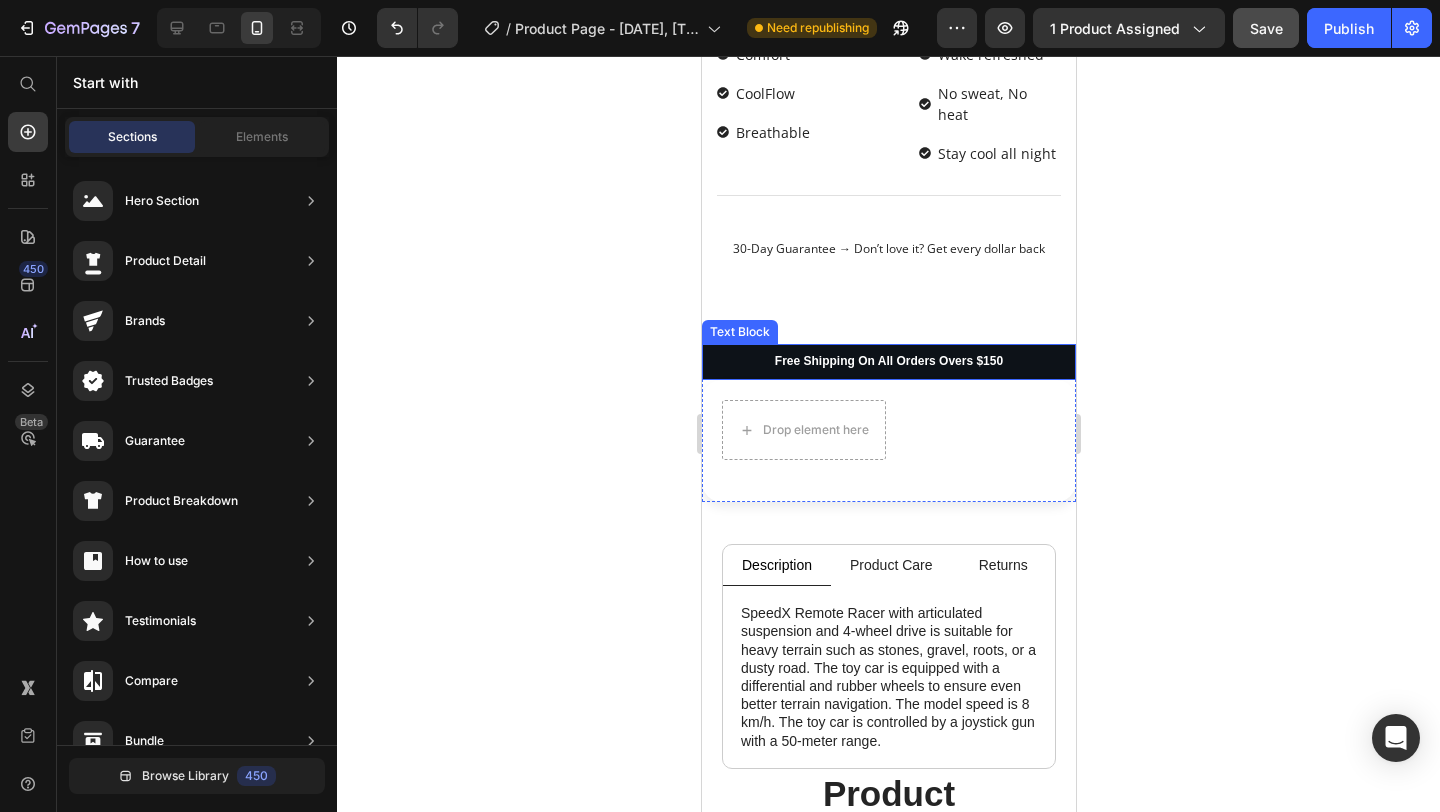 click on "Free Shipping On All Orders Overs $150" at bounding box center (888, 362) 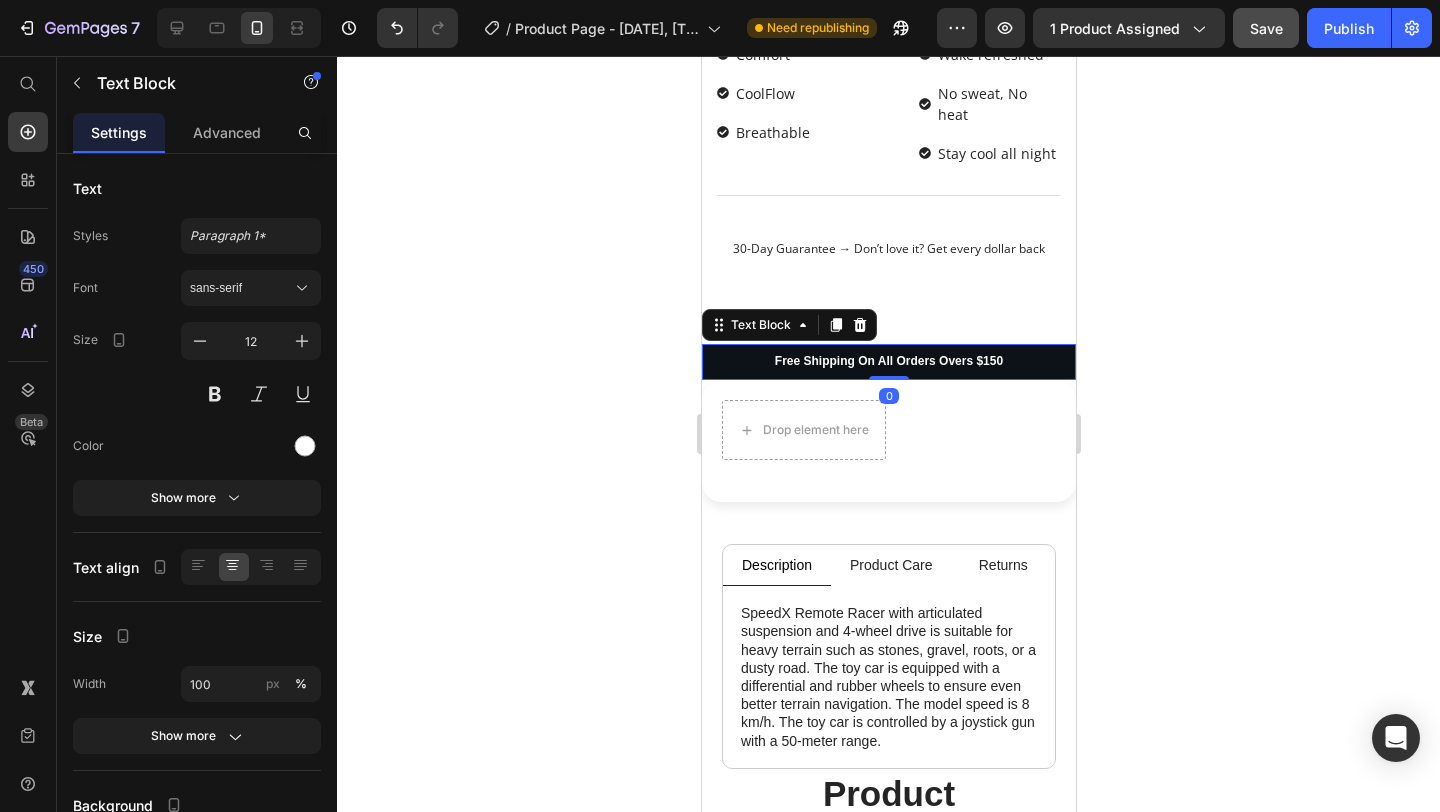 drag, startPoint x: 886, startPoint y: 357, endPoint x: 887, endPoint y: 304, distance: 53.009434 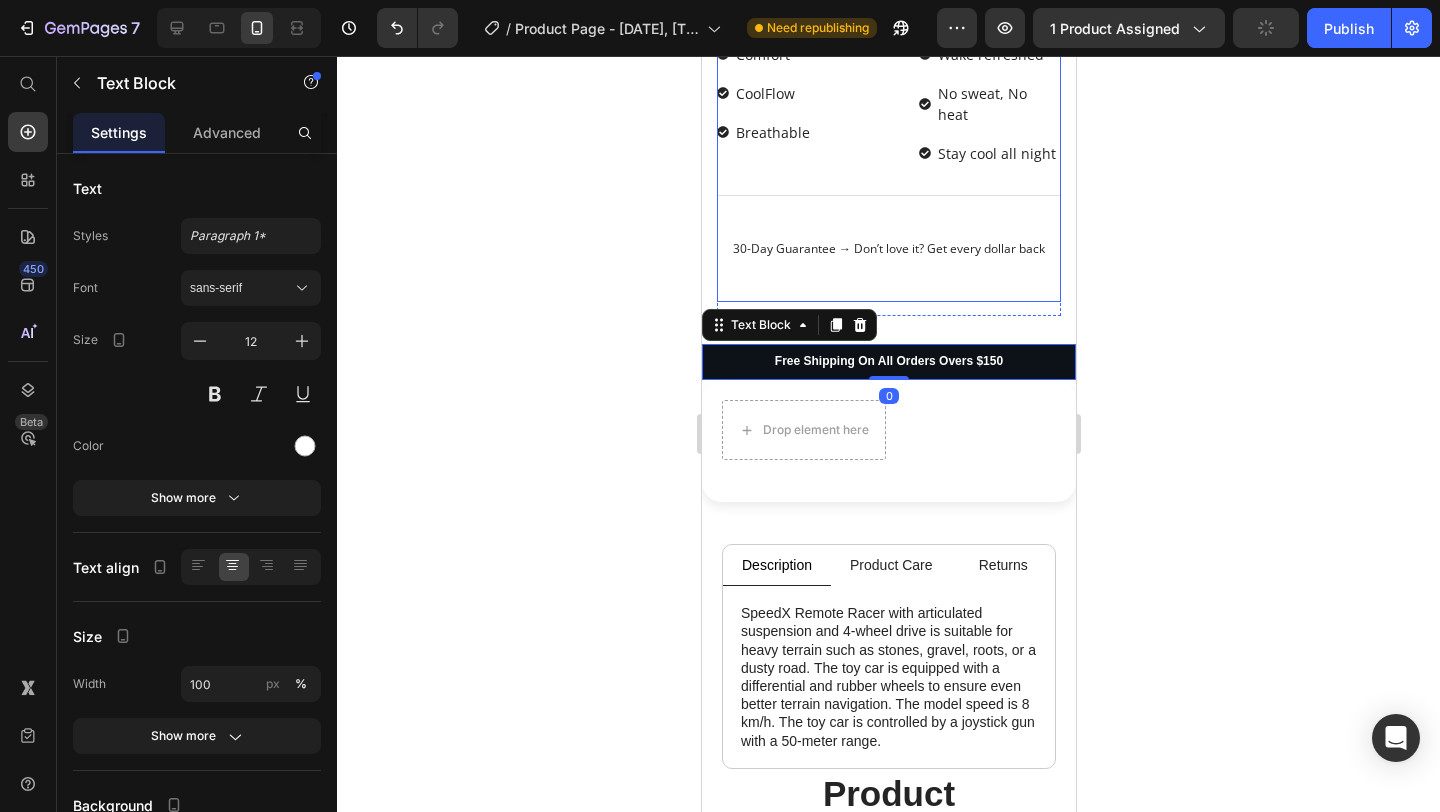 click on "EnjoyEase™ Bluetooth Sleep Mask Product Title Icon Icon Icon Icon Icon Icon List 22160+ Verified Reviews Text Block Row $89.99 Product Price $39.99 Product Price Save $50 Product Badge Row Fall asleep faster Item List
Sleep without noise Item List
Play your peace Item List
Lights out, instantly Item List Row Sleep Better Tonight Feel Amazing Tomorrow Stock Counter Add to cart Add to Cart Image Free shipping  Text Block Image Easy Returns Text Block Image Support 24/7 Text Block Row or 4 interest-free payments of $15.00 with Text Block Image Row Image Image Image Image Image Row Icon Icon Icon Icon Icon Icon List 10,000+ Happy Sleepers Best sleep I’ve had in years Text Block “ Soft, comfy, and I fall asleep faster with the music. It blocks out everything. ” Text Block Emily Text Block
Verified Buyer Item List Row Row Sleep Better Text Block Blackout Bleutooth Comfort  CoolFlow Breathable Item List Real Results Text Block Instant calm Item List Row" at bounding box center (888, -256) 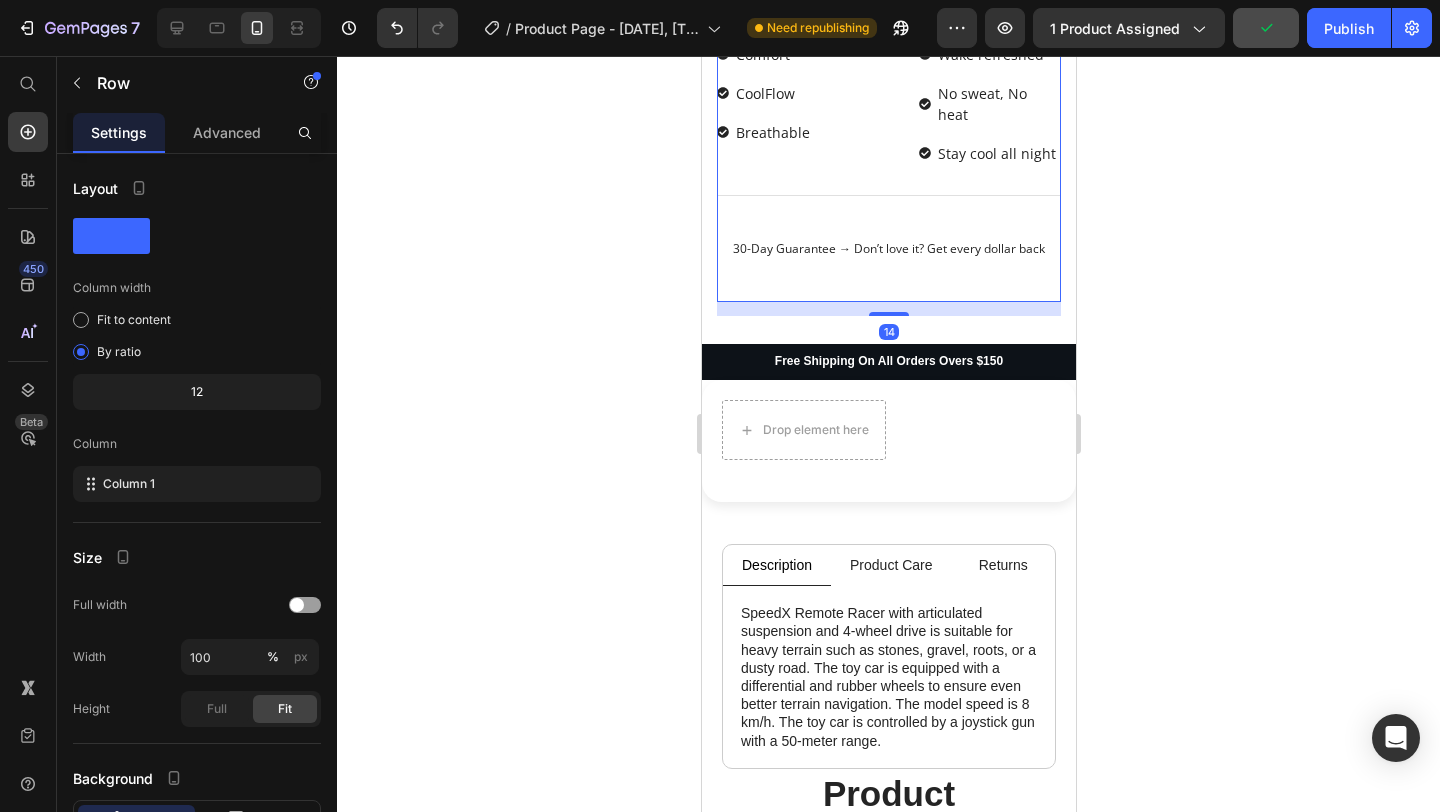 click on "EnjoyEase™ Bluetooth Sleep Mask Product Title Icon Icon Icon Icon Icon Icon List 22160+ Verified Reviews Text Block Row $89.99 Product Price $39.99 Product Price Save $50 Product Badge Row Fall asleep faster Item List
Sleep without noise Item List
Play your peace Item List
Lights out, instantly Item List Row Sleep Better Tonight Feel Amazing Tomorrow Stock Counter Add to cart Add to Cart Image Free shipping  Text Block Image Easy Returns Text Block Image Support 24/7 Text Block Row or 4 interest-free payments of $15.00 with Text Block Image Row Image Image Image Image Image Row Icon Icon Icon Icon Icon Icon List 10,000+ Happy Sleepers Best sleep I’ve had in years Text Block “ Soft, comfy, and I fall asleep faster with the music. It blocks out everything. ” Text Block Emily Text Block
Verified Buyer Item List Row Row Sleep Better Text Block Blackout Bleutooth Comfort  CoolFlow Breathable Item List Real Results Text Block Instant calm Item List Row" at bounding box center [888, -256] 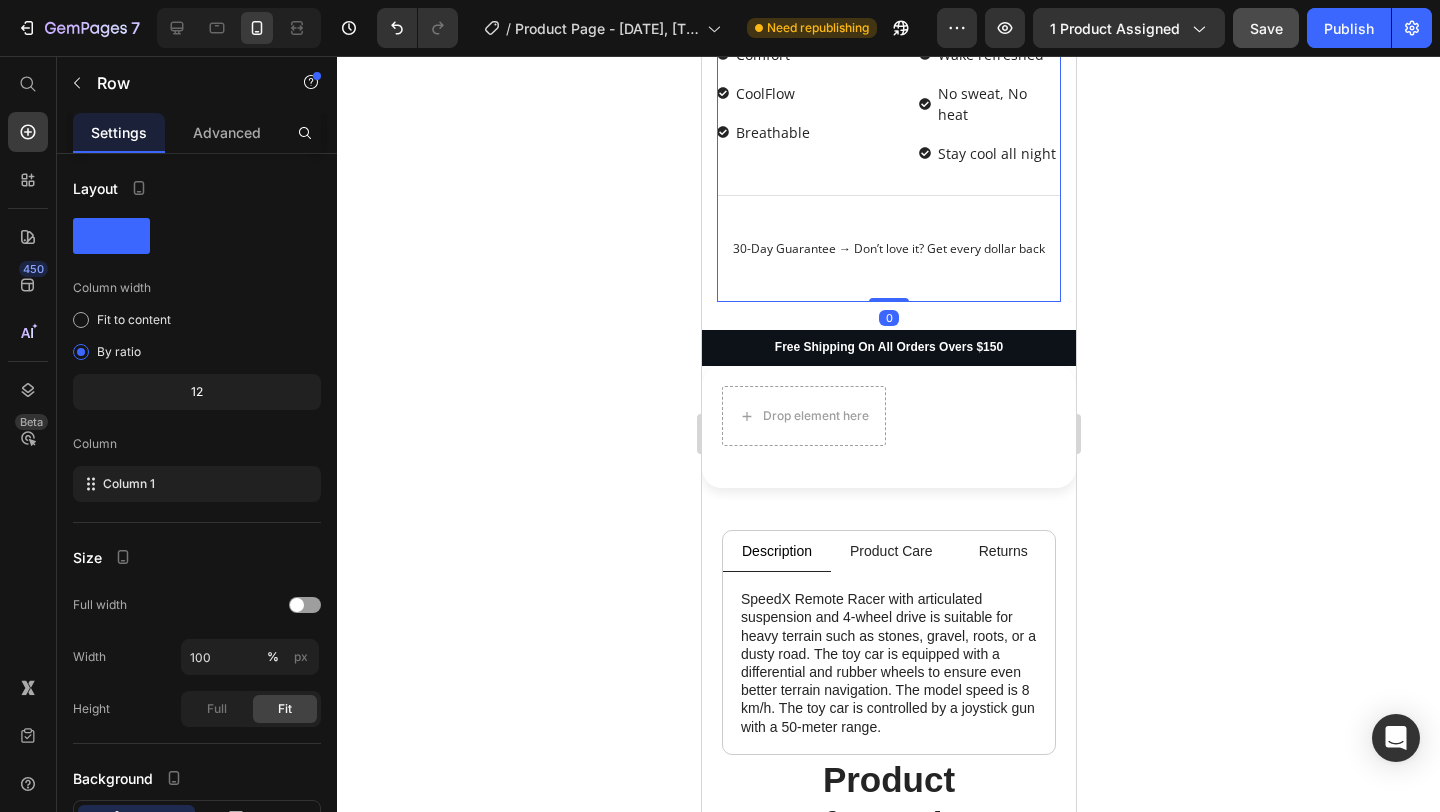 drag, startPoint x: 884, startPoint y: 278, endPoint x: 884, endPoint y: 229, distance: 49 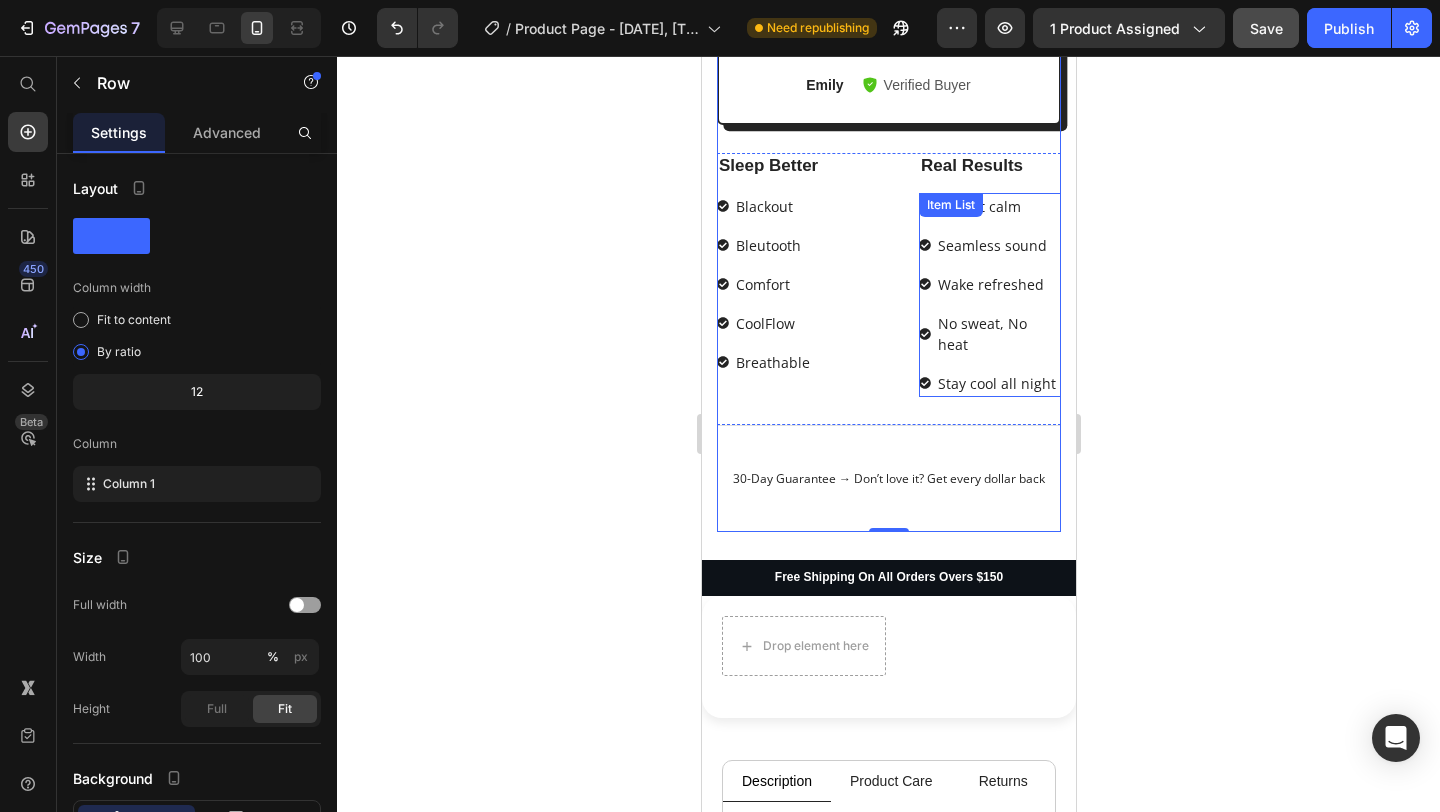 scroll, scrollTop: 1152, scrollLeft: 0, axis: vertical 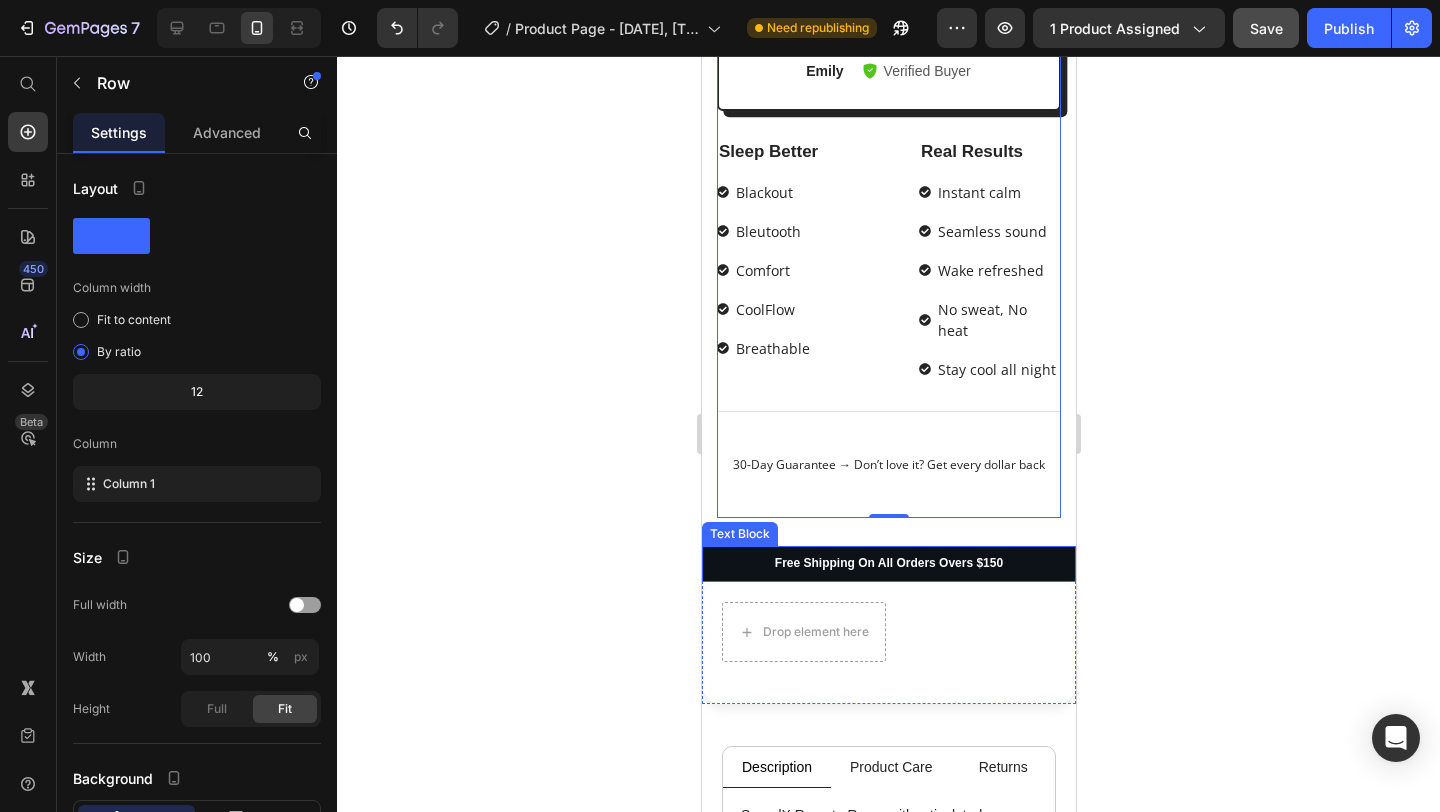 click on "Free Shipping On All Orders Overs $150" at bounding box center [888, 564] 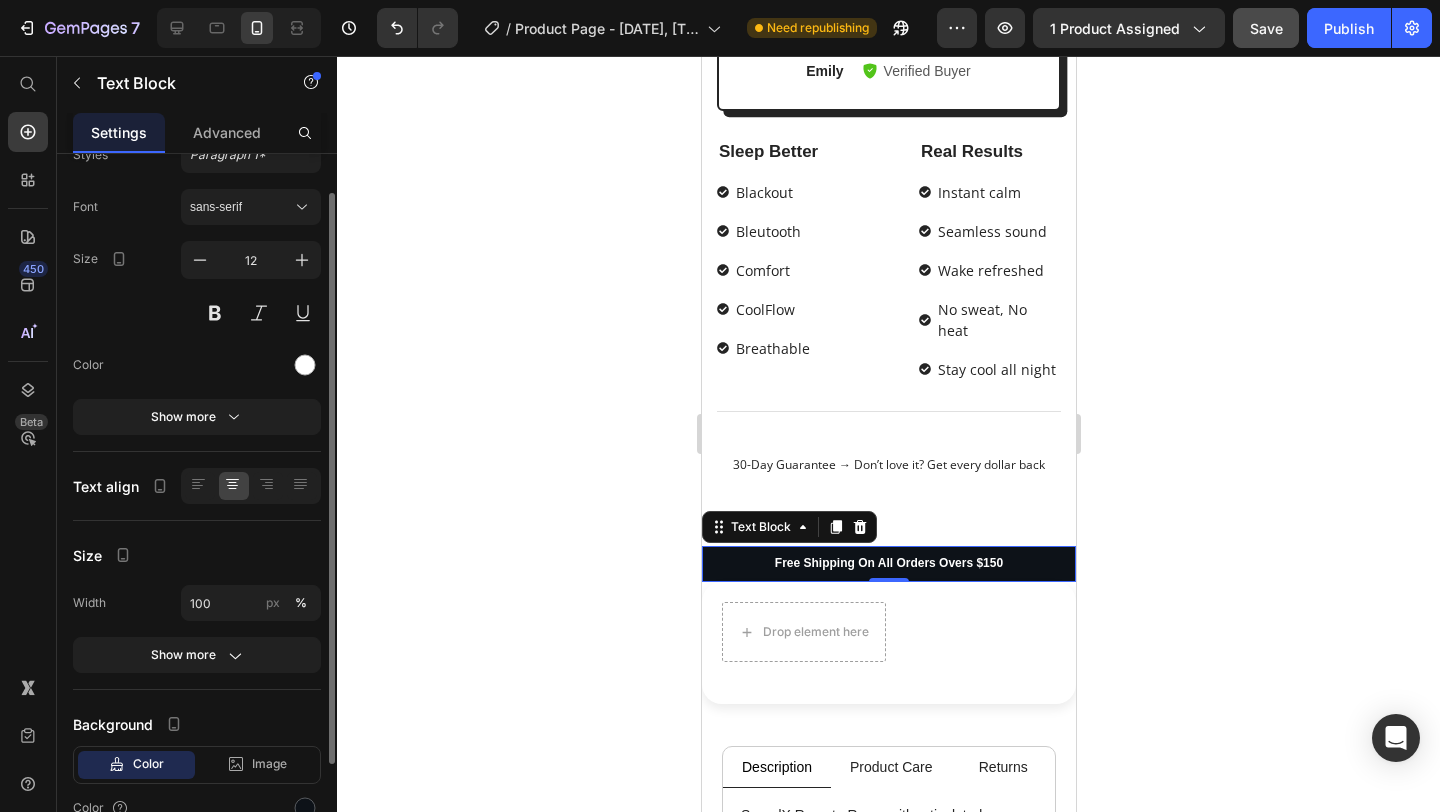 scroll, scrollTop: 0, scrollLeft: 0, axis: both 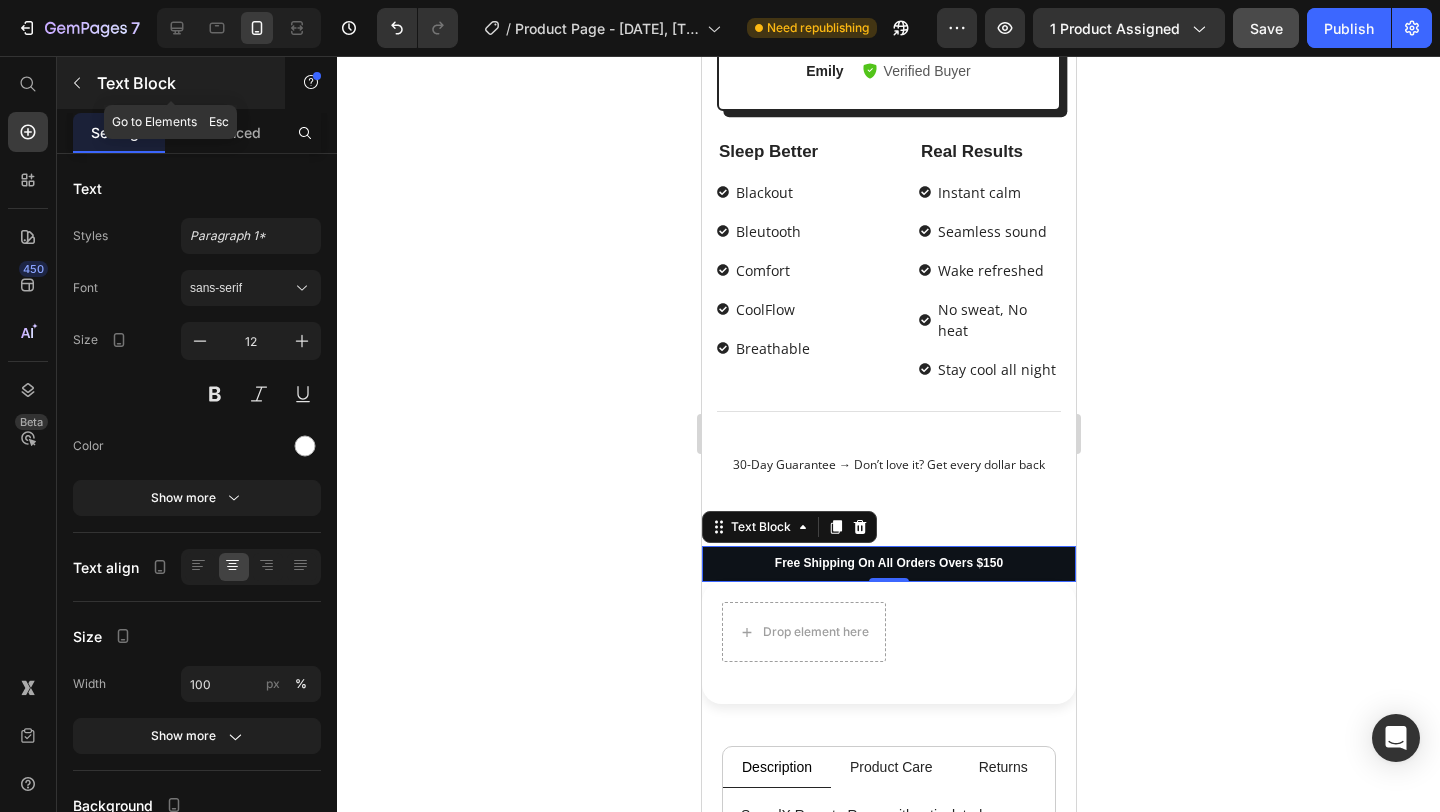 click 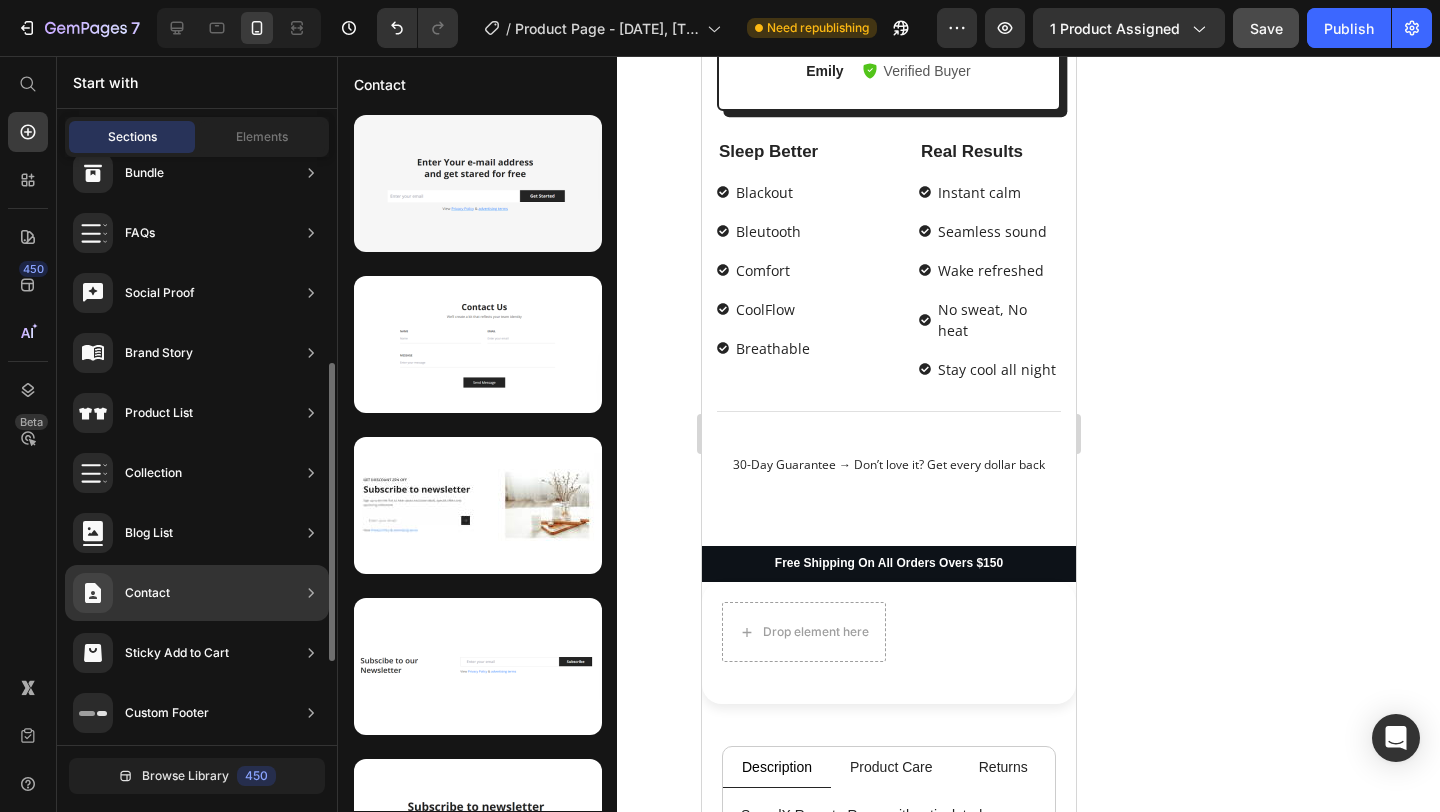scroll, scrollTop: 572, scrollLeft: 0, axis: vertical 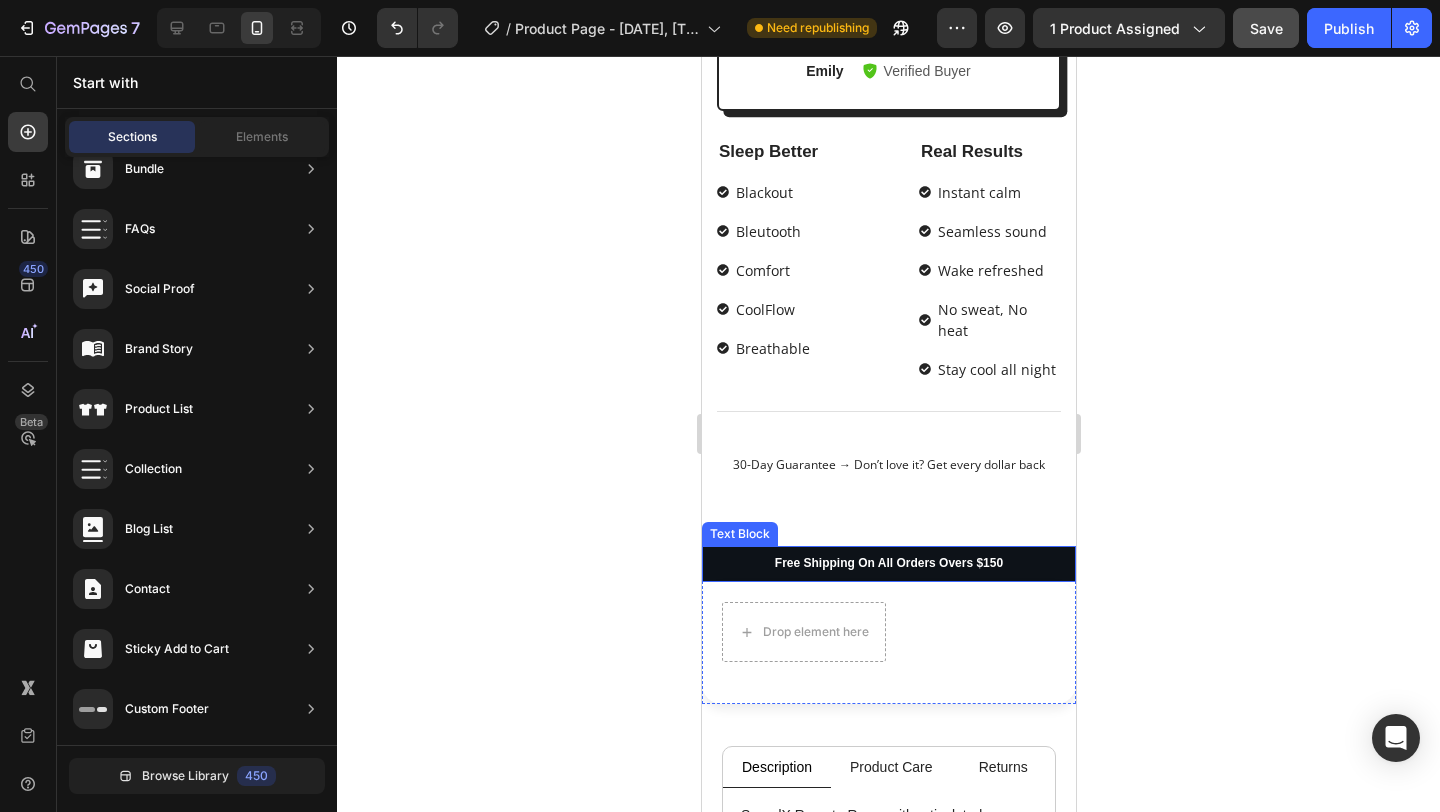 drag, startPoint x: 880, startPoint y: 701, endPoint x: 773, endPoint y: 535, distance: 197.49684 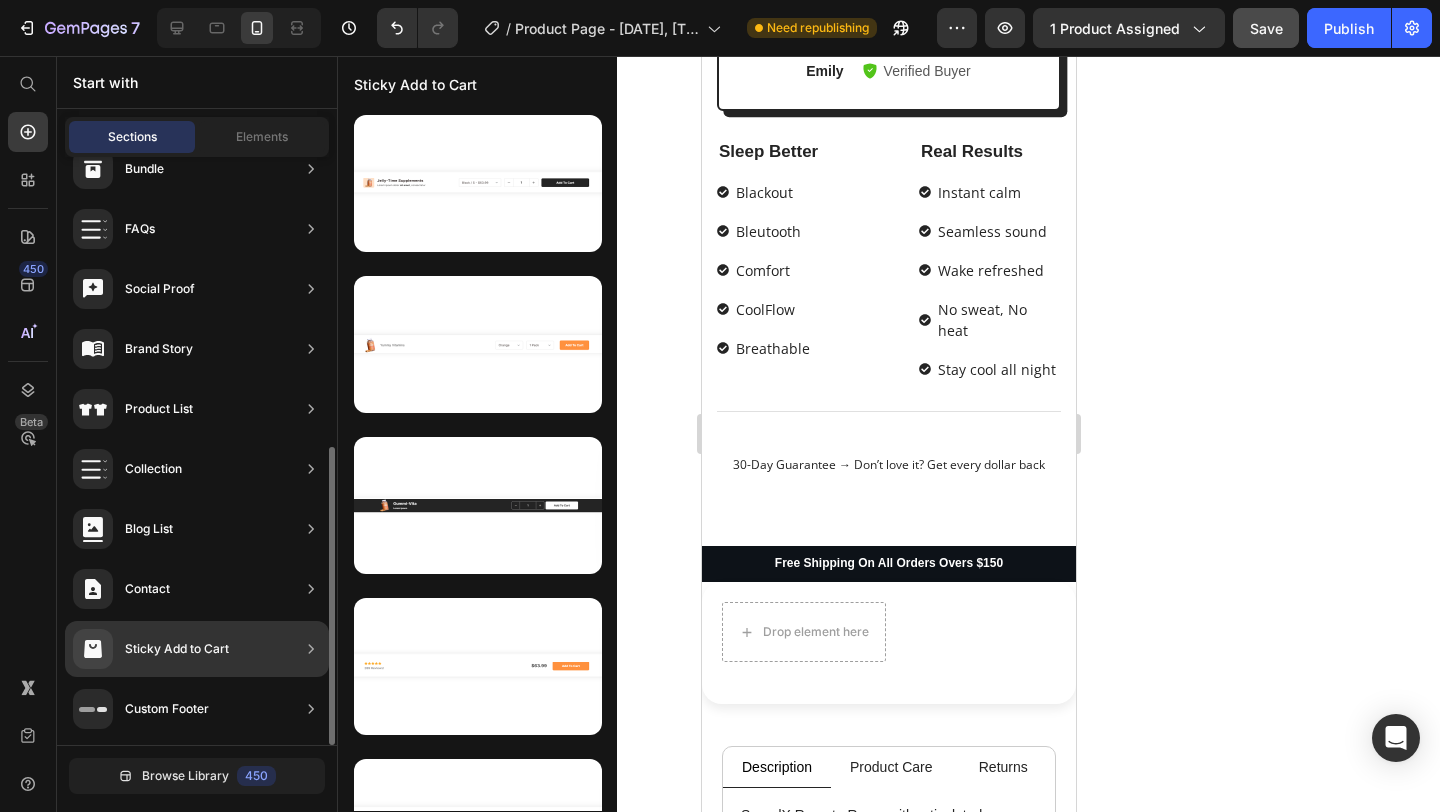 scroll, scrollTop: 566, scrollLeft: 0, axis: vertical 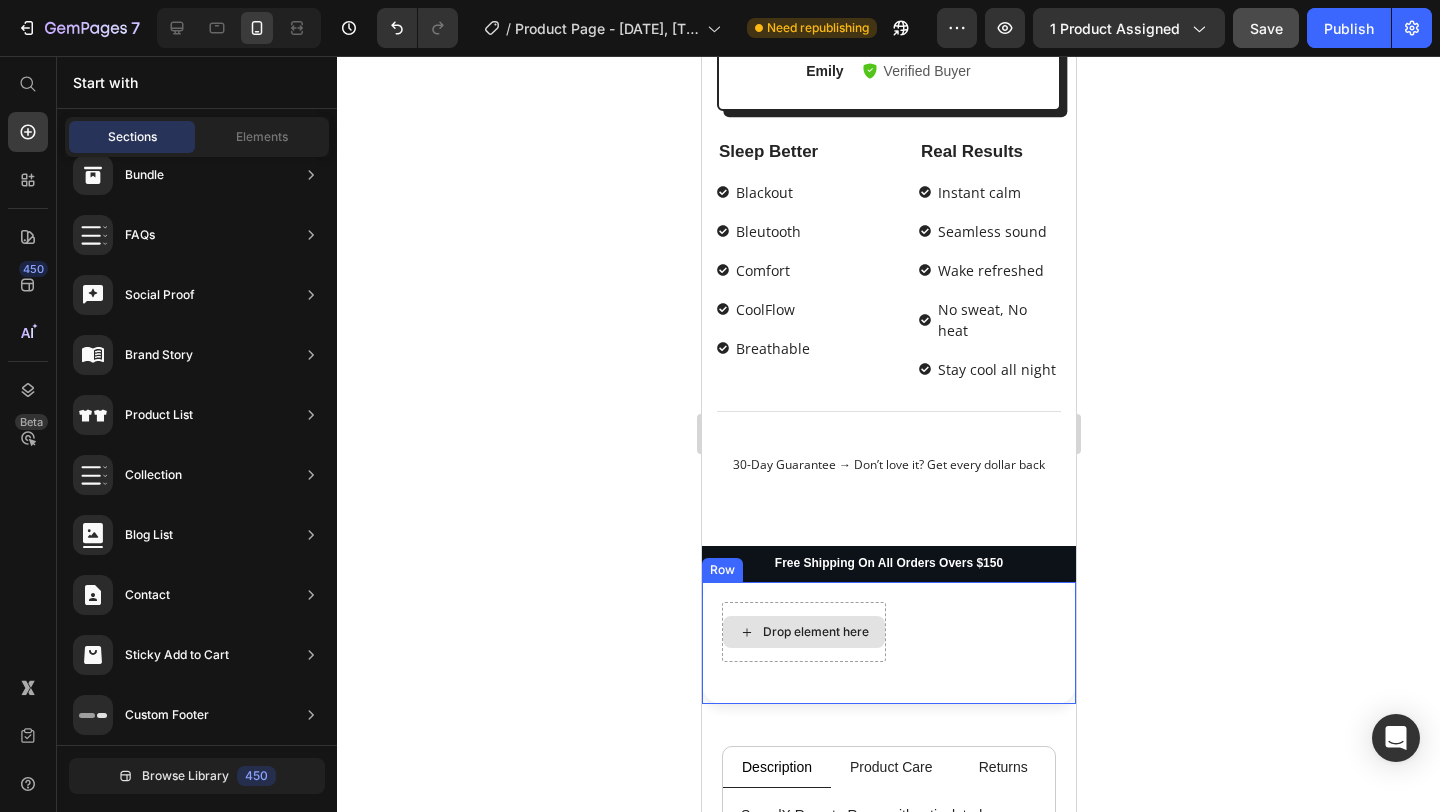 drag, startPoint x: 869, startPoint y: 709, endPoint x: 819, endPoint y: 614, distance: 107.35455 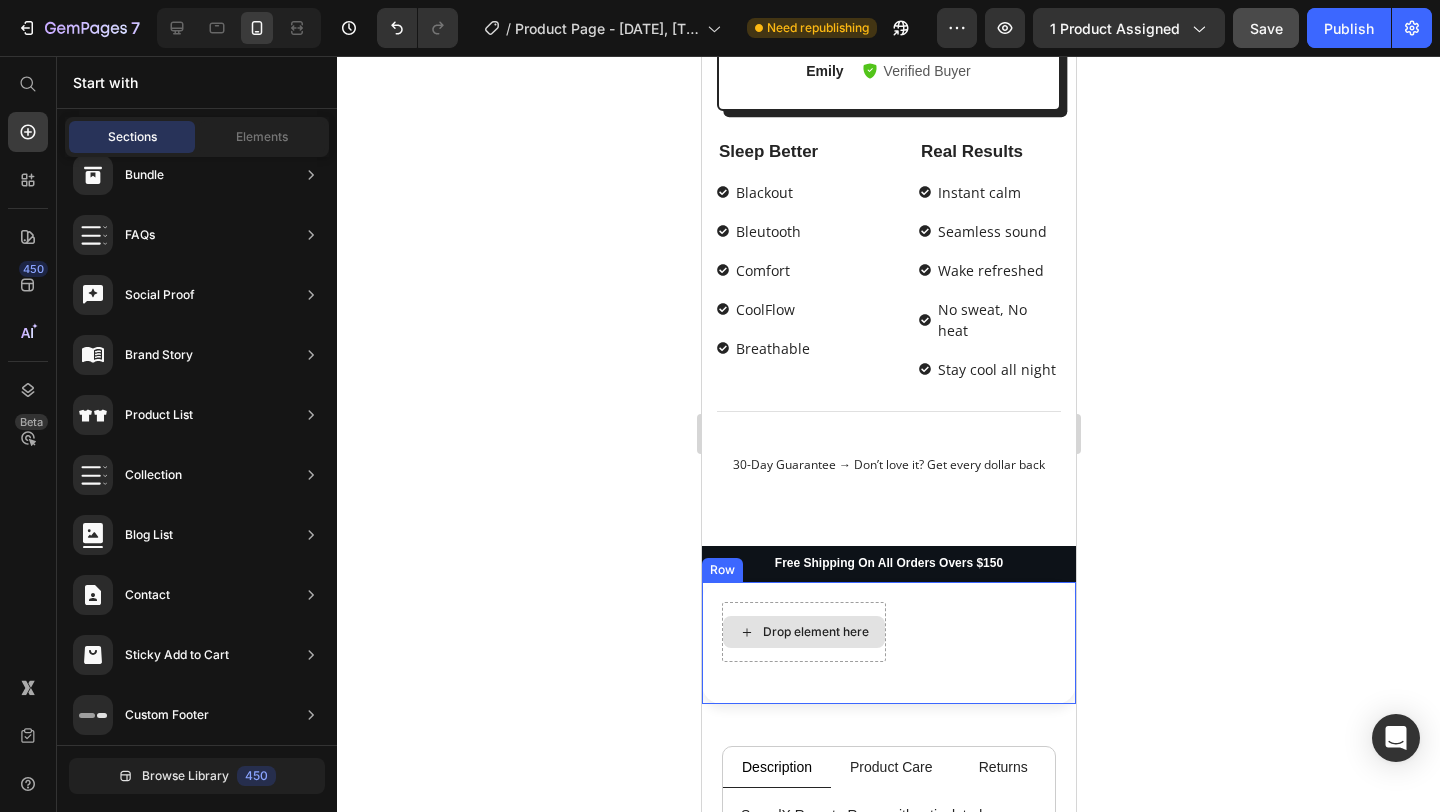 click on "Drop element here" at bounding box center [815, 632] 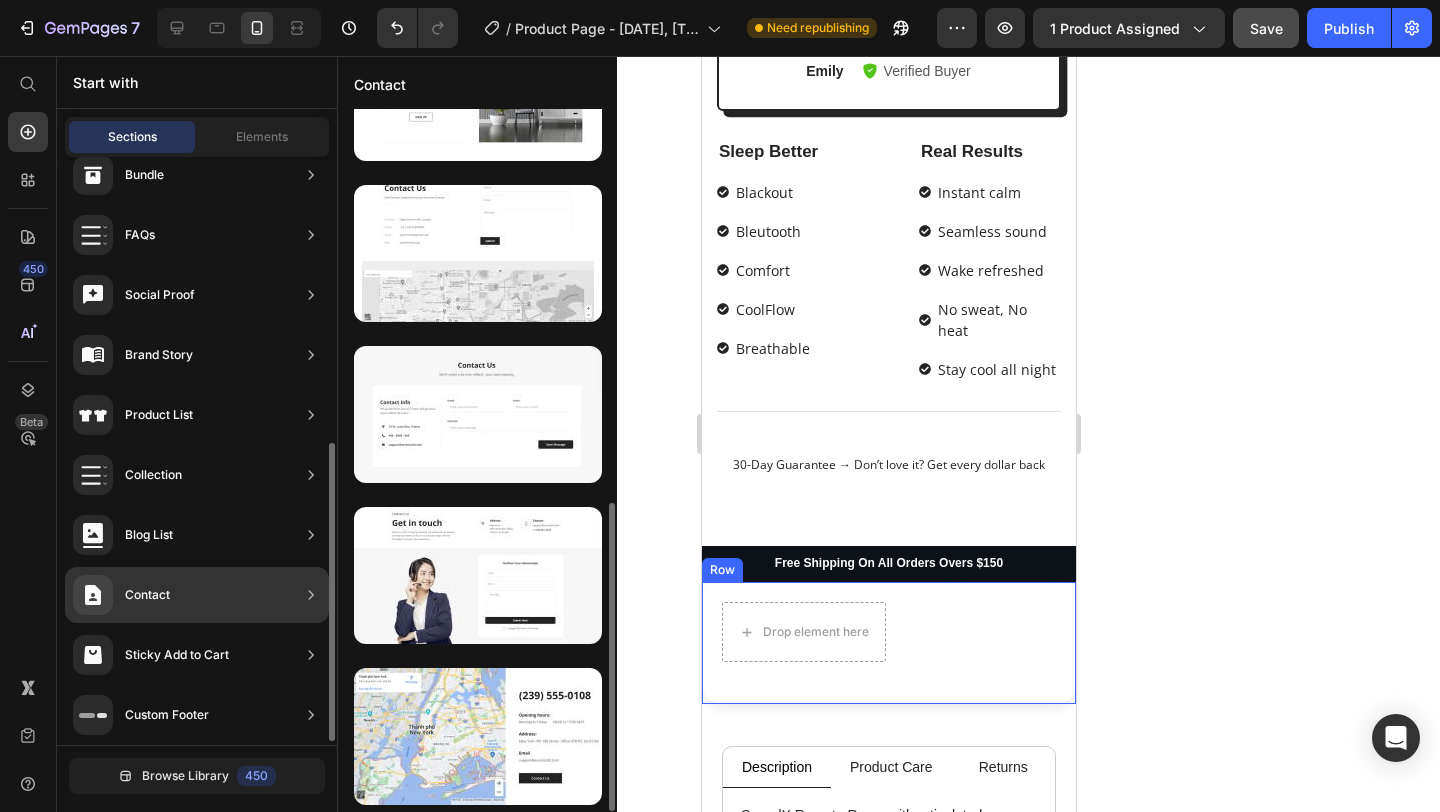 scroll, scrollTop: 896, scrollLeft: 0, axis: vertical 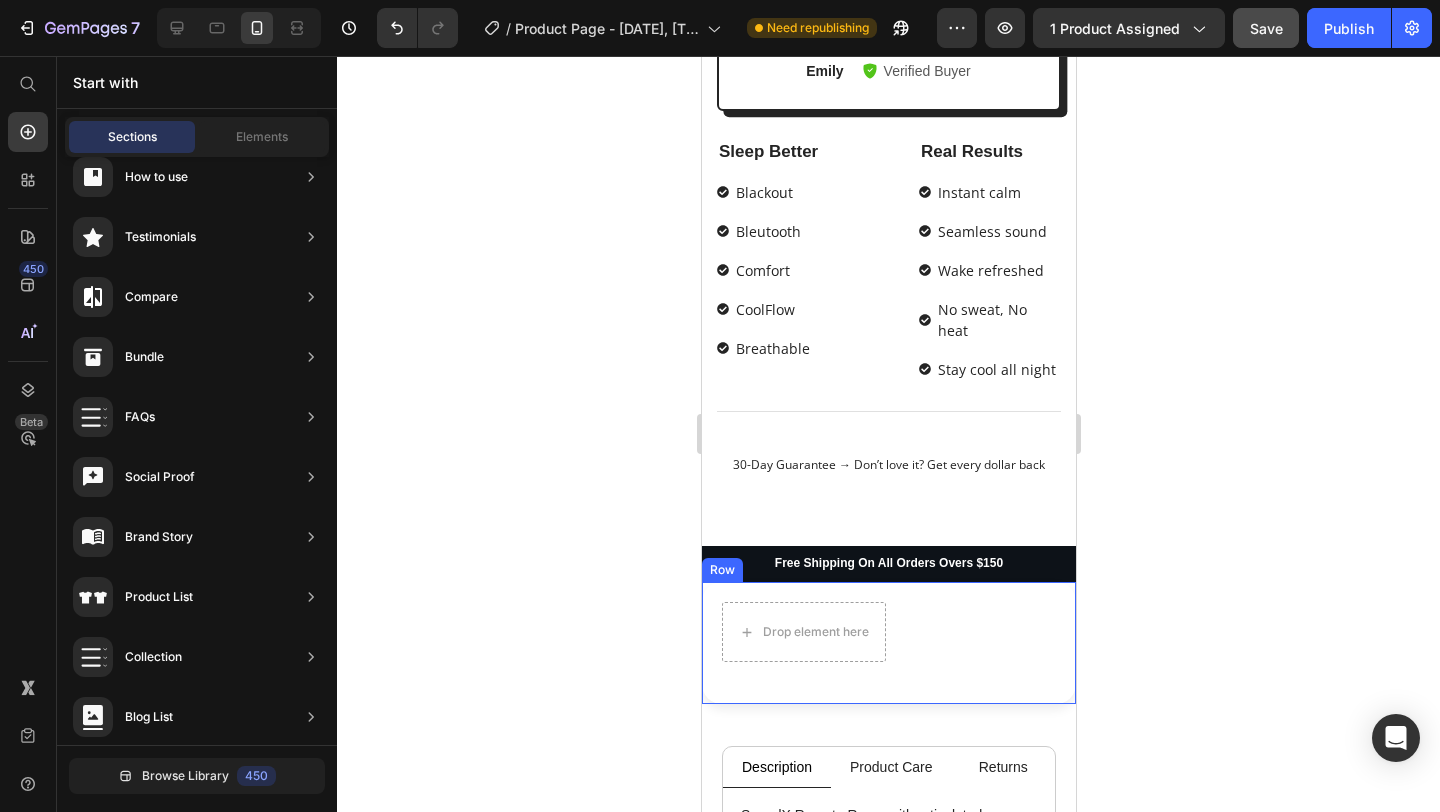 click on "Drop element here Row" at bounding box center [888, 643] 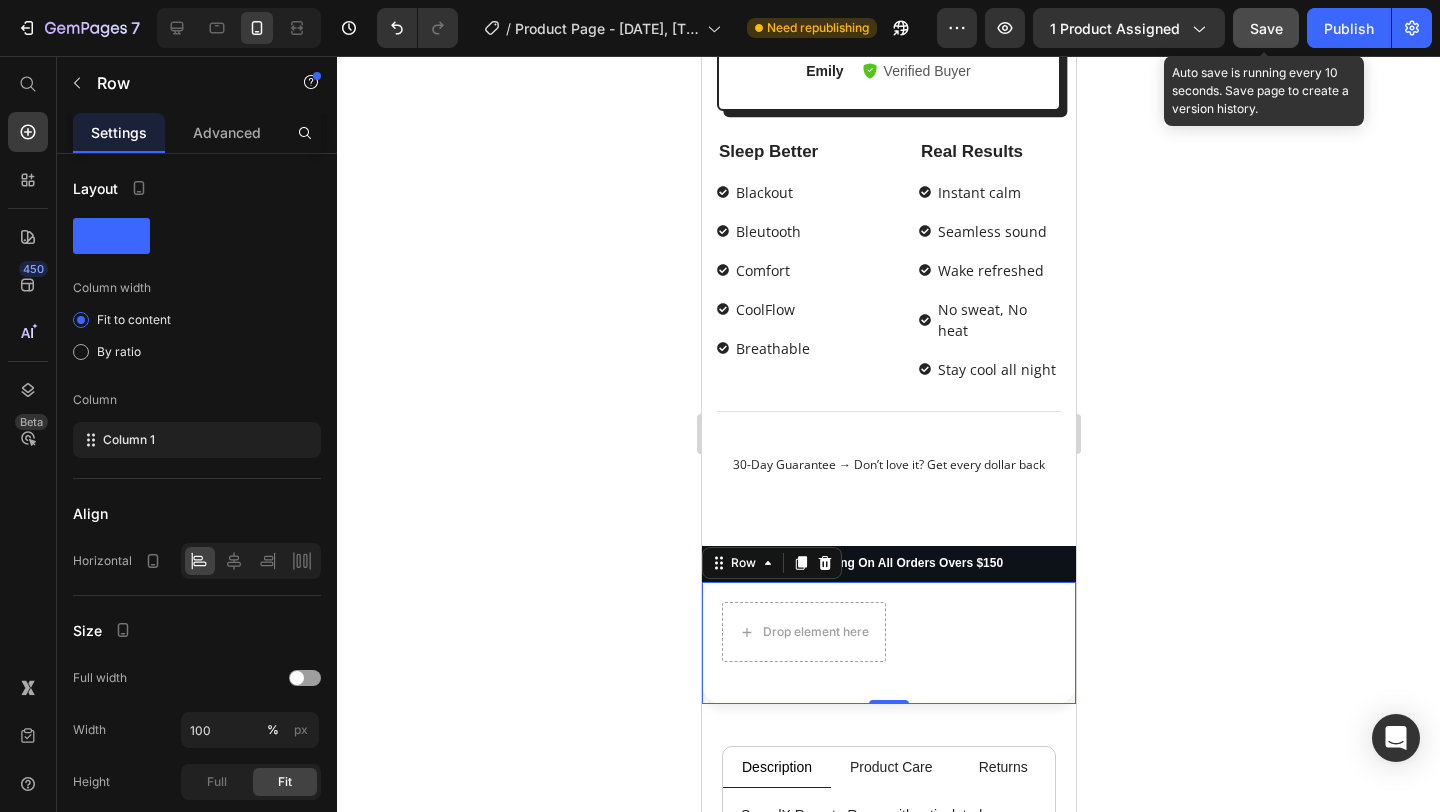 click on "Save" at bounding box center (1266, 28) 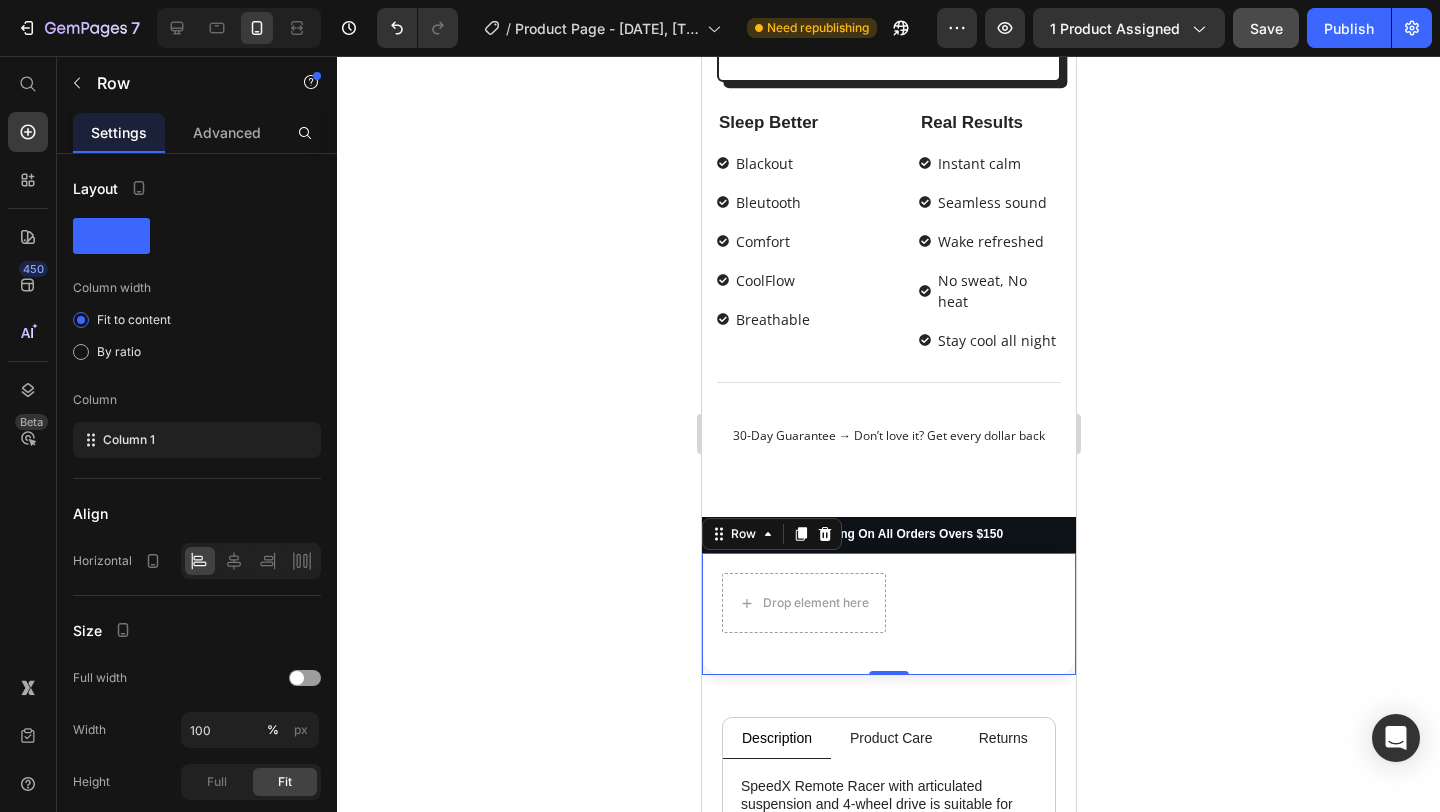 scroll, scrollTop: 1359, scrollLeft: 0, axis: vertical 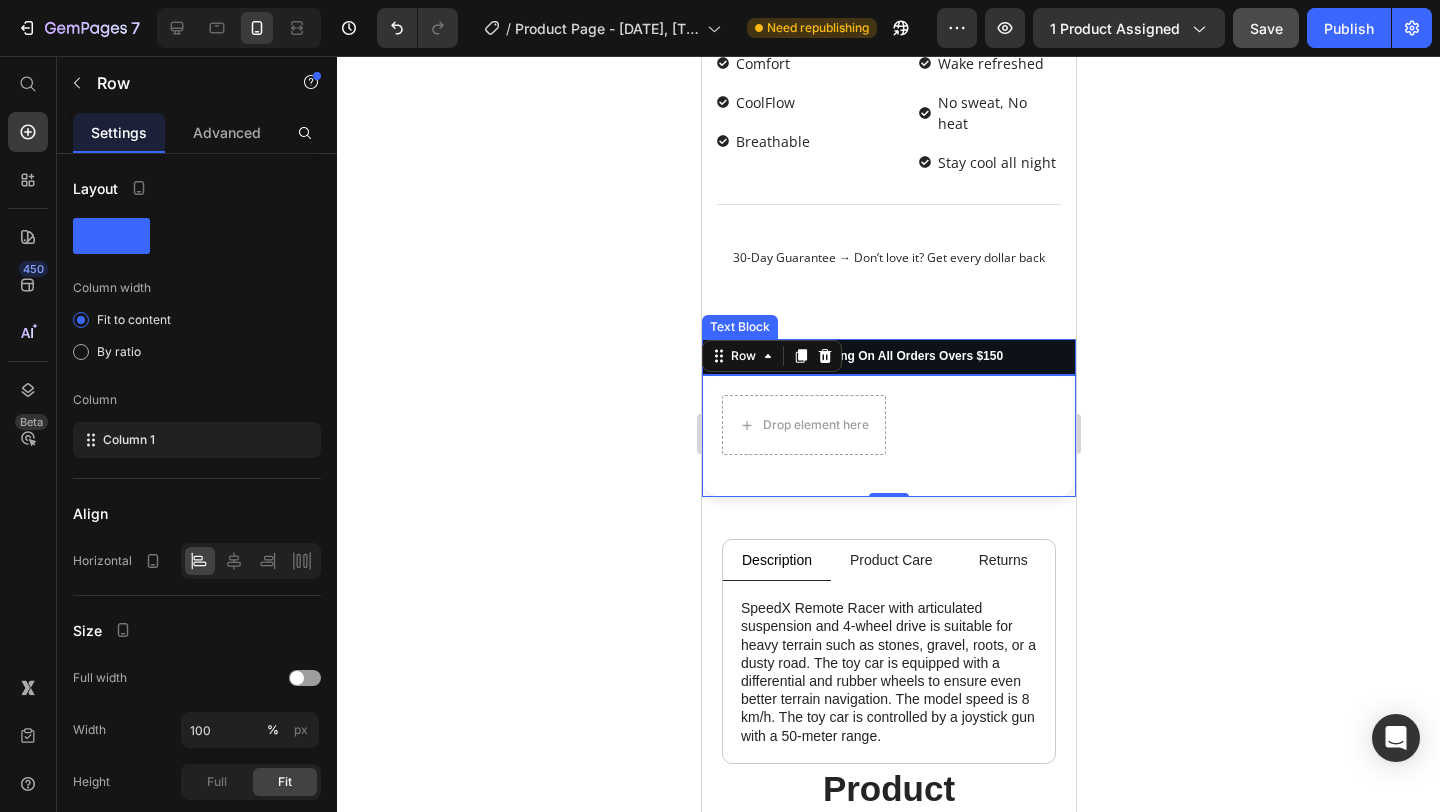 click on "Free Shipping On All Orders Overs $150" at bounding box center (888, 357) 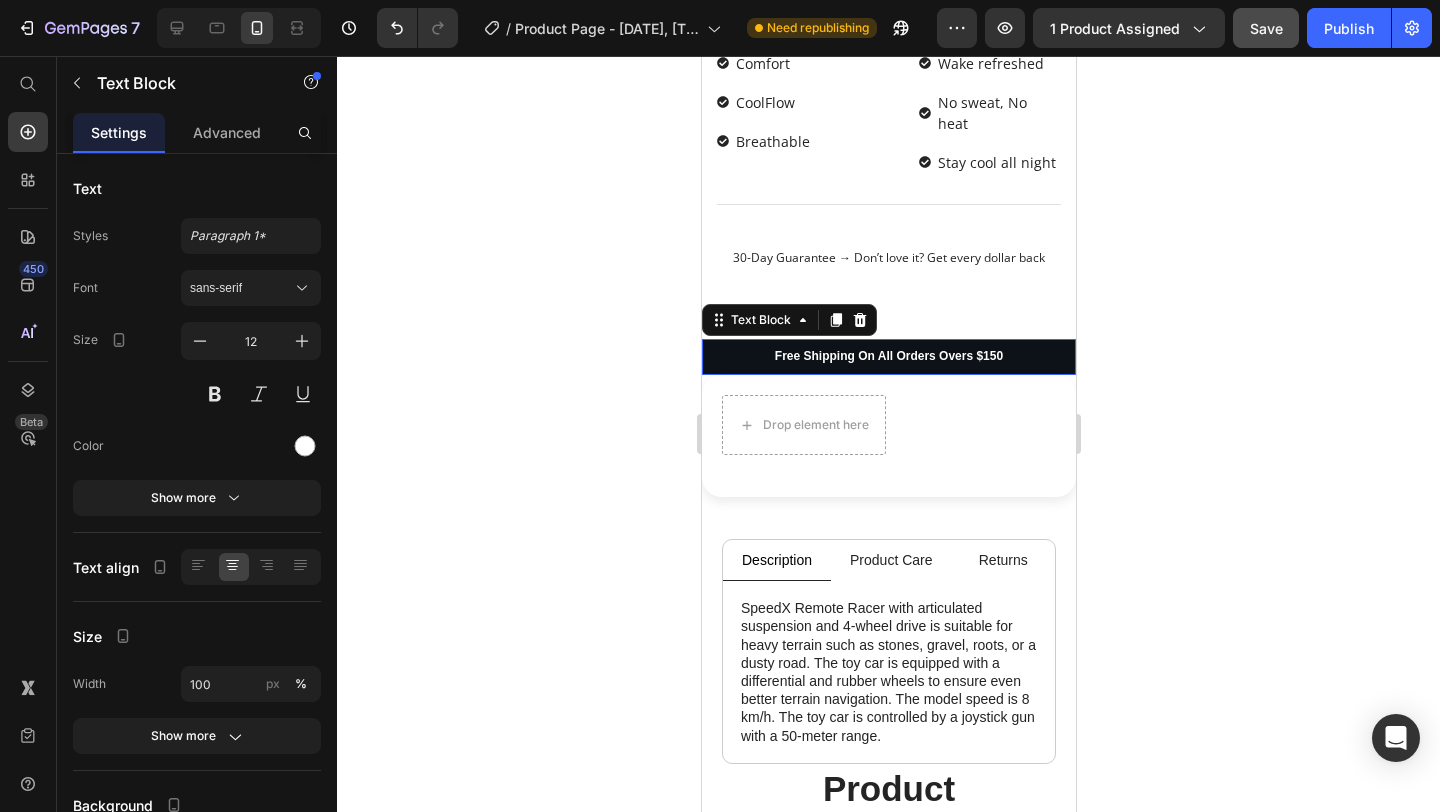 click on "Free Shipping On All Orders Overs $150" at bounding box center (888, 357) 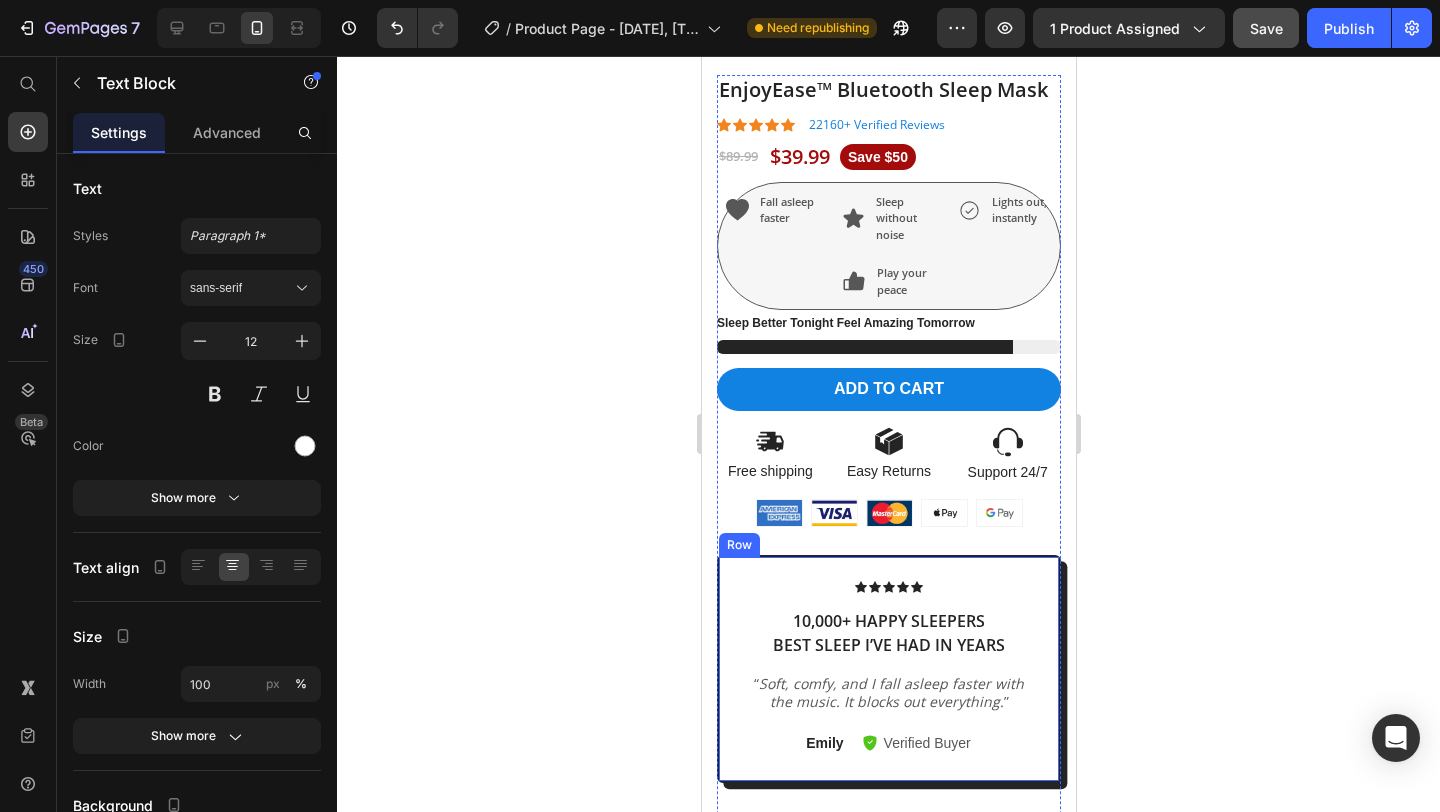 scroll, scrollTop: 953, scrollLeft: 0, axis: vertical 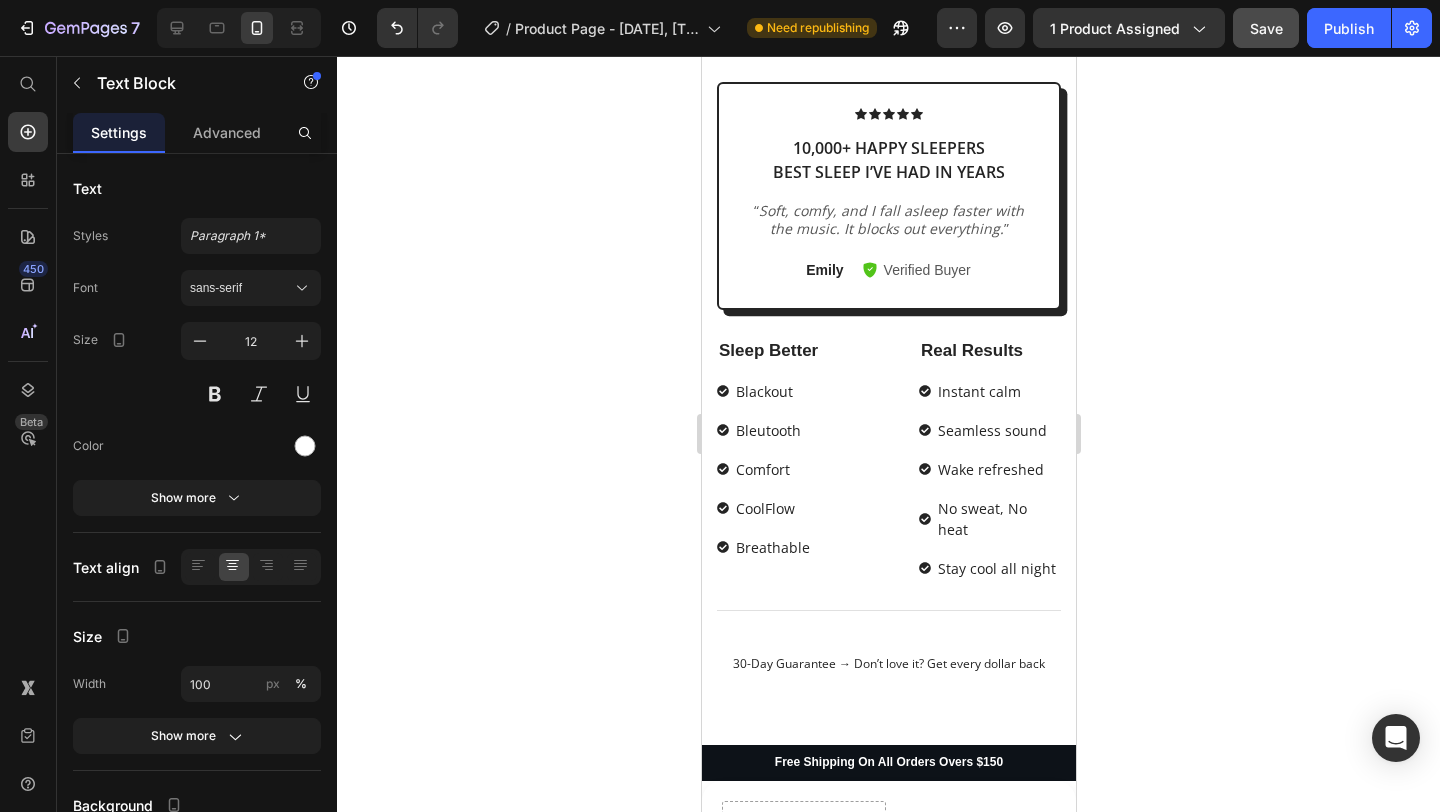 click on "Free Shipping On All Orders Overs $150" at bounding box center (888, 763) 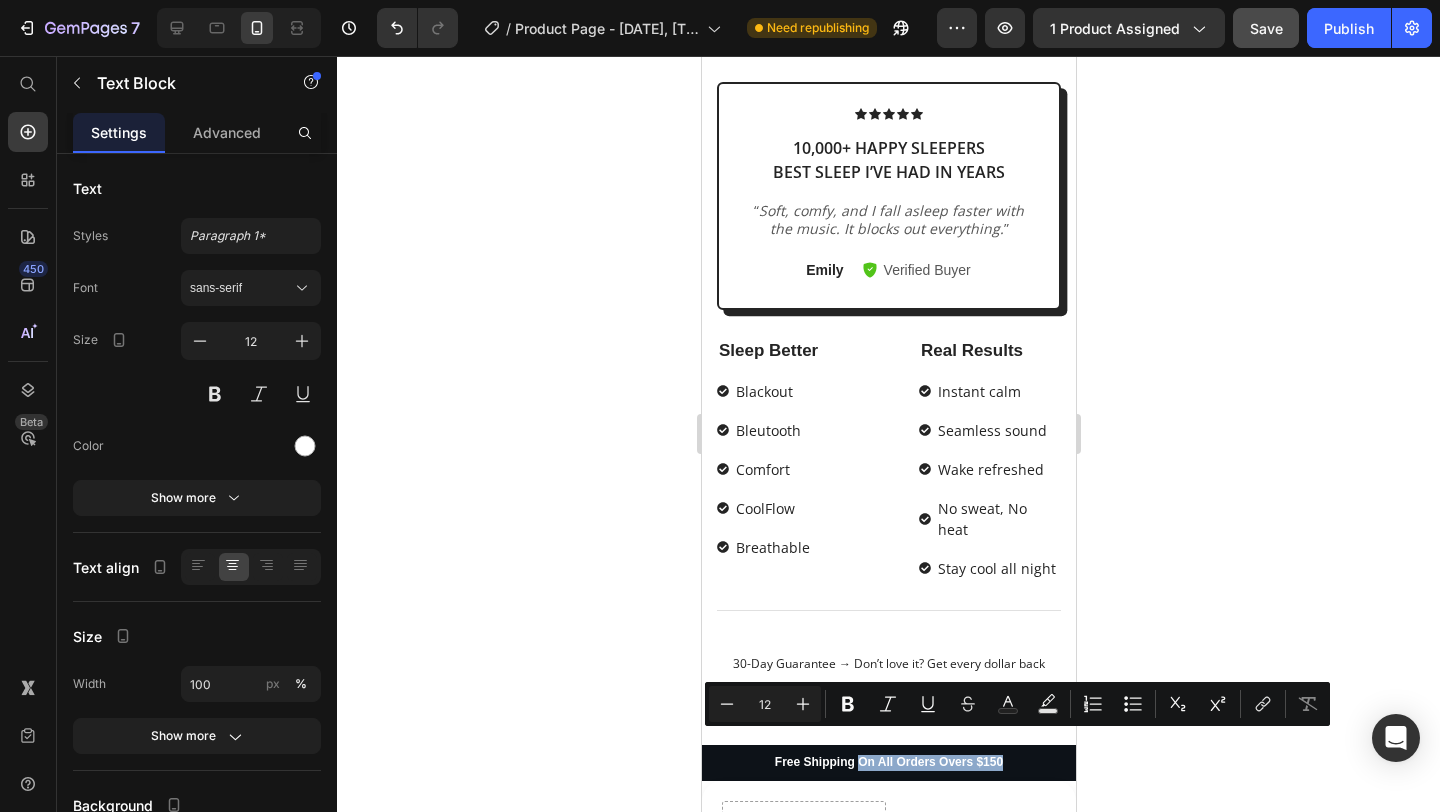 drag, startPoint x: 1001, startPoint y: 738, endPoint x: 860, endPoint y: 743, distance: 141.08862 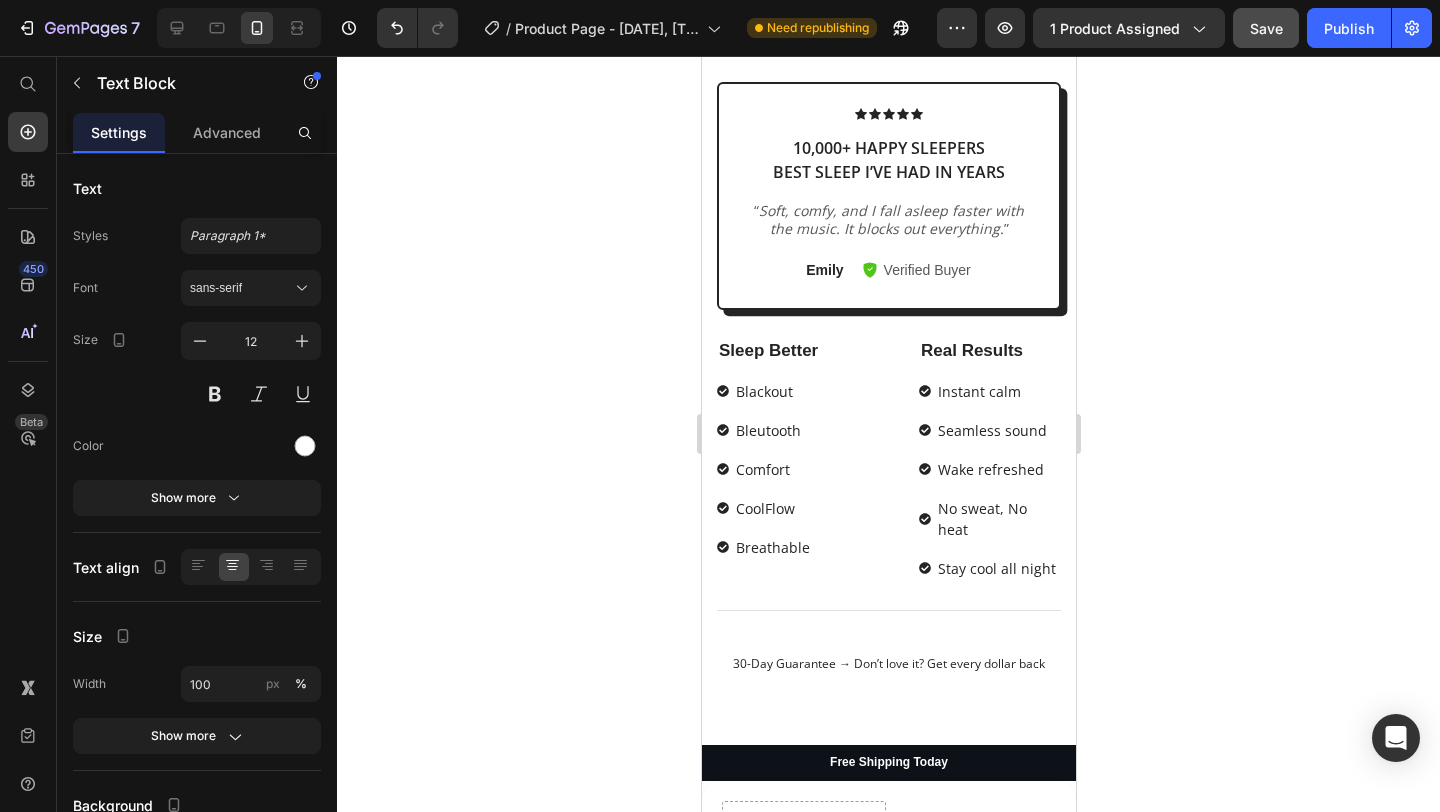 scroll, scrollTop: 981, scrollLeft: 0, axis: vertical 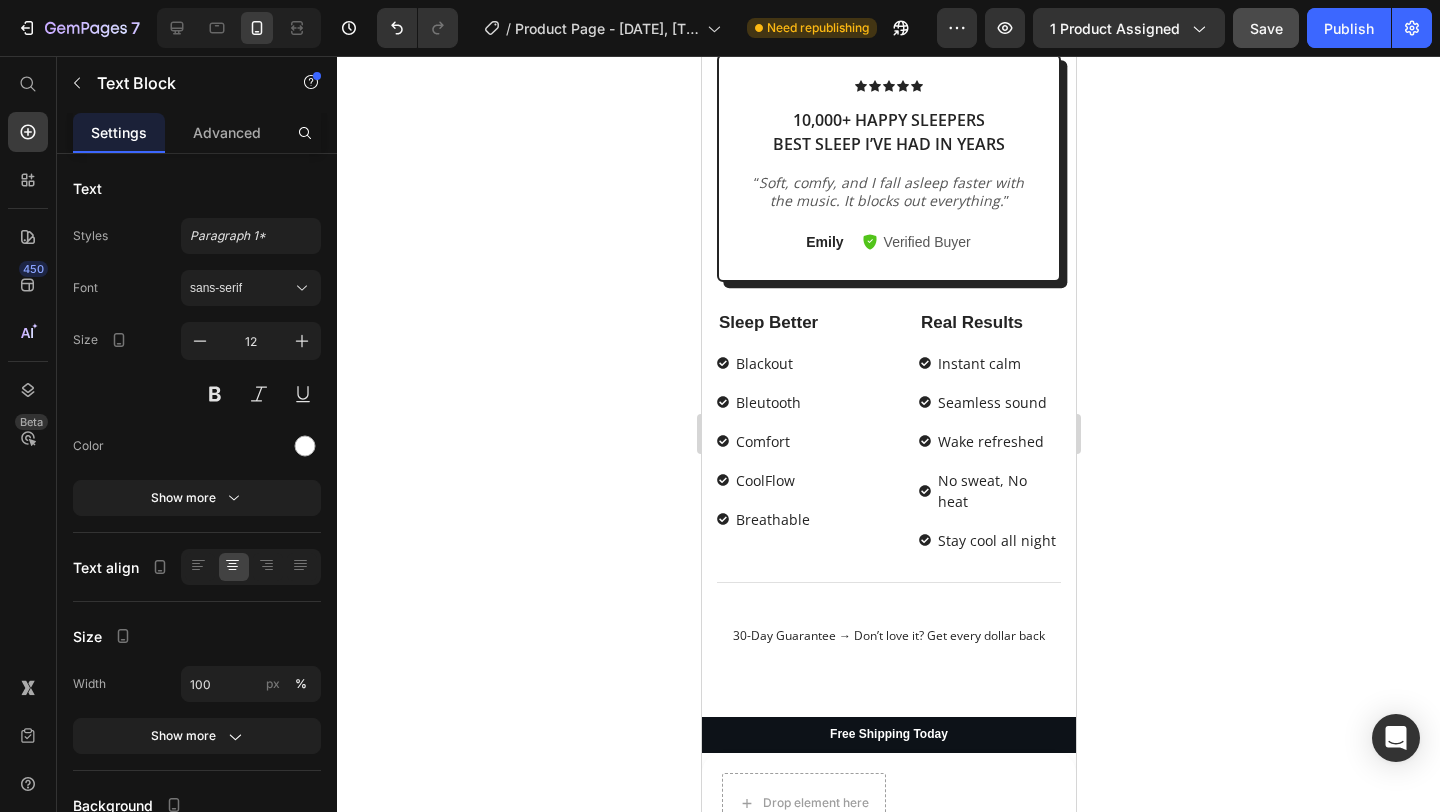 click on "Free Shipping Today" at bounding box center (888, 735) 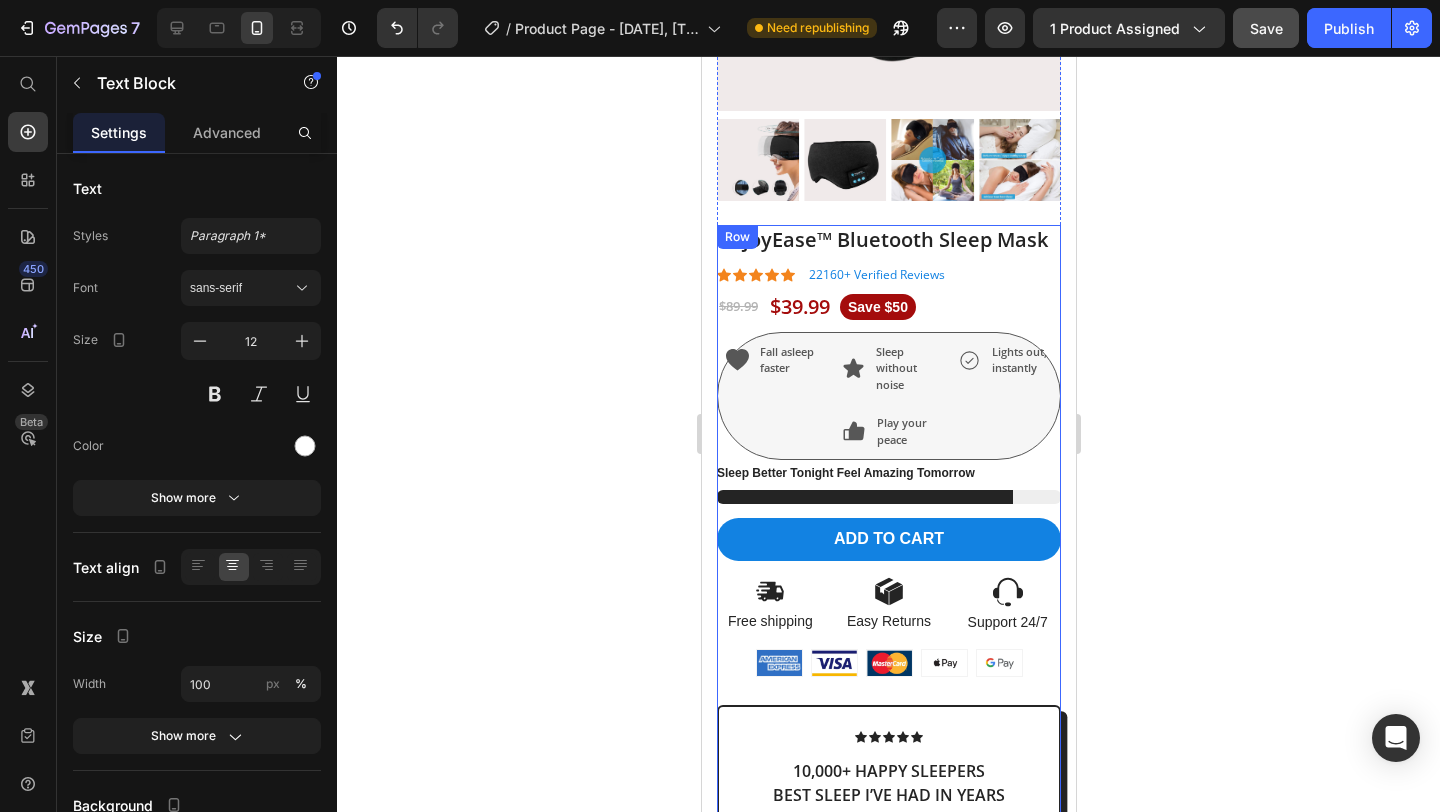 scroll, scrollTop: 0, scrollLeft: 0, axis: both 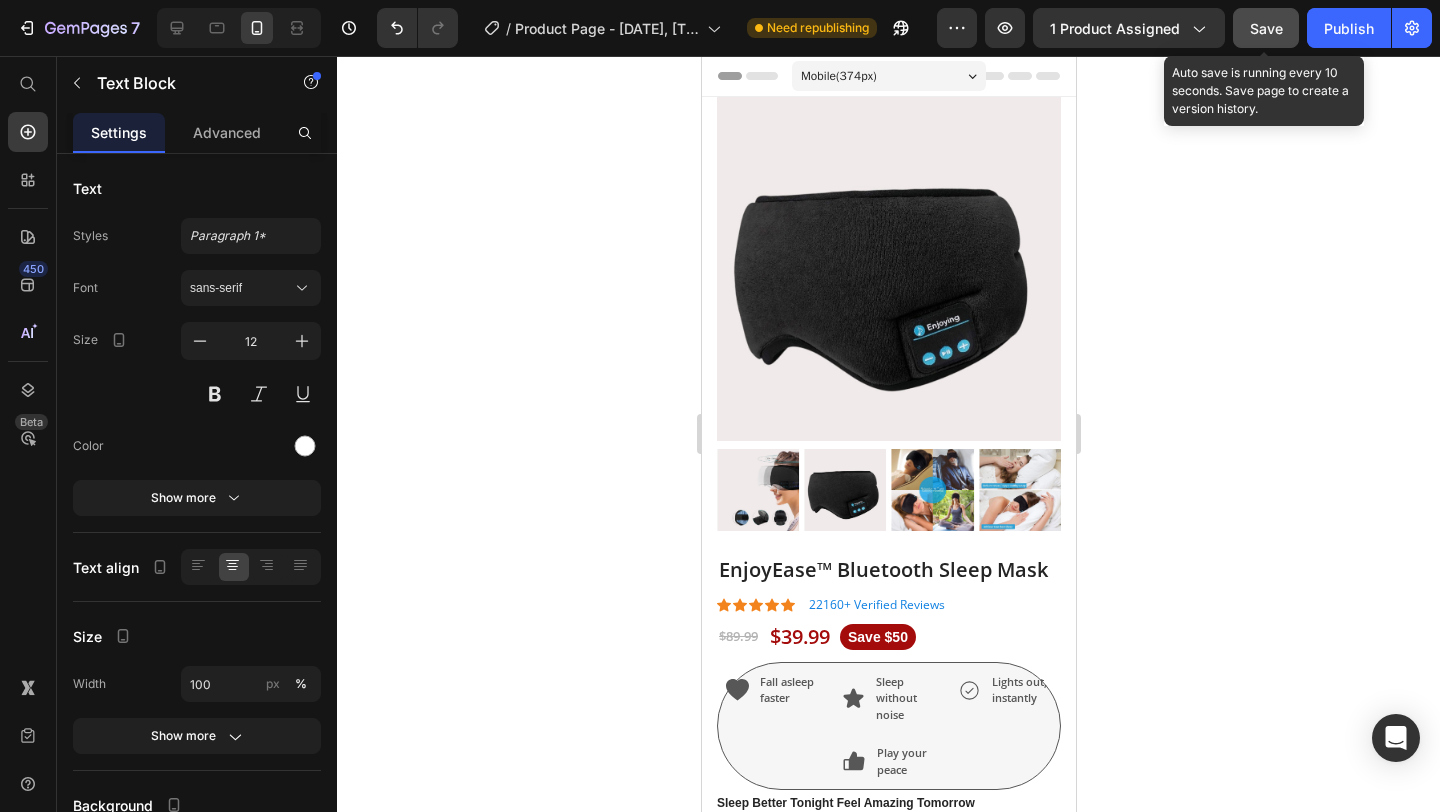 click on "Save" 